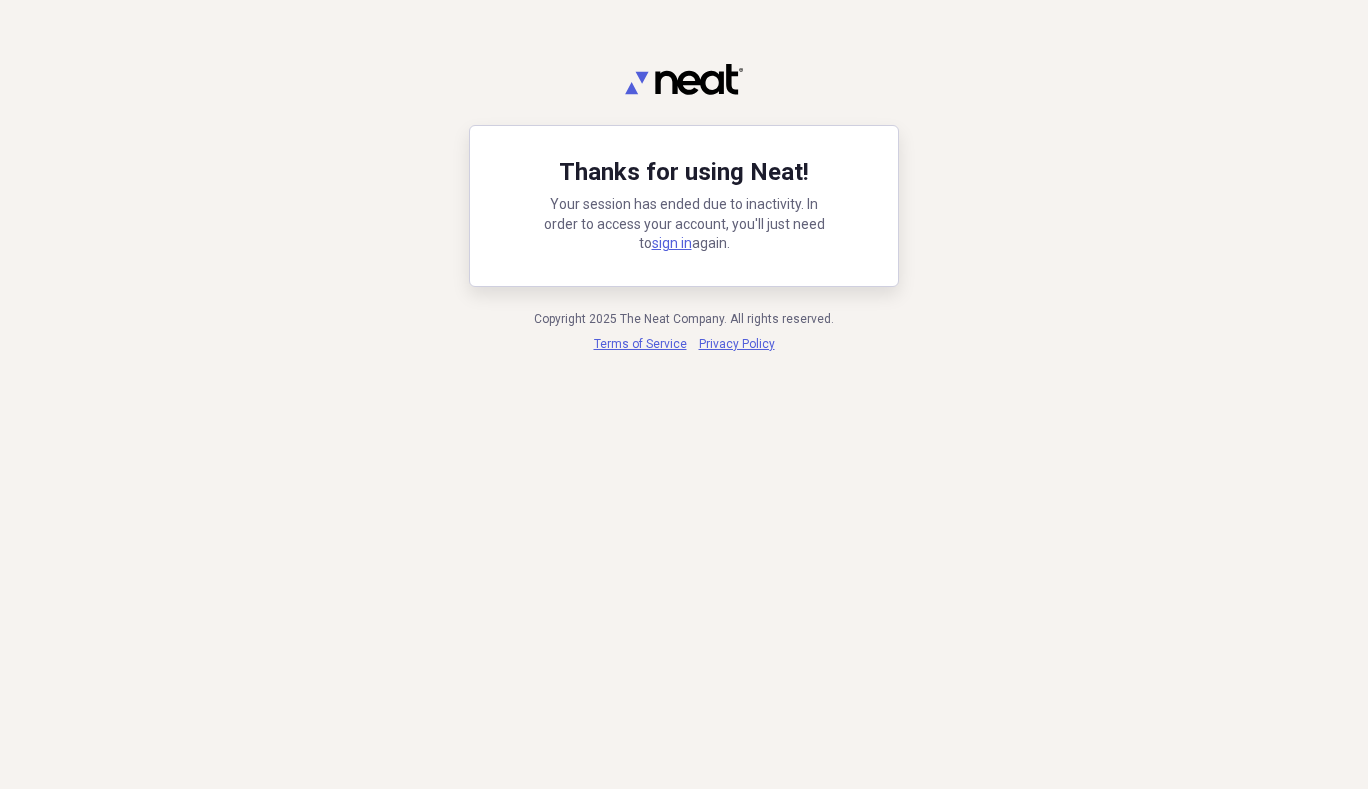scroll, scrollTop: 0, scrollLeft: 0, axis: both 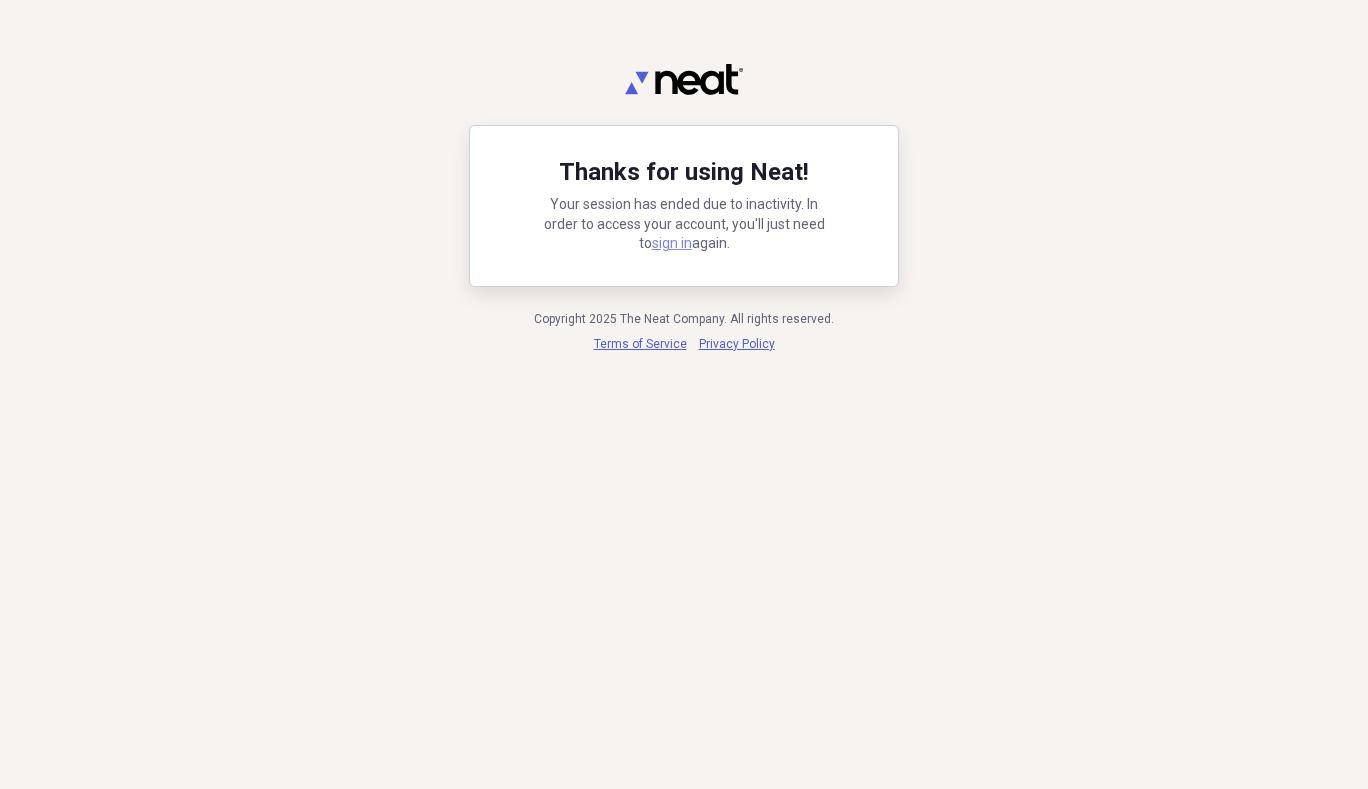 click on "sign in" at bounding box center [672, 243] 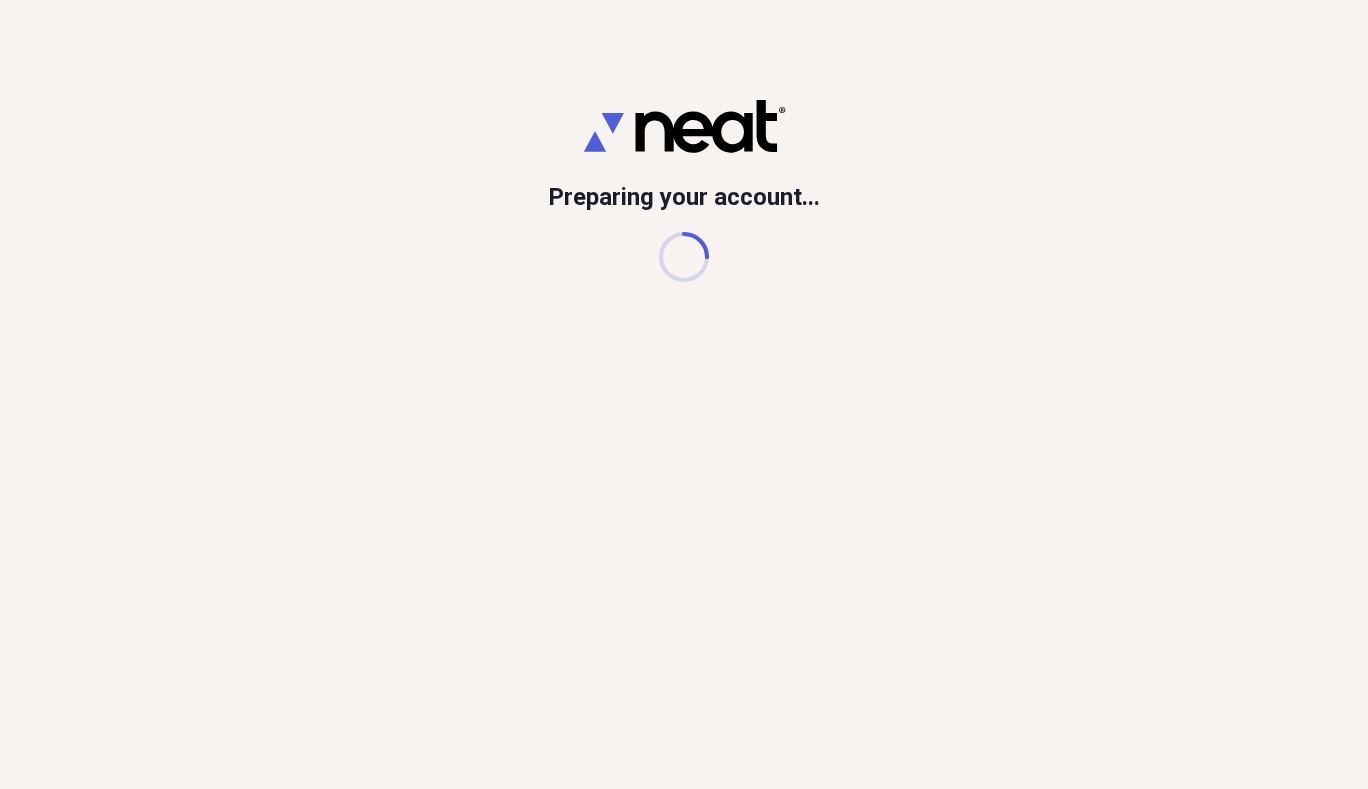 scroll, scrollTop: 0, scrollLeft: 0, axis: both 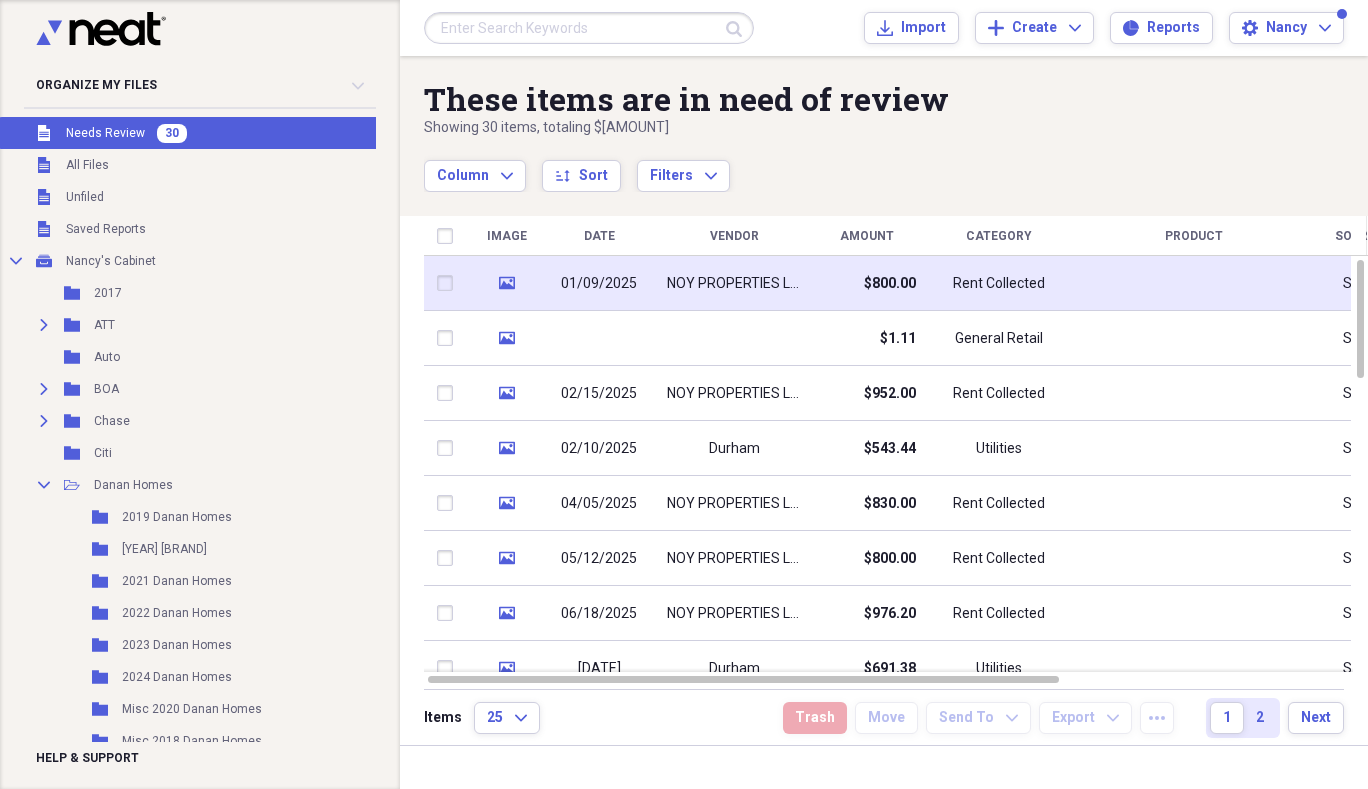 click on "01/09/2025" at bounding box center (599, 284) 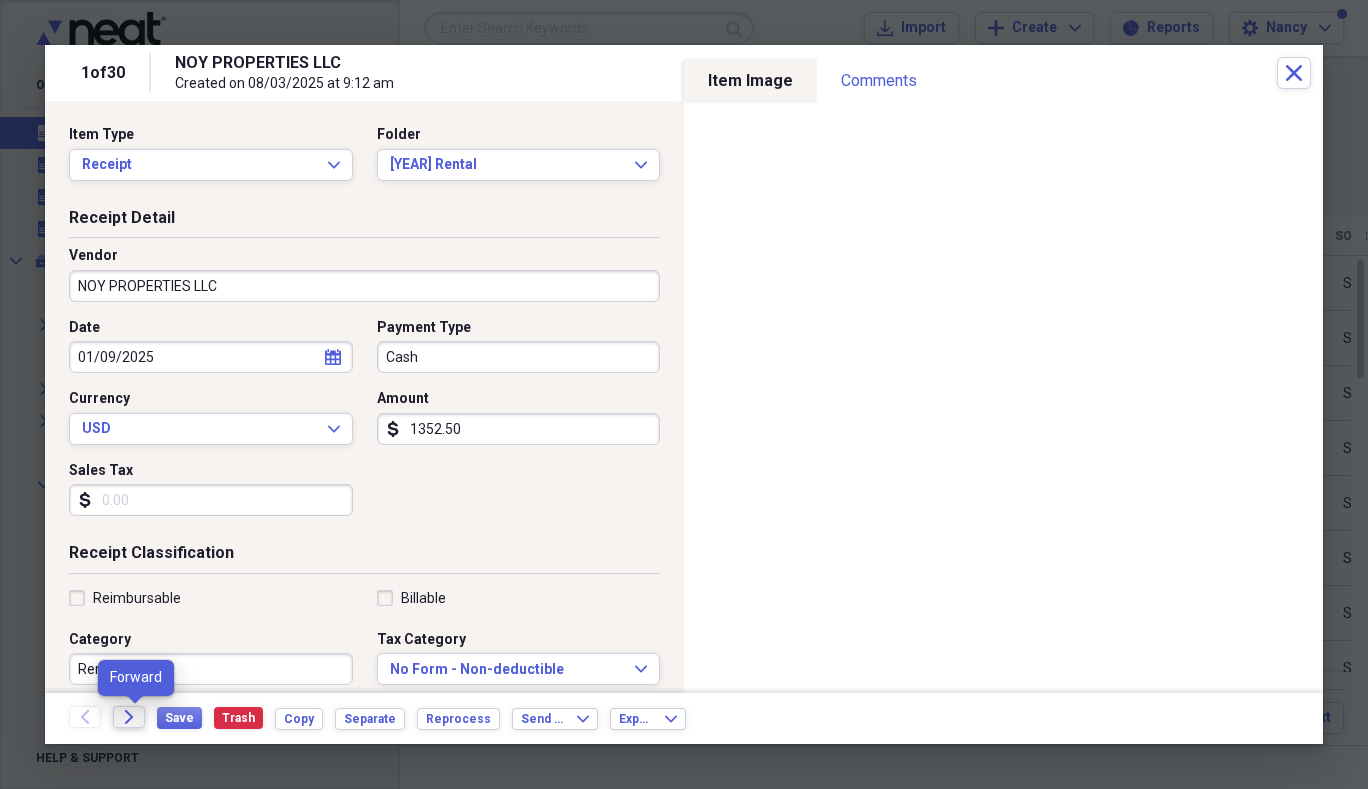 type on "1352.50" 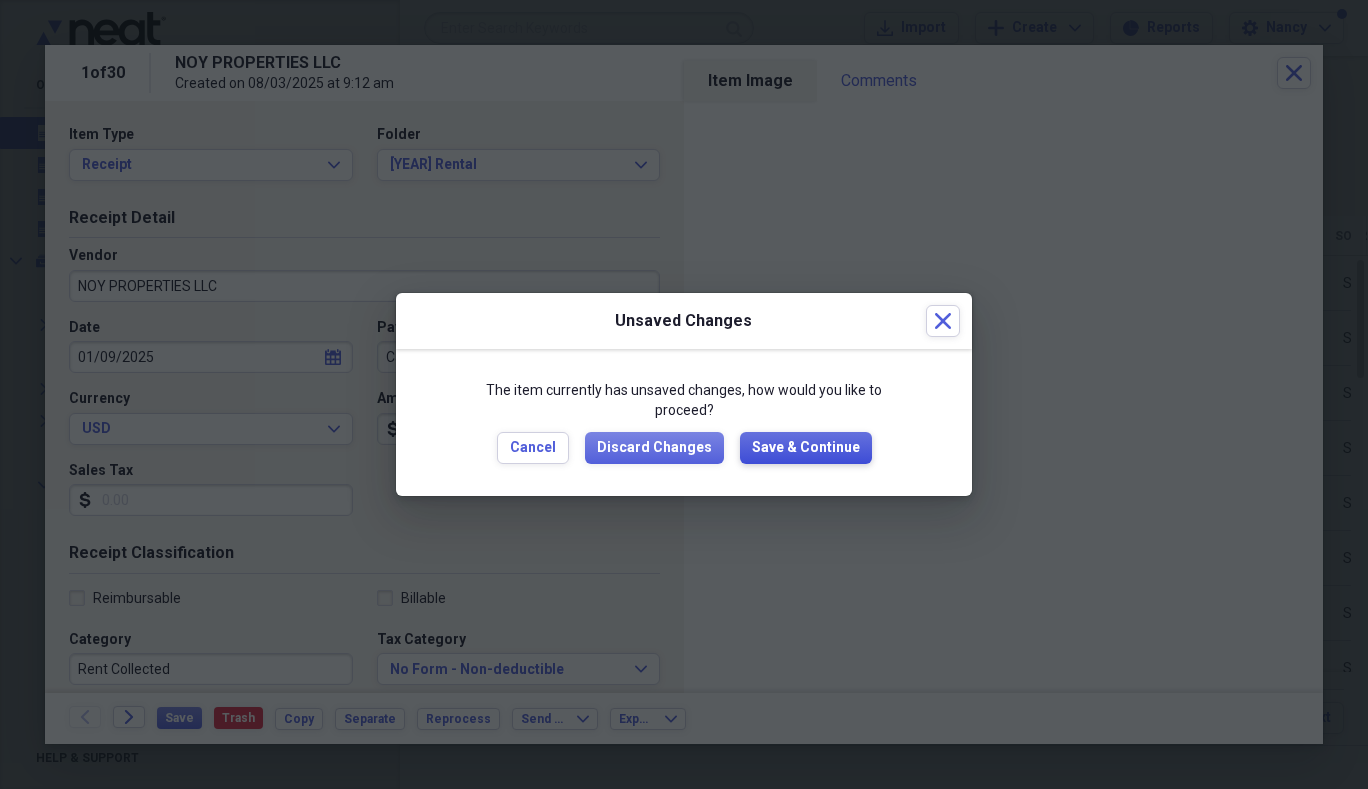 click on "Save & Continue" at bounding box center [806, 448] 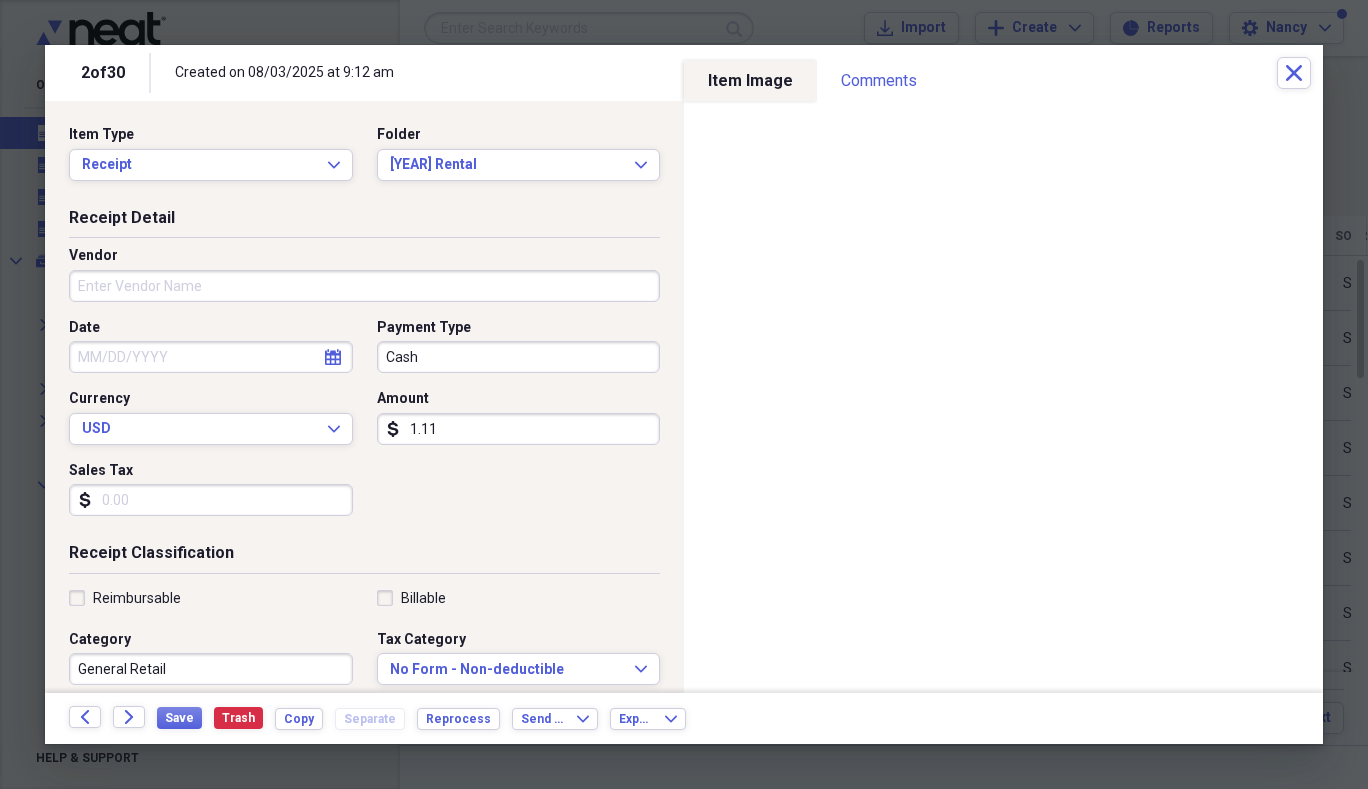 drag, startPoint x: 399, startPoint y: 288, endPoint x: 394, endPoint y: 300, distance: 13 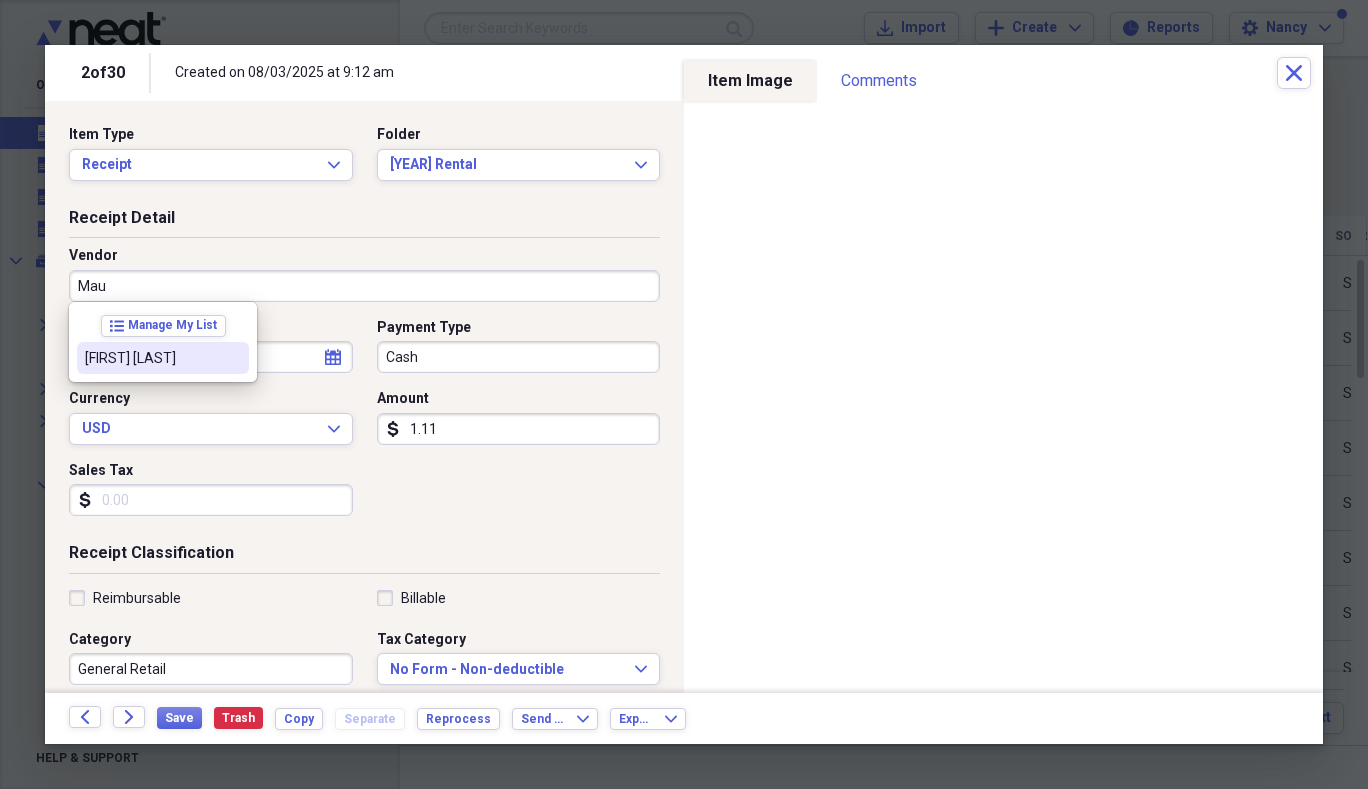 click on "[FIRST] [LAST]" at bounding box center (163, 358) 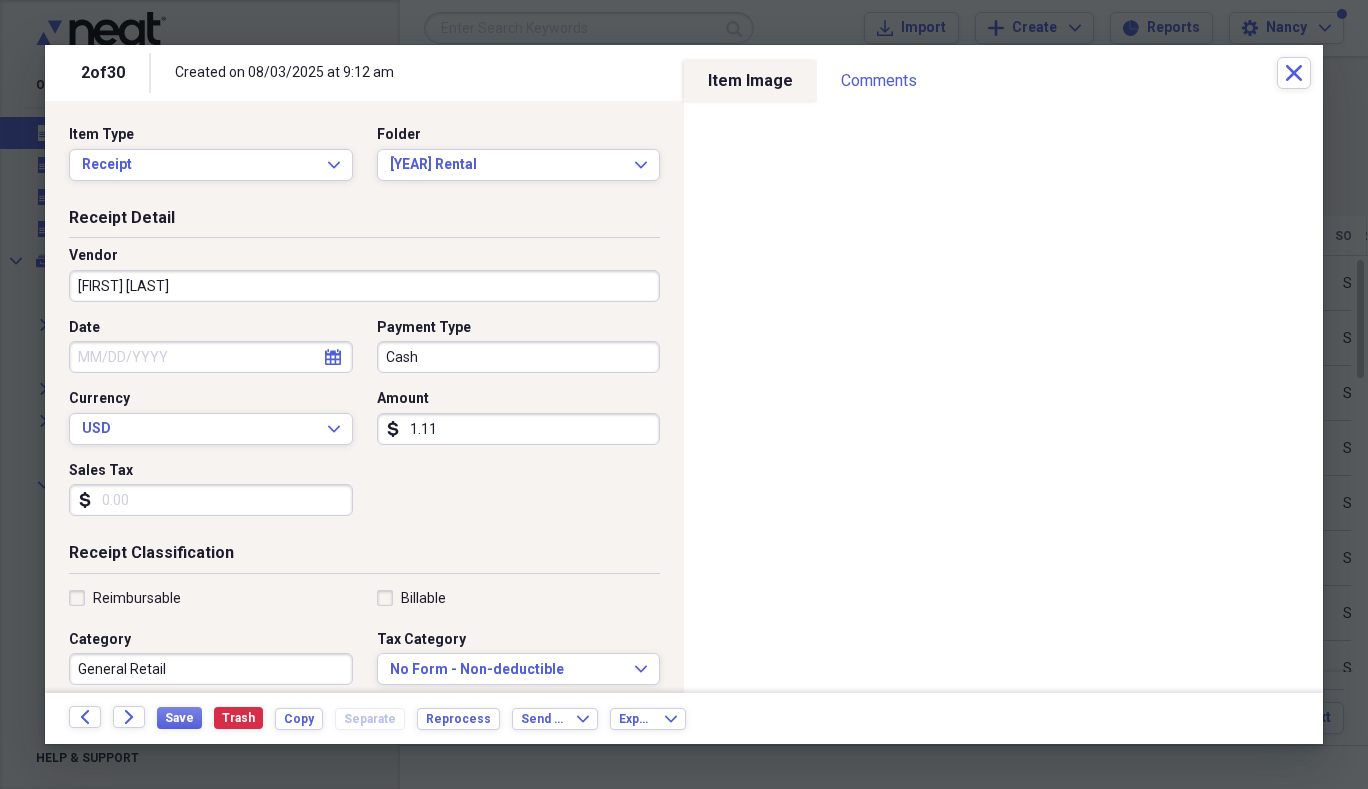 type on "Maintenance/Repairs" 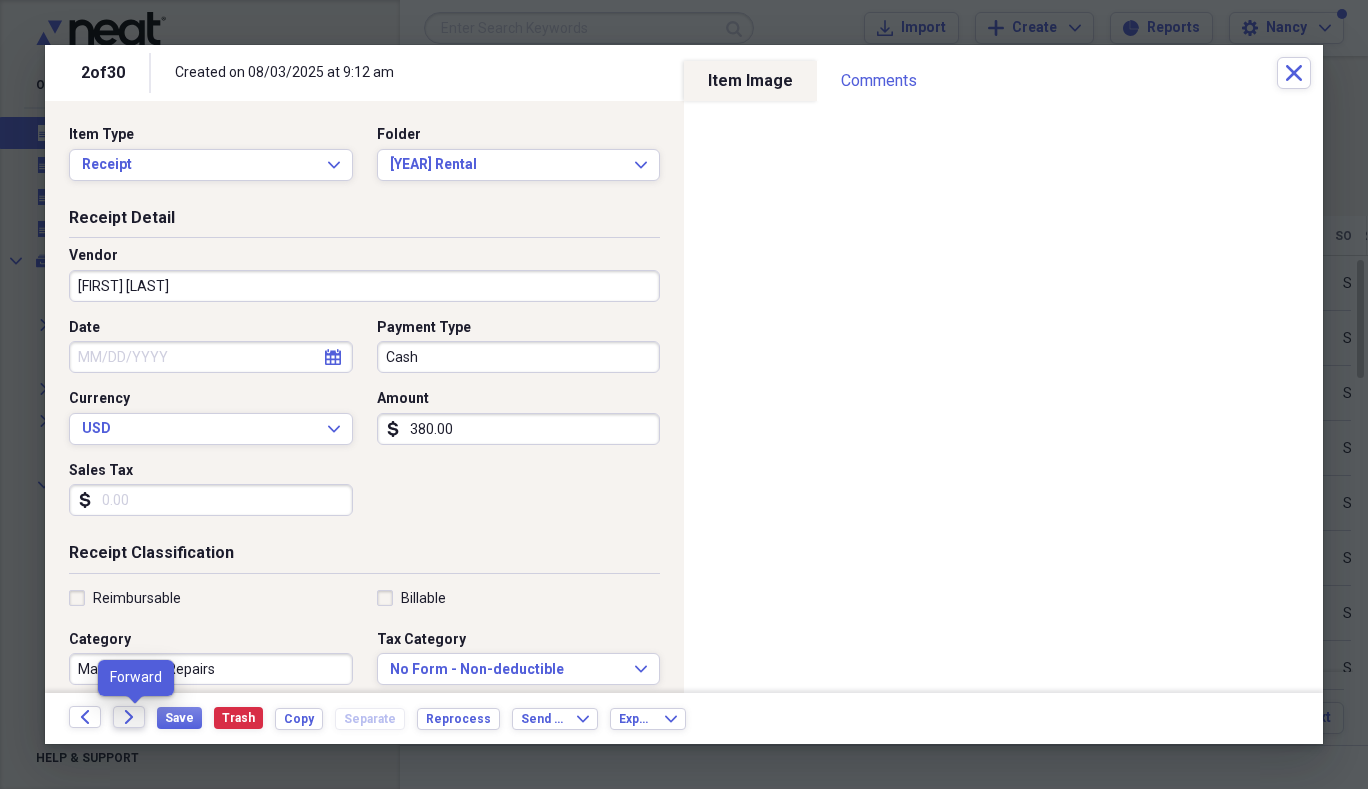 type on "380.00" 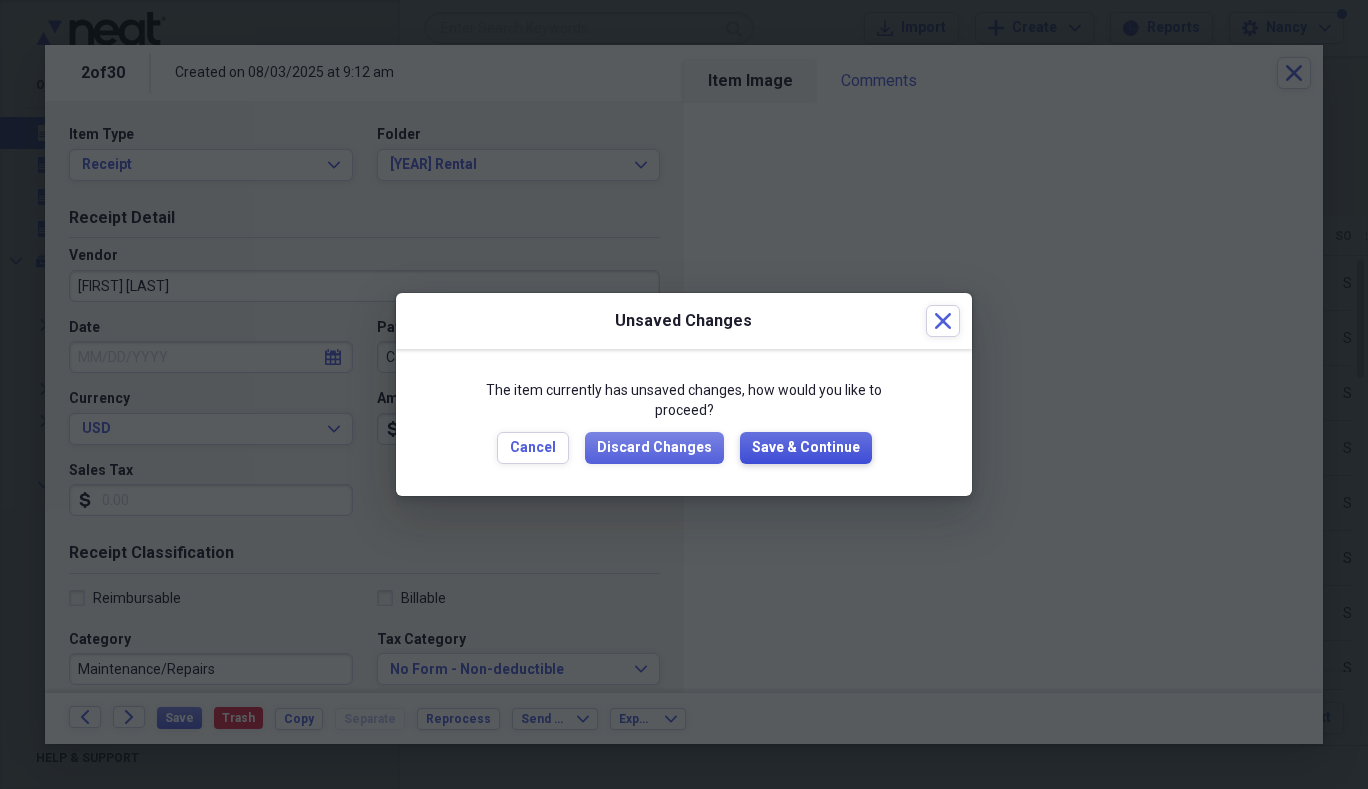 click on "Save & Continue" at bounding box center (806, 448) 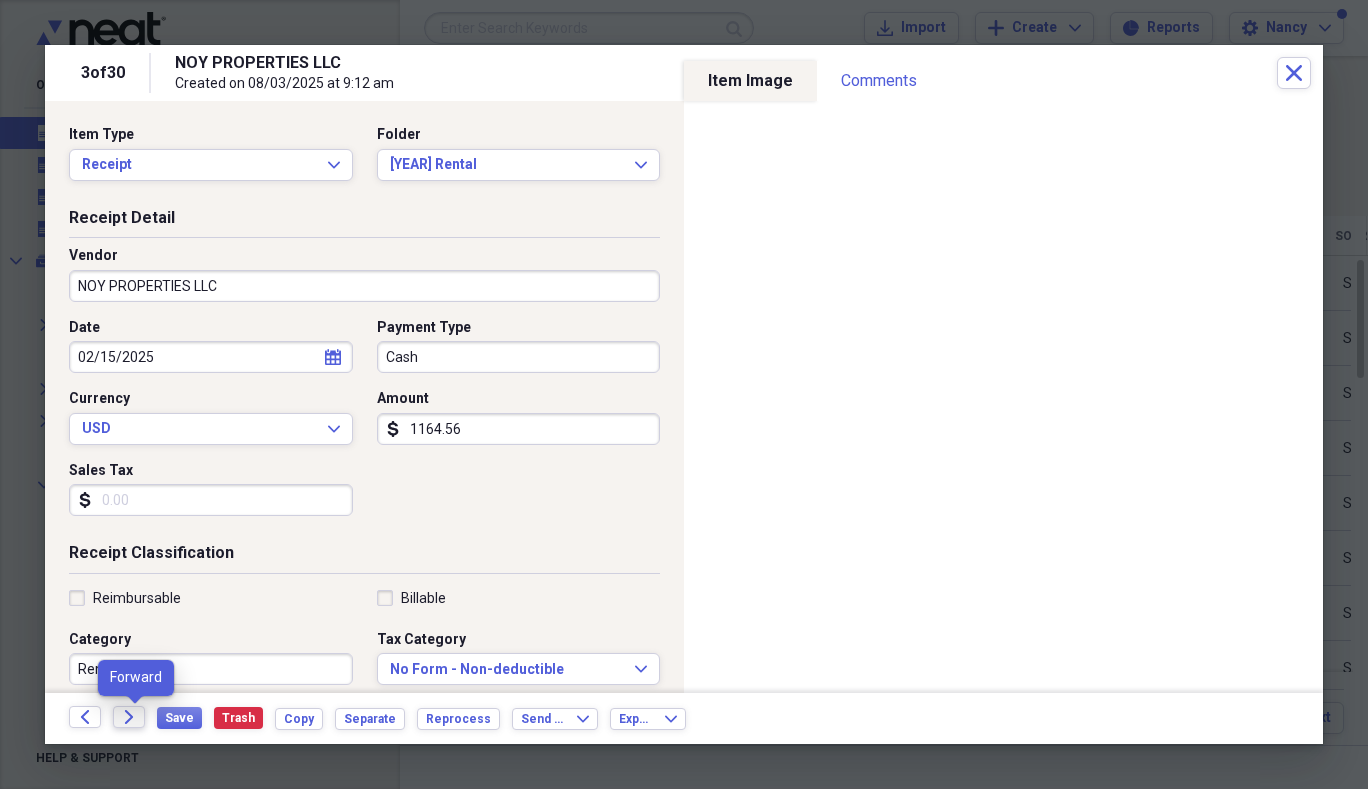 type on "1164.56" 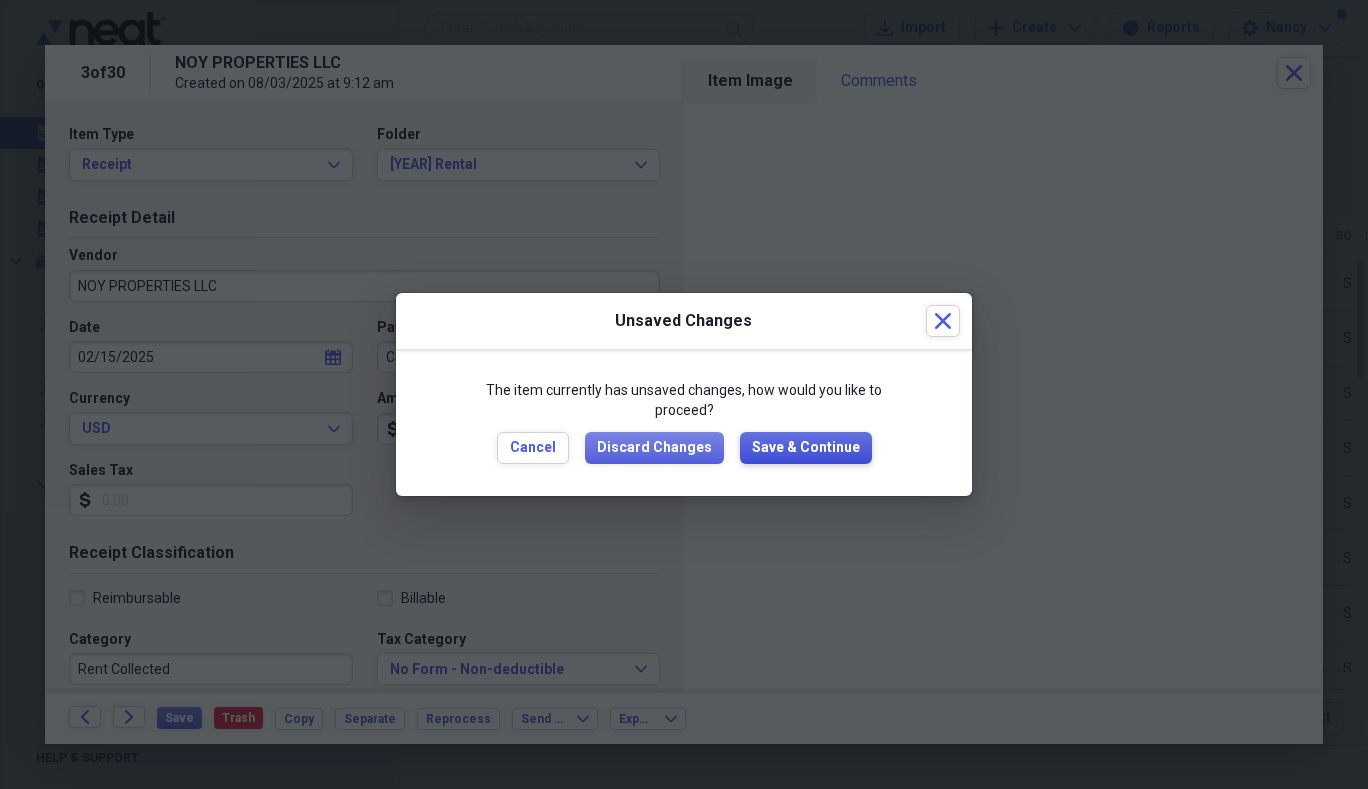 click on "Save & Continue" at bounding box center (806, 448) 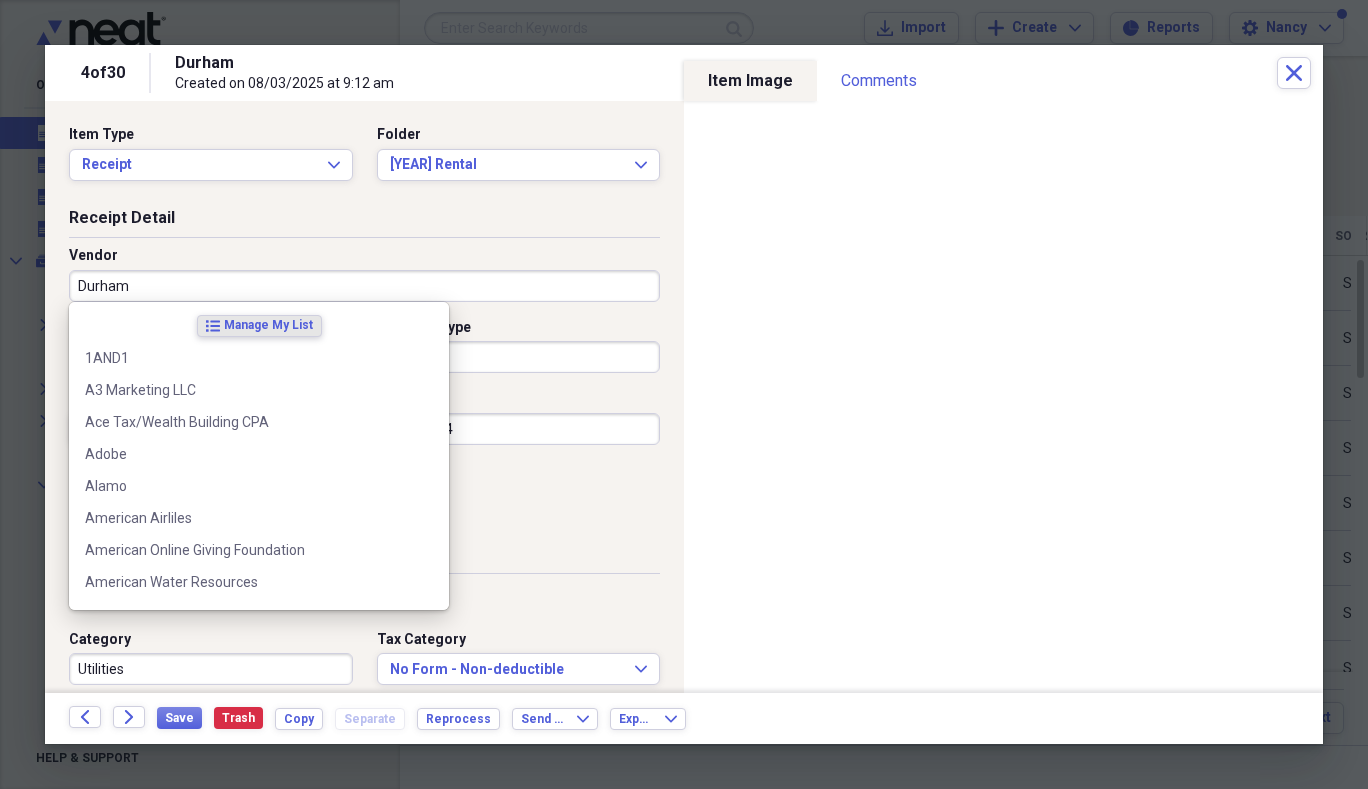 click on "Durham" at bounding box center [364, 286] 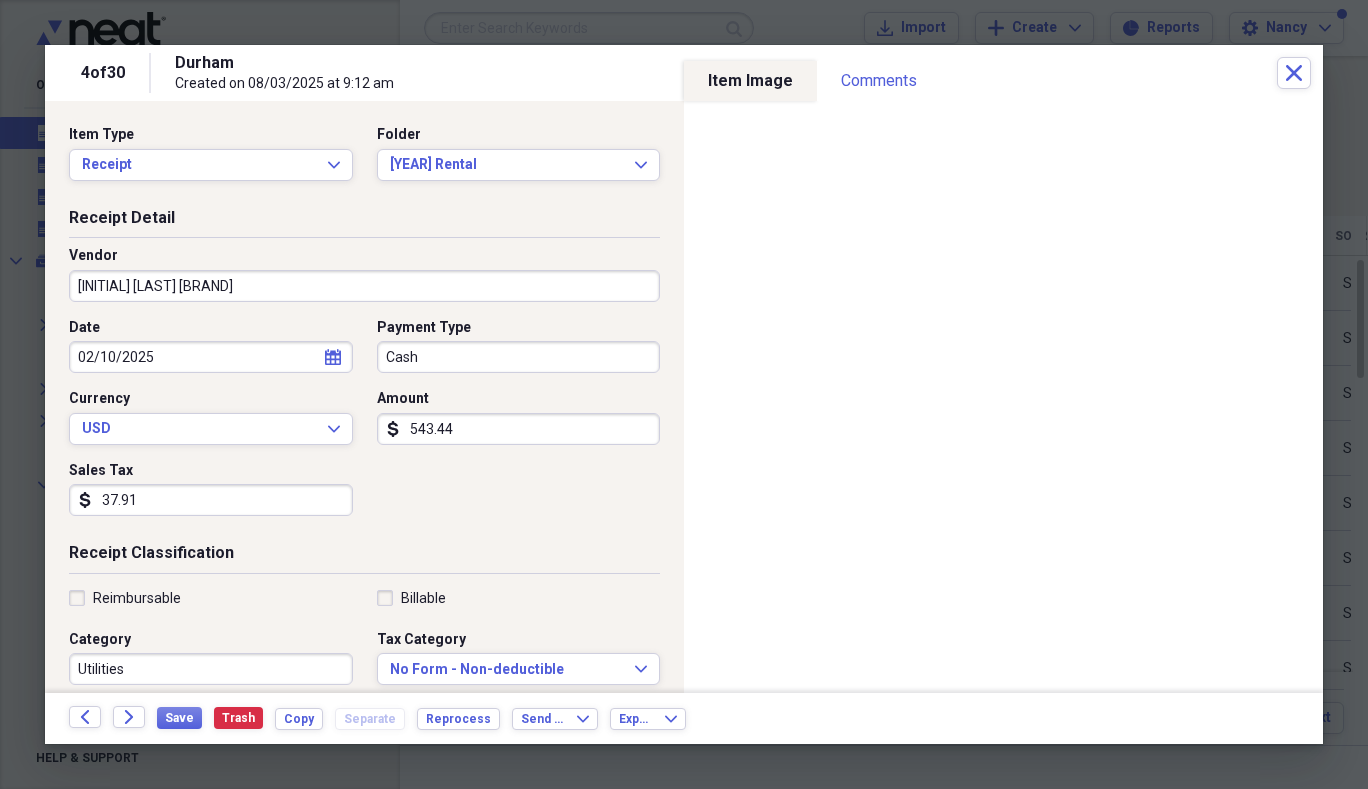 type on "[INITIAL] [LAST] [BRAND]" 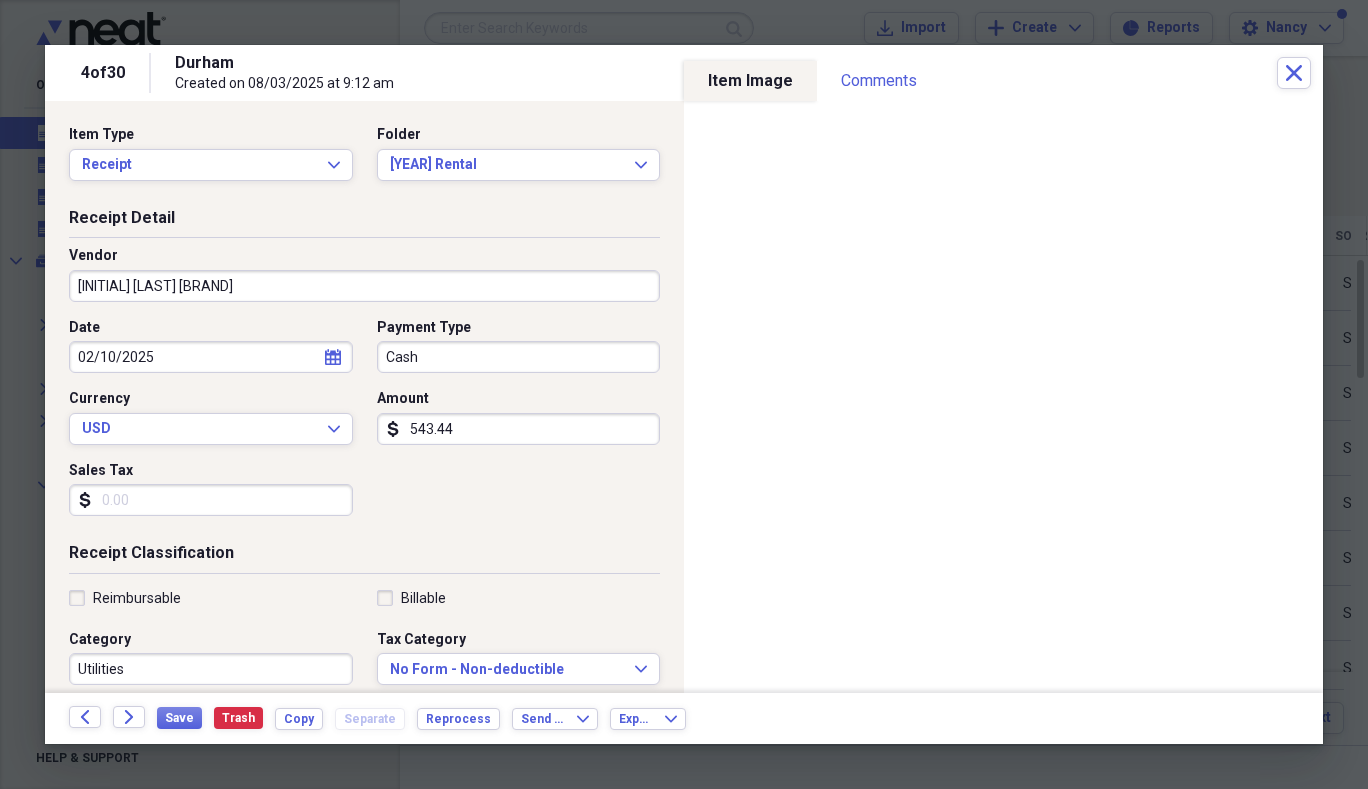 type 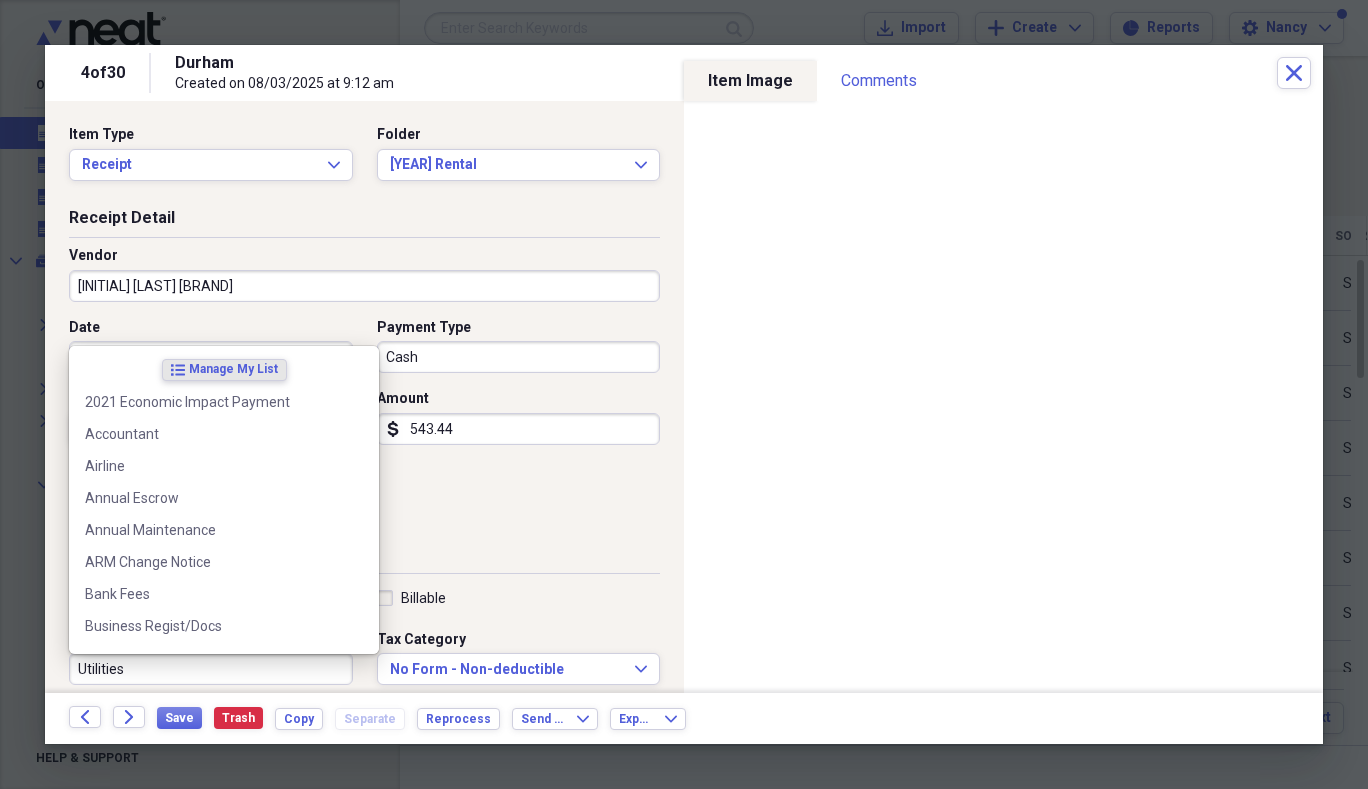 click on "Utilities" at bounding box center (211, 669) 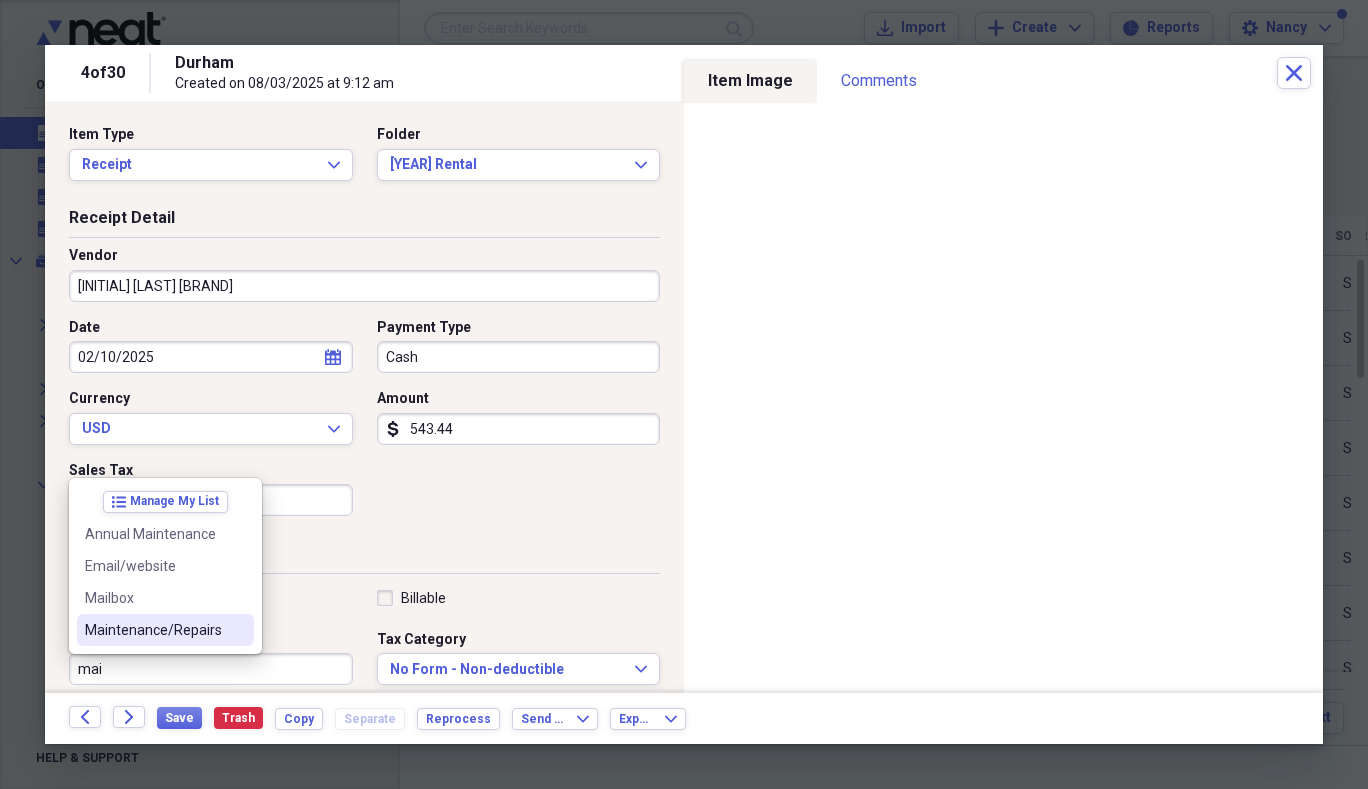 click on "Maintenance/Repairs" at bounding box center (153, 630) 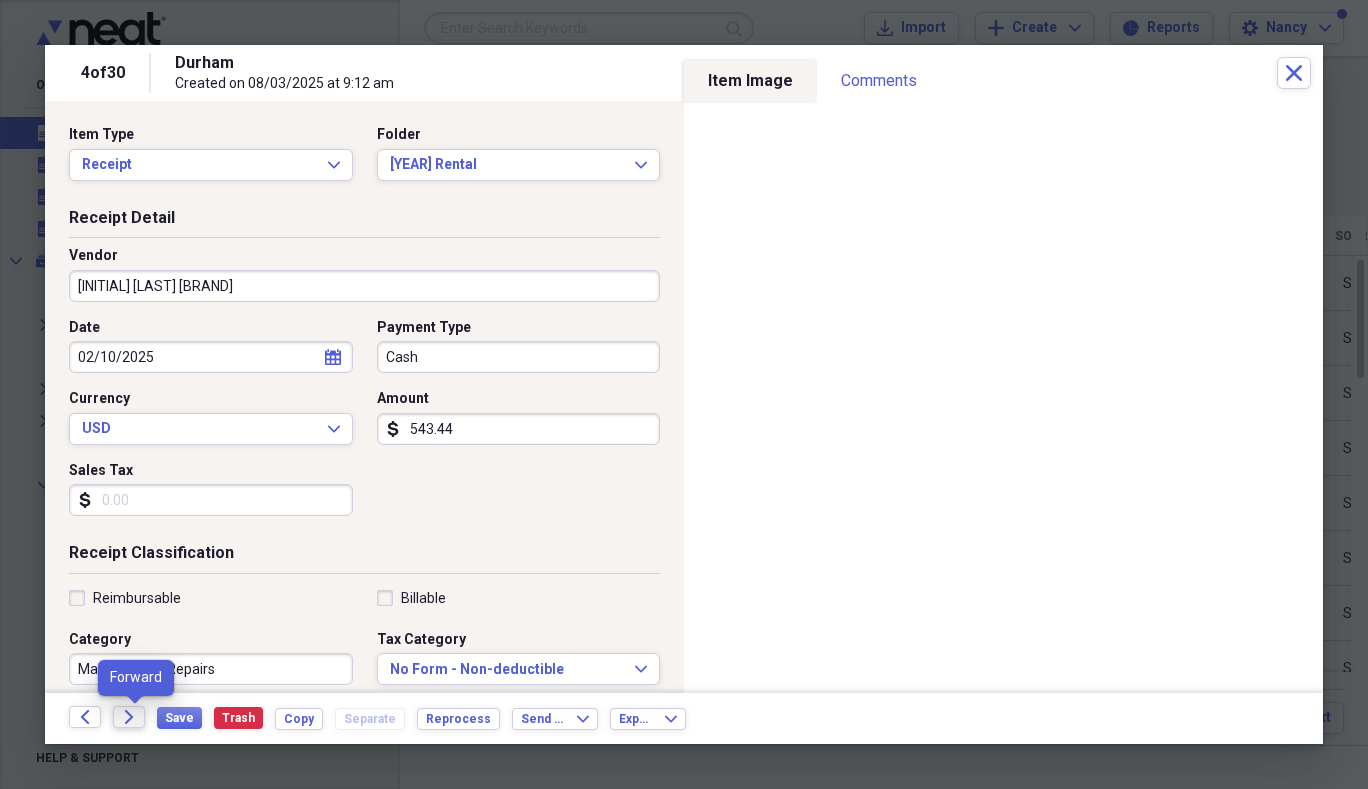 drag, startPoint x: 130, startPoint y: 723, endPoint x: 137, endPoint y: 712, distance: 13.038404 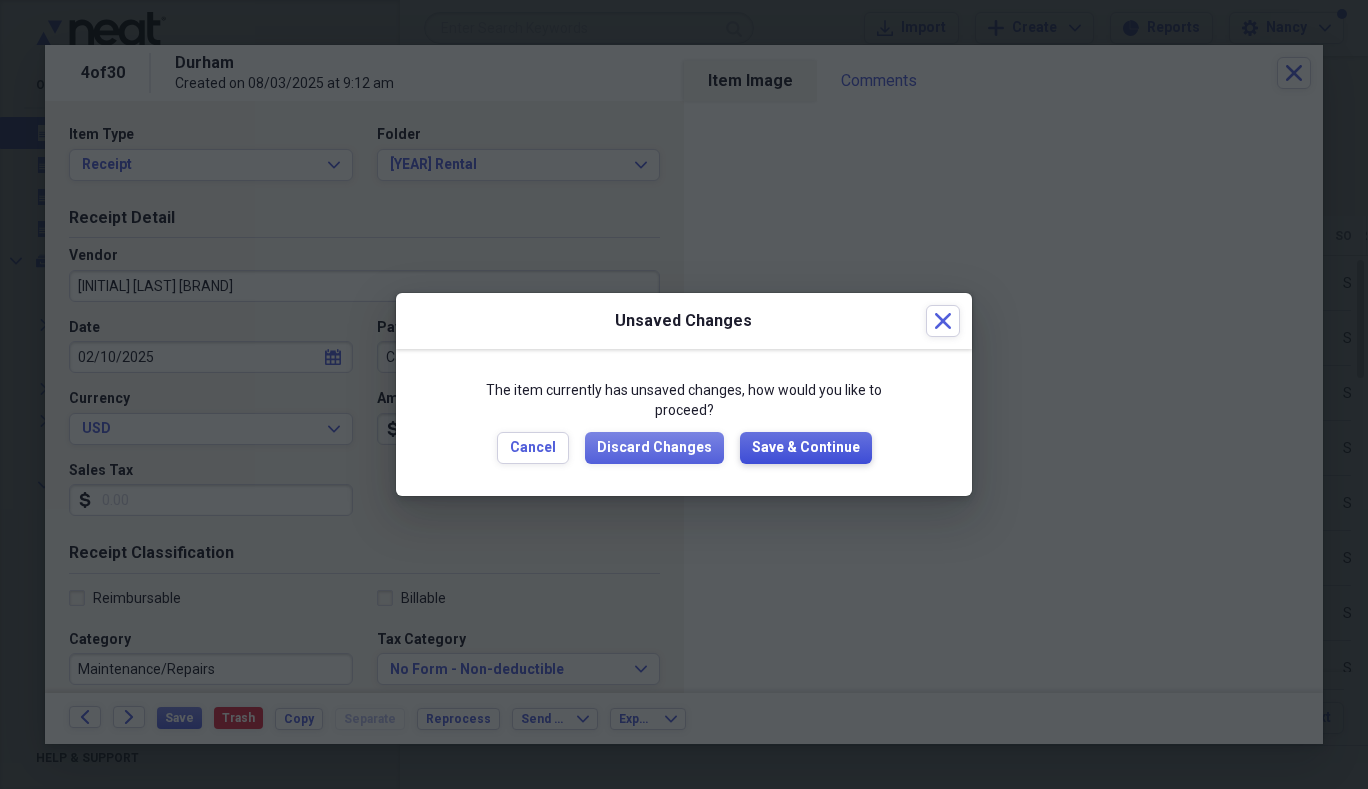 click on "Save & Continue" at bounding box center [806, 448] 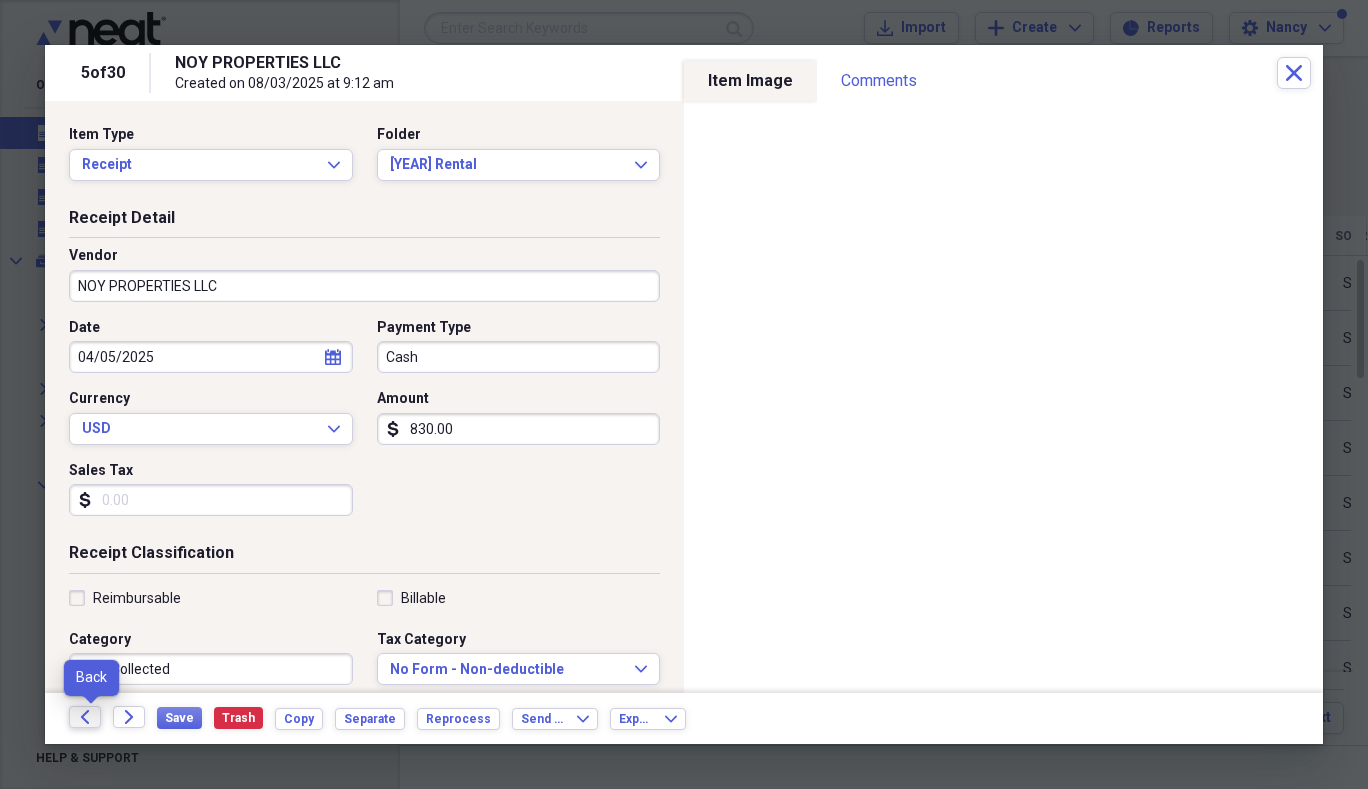 click on "Back" at bounding box center [85, 717] 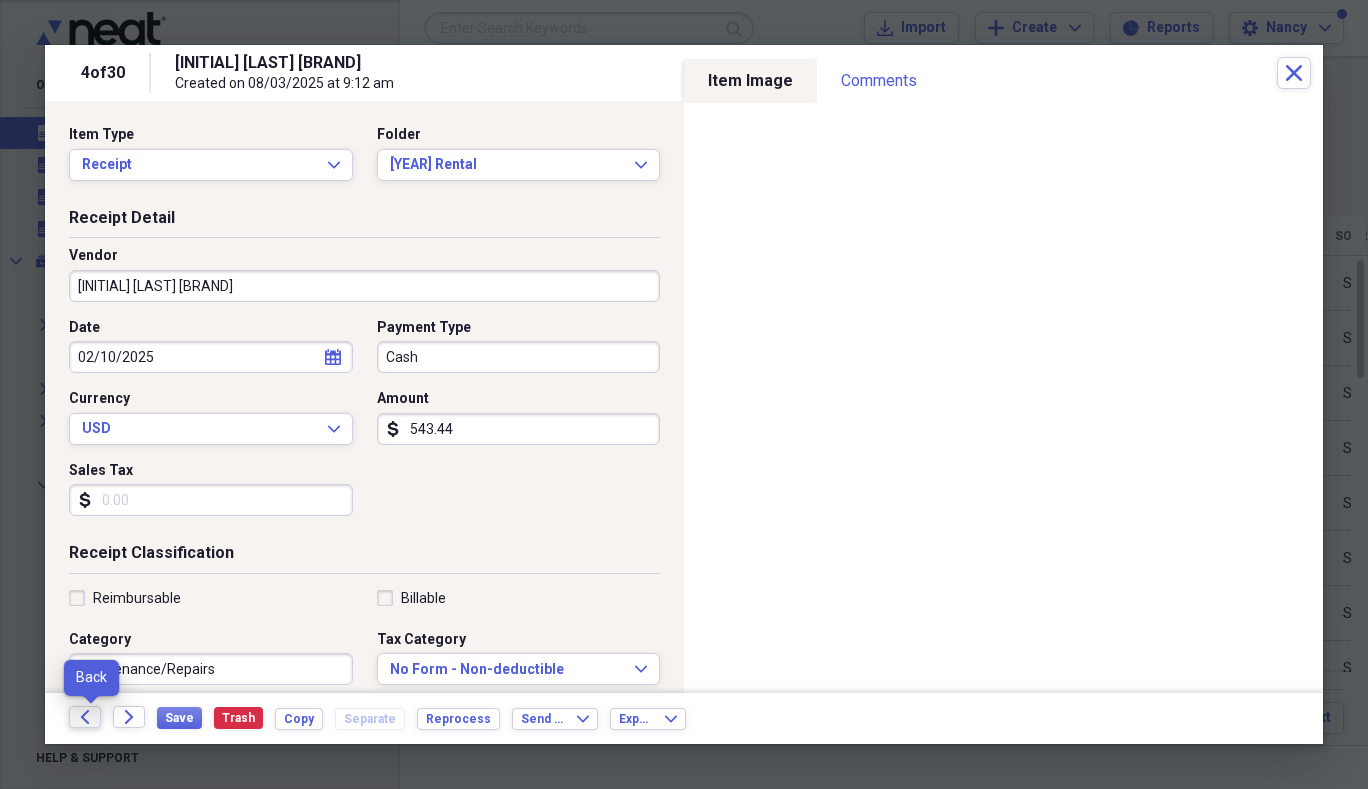 click on "Back" at bounding box center [85, 717] 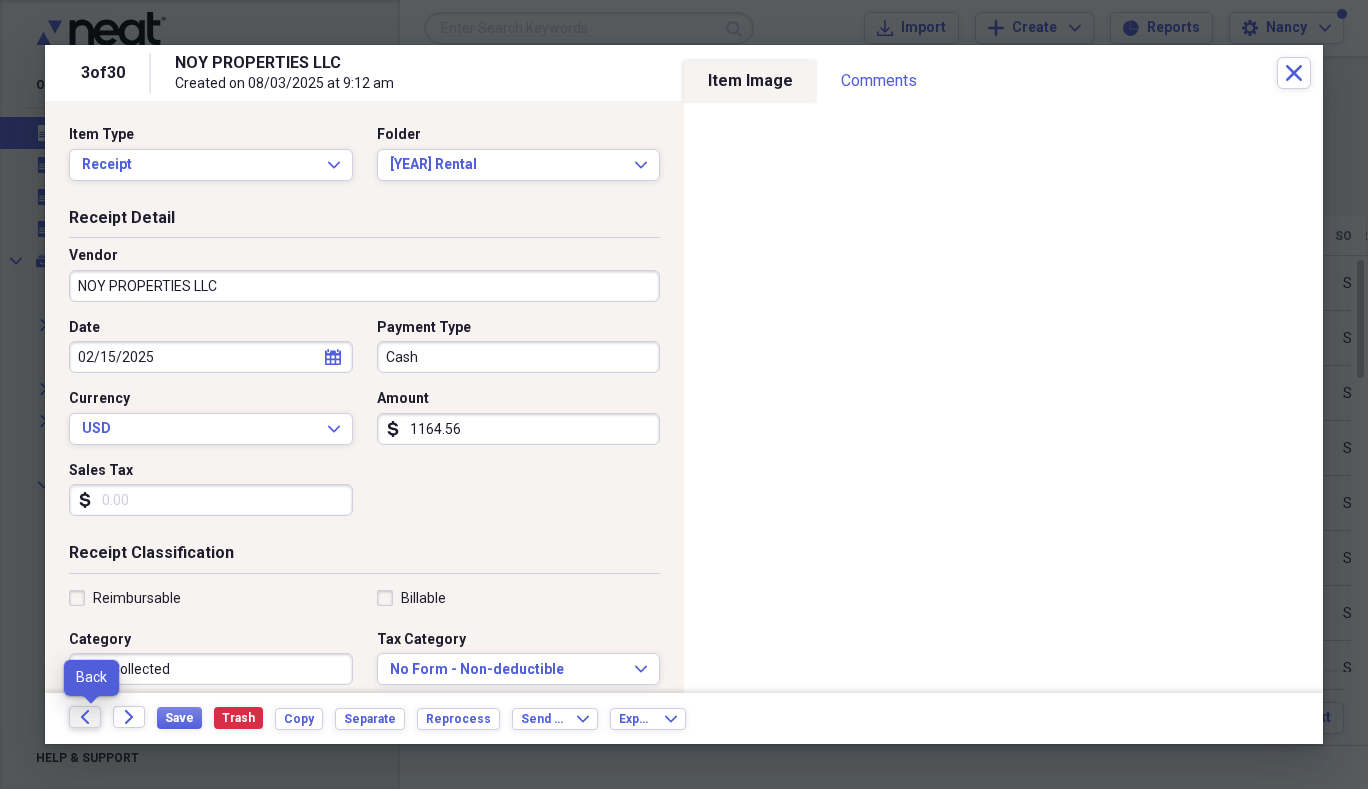 click on "Back" at bounding box center [85, 717] 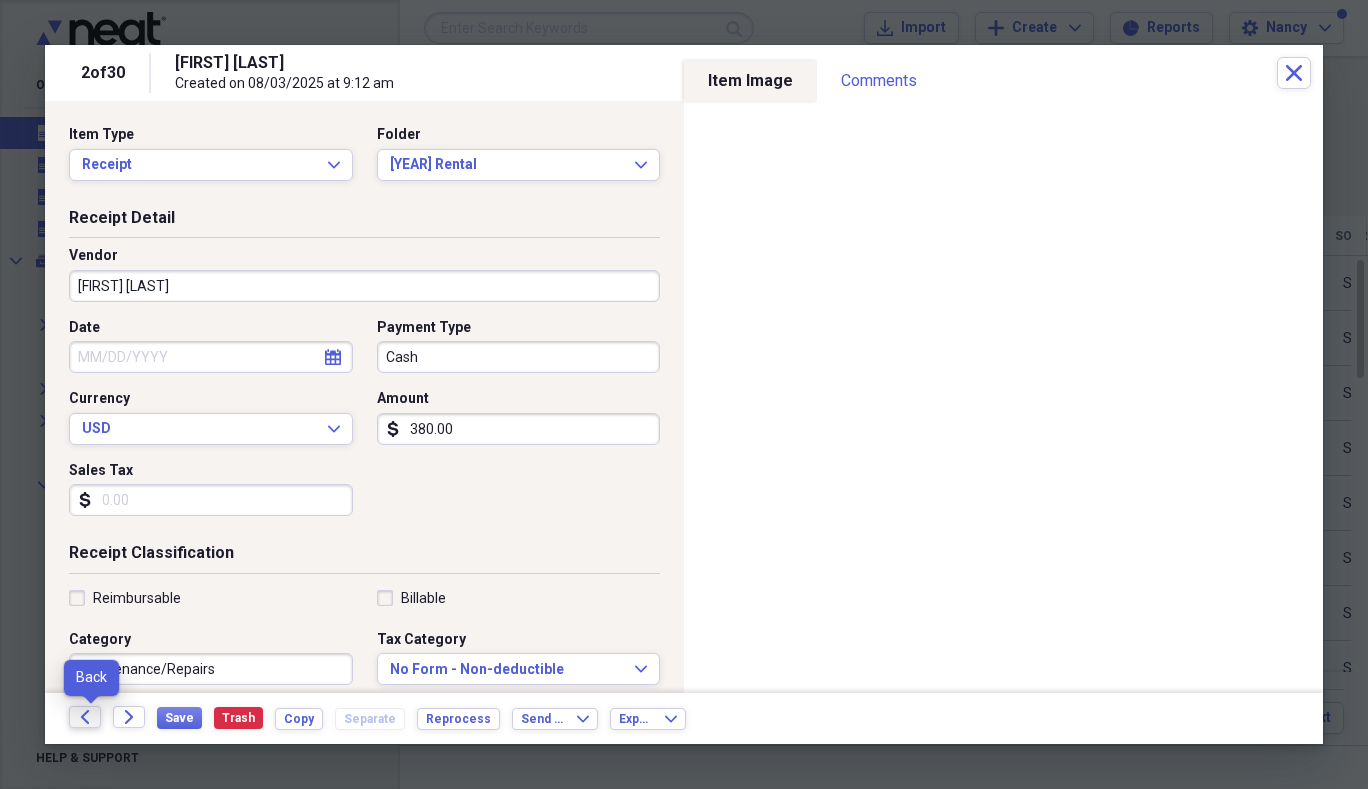 click on "Back" at bounding box center [85, 717] 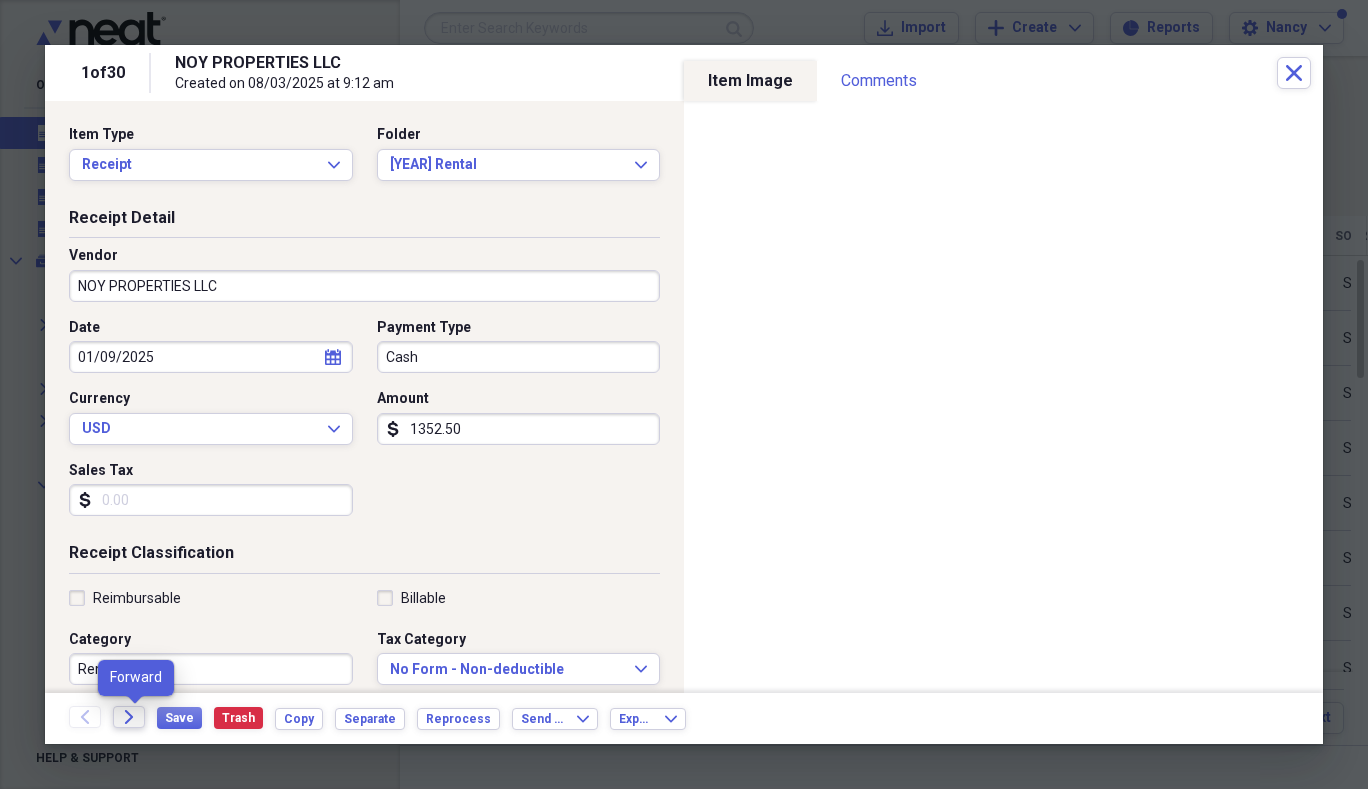 click on "Forward" 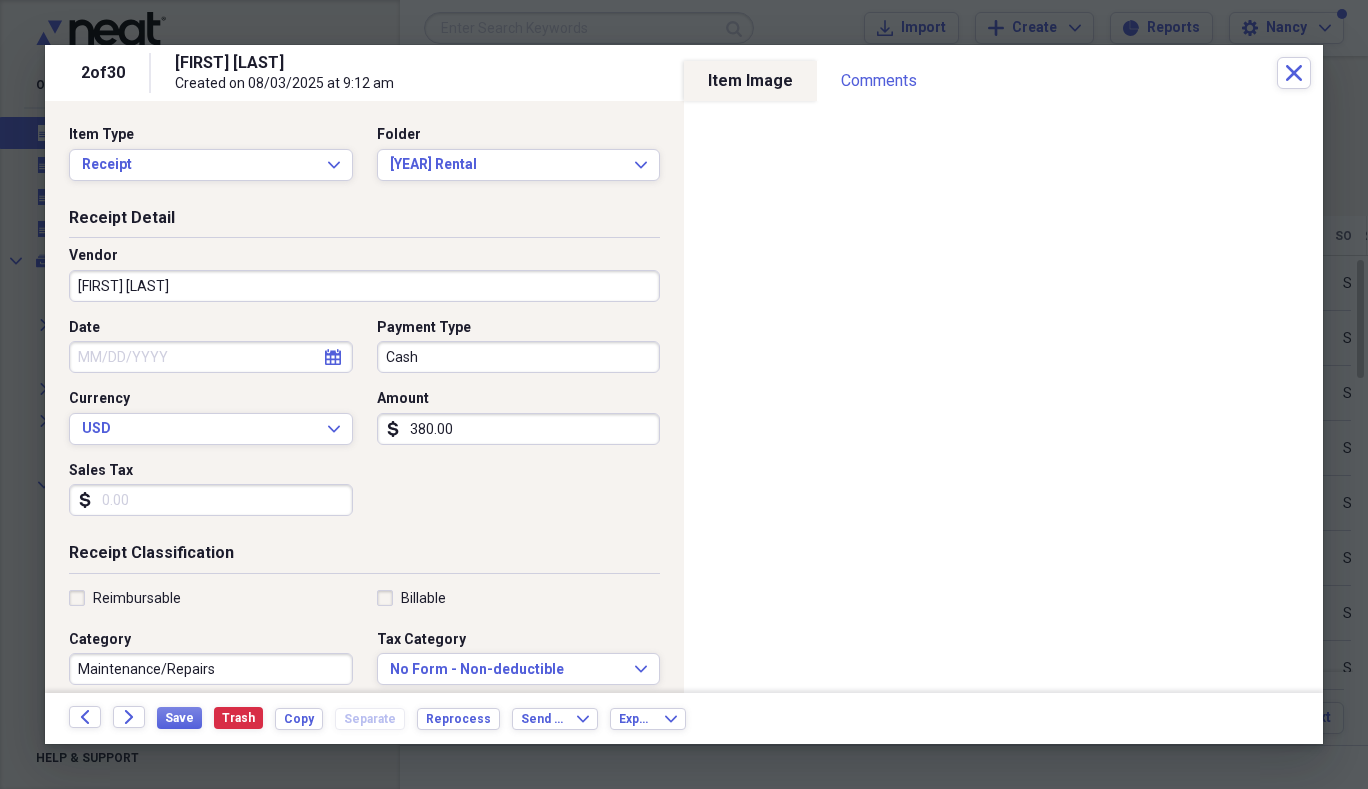 click at bounding box center (684, 394) 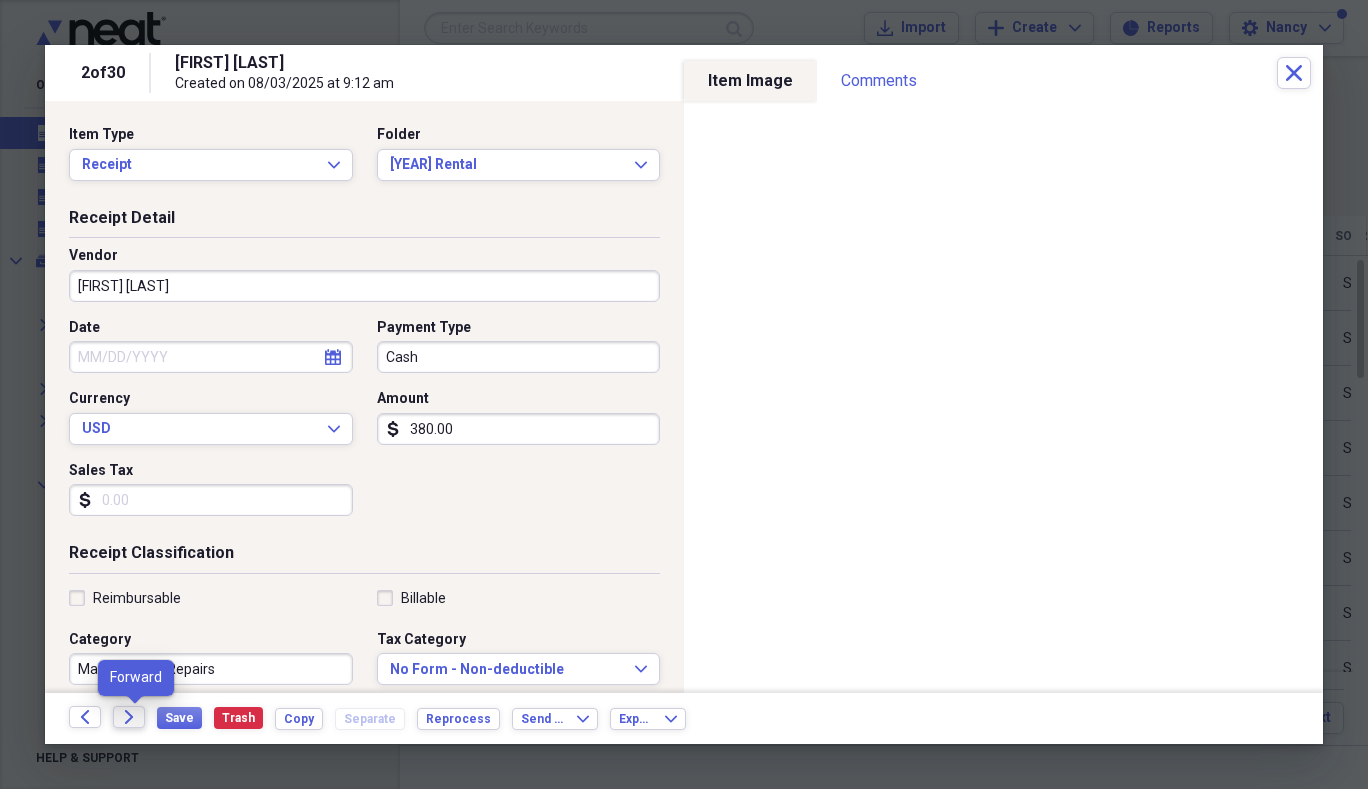 click 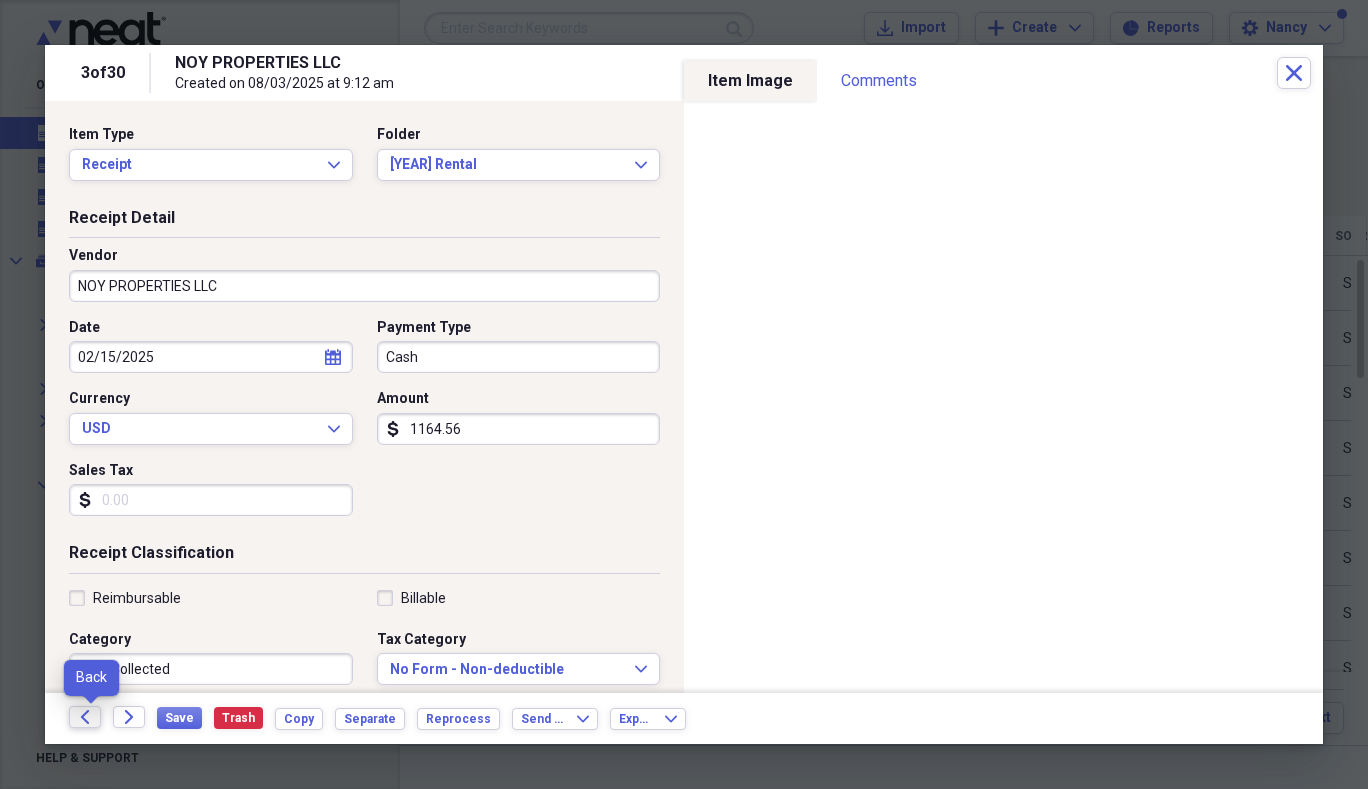 click on "Back" 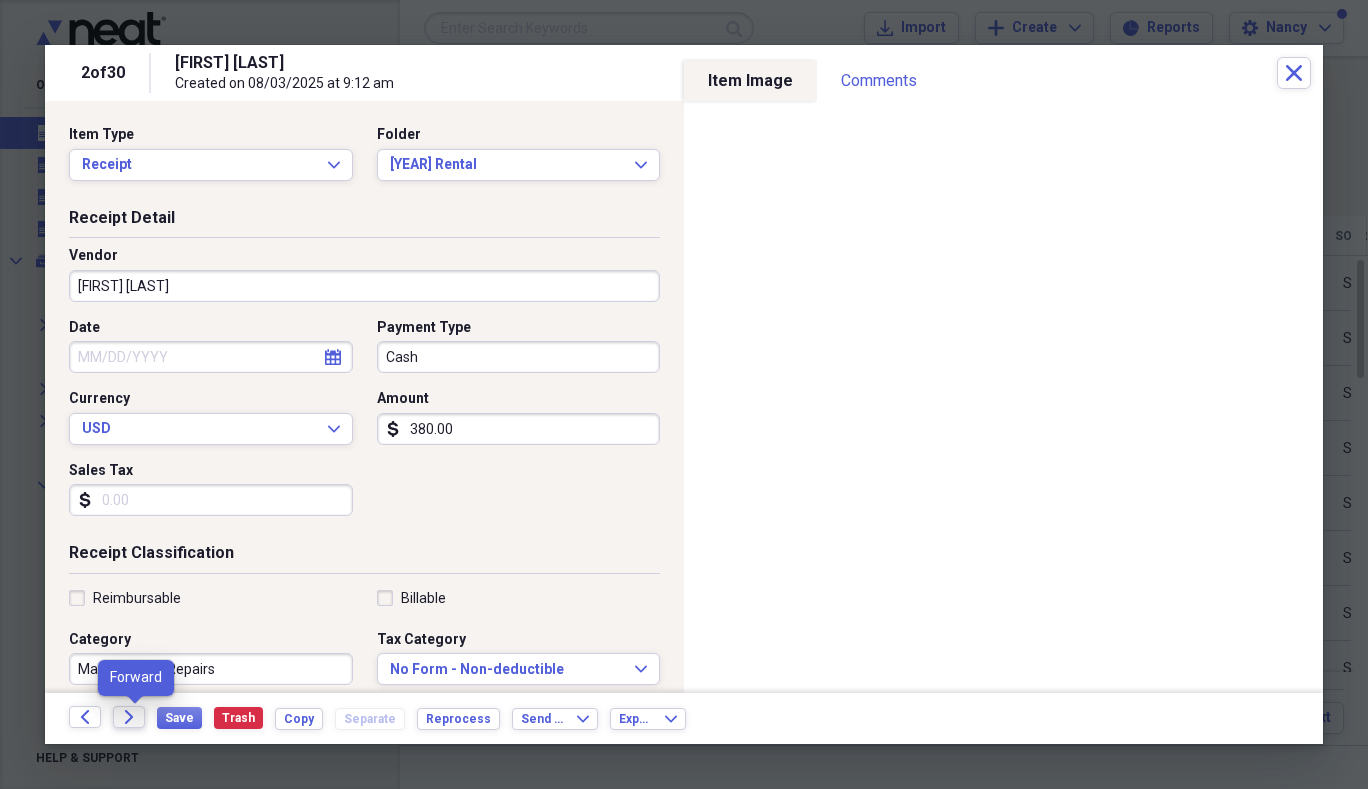 click on "Forward" 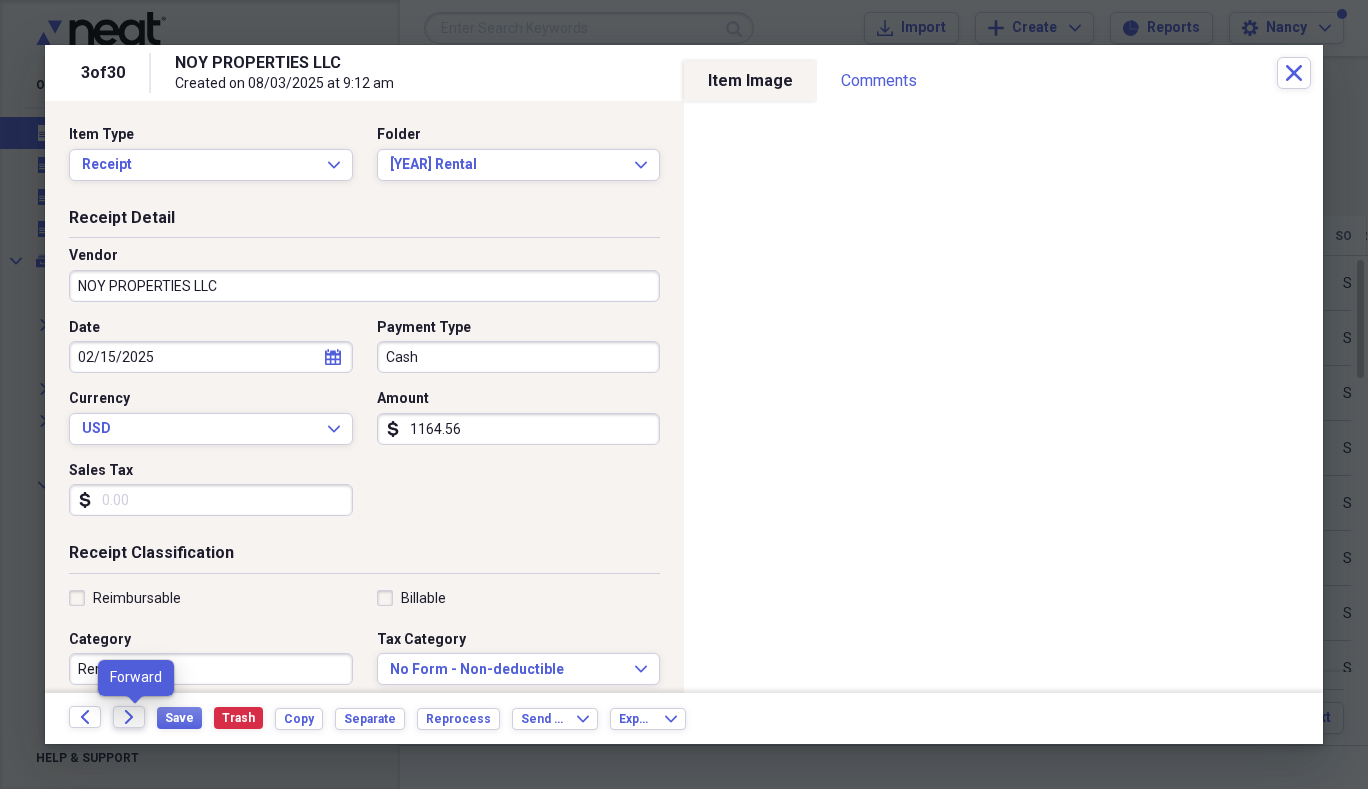 drag, startPoint x: 126, startPoint y: 724, endPoint x: 123, endPoint y: 735, distance: 11.401754 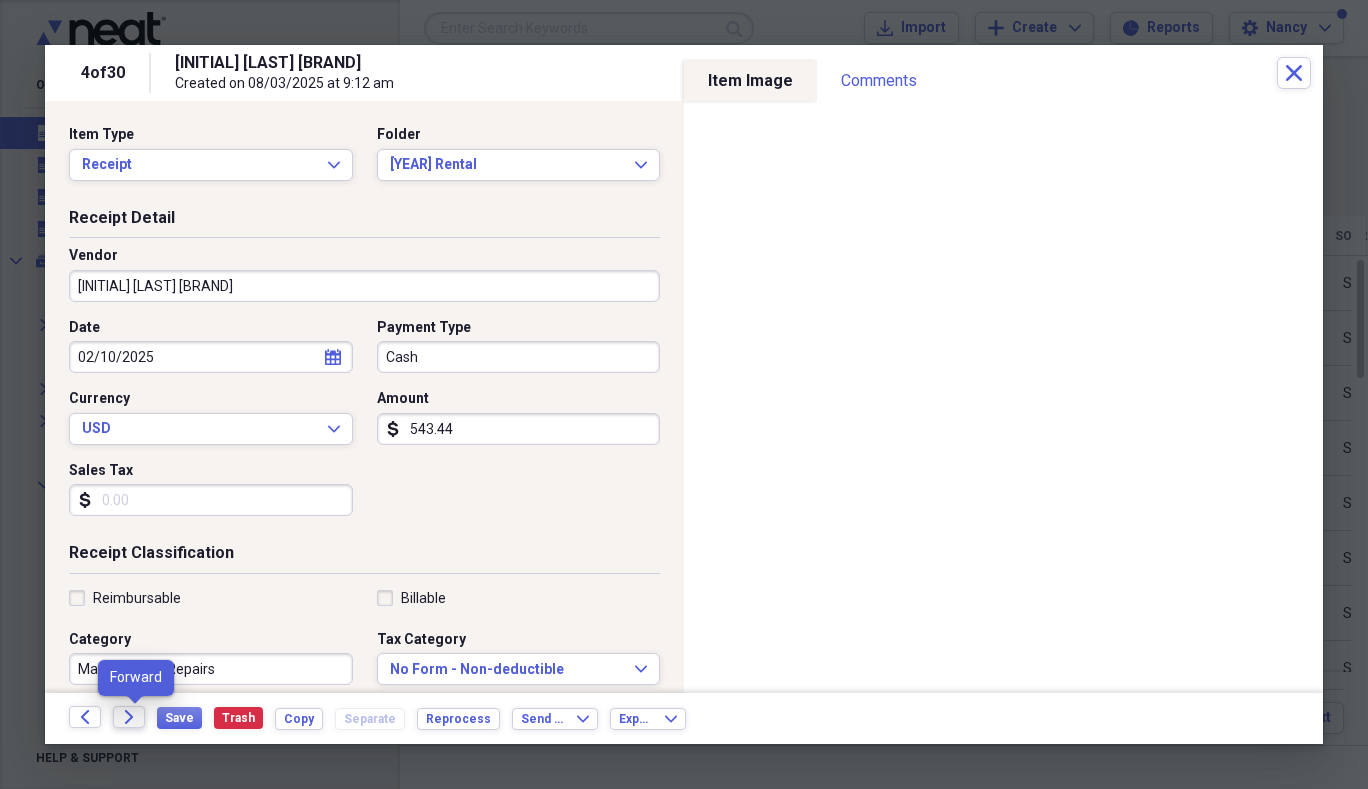 click on "Forward" 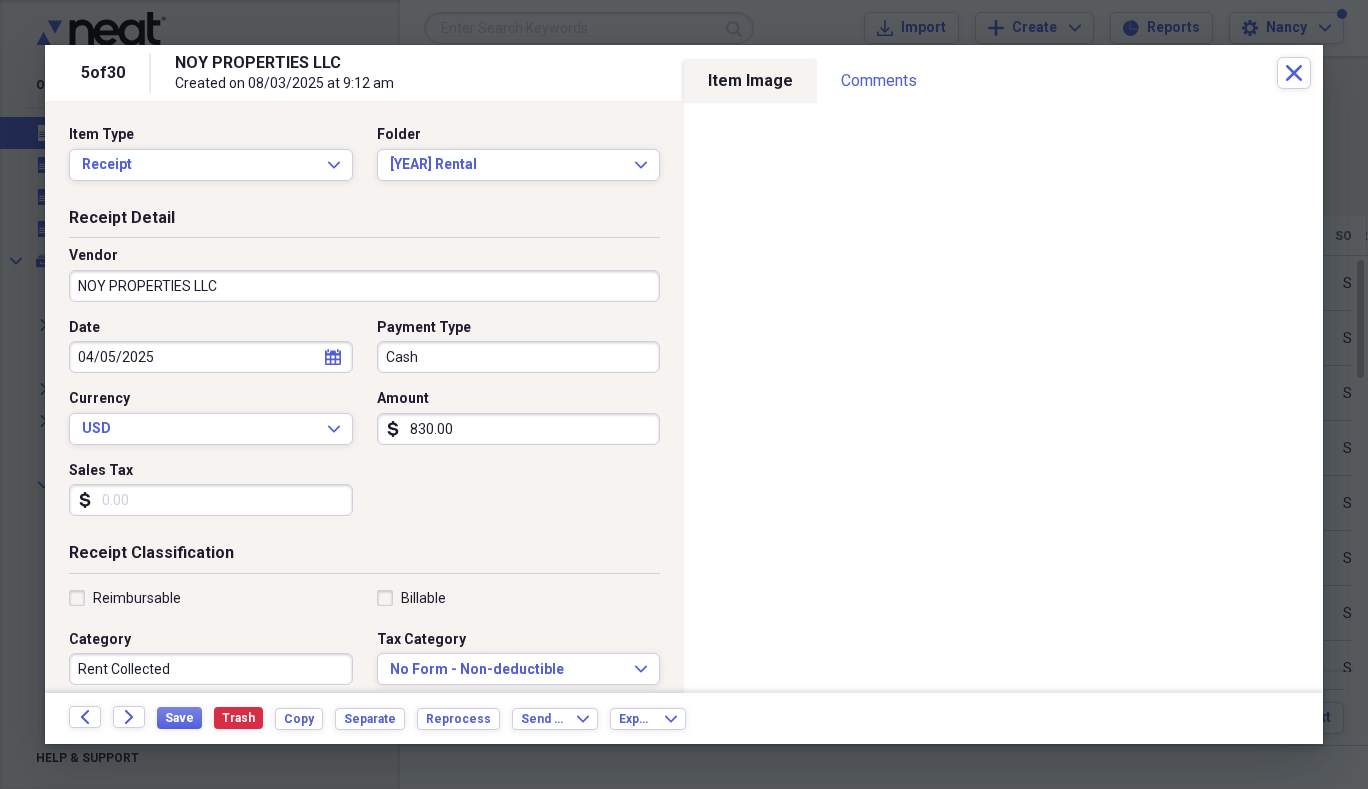 click on "830.00" at bounding box center (519, 429) 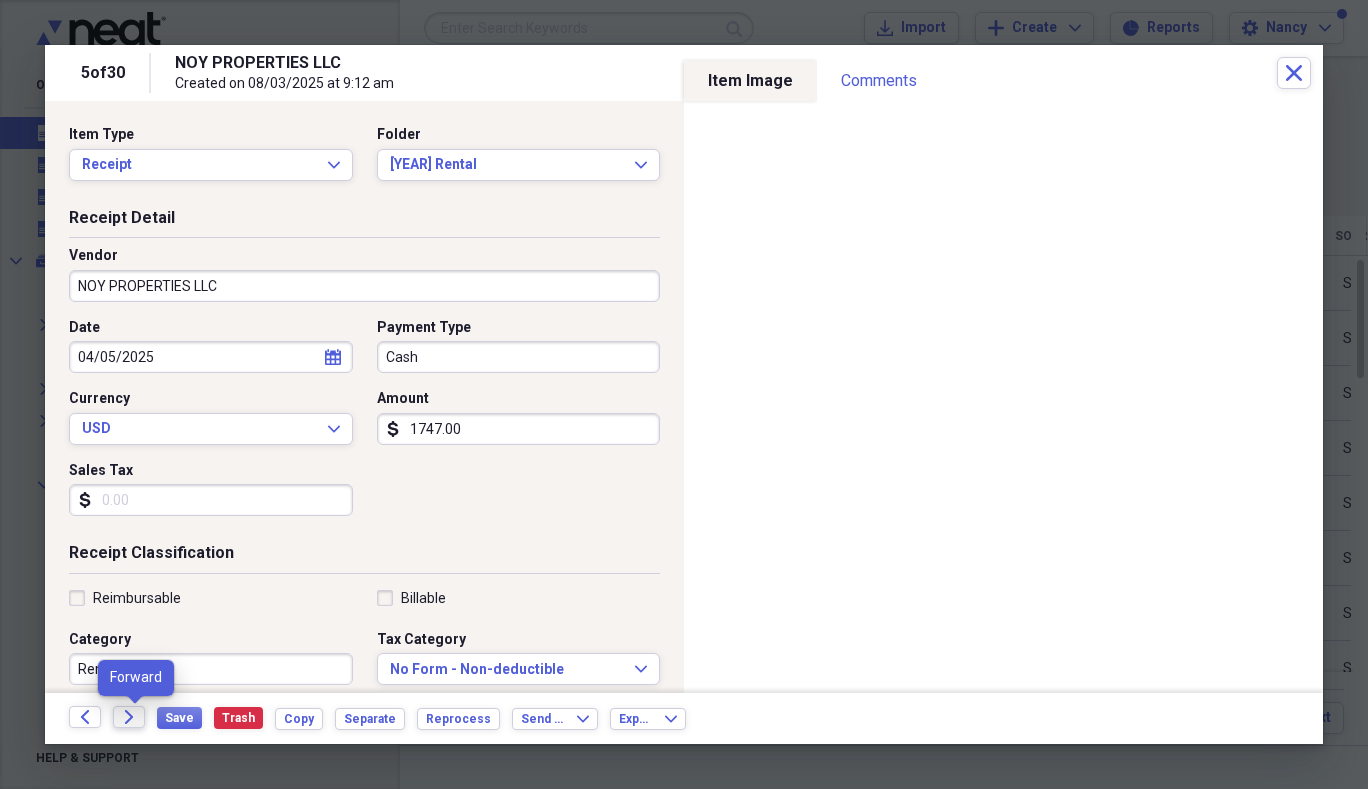 type on "1747.00" 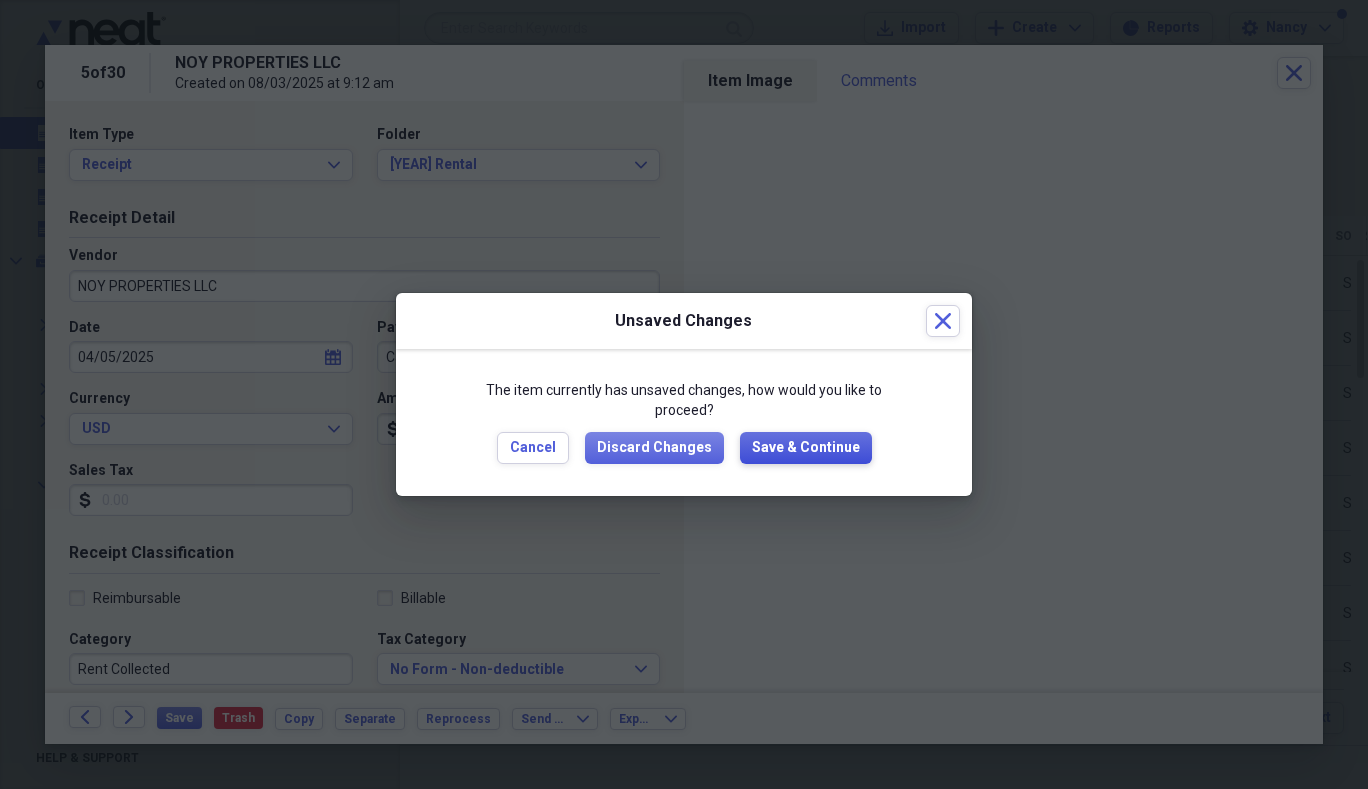 click on "Save & Continue" at bounding box center (806, 448) 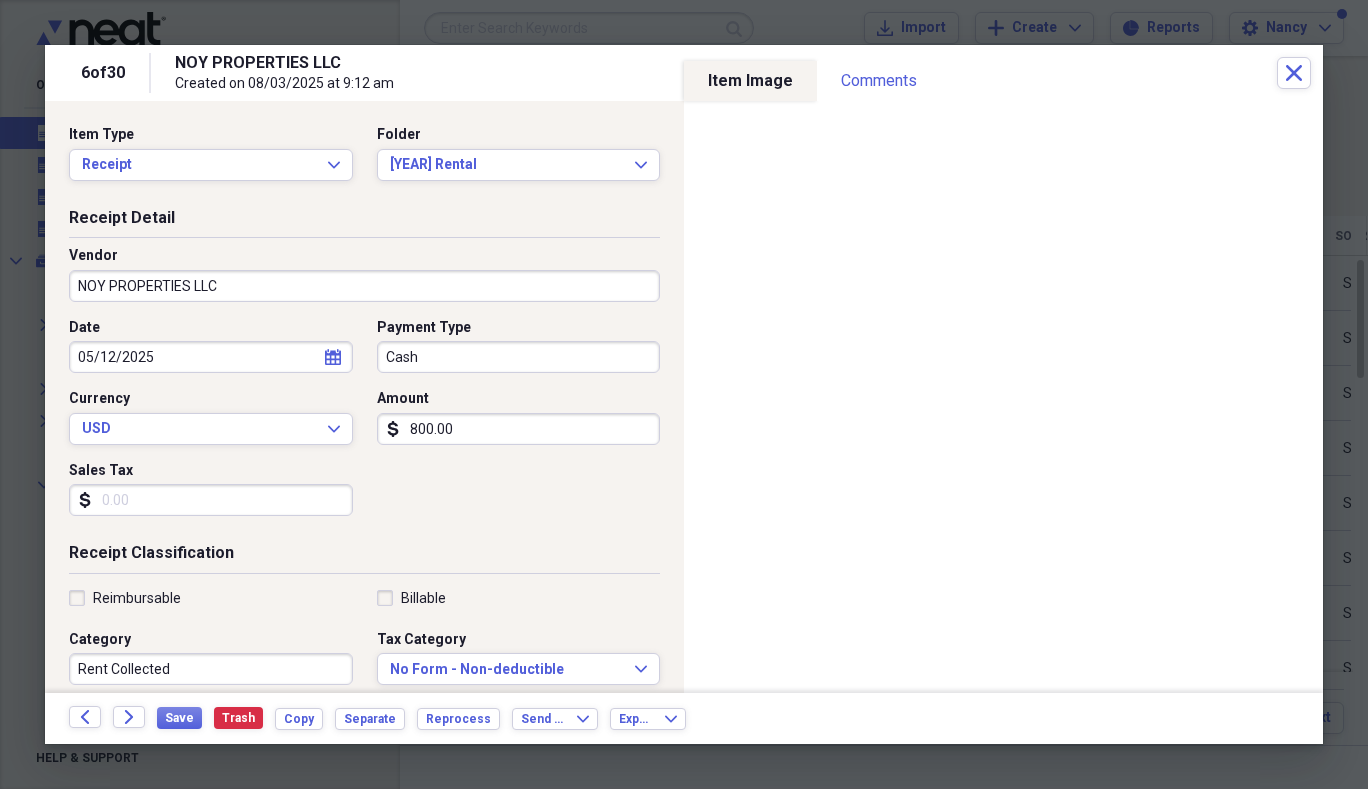 click on "800.00" at bounding box center (519, 429) 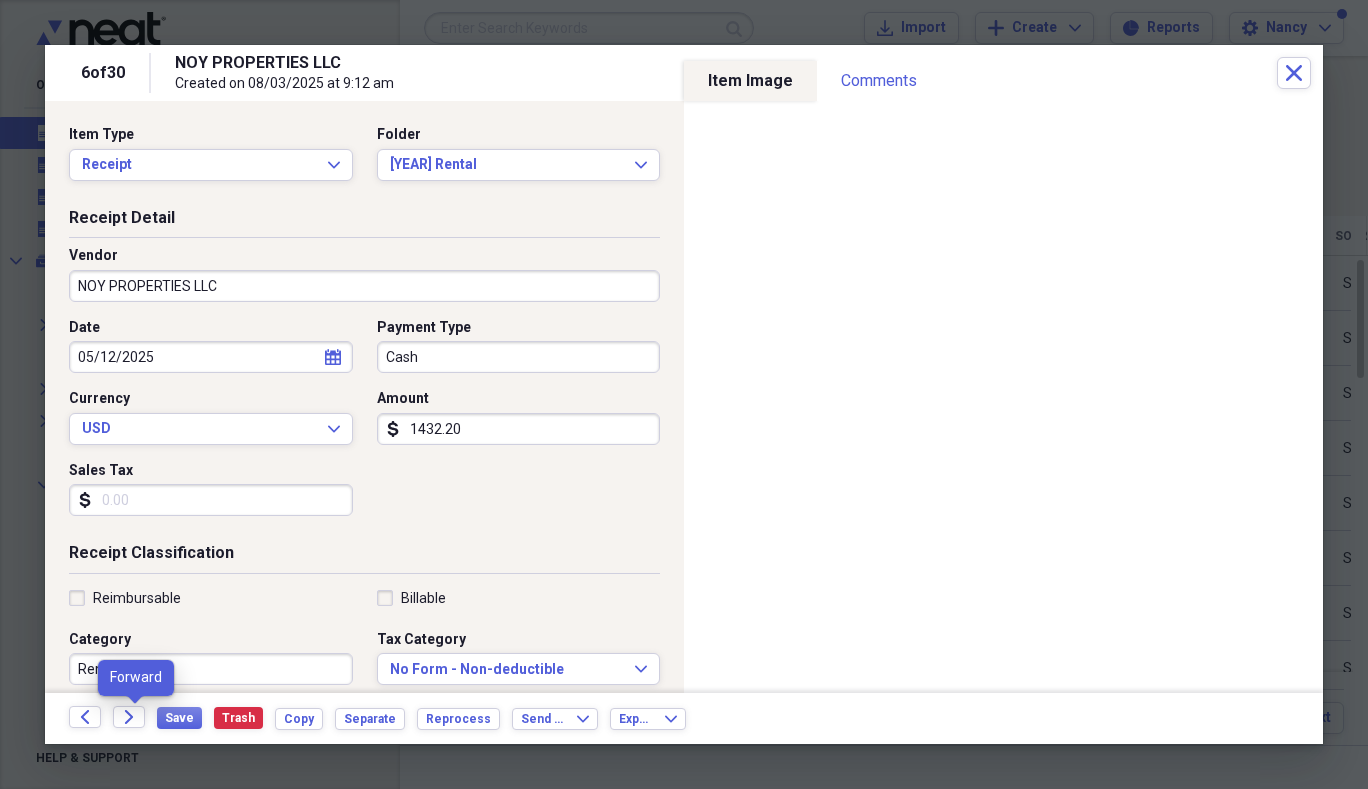 type on "1432.20" 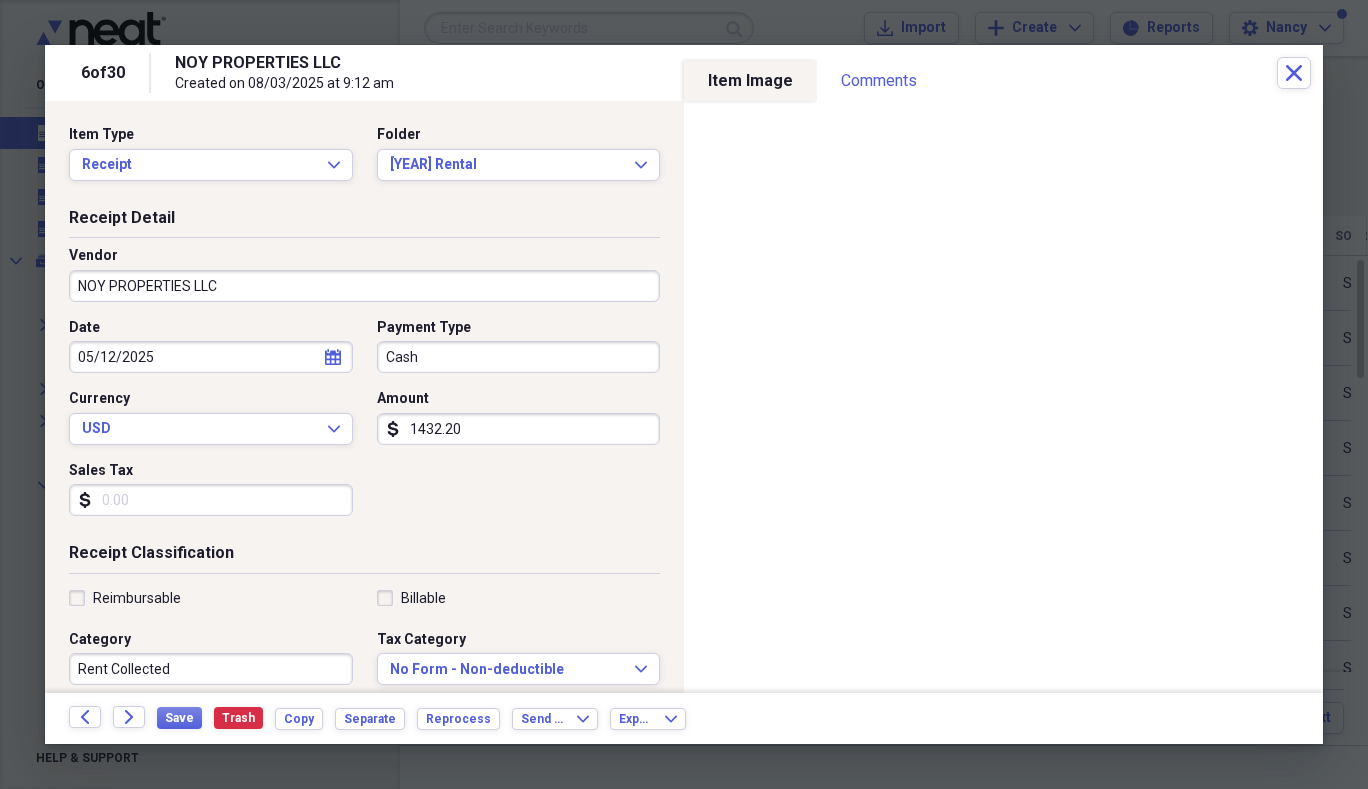 click on "Back Forward Save Trash Copy Separate Reprocess Send To Expand Export Expand" at bounding box center [684, 718] 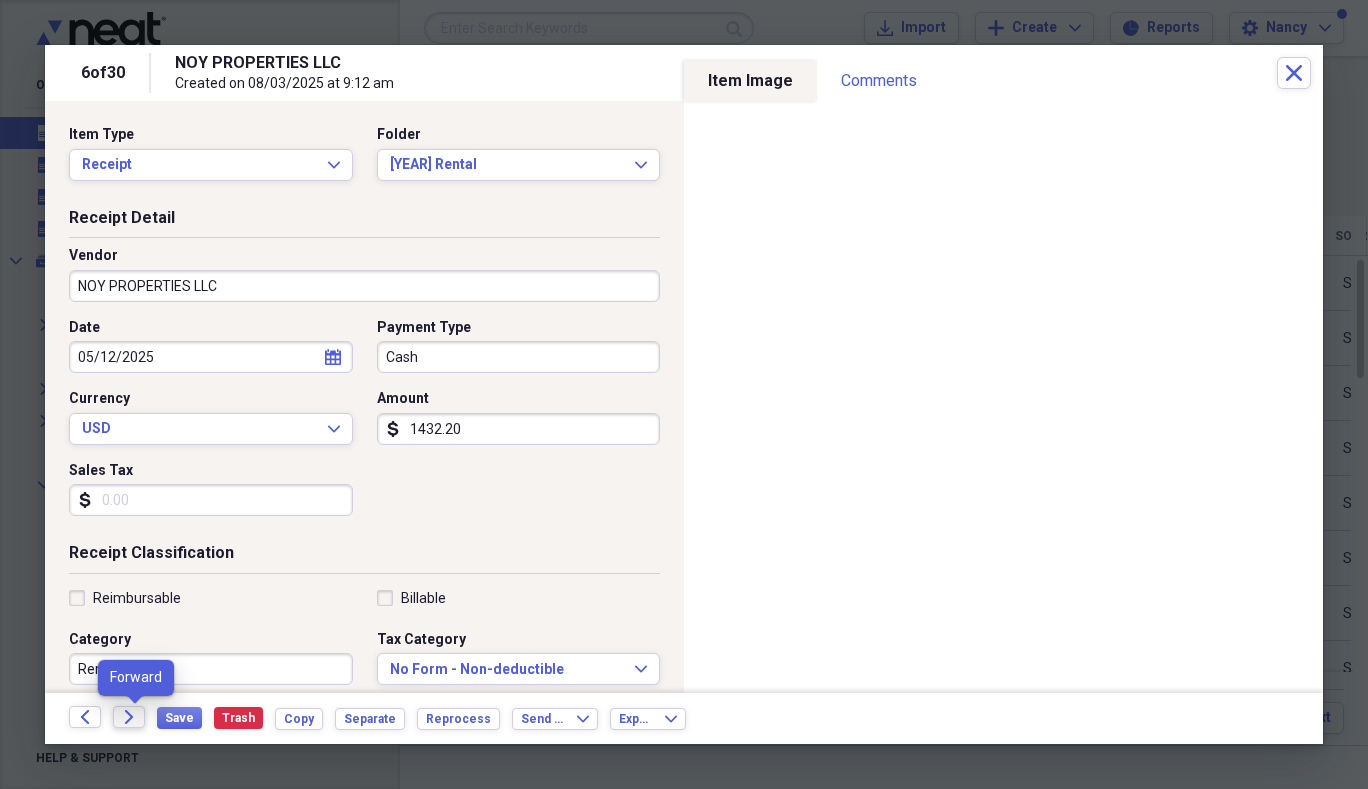 click 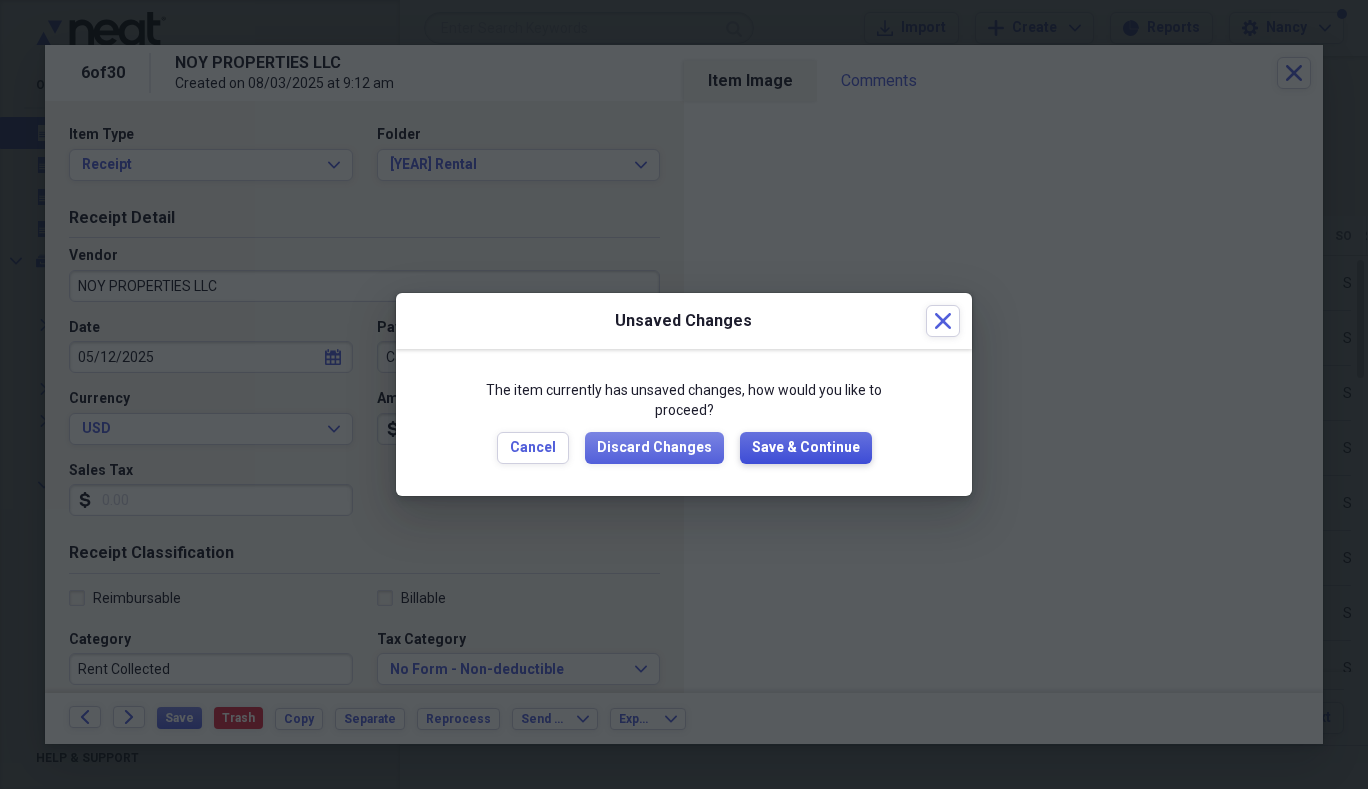 click on "Save & Continue" at bounding box center [806, 448] 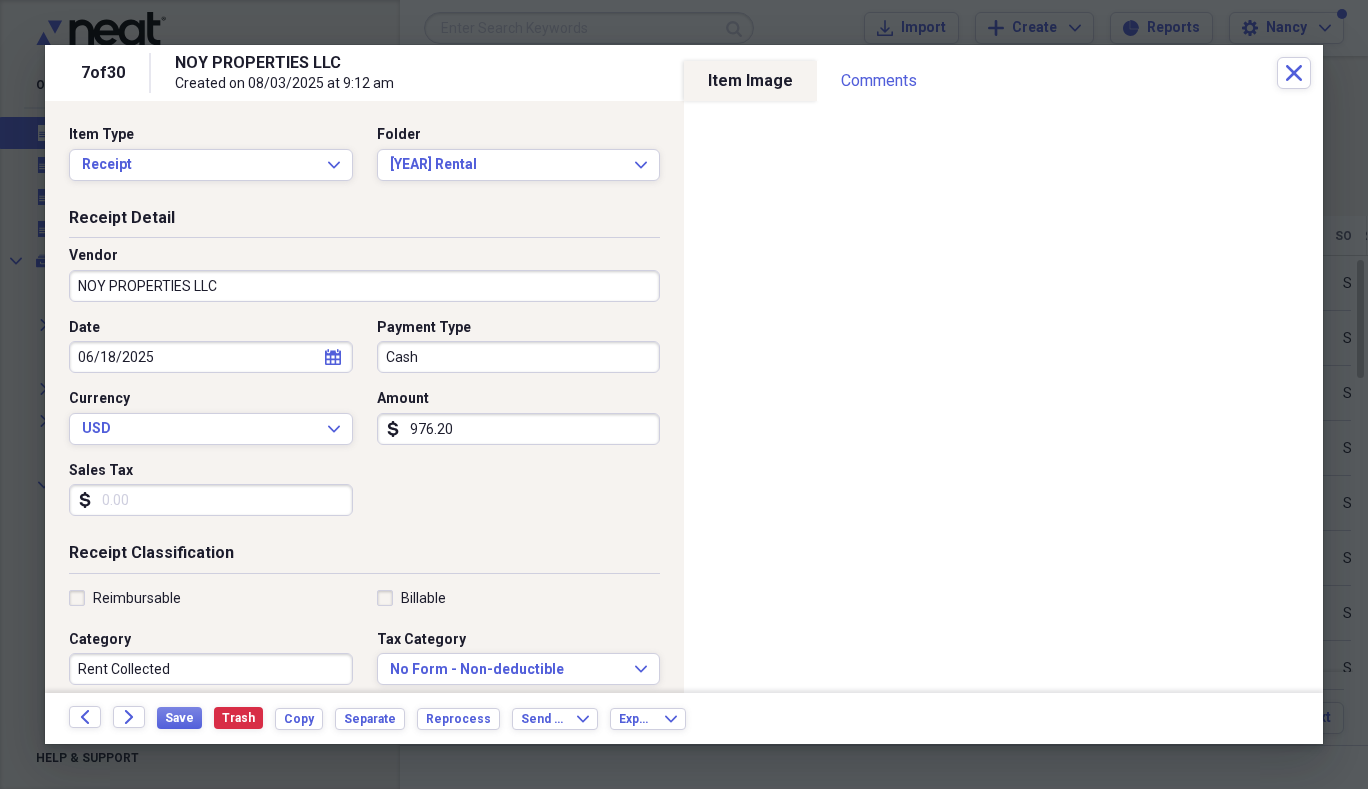 click on "976.20" at bounding box center [519, 429] 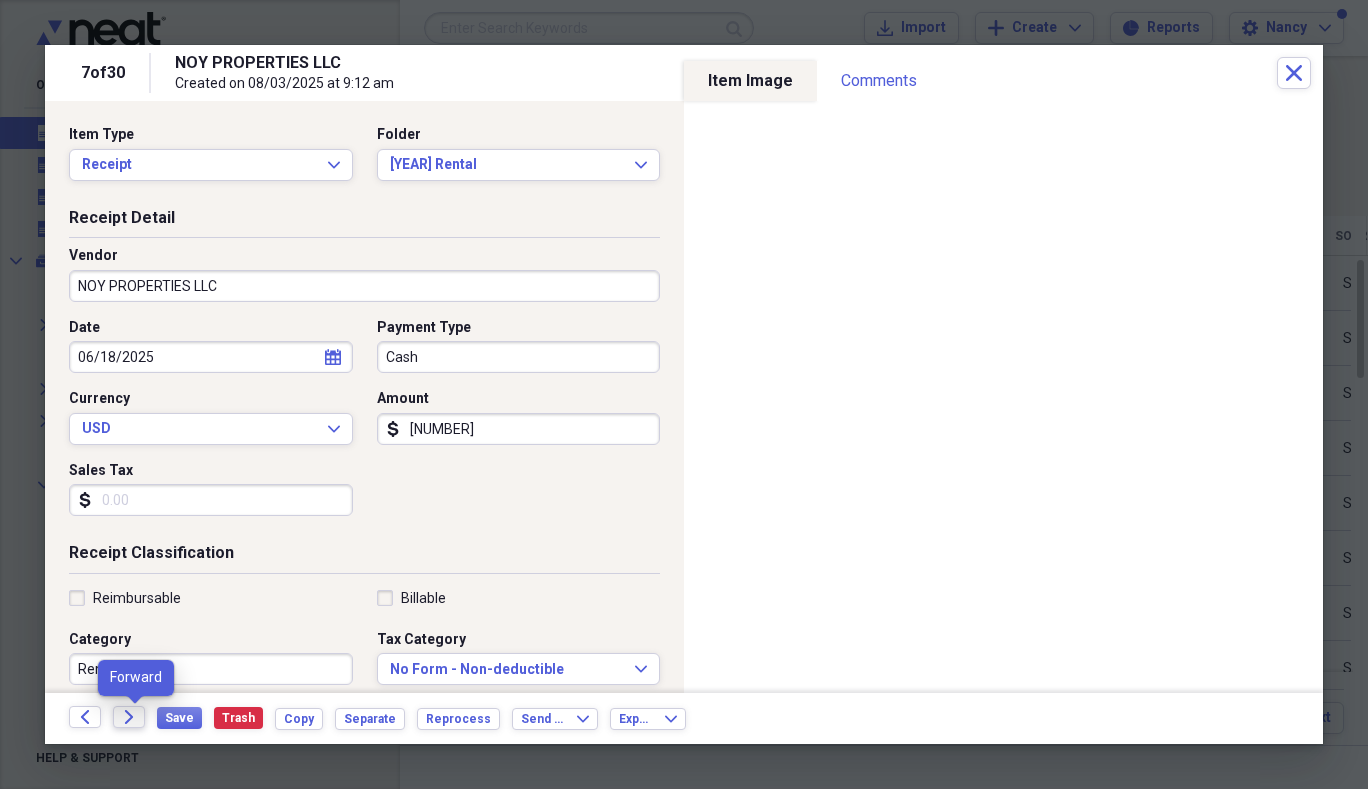 type on "[NUMBER]" 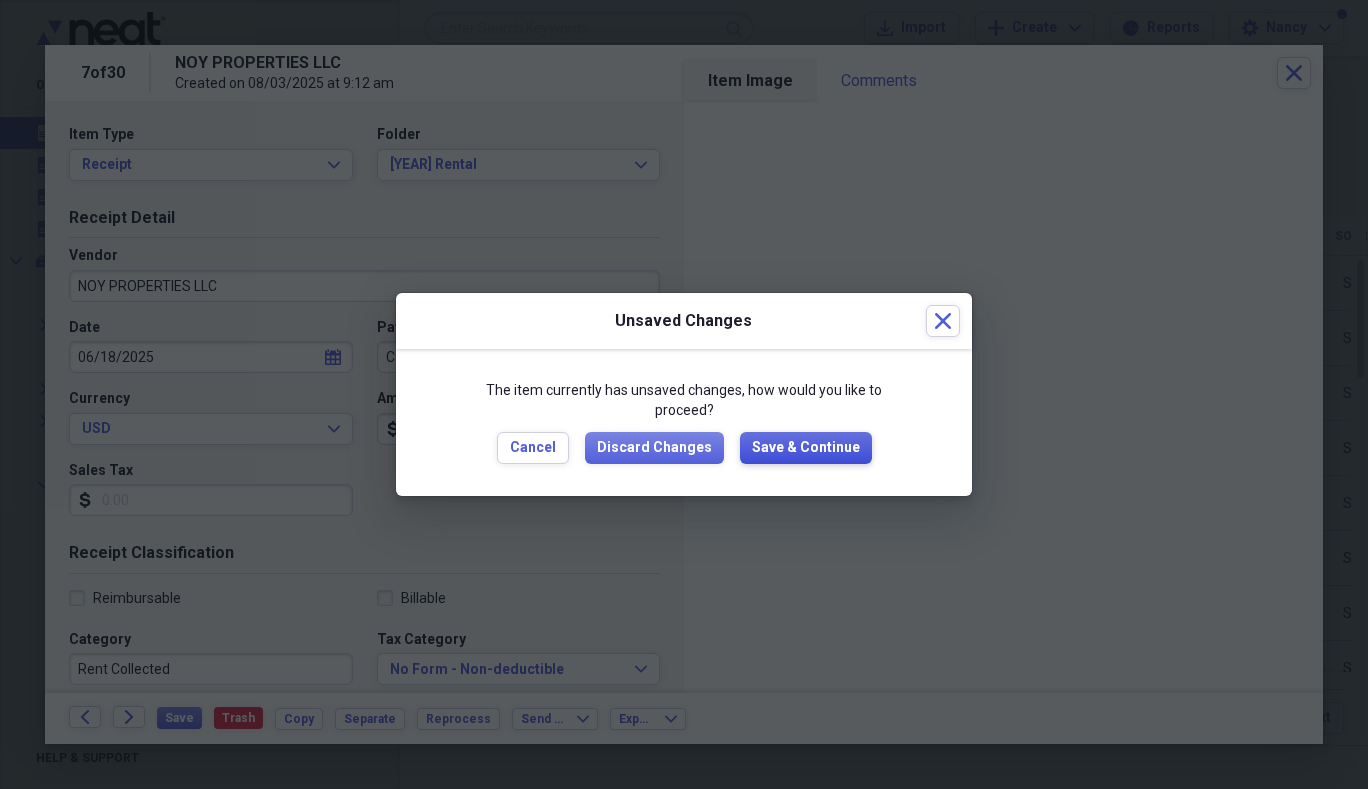 click on "Save & Continue" at bounding box center [806, 448] 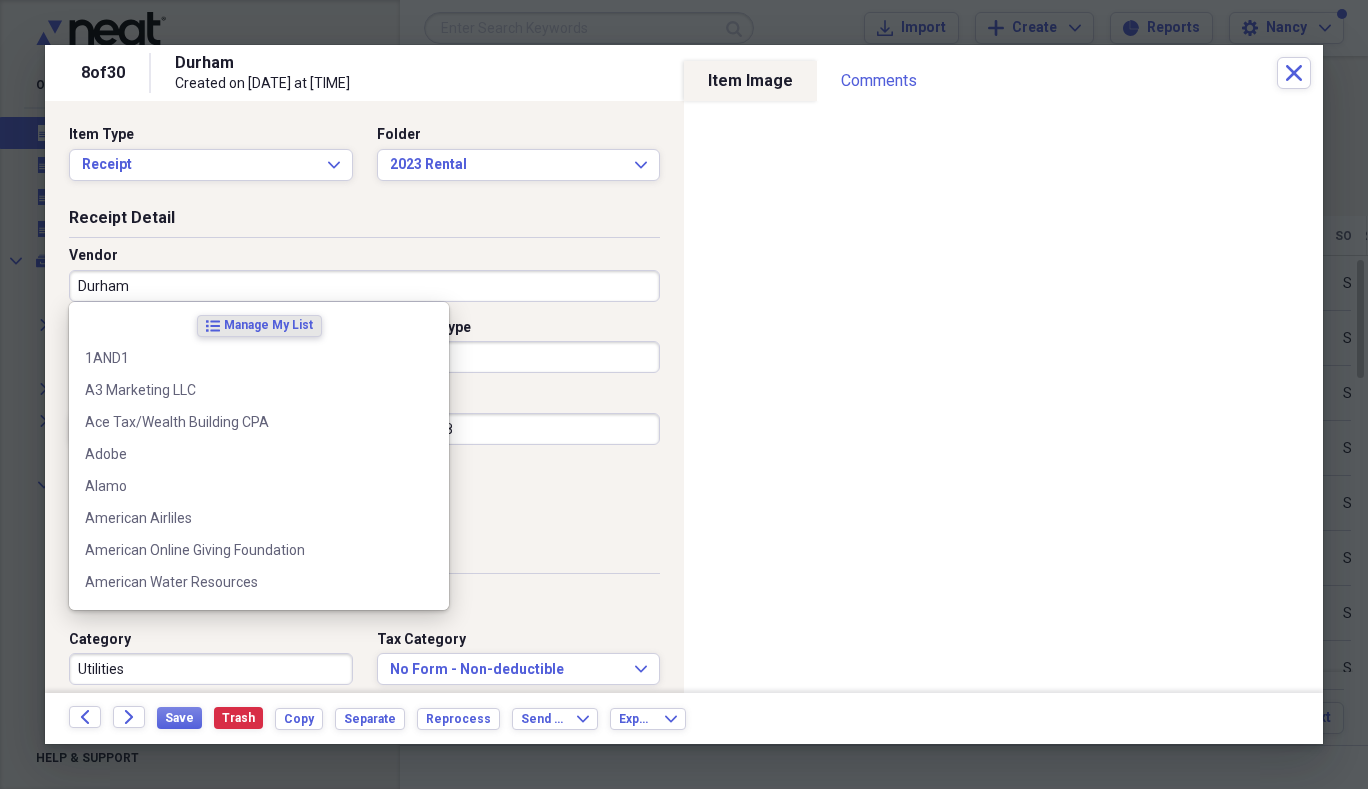 click on "Durham" at bounding box center [364, 286] 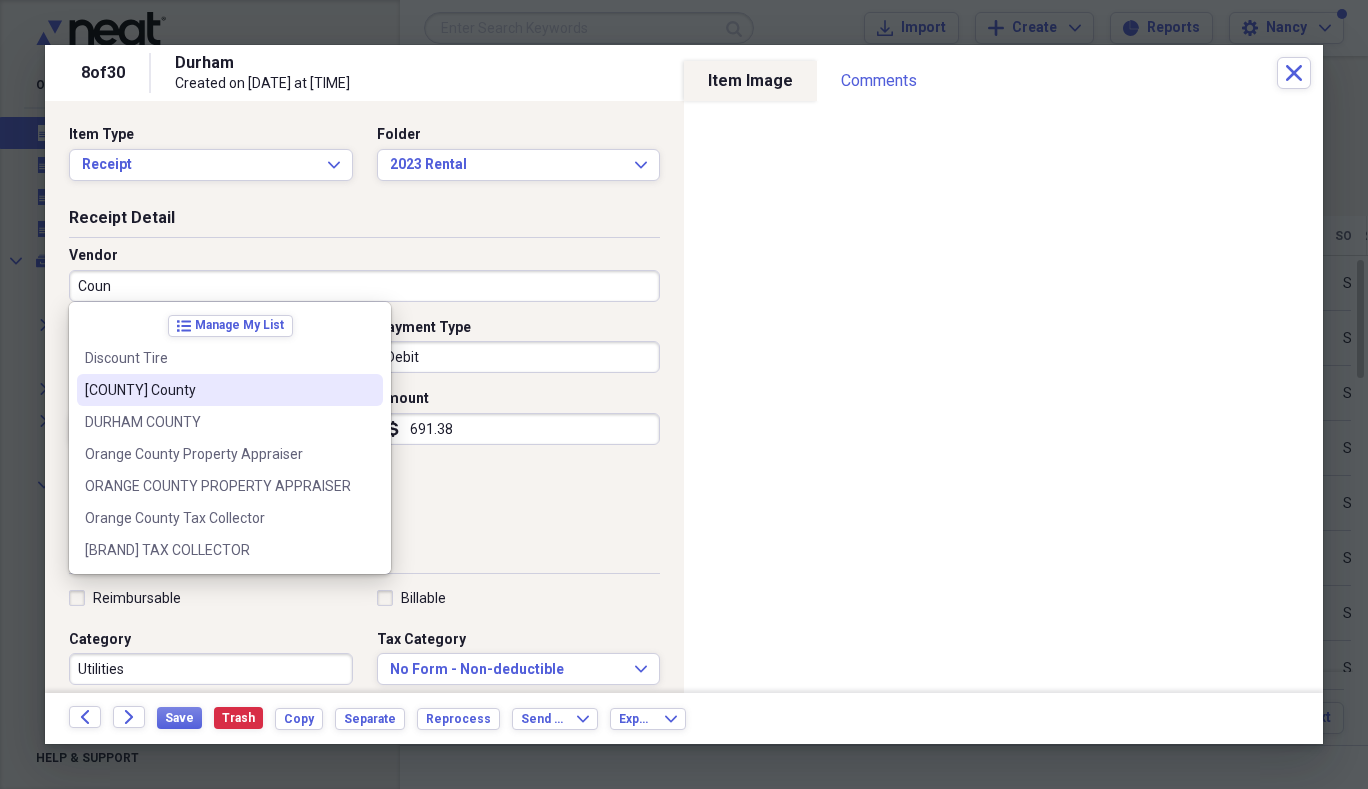 click on "[COUNTY] County" at bounding box center [218, 390] 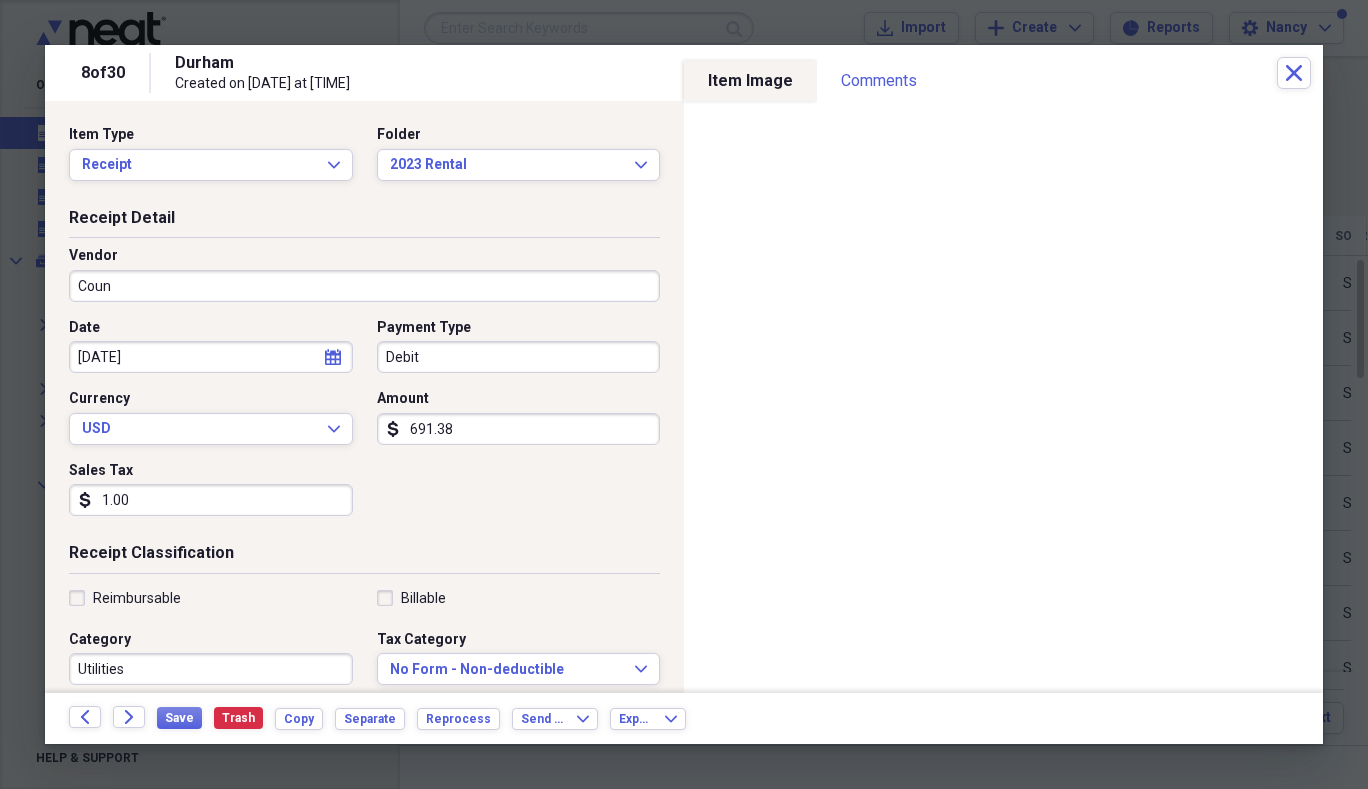 type on "[COUNTY] County" 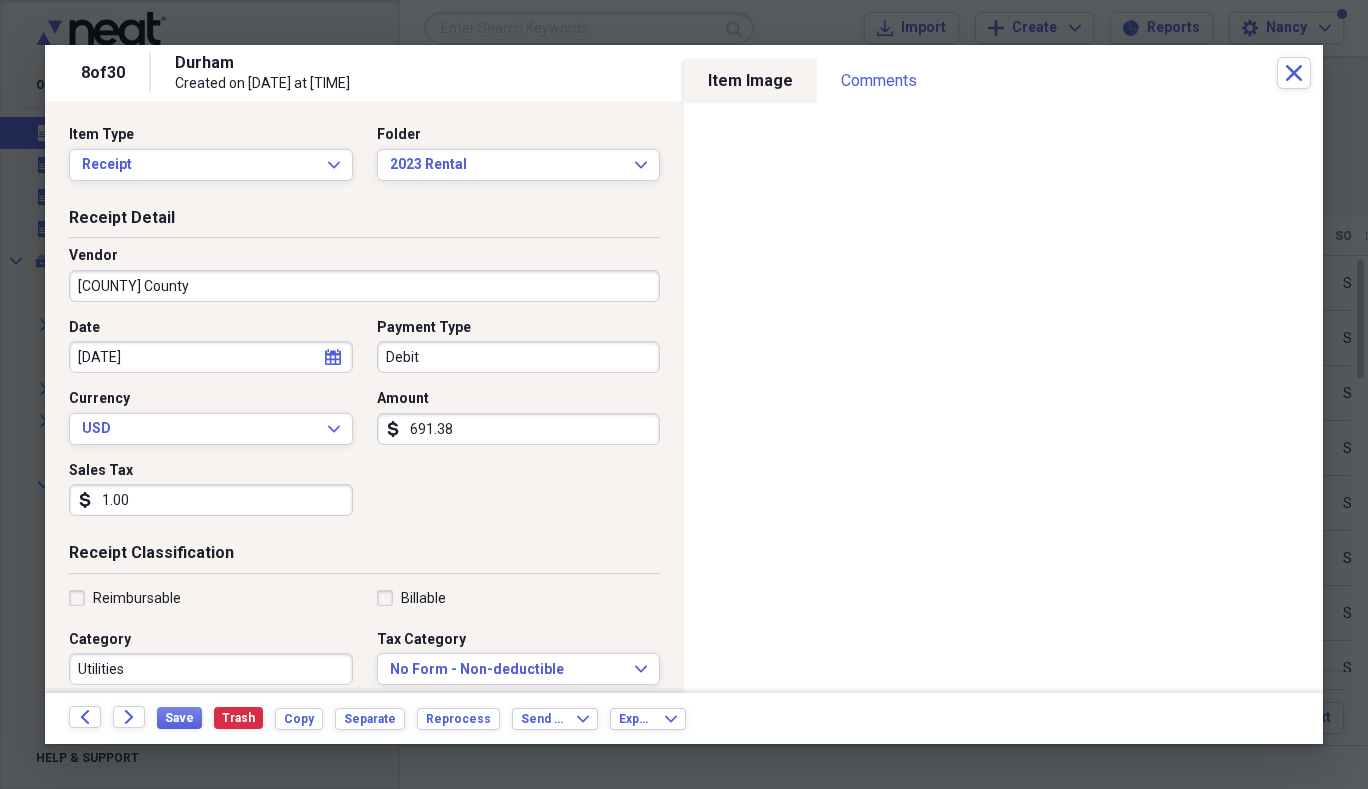 type on "Property Taxes" 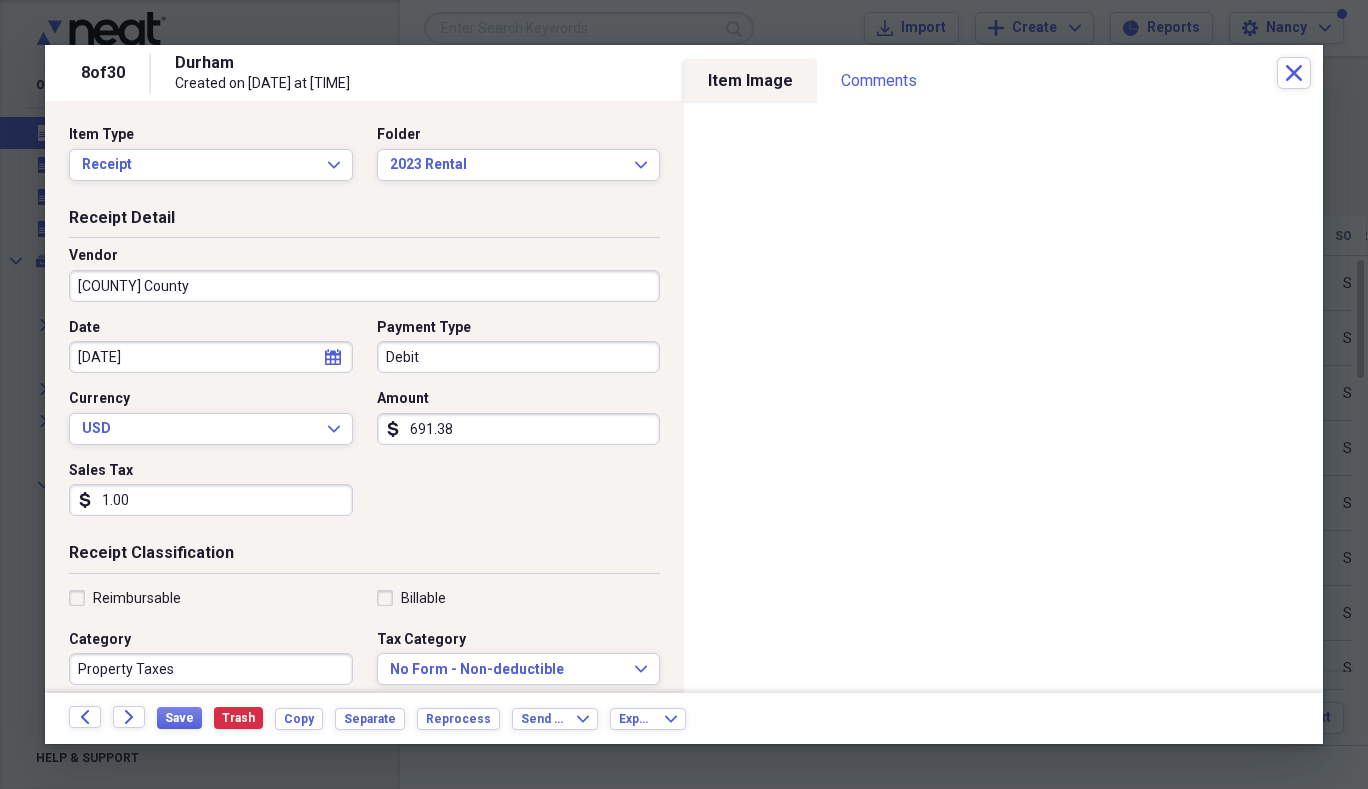 click on "691.38" at bounding box center [519, 429] 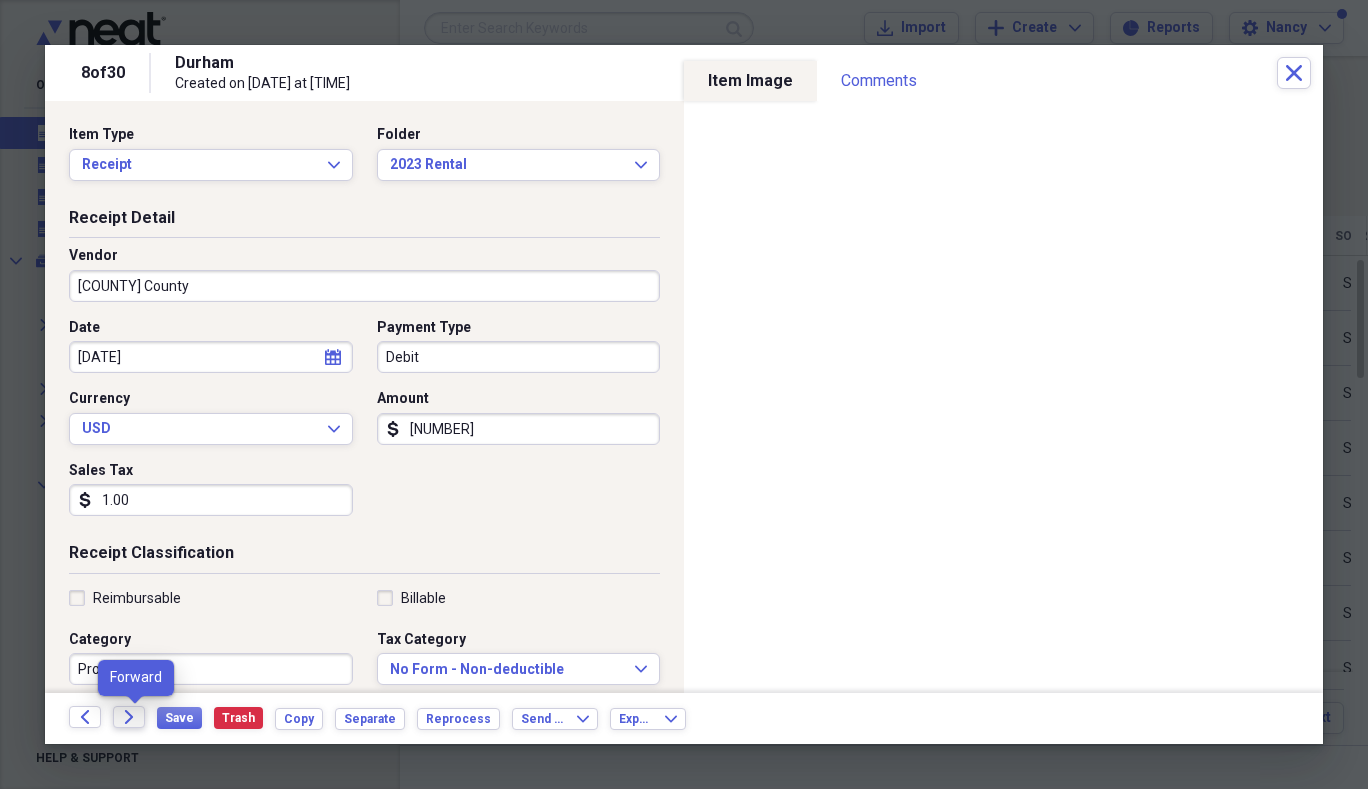 type on "[NUMBER]" 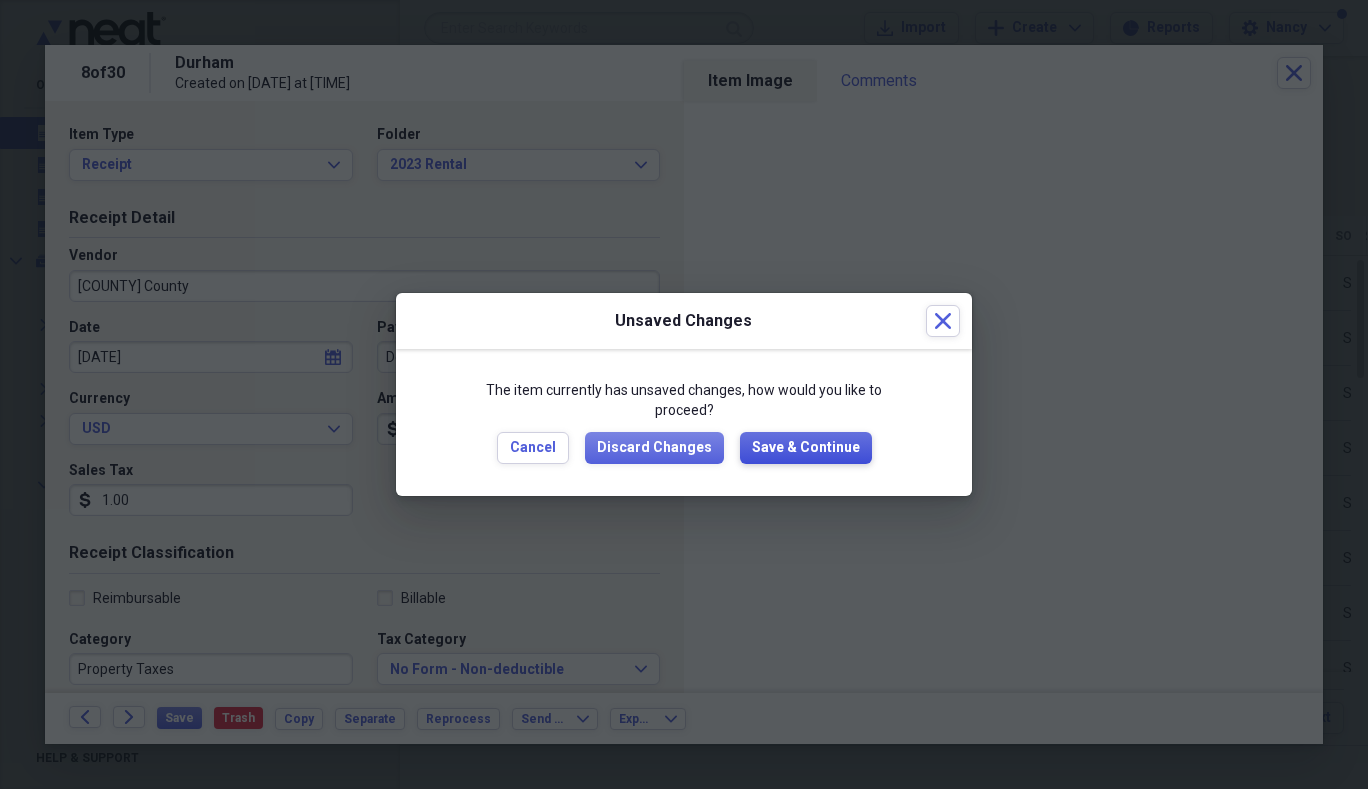 click on "Save & Continue" at bounding box center [806, 448] 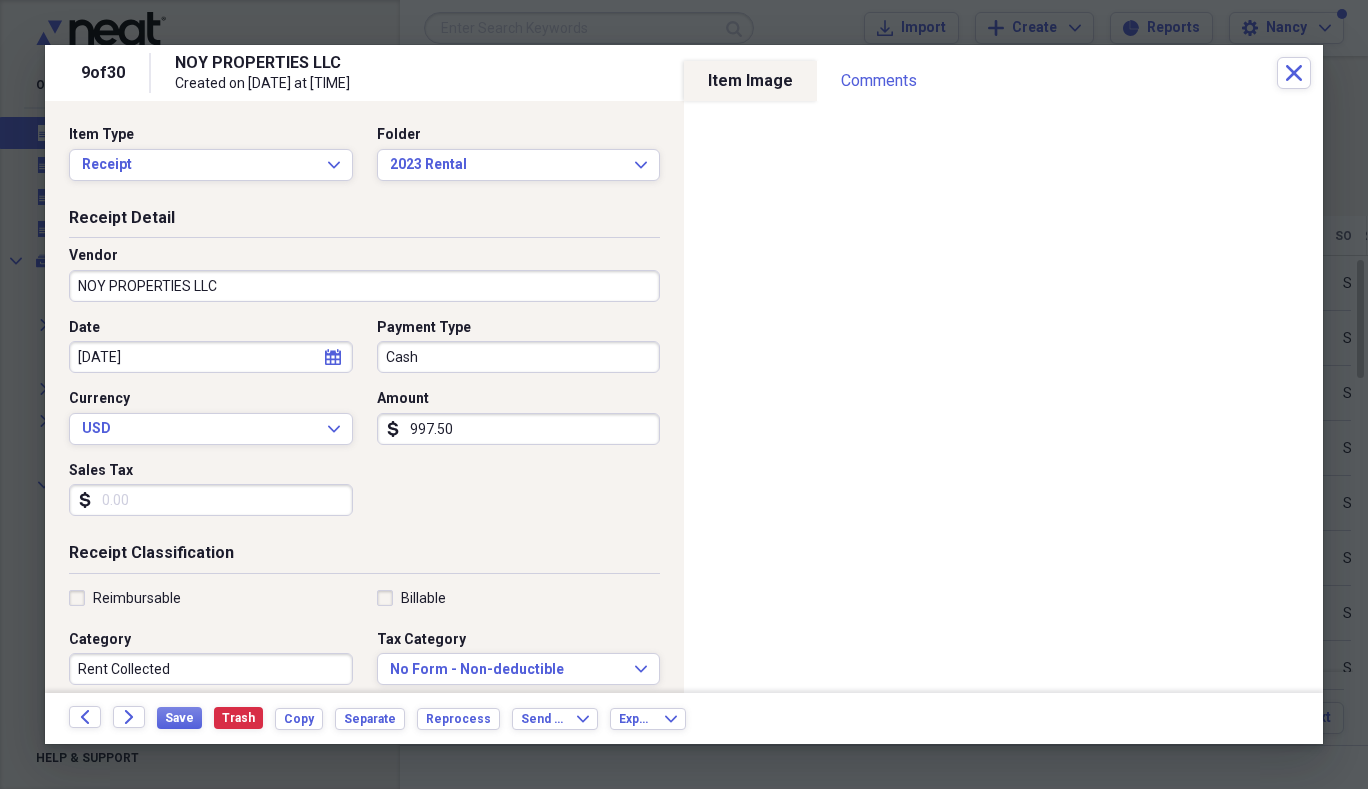 click on "997.50" at bounding box center (519, 429) 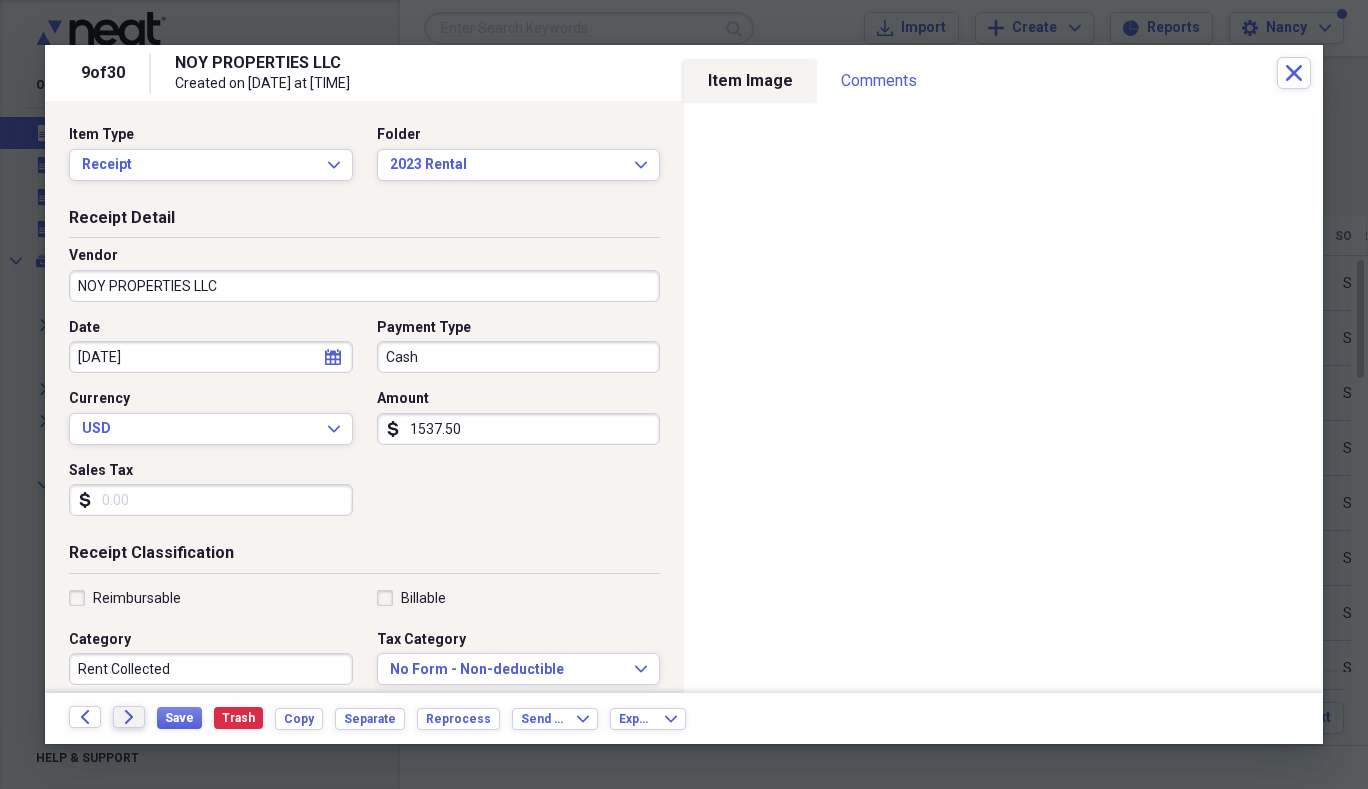 type on "1537.50" 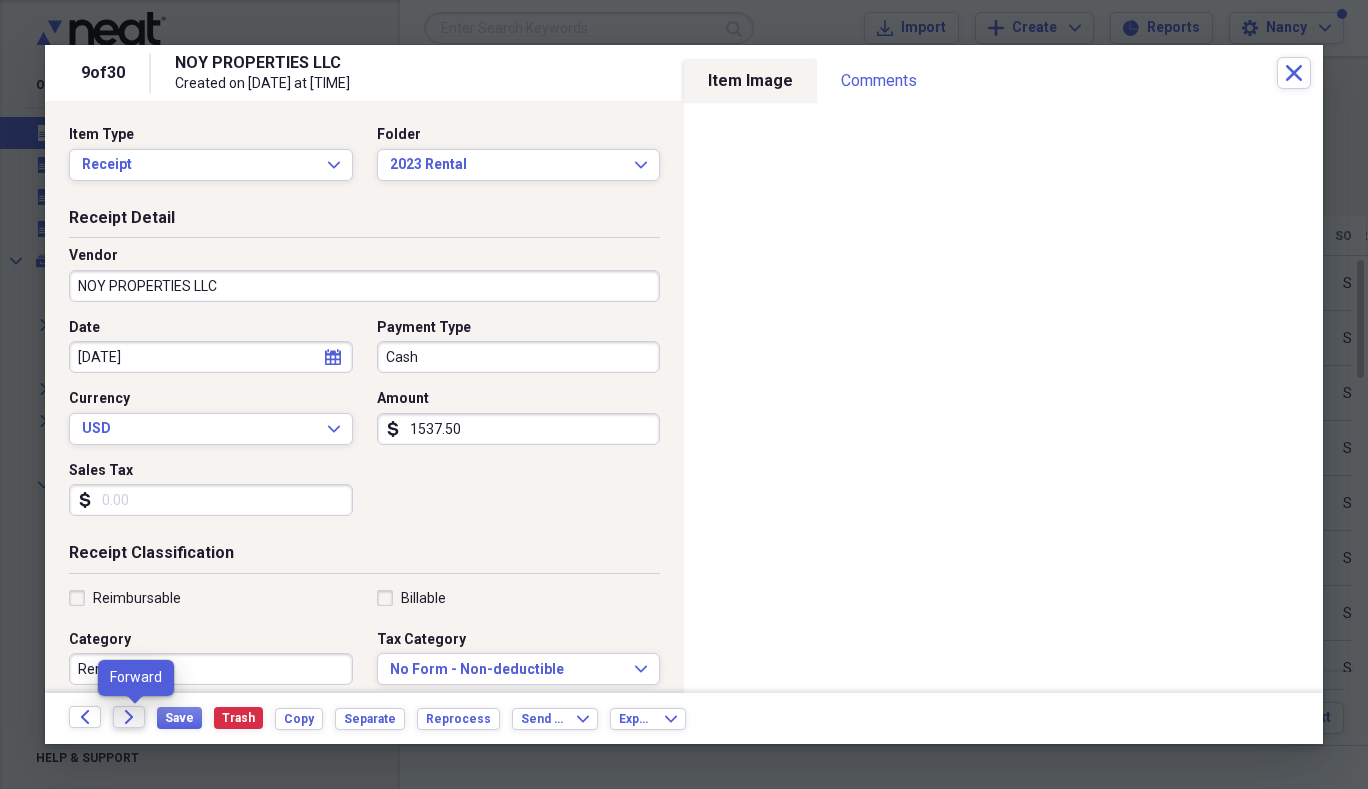 click on "Forward" 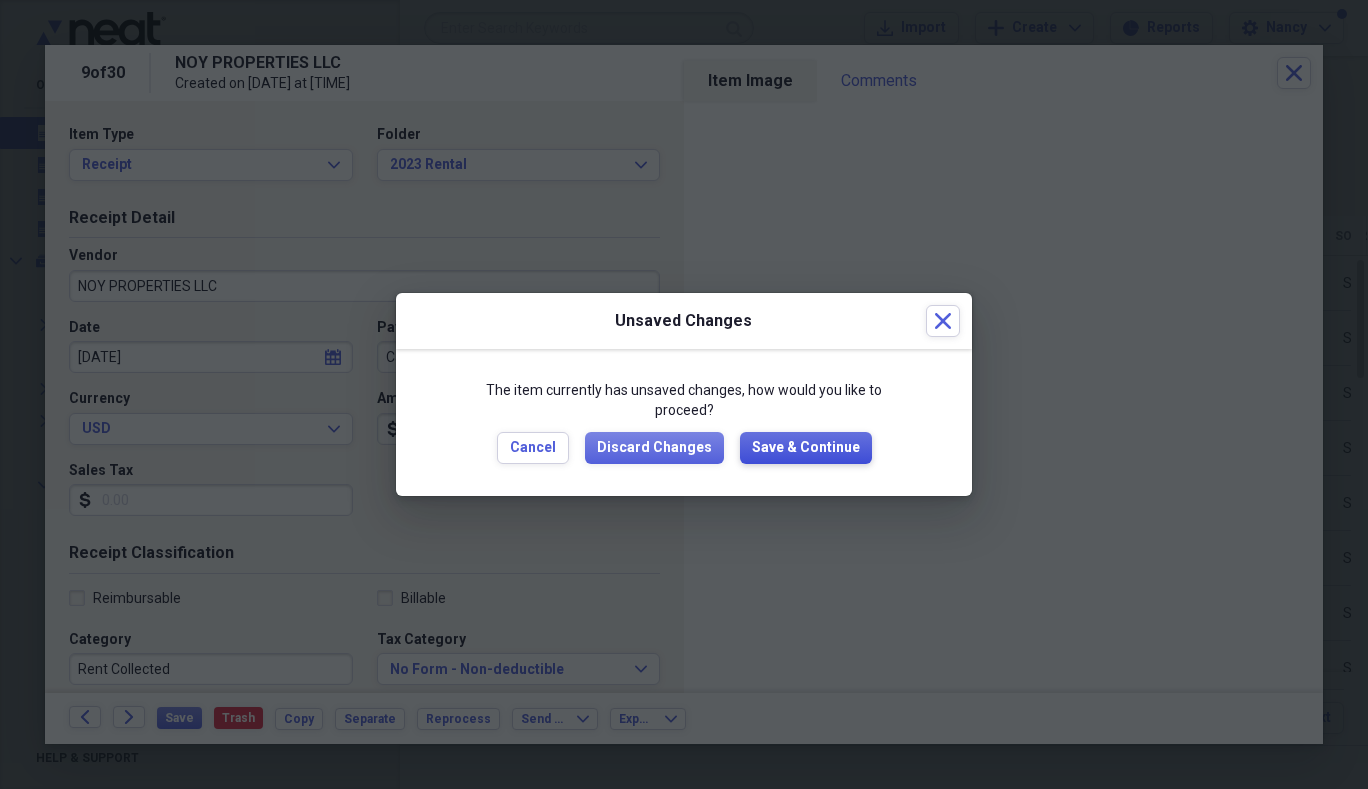 click on "Save & Continue" at bounding box center [806, 448] 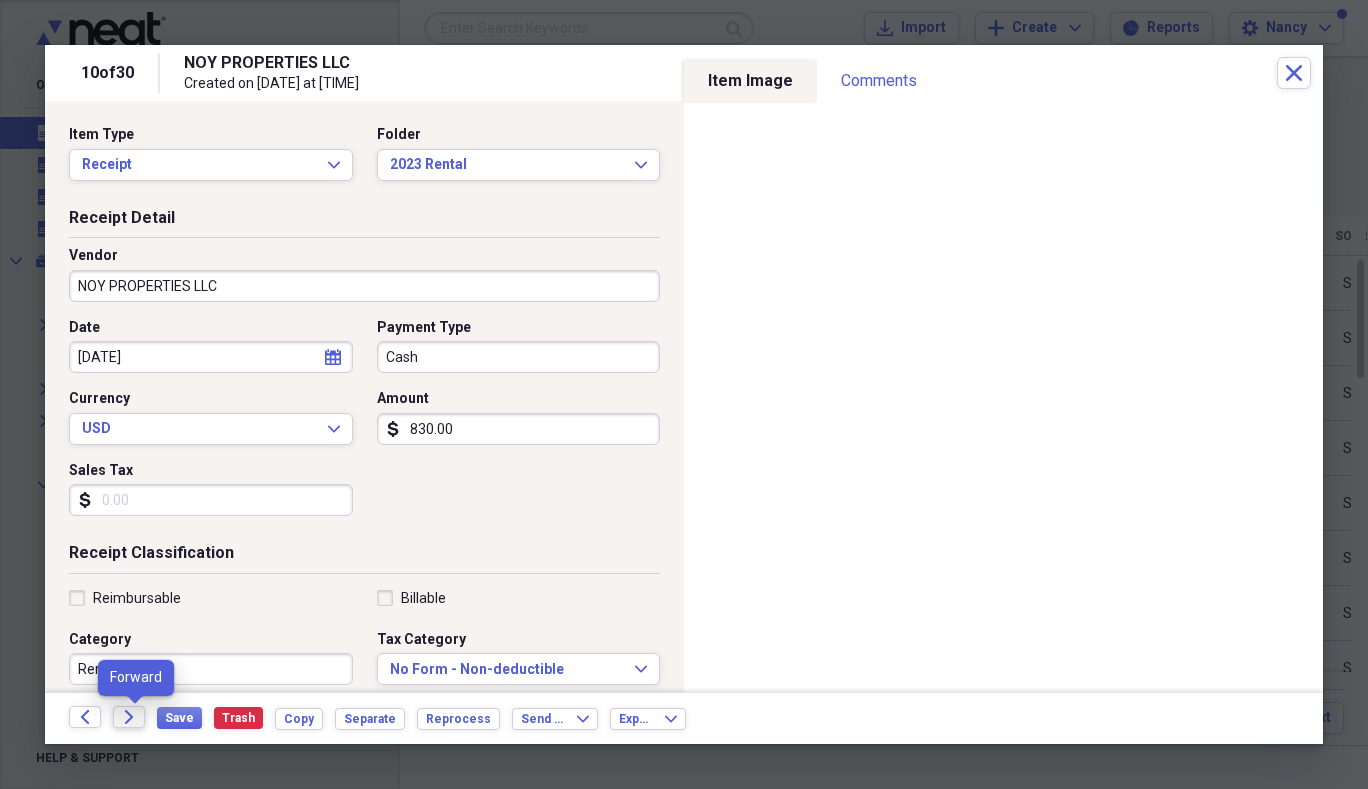 click on "Forward" at bounding box center [129, 717] 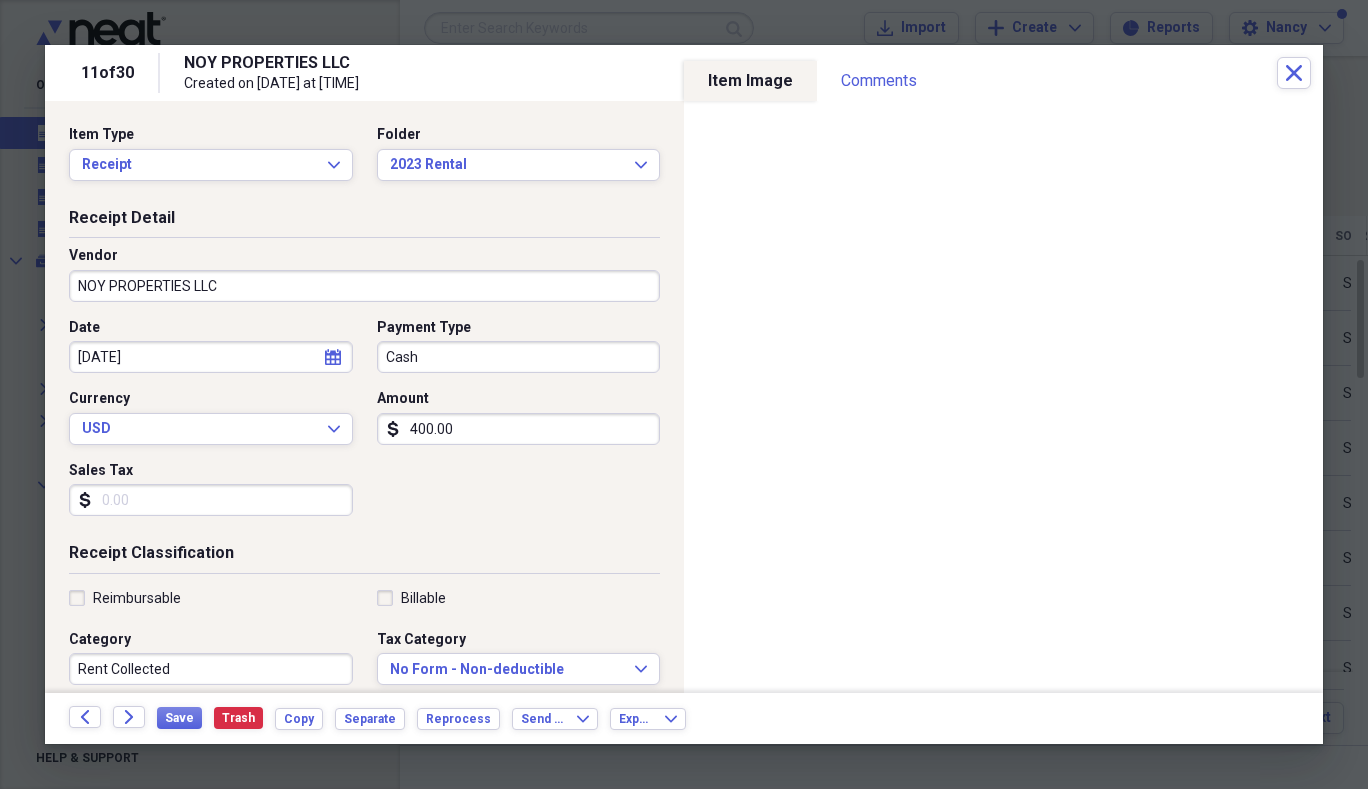 click on "Date [DATE] calendar Calendar Payment Type Cash Currency USD Expand Amount dollar-sign [AMOUNT] Sales Tax dollar-sign" at bounding box center [364, 425] 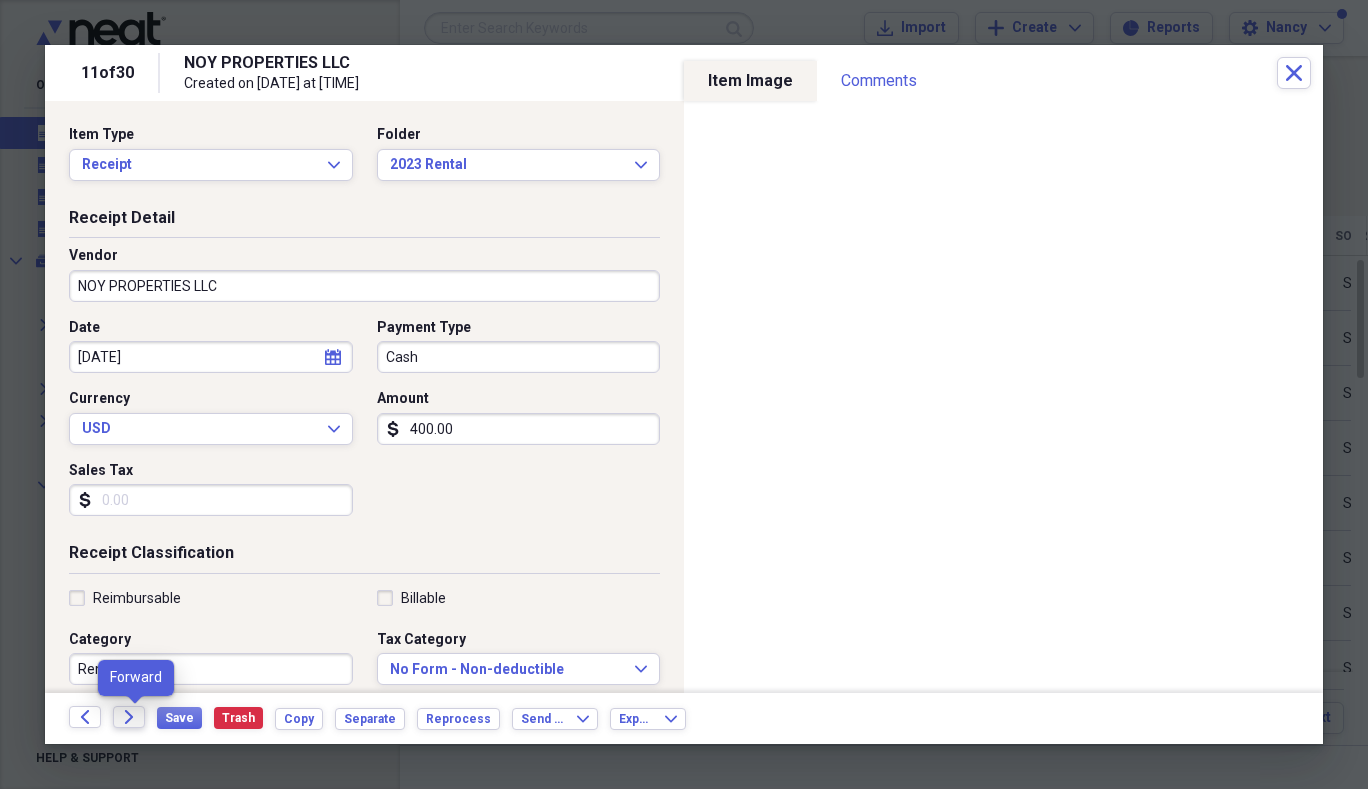 click on "Forward" 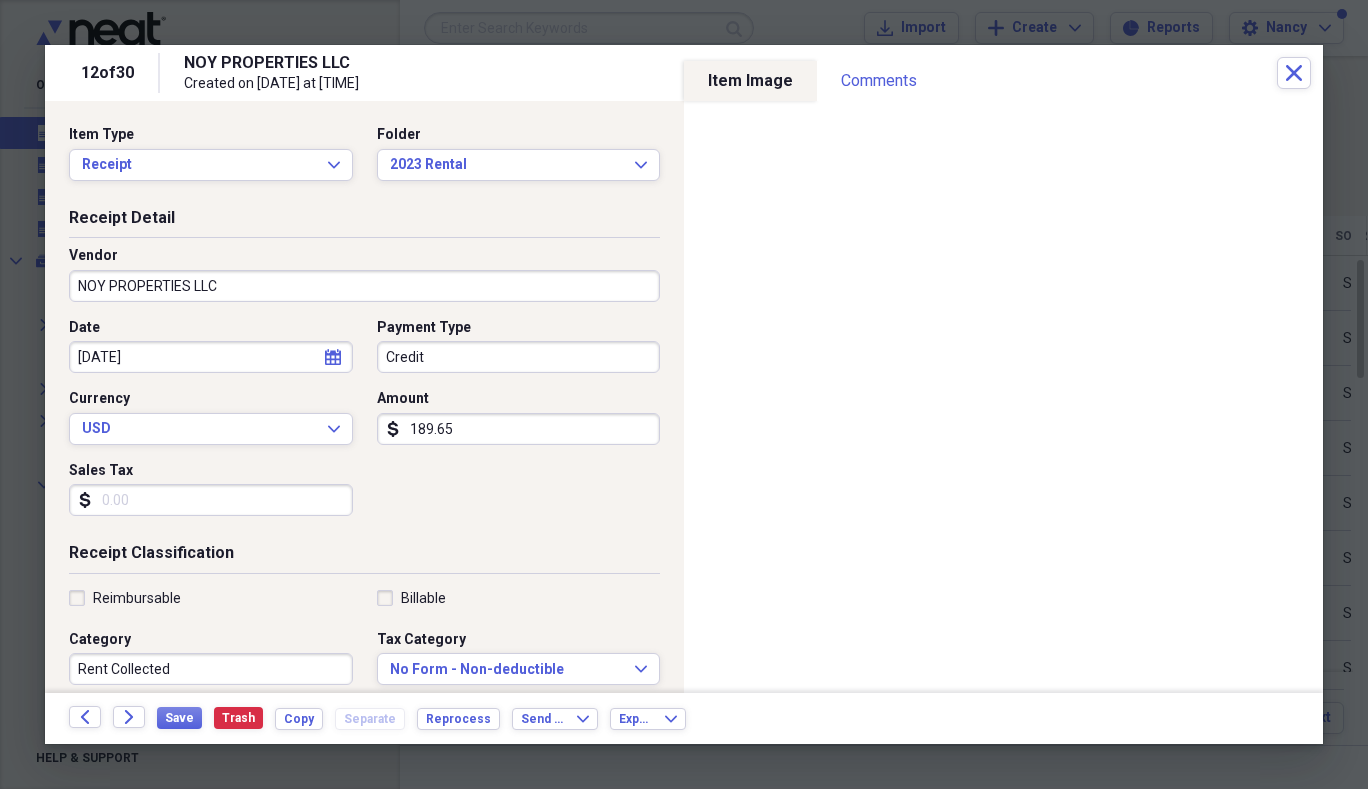 click on "NOY PROPERTIES LLC" at bounding box center (364, 286) 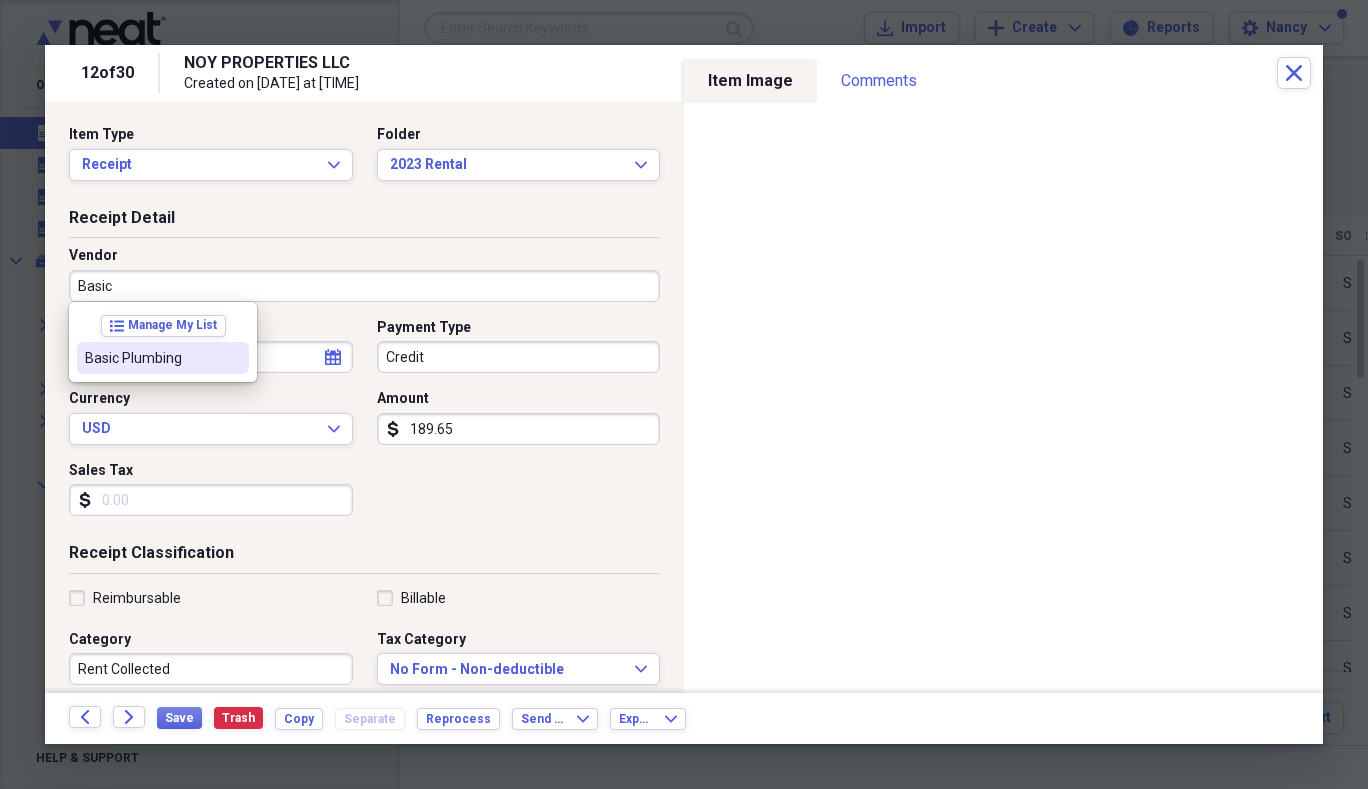 click on "Basic Plumbing" at bounding box center (163, 358) 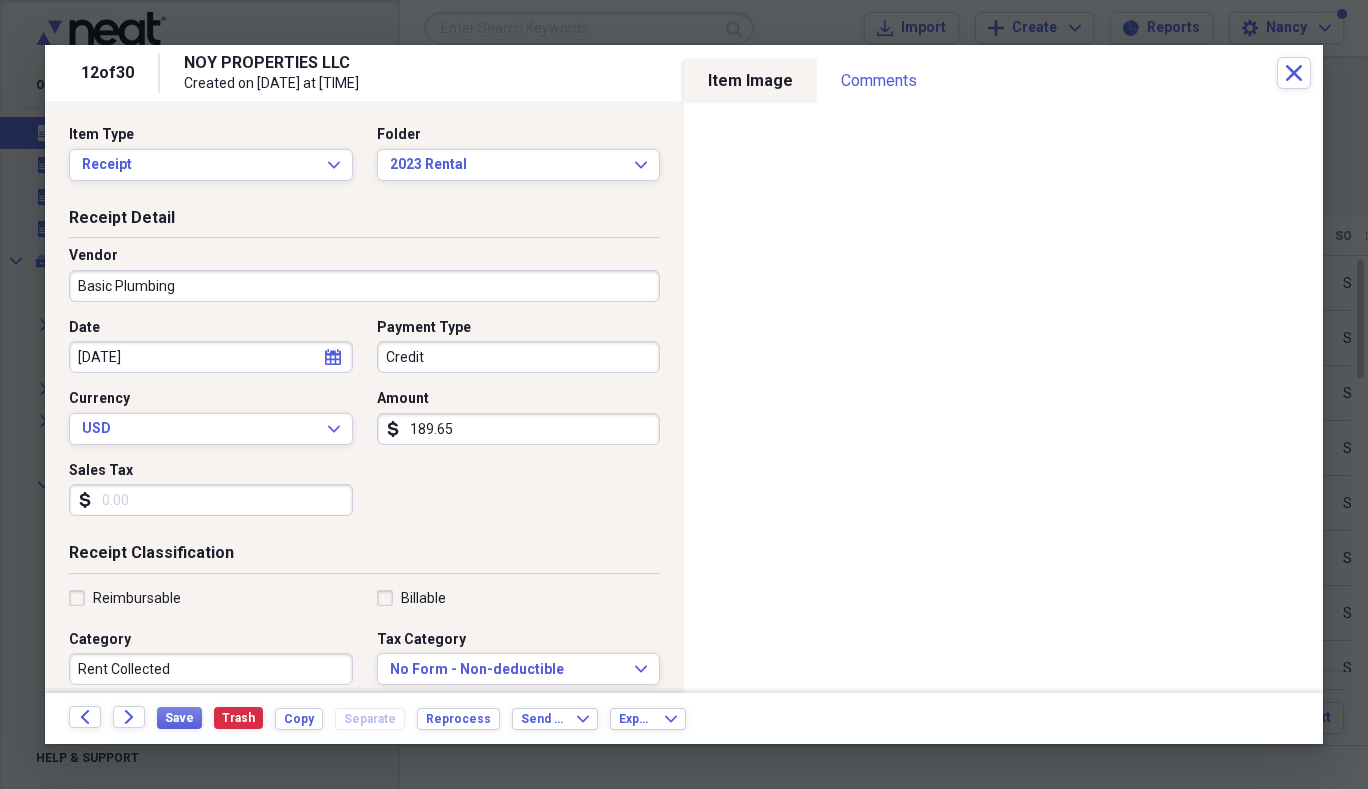 type on "Maintenance/Repairs" 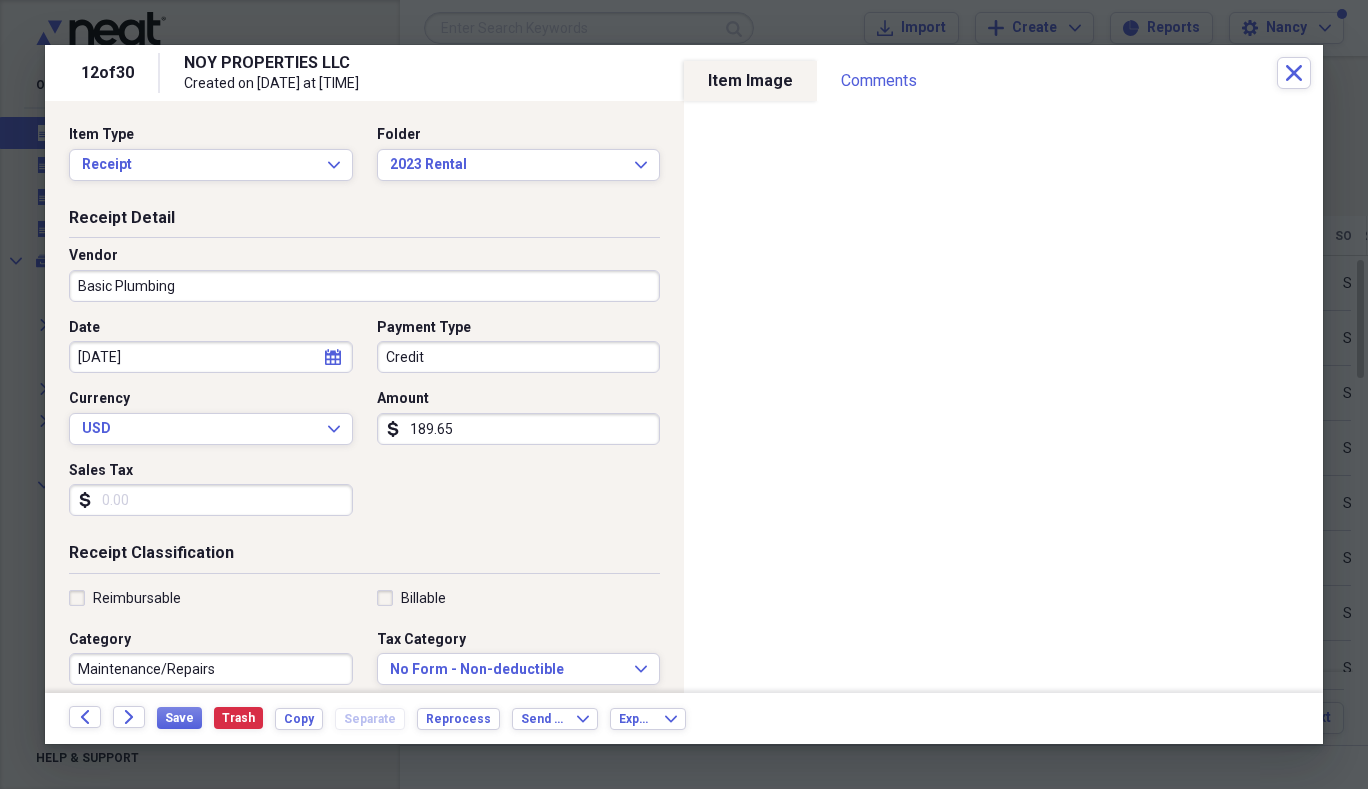 select on "3" 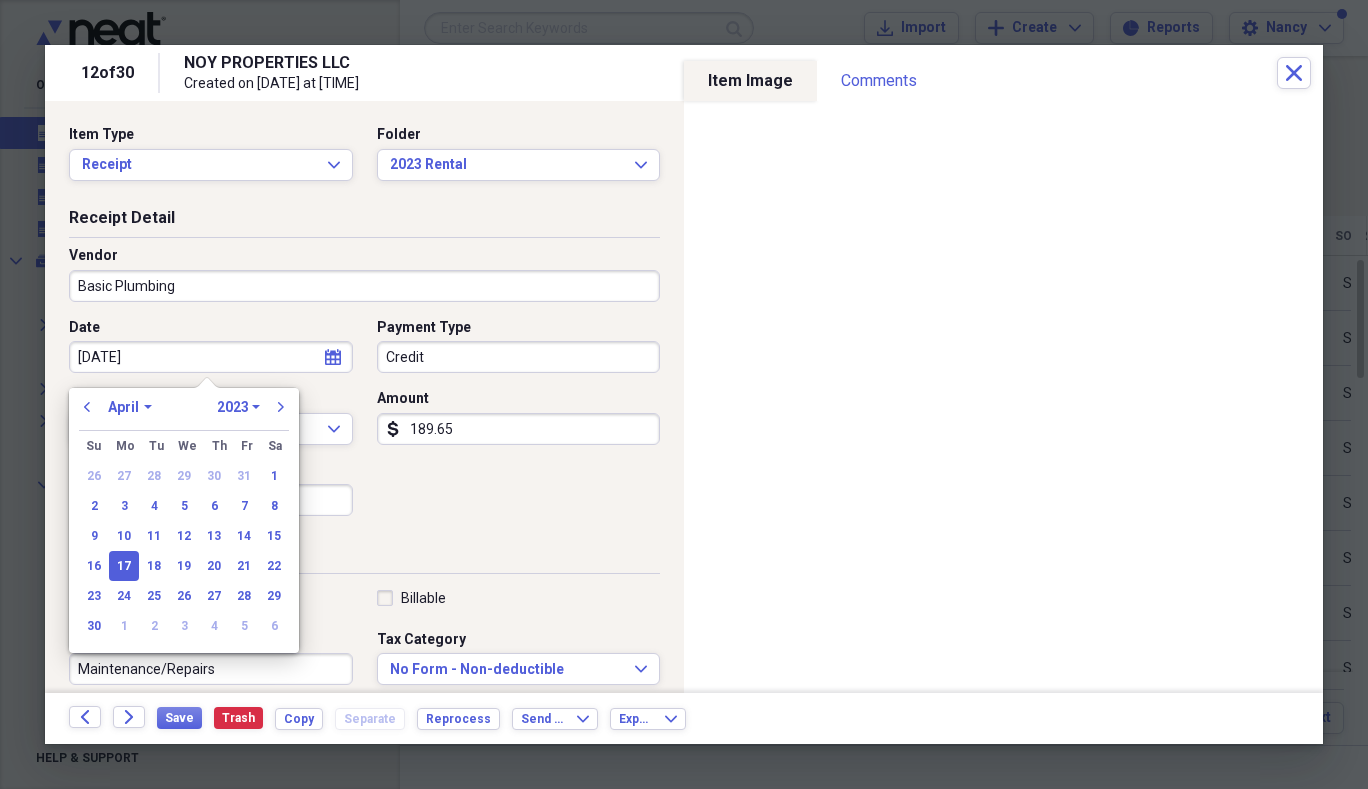 click on "[DATE]" at bounding box center (211, 357) 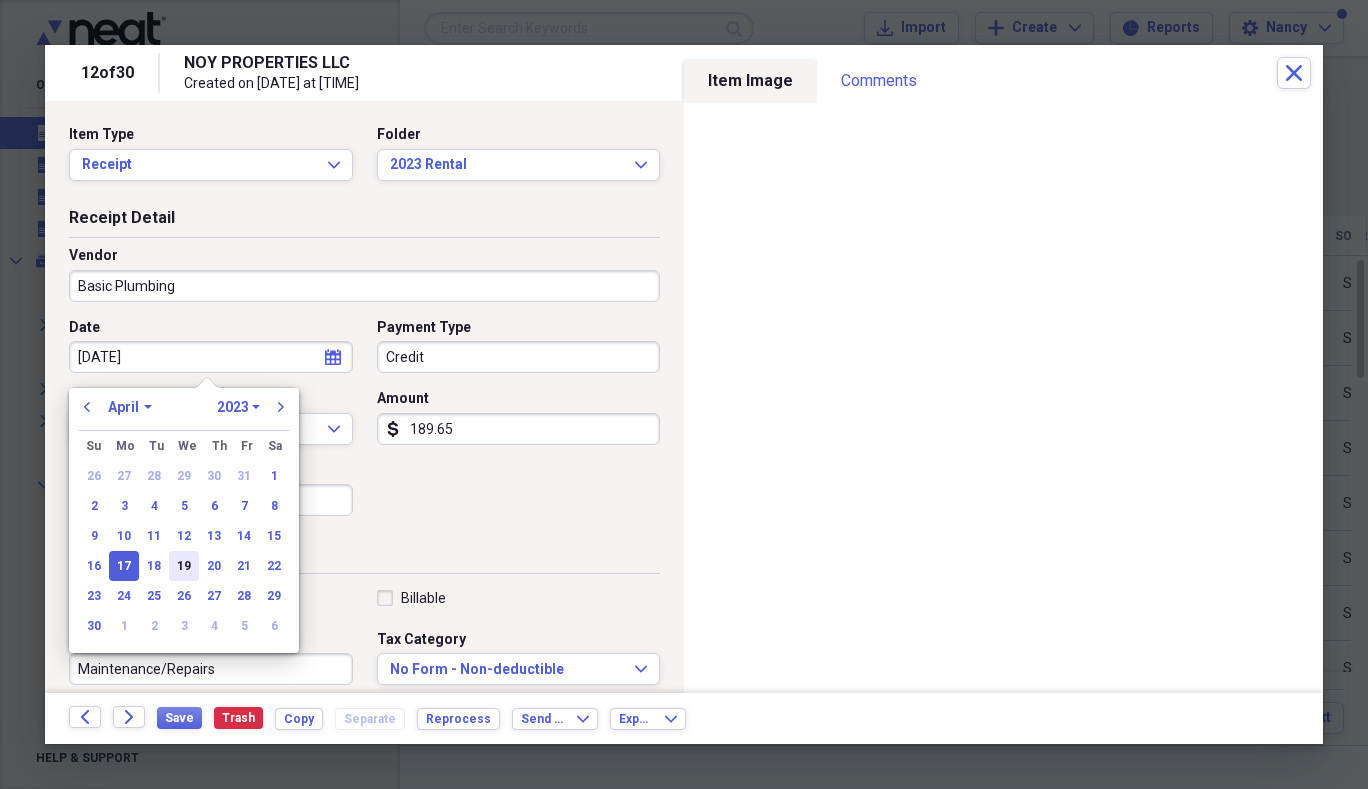 click on "19" at bounding box center (184, 566) 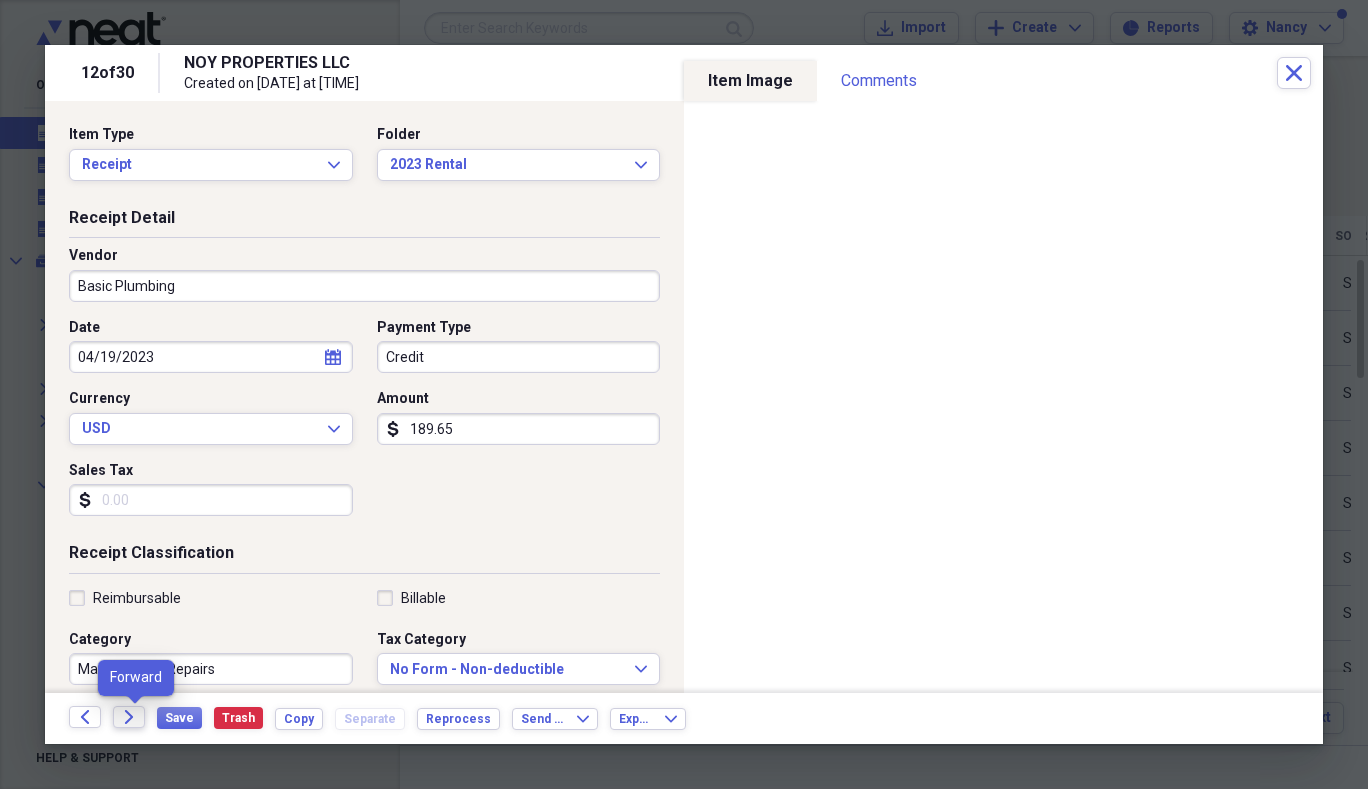 click on "Forward" 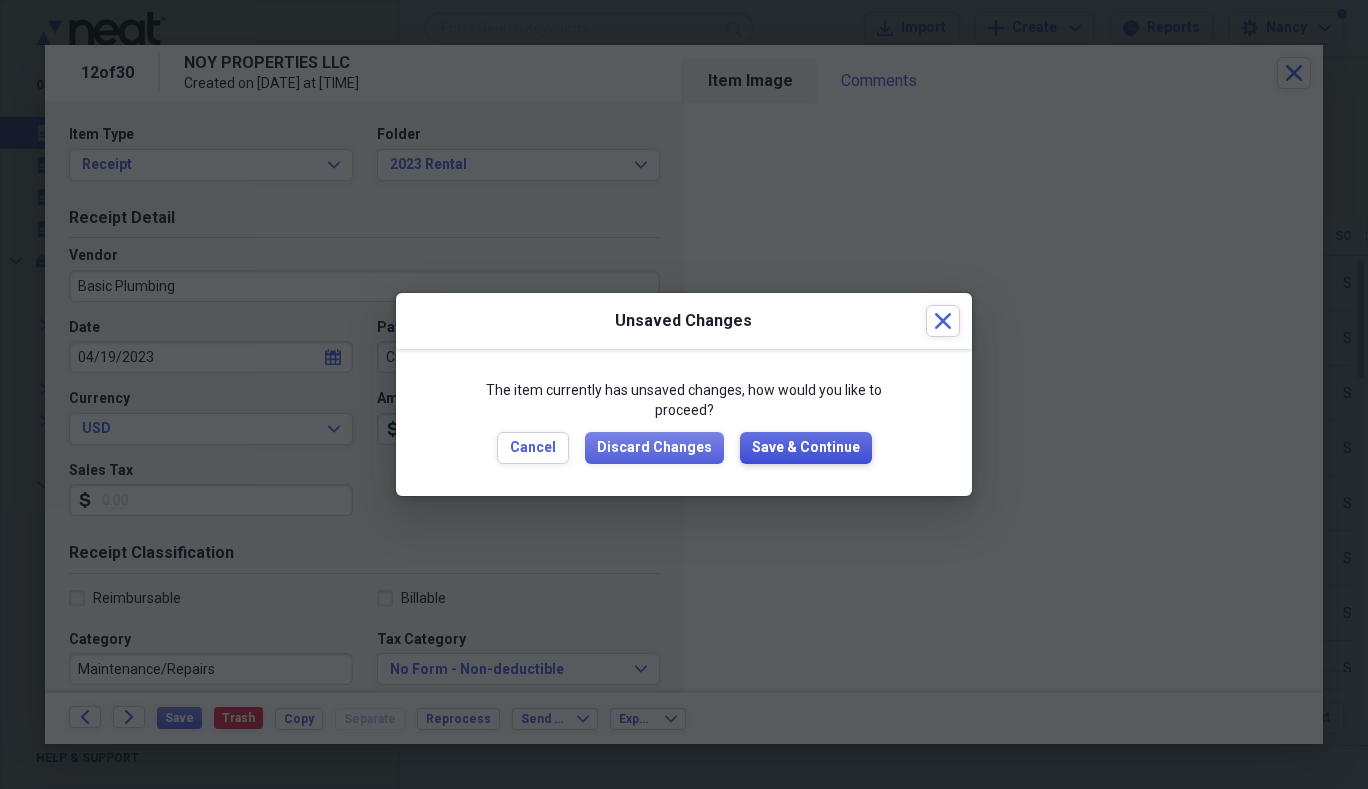 click on "Save & Continue" at bounding box center (806, 448) 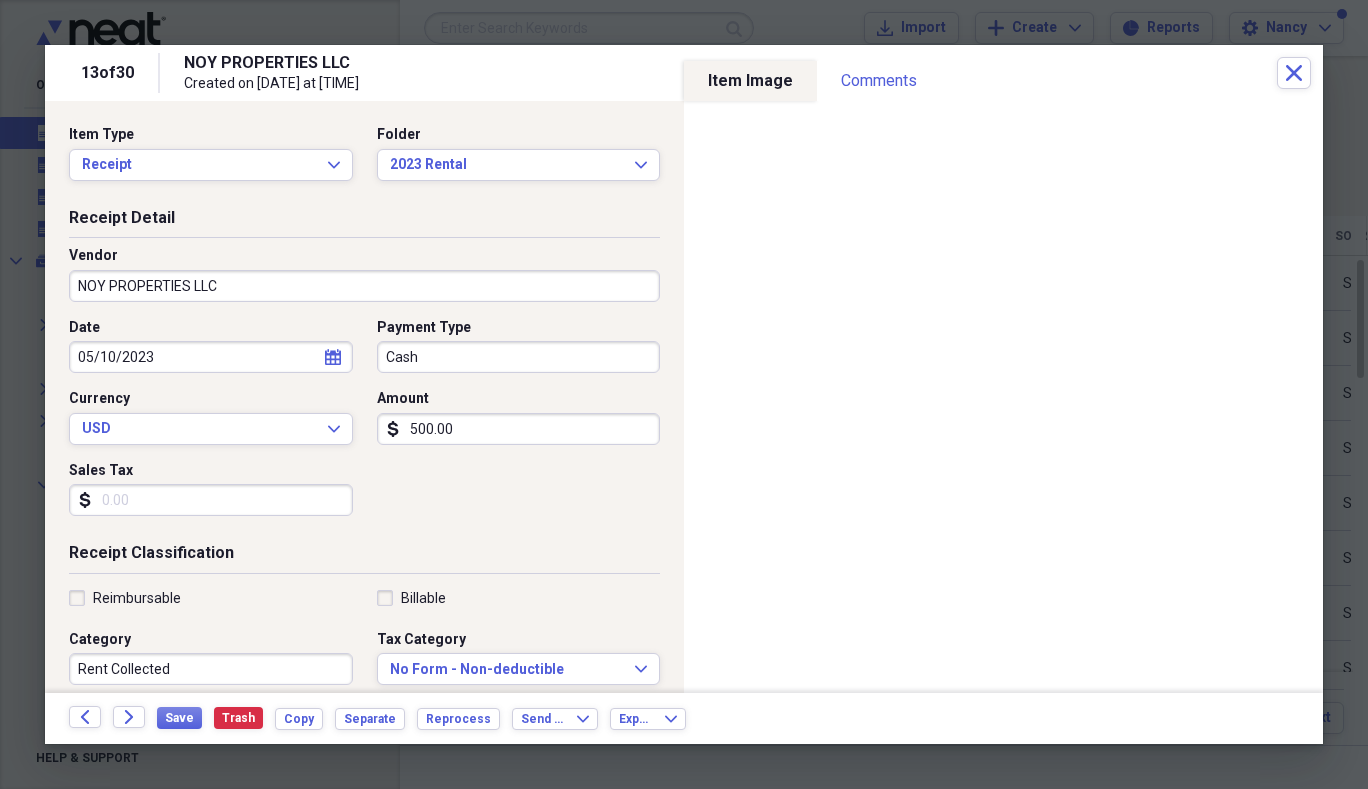 click on "500.00" at bounding box center (519, 429) 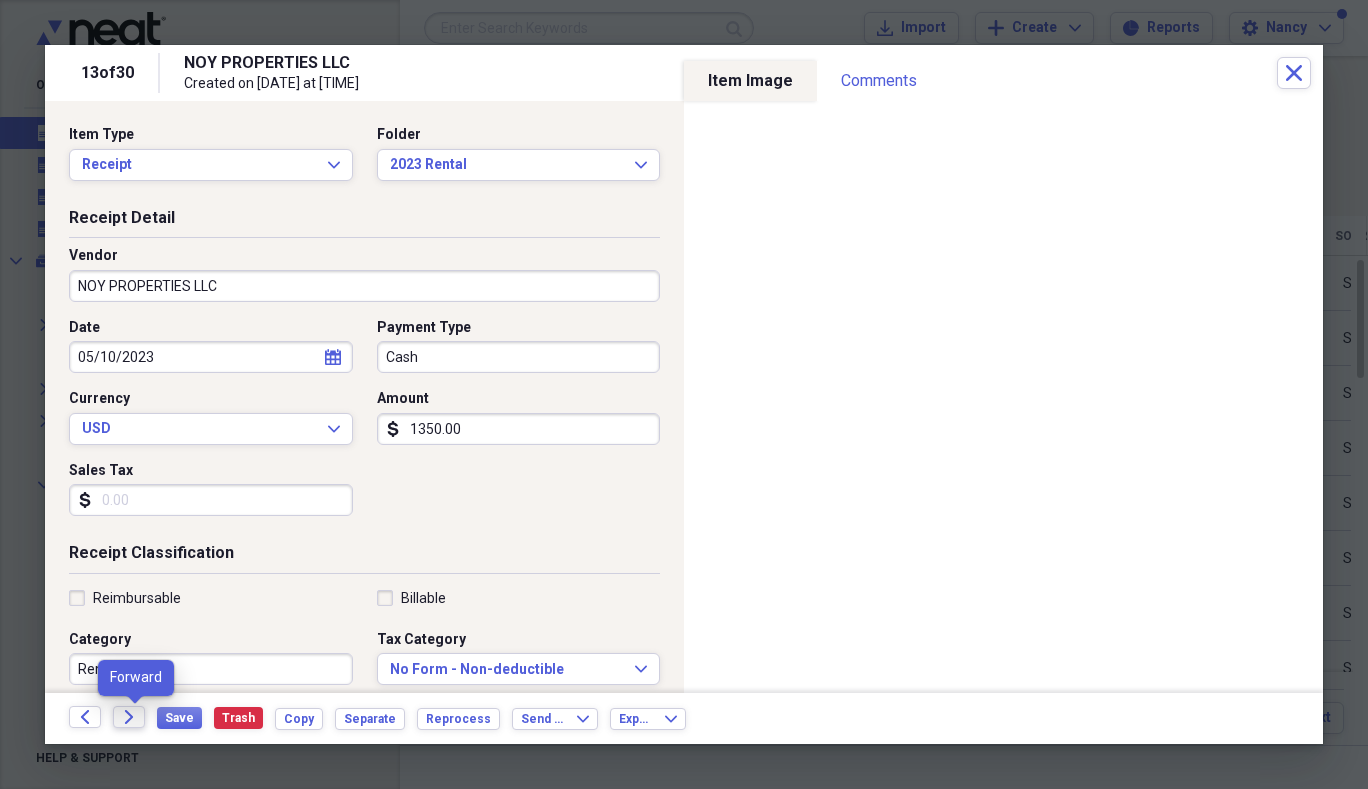 type on "1350.00" 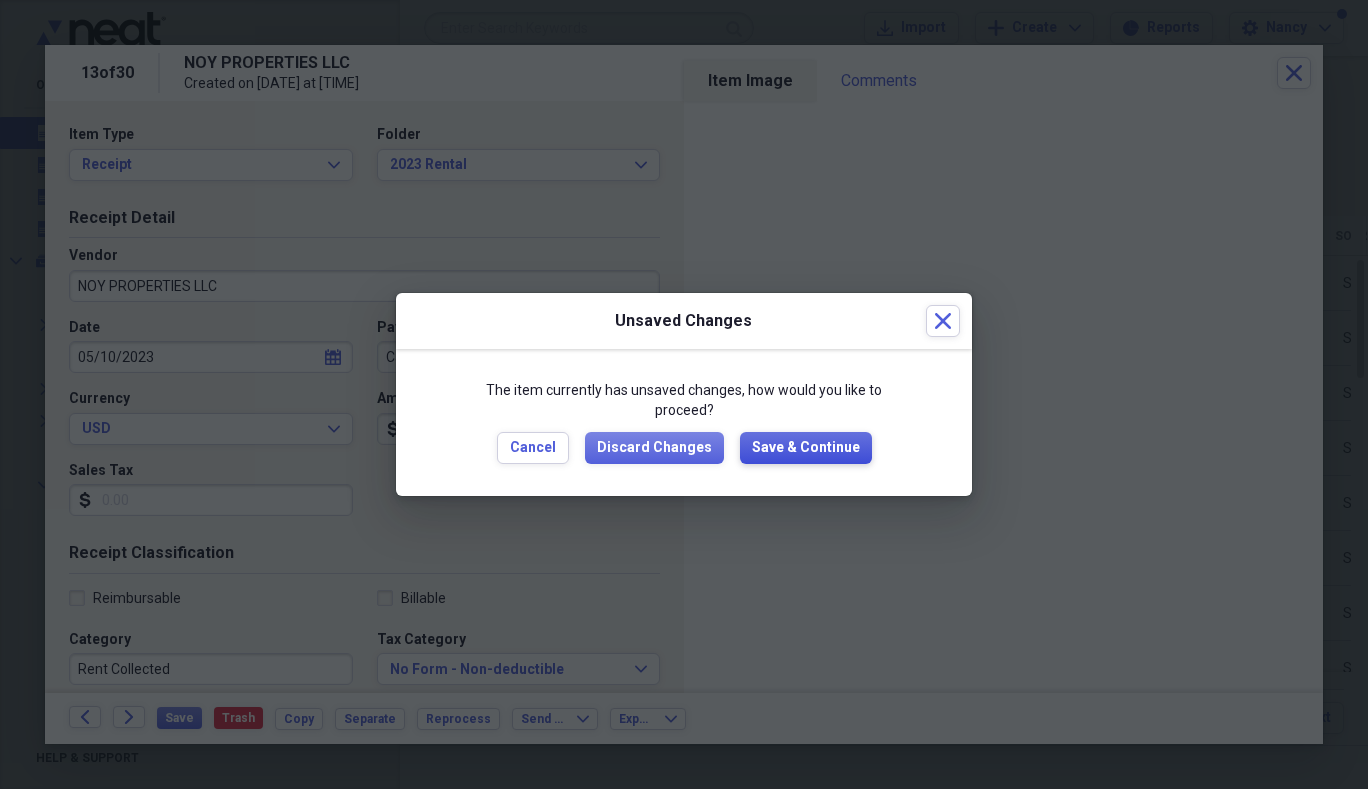 click on "Save & Continue" at bounding box center (806, 448) 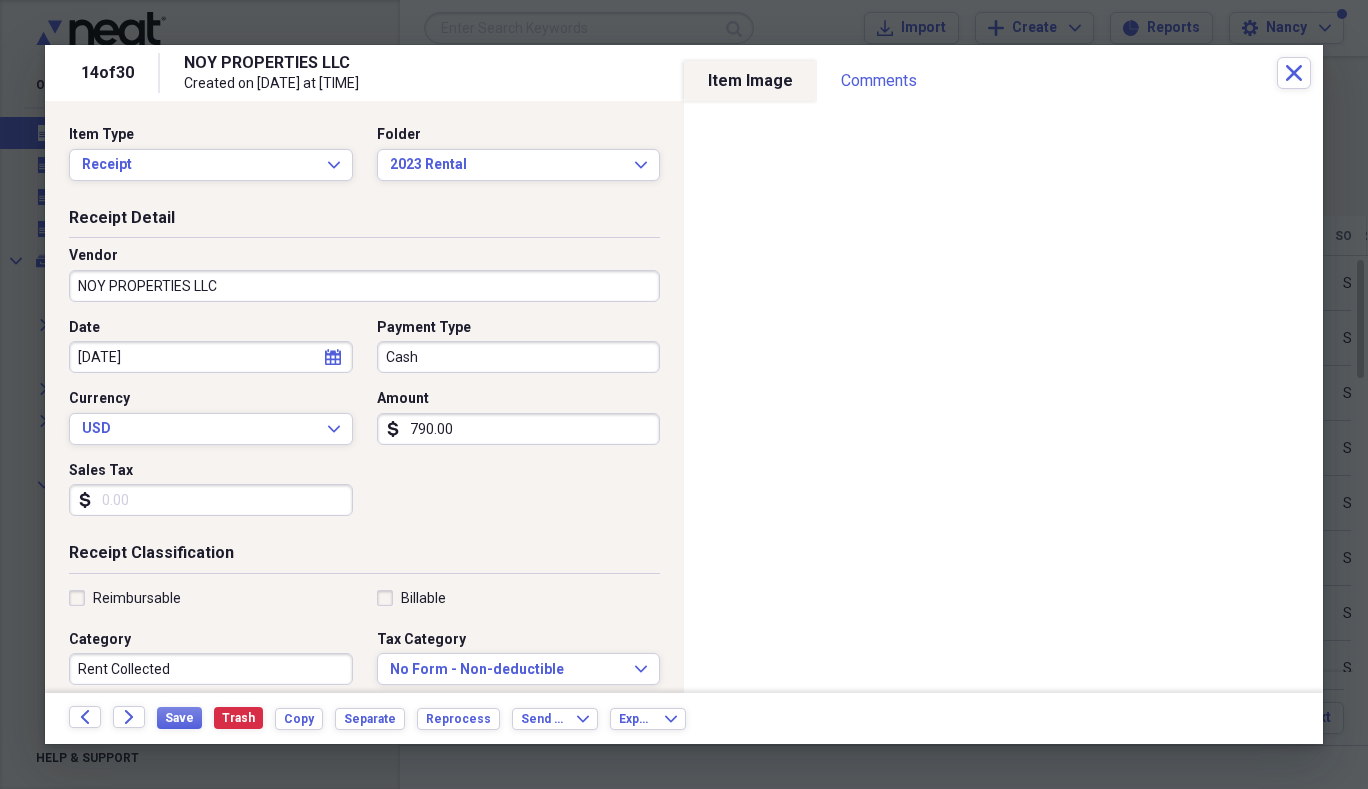 click on "790.00" at bounding box center [519, 429] 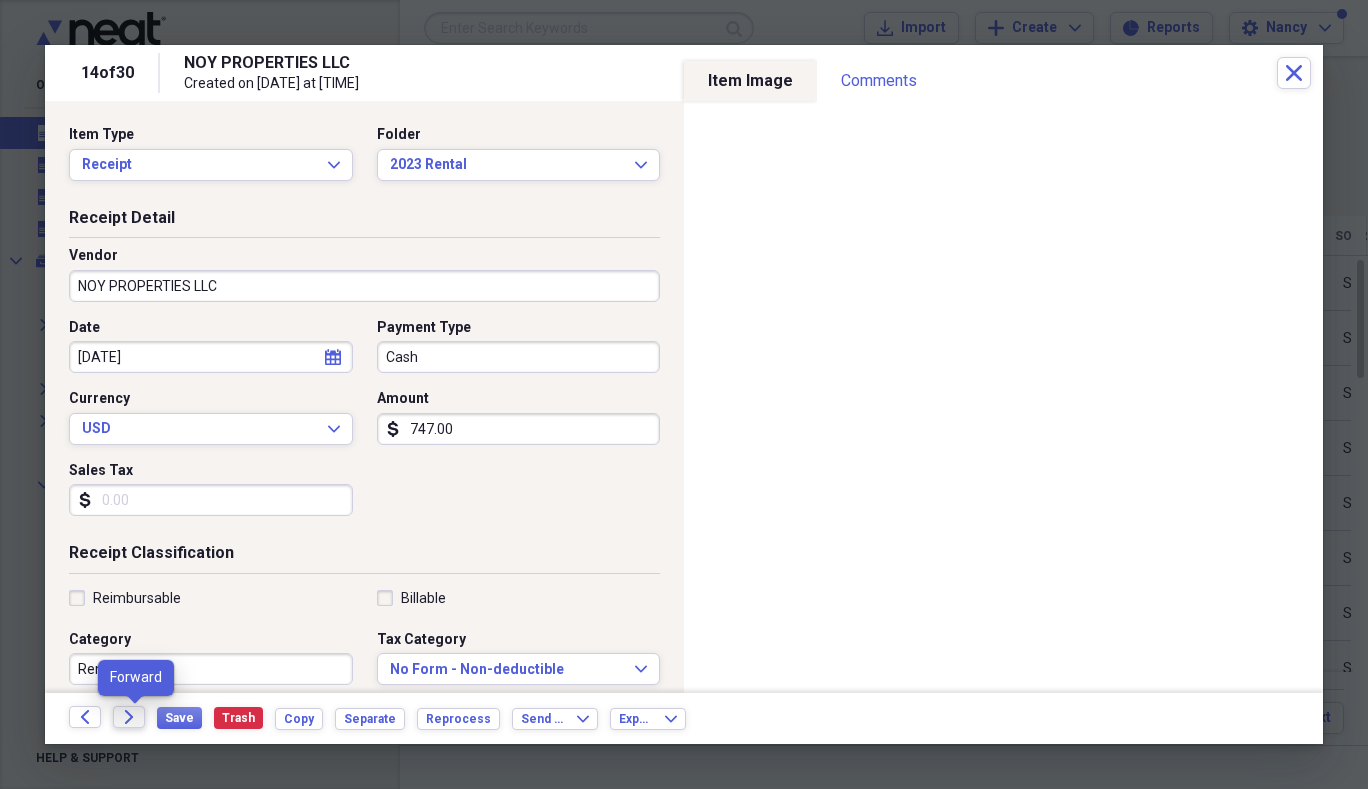 type on "747.00" 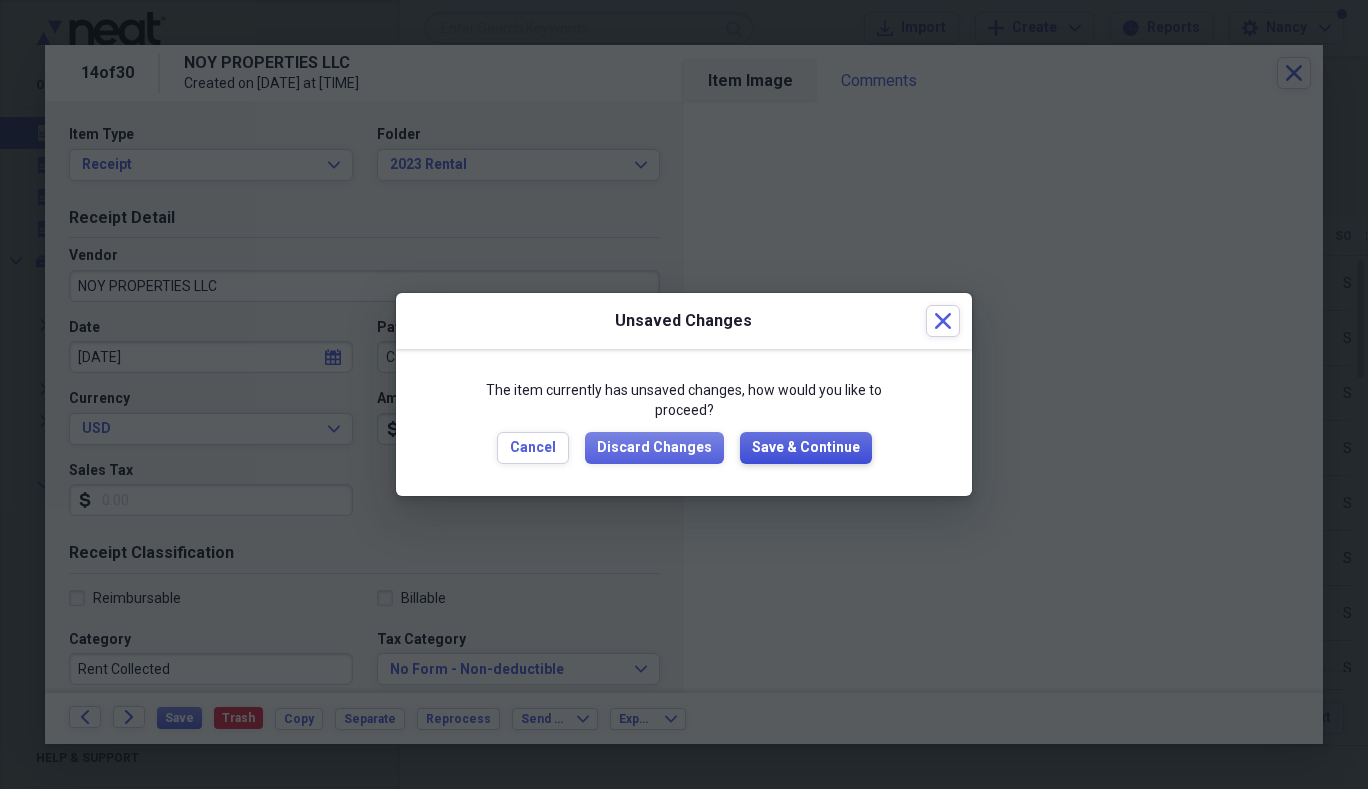 click on "Save & Continue" at bounding box center [806, 448] 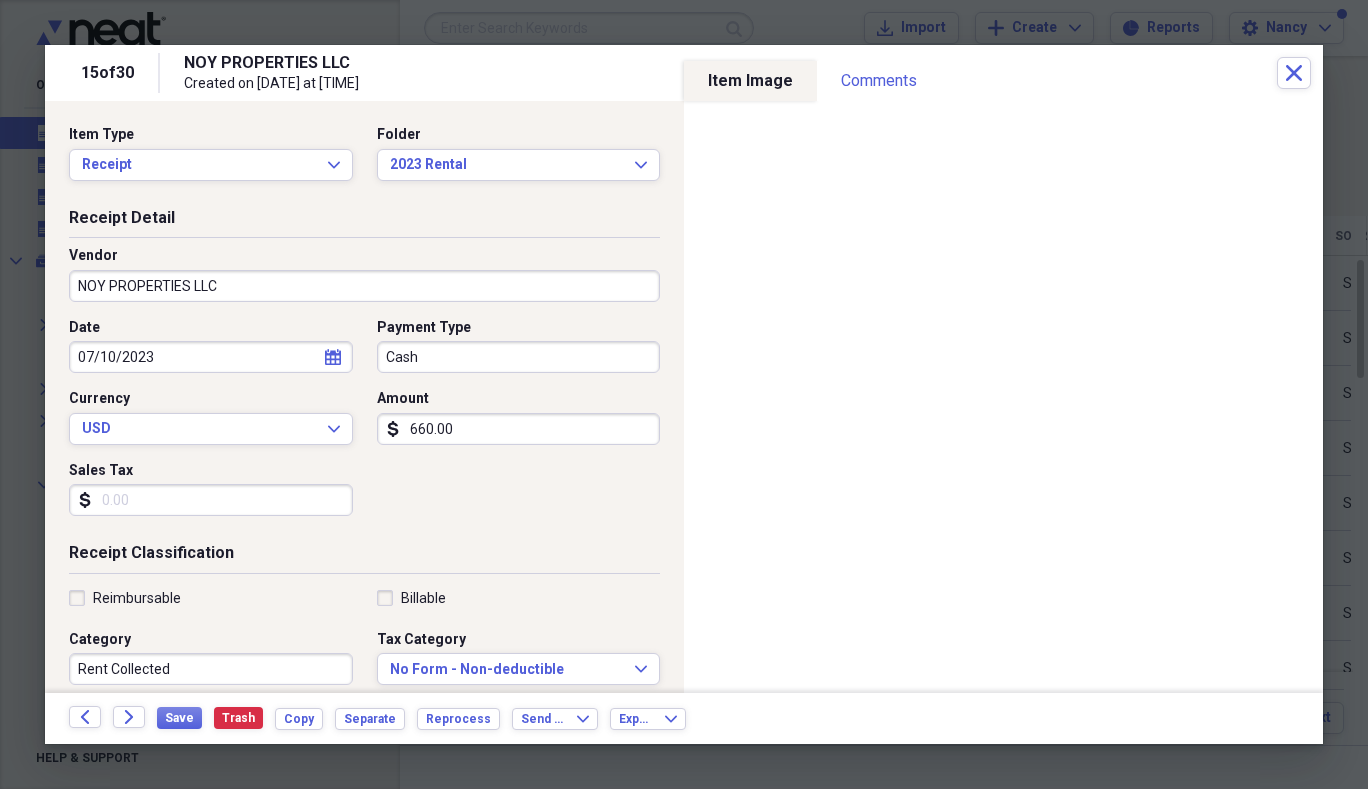 click on "660.00" at bounding box center [519, 429] 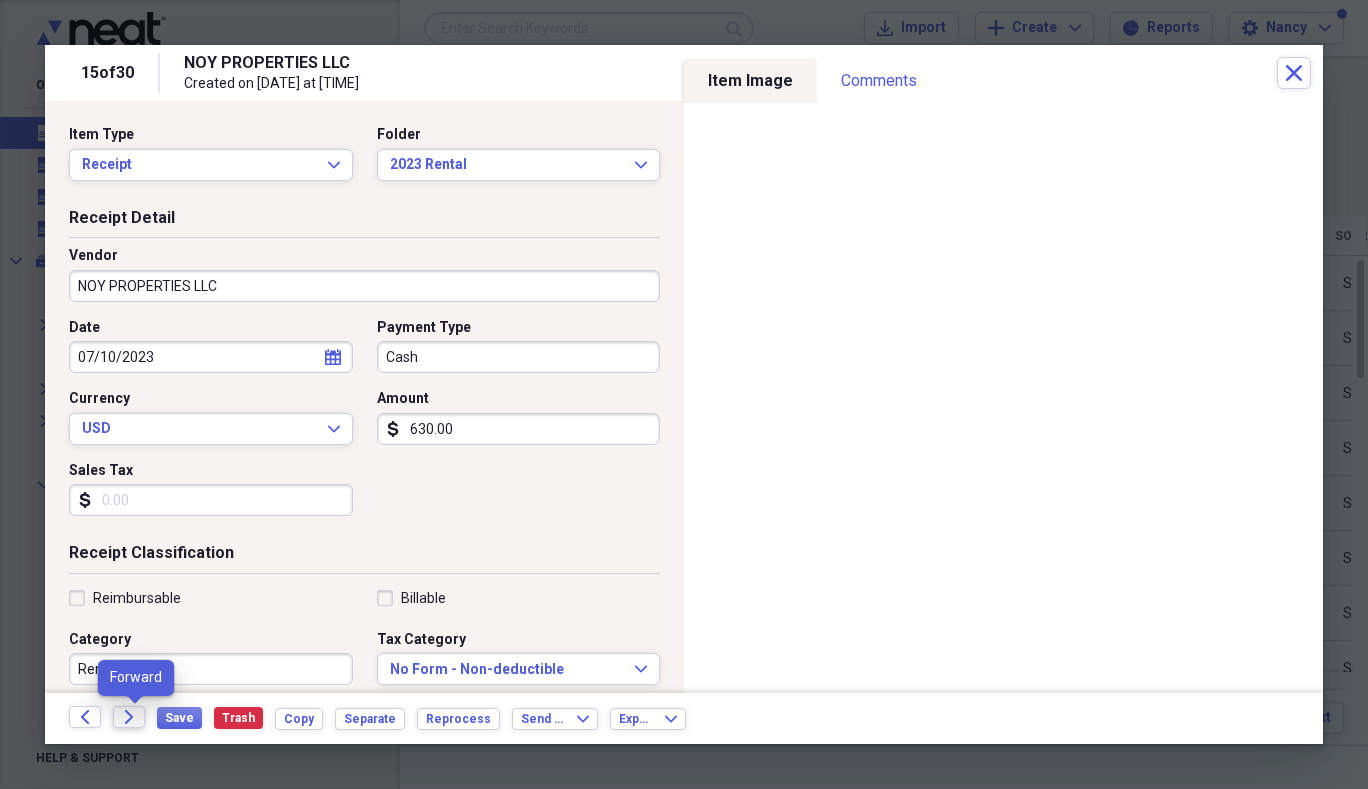 type on "630.00" 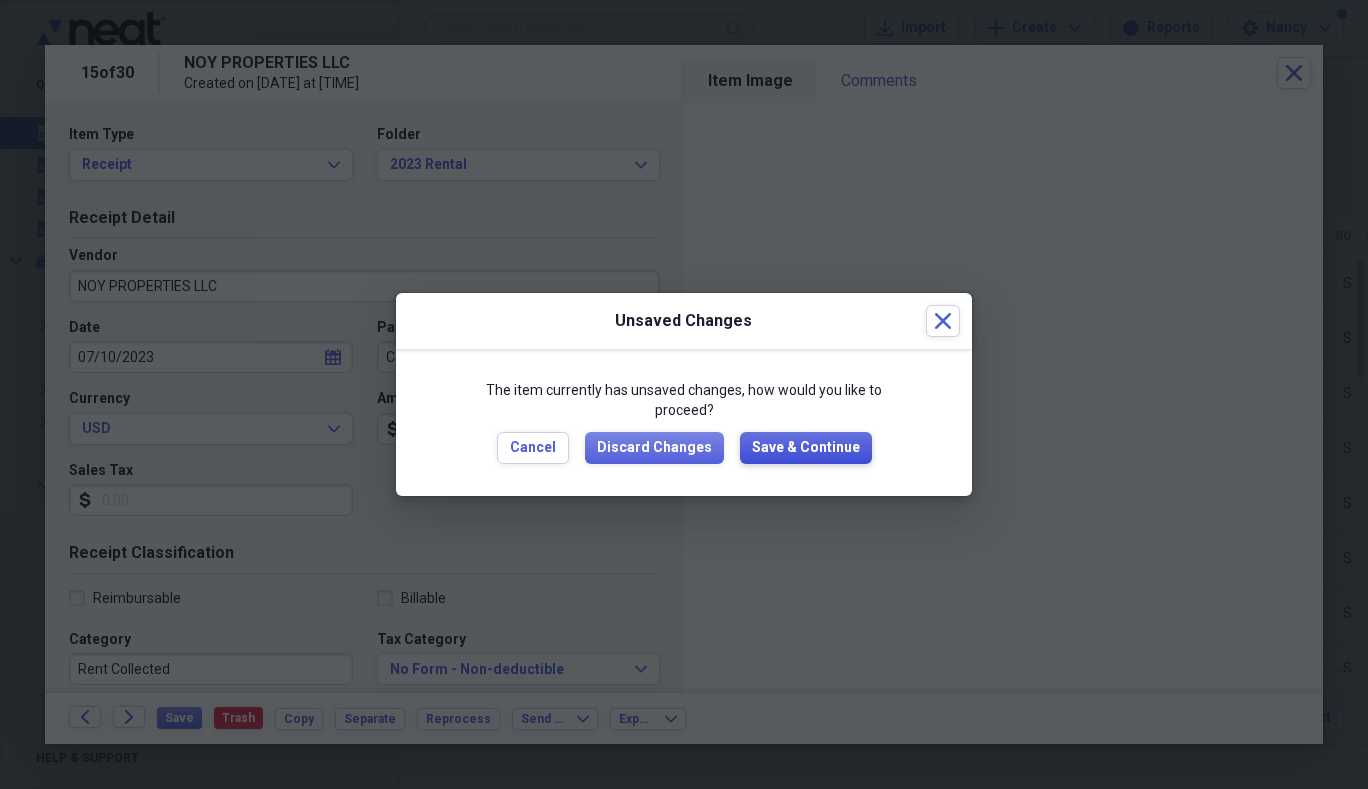click on "Save & Continue" at bounding box center [806, 448] 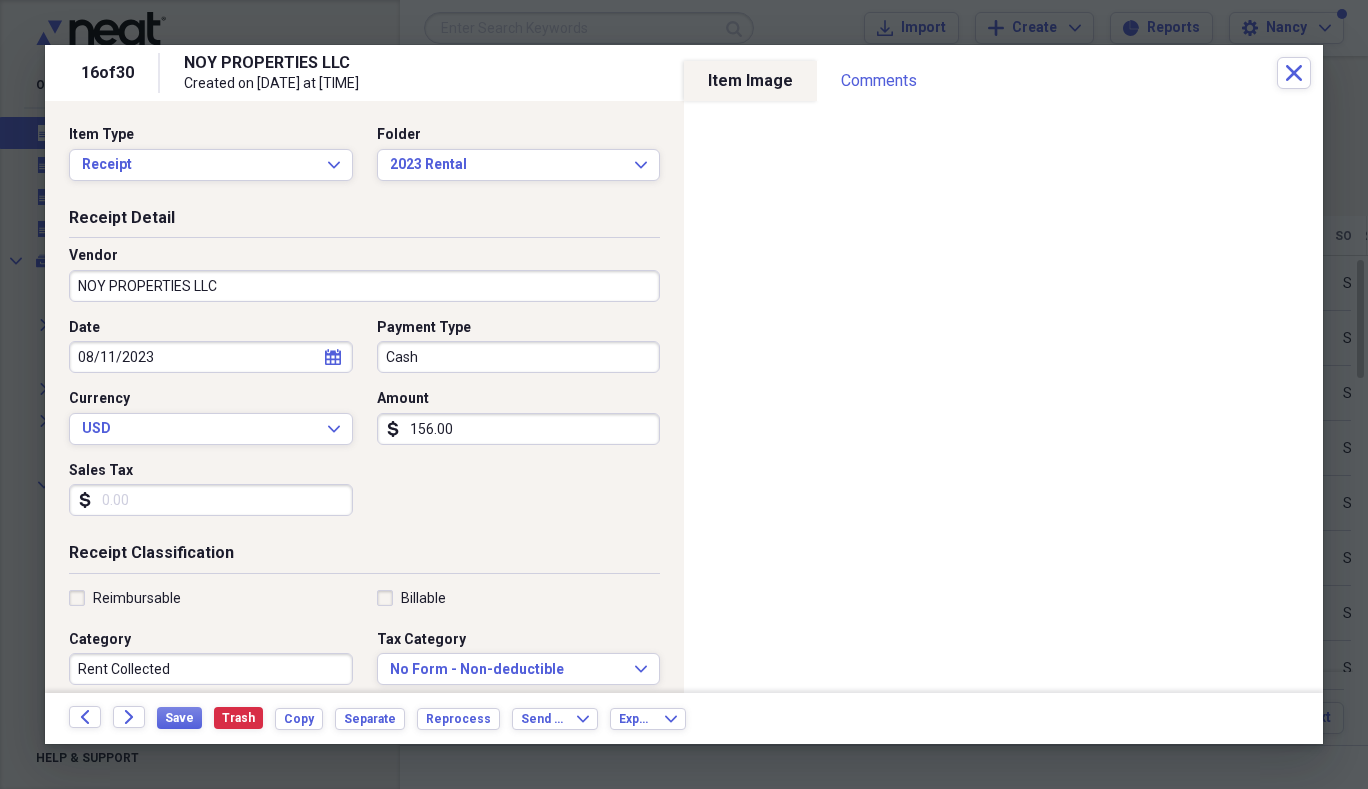 click on "156.00" at bounding box center [519, 429] 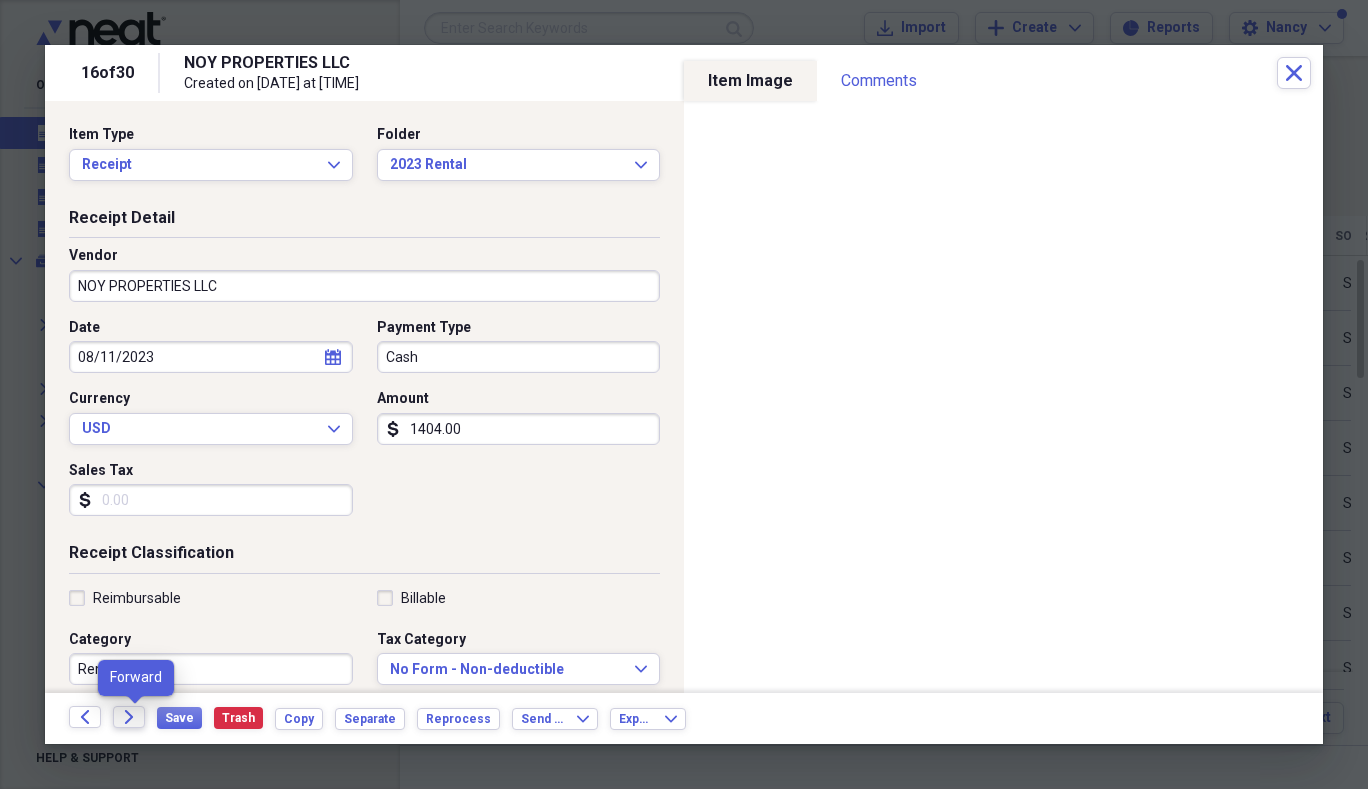 type on "1404.00" 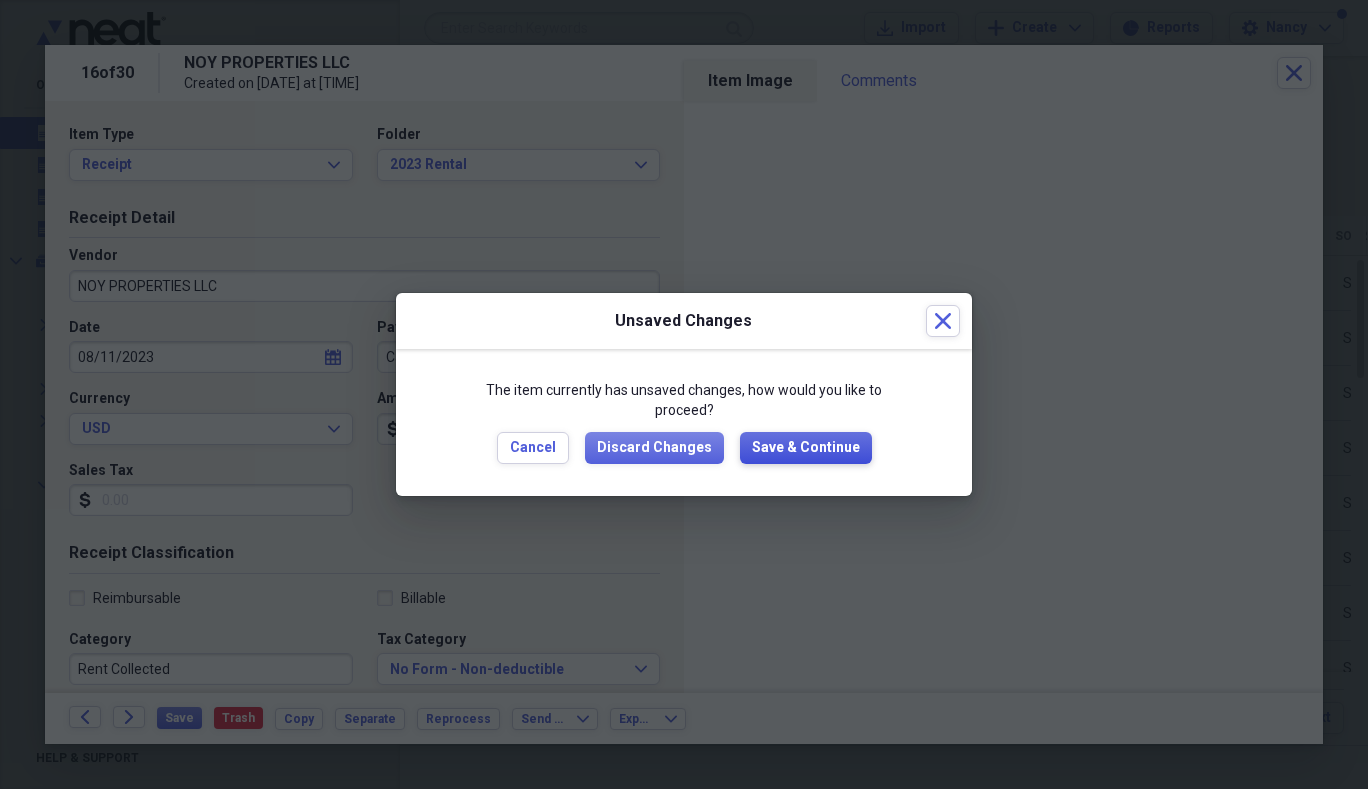 click on "Save & Continue" at bounding box center [806, 448] 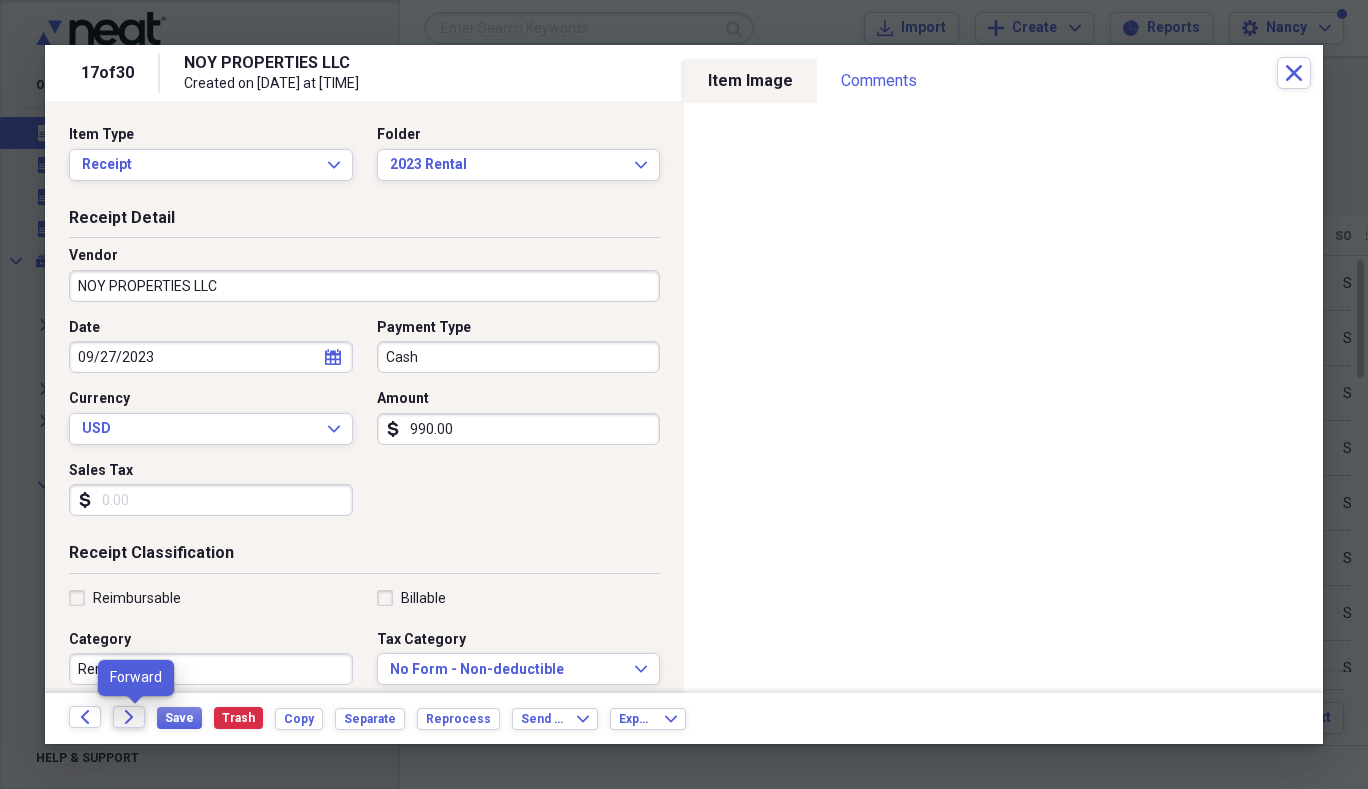 click on "Forward" at bounding box center [129, 717] 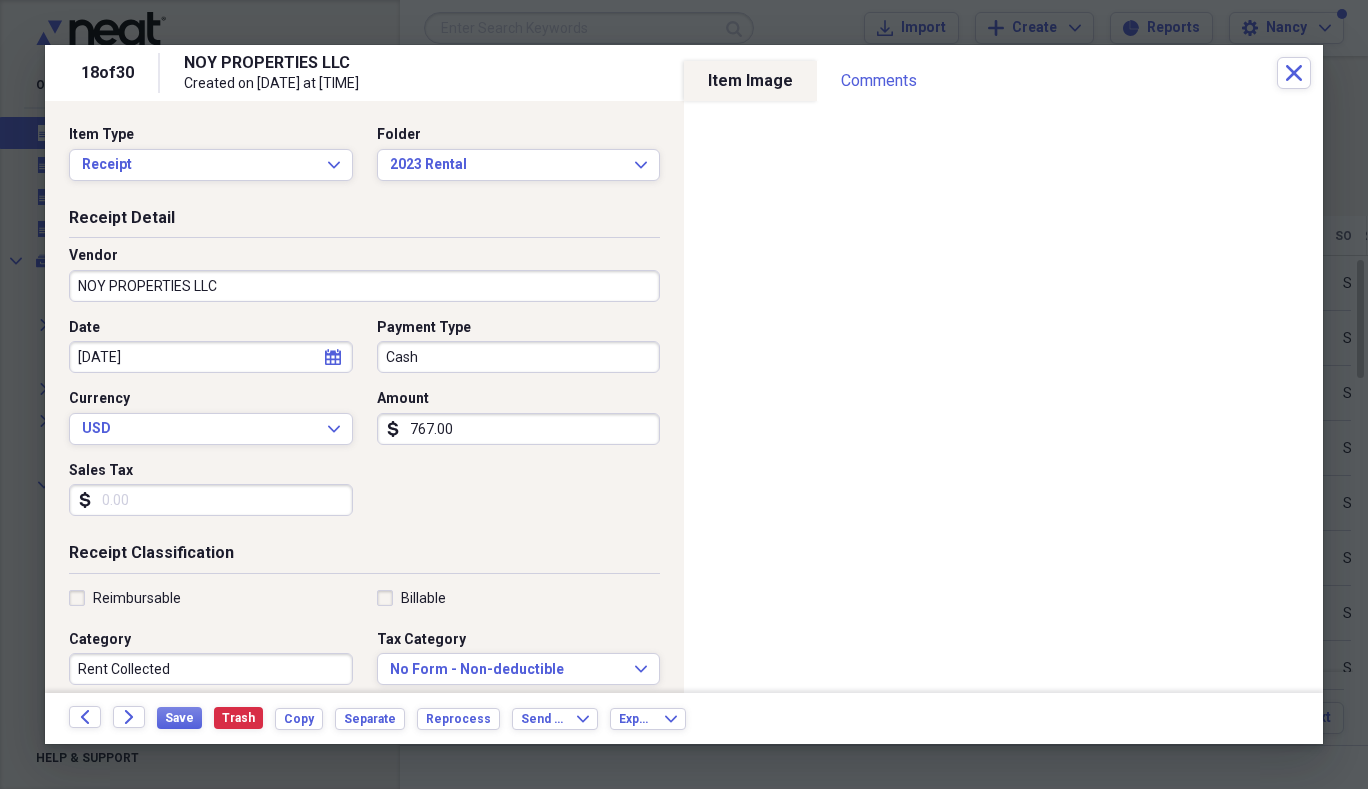 click on "767.00" at bounding box center (519, 429) 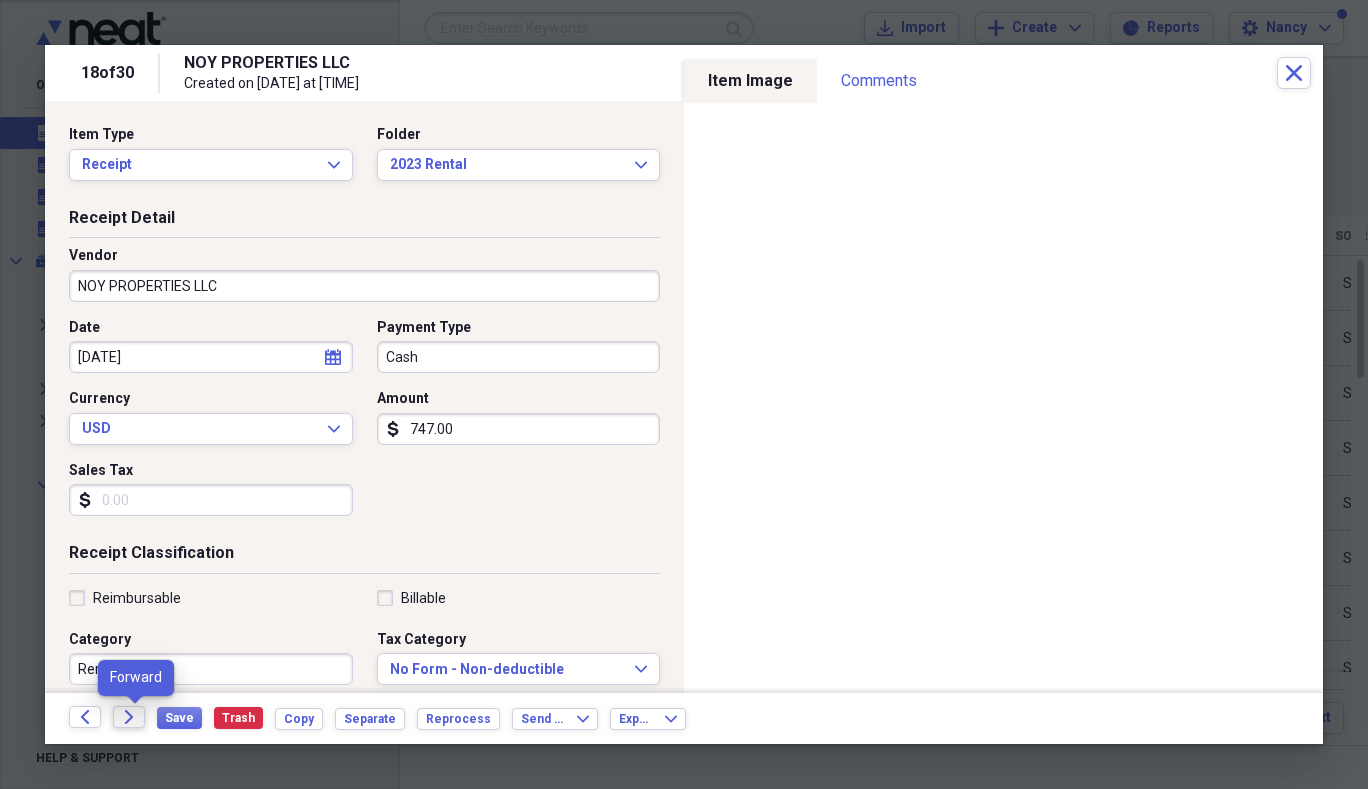 type on "747.00" 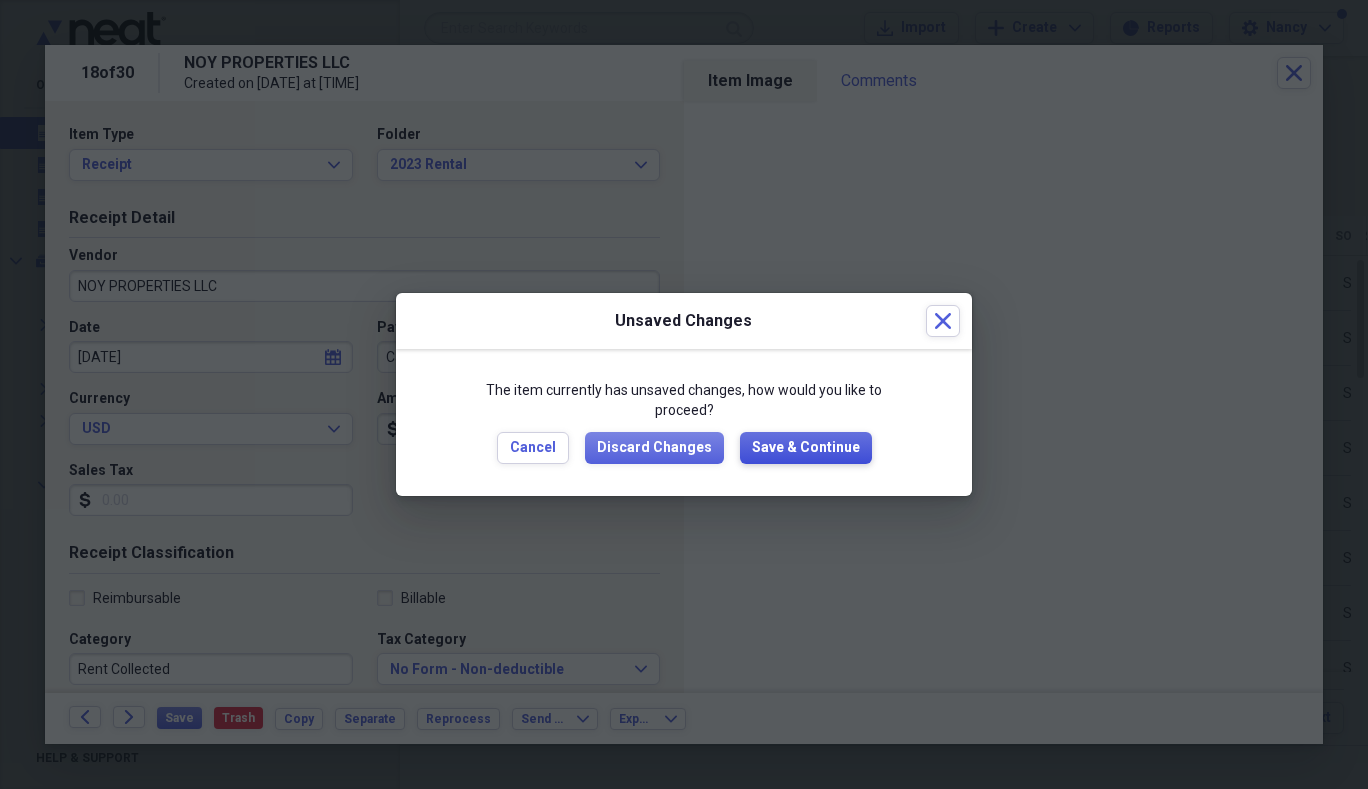 click on "Save & Continue" at bounding box center [806, 448] 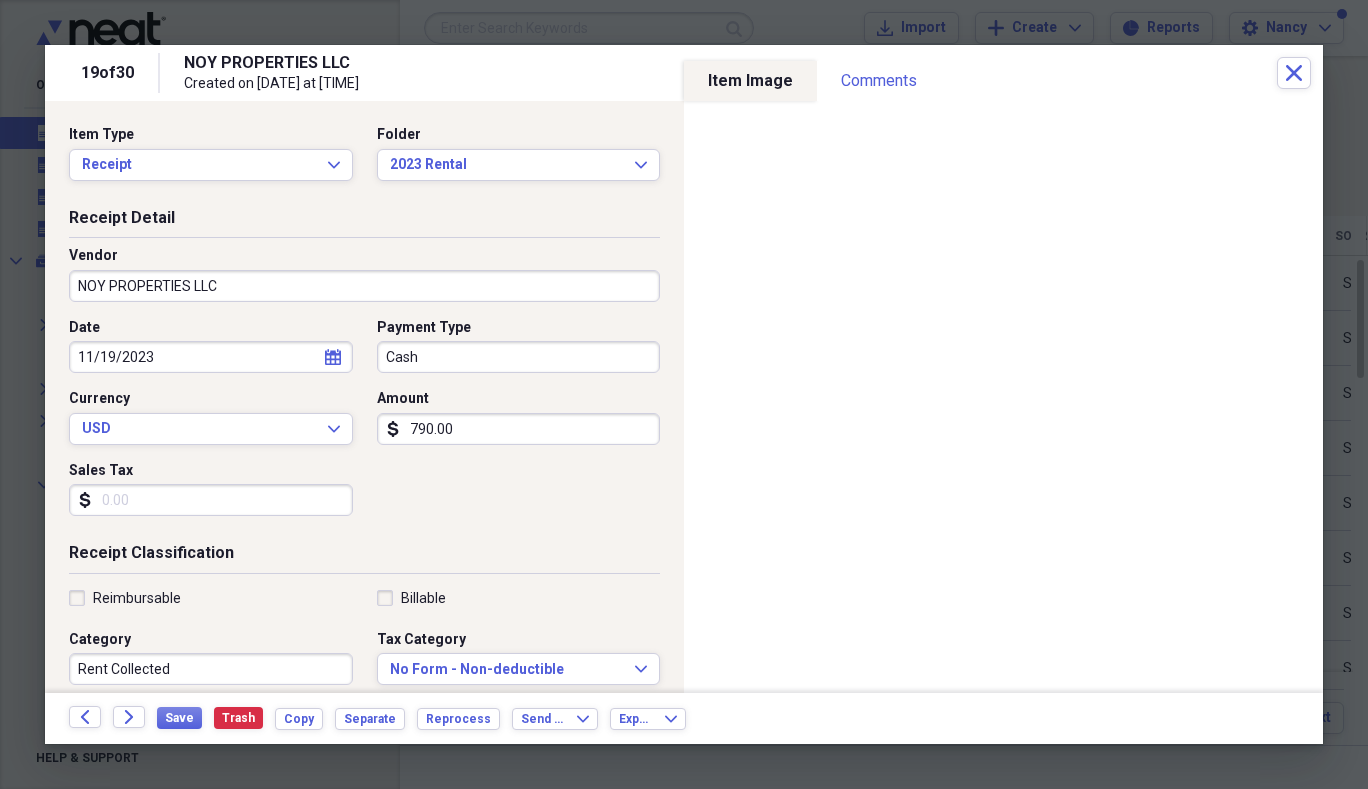 click on "790.00" at bounding box center [519, 429] 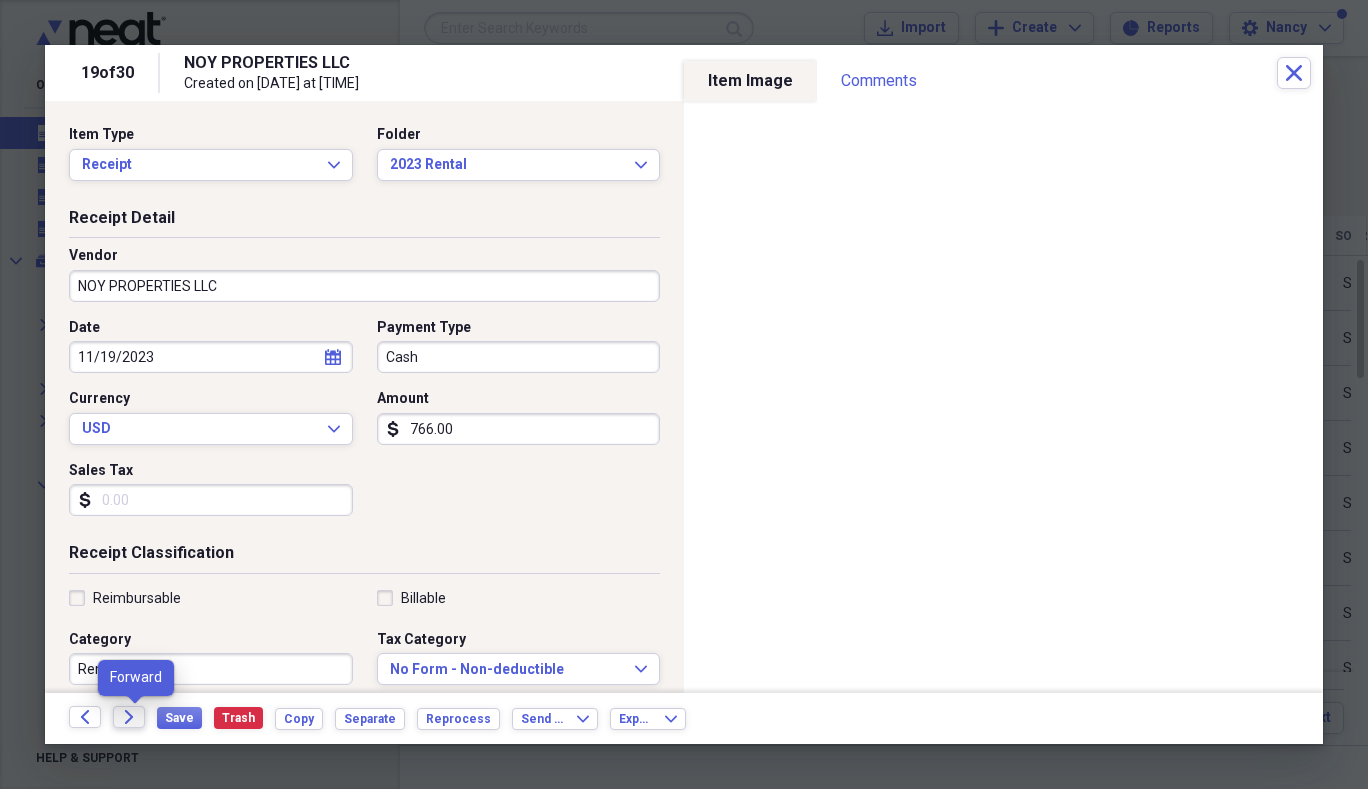 type on "766.00" 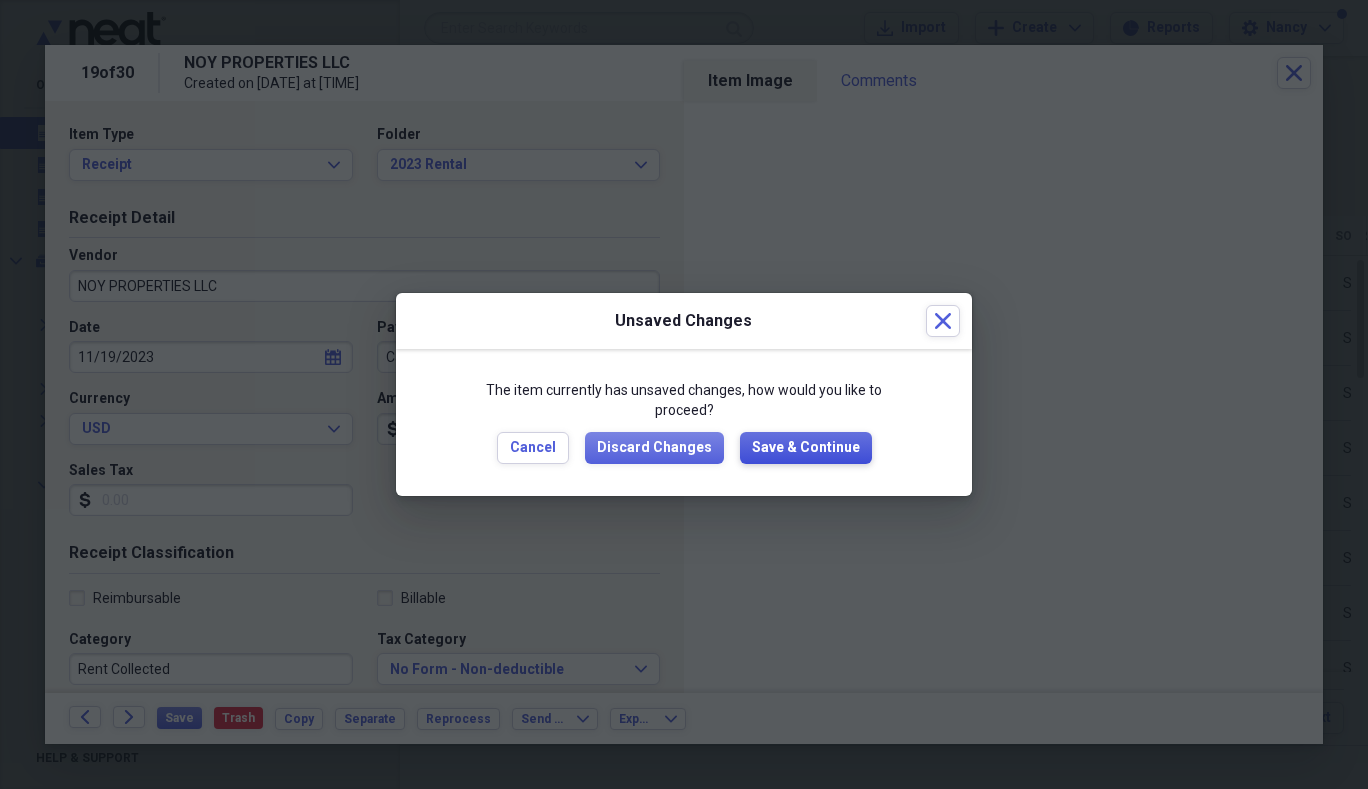 click on "Save & Continue" at bounding box center (806, 448) 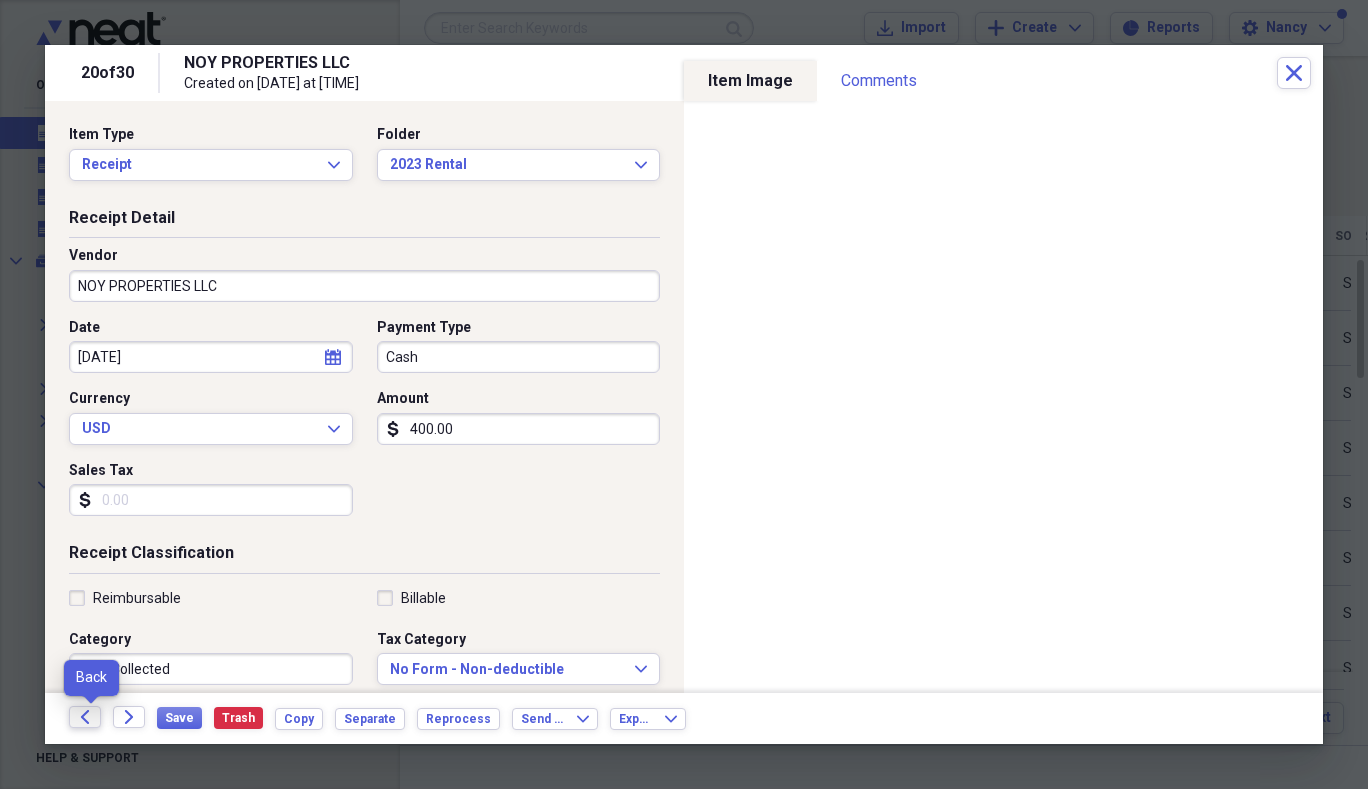 click on "Back" 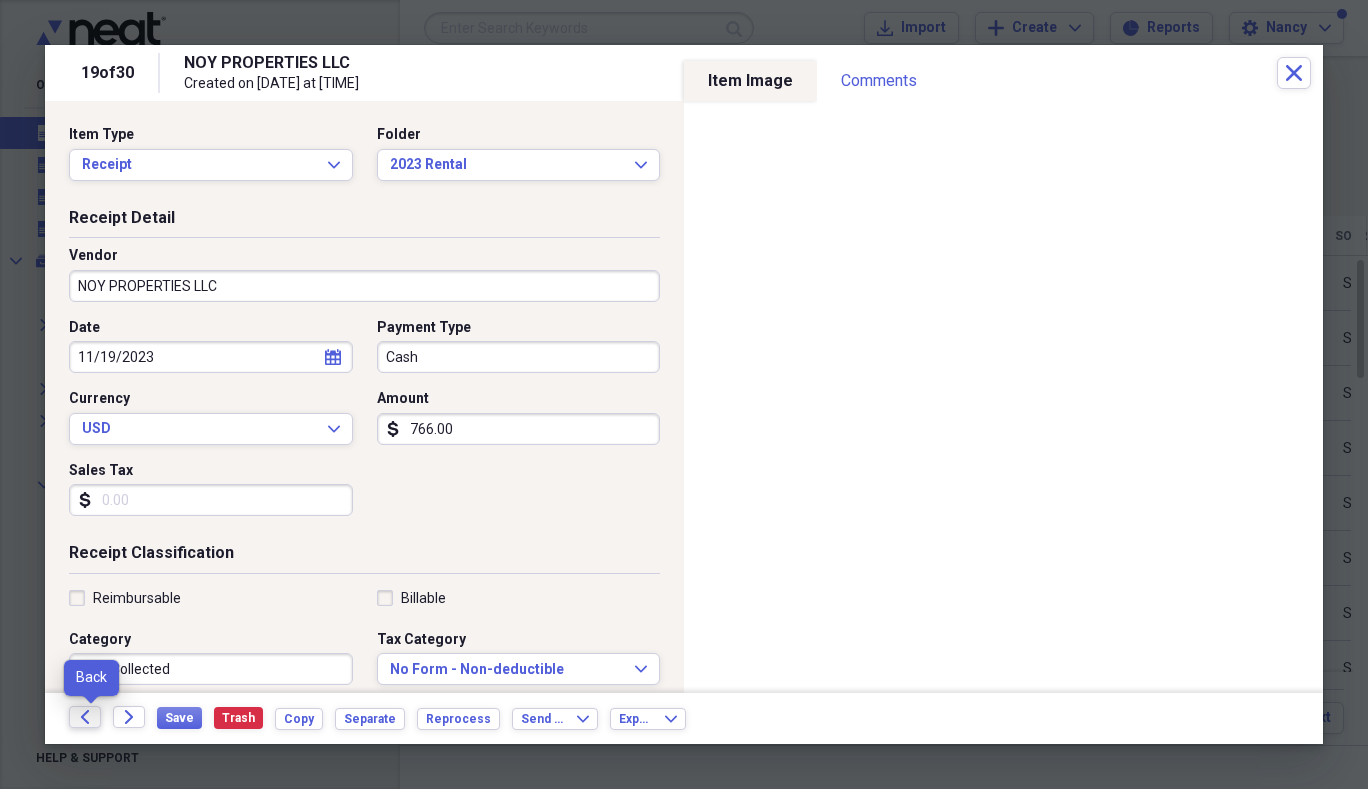 click on "Back" 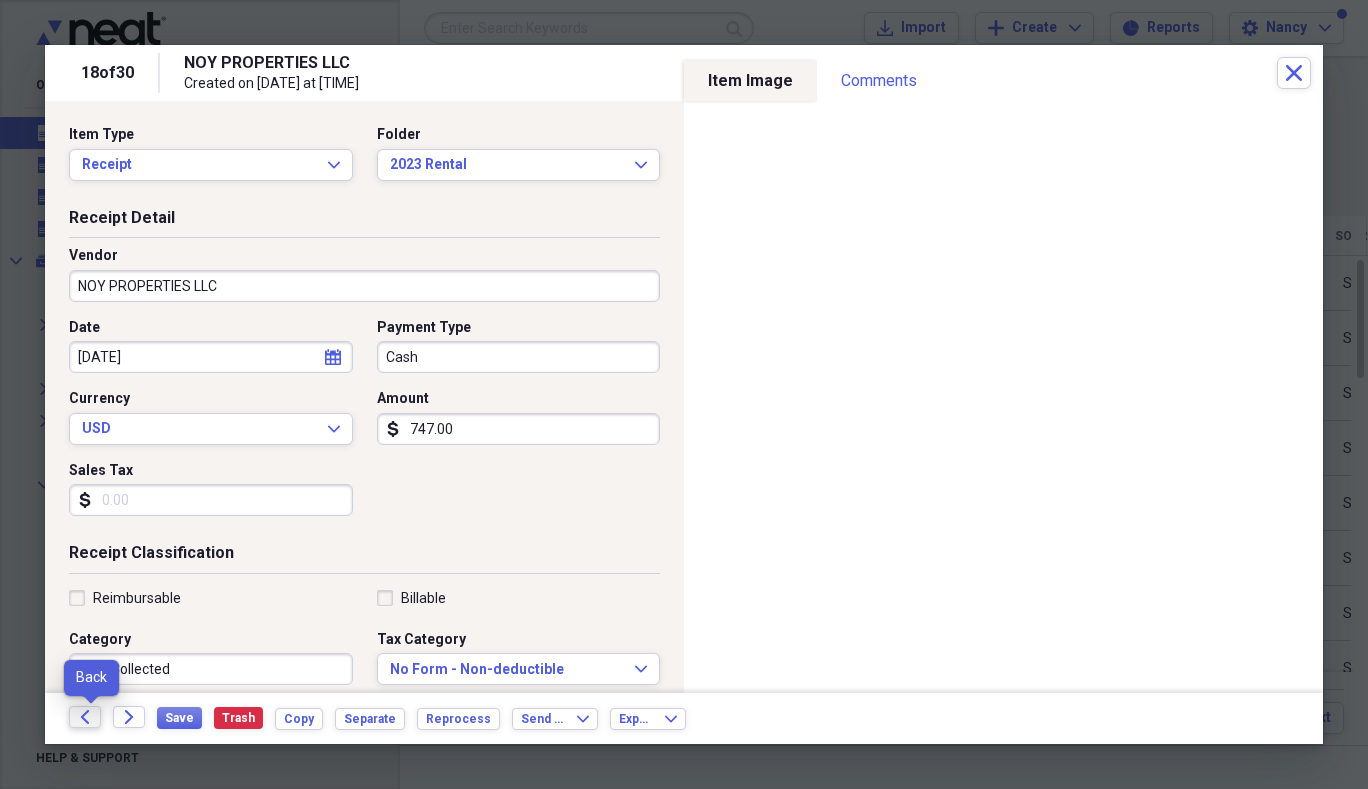 click on "Back" 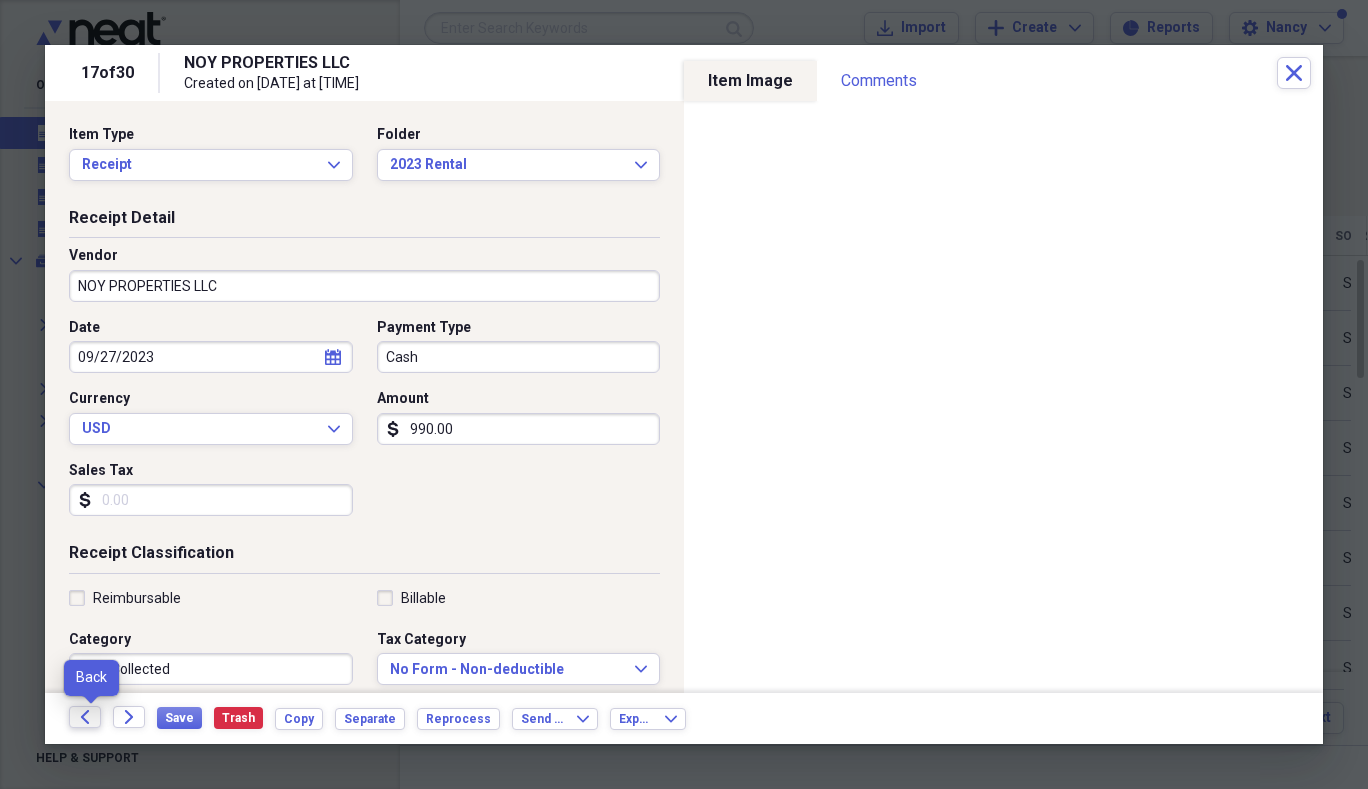 click on "Back" 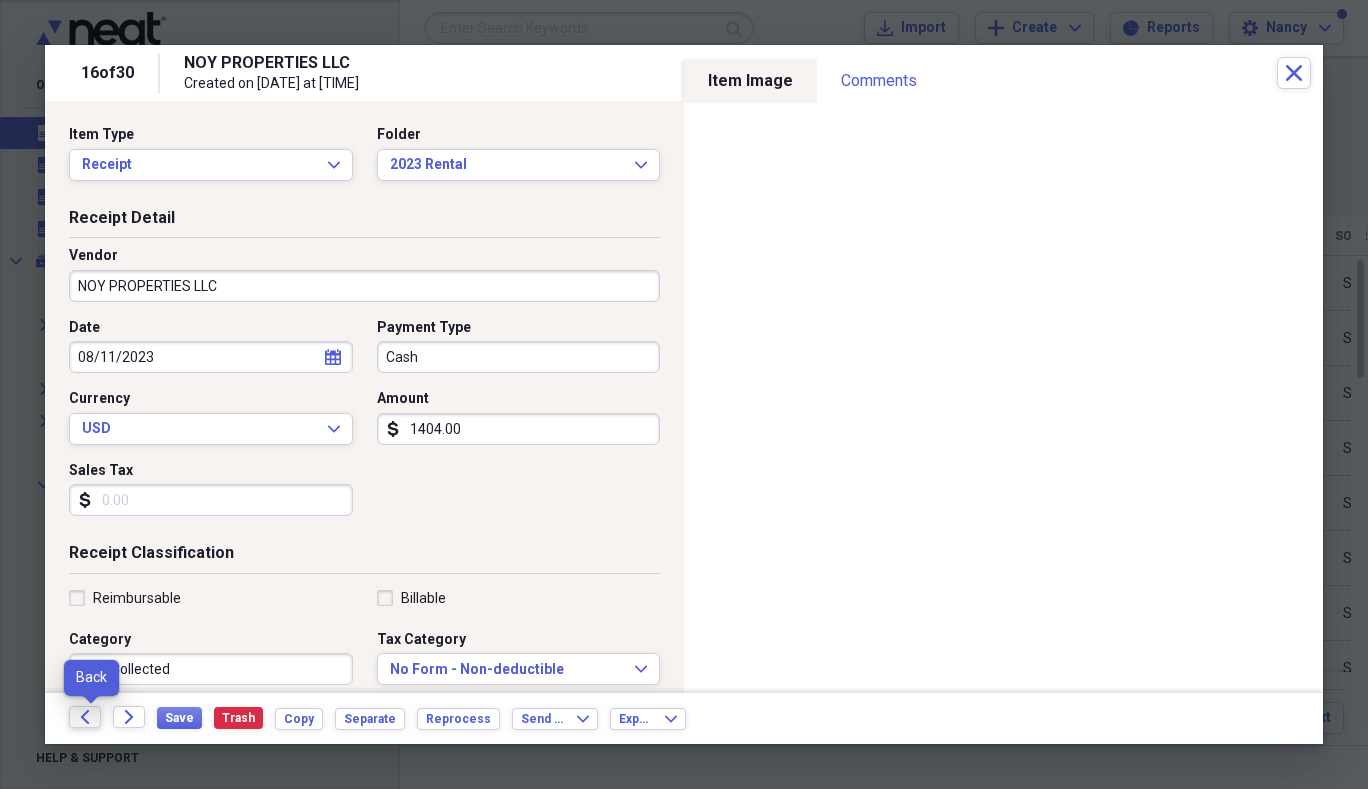 click on "Back" 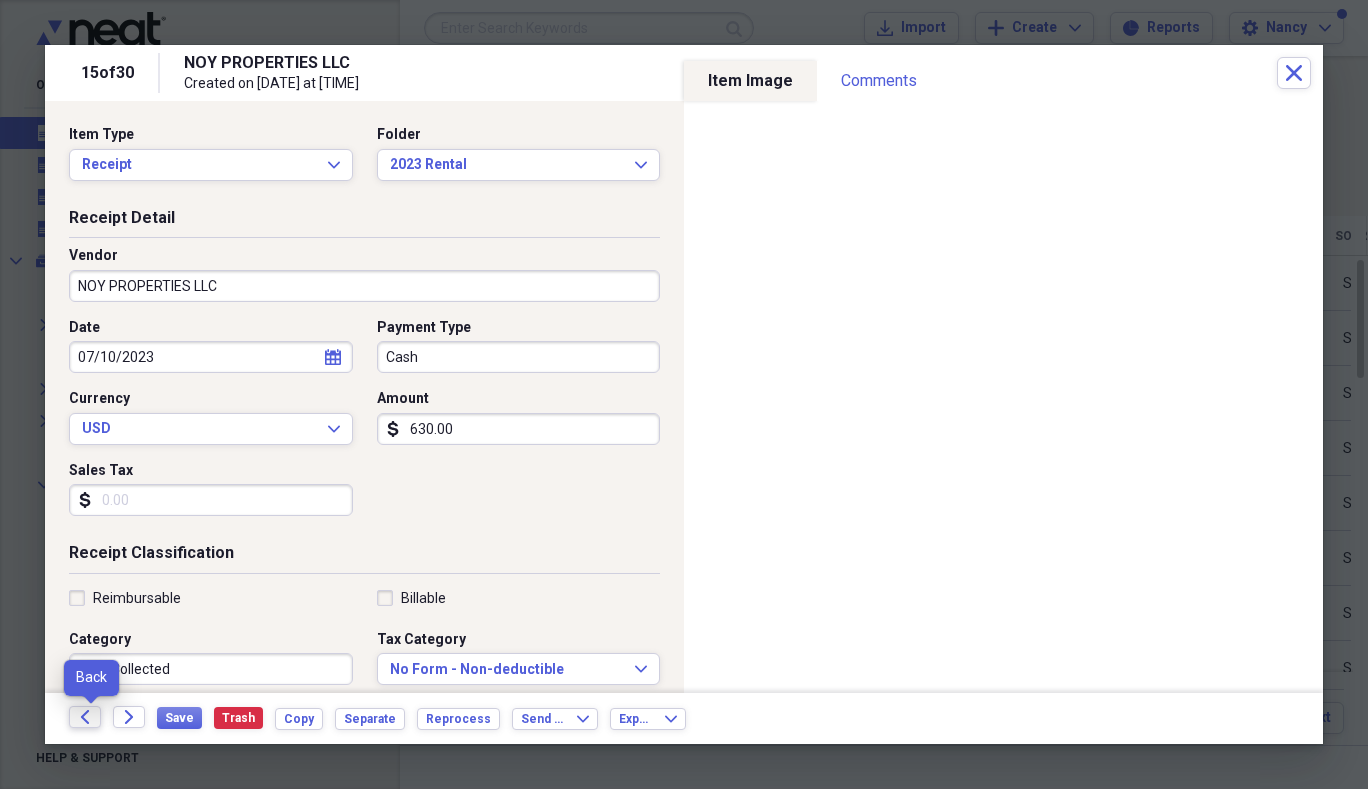 click on "Back" 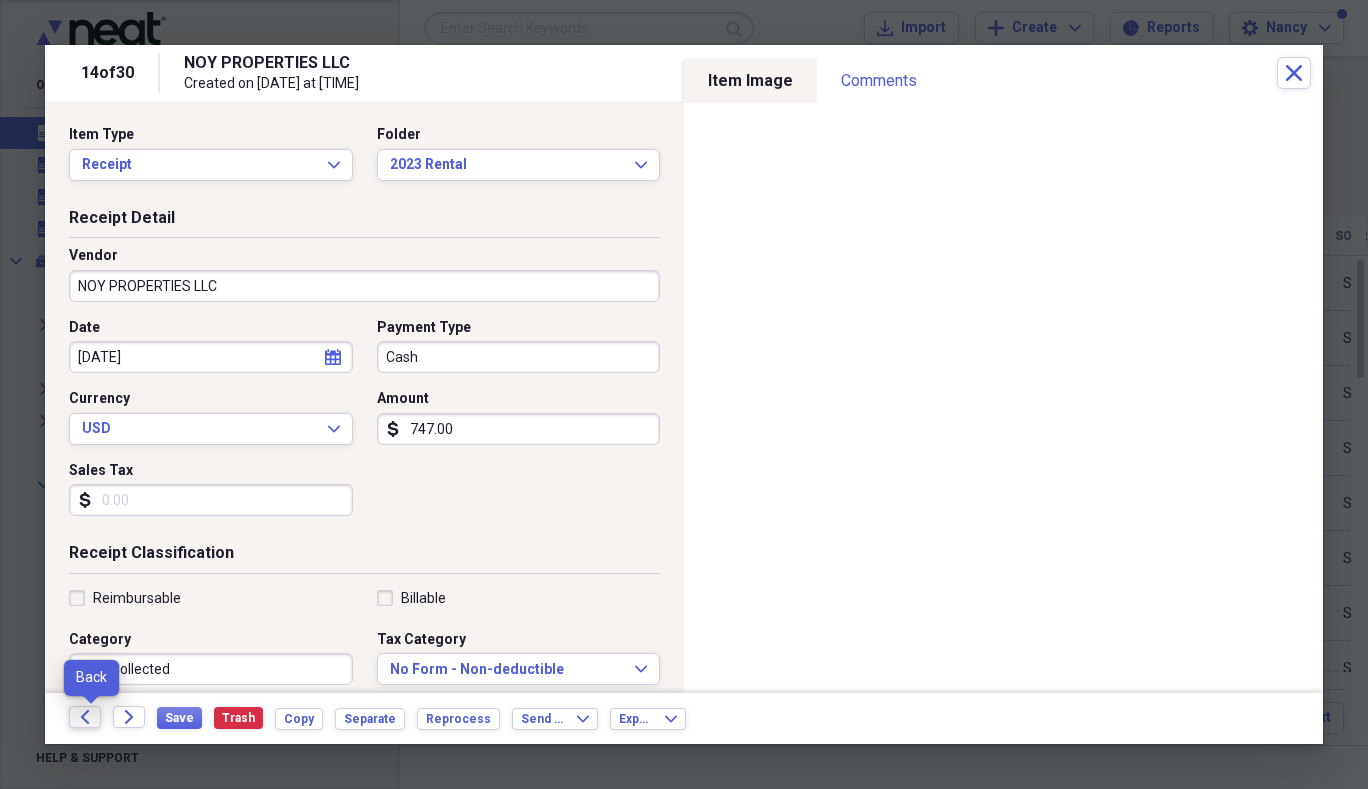 click on "Back" 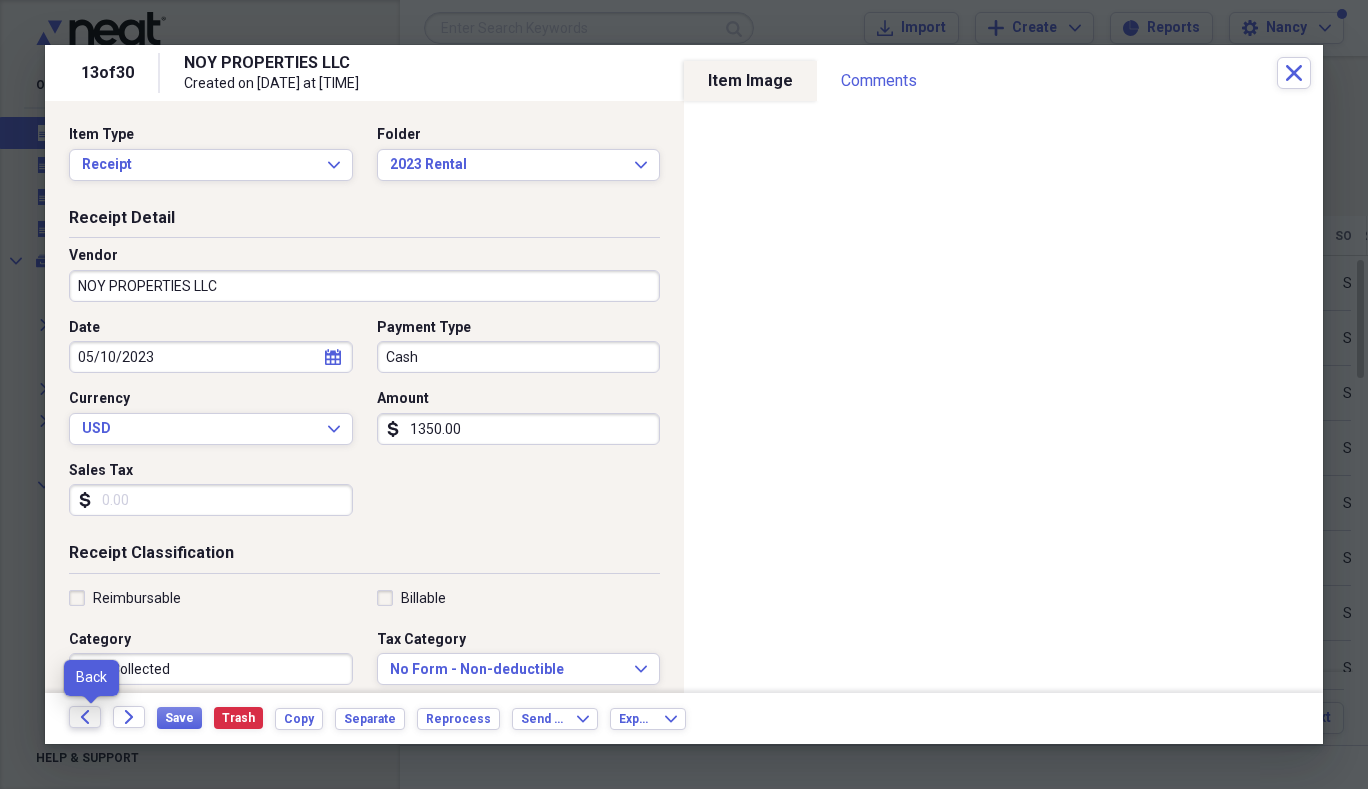 click on "Back" 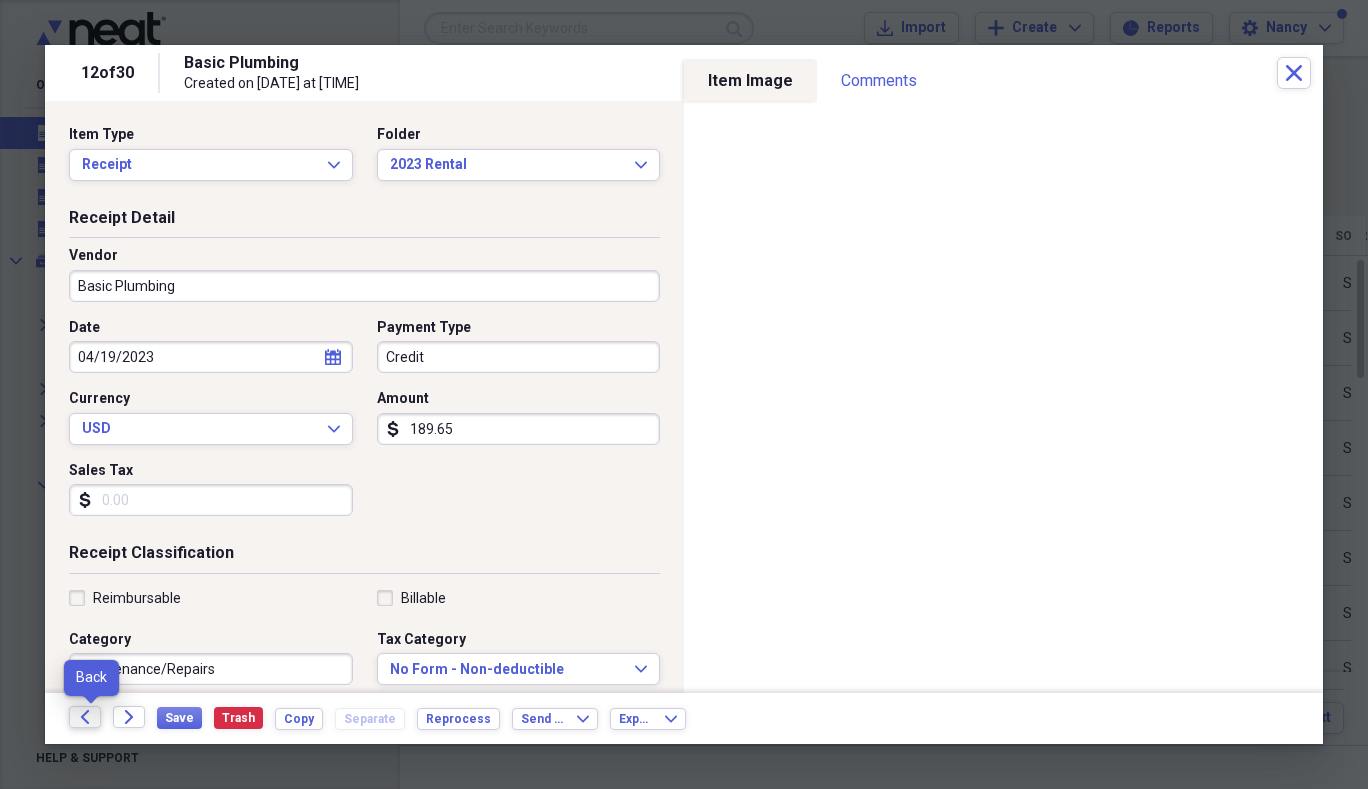 click on "Back" 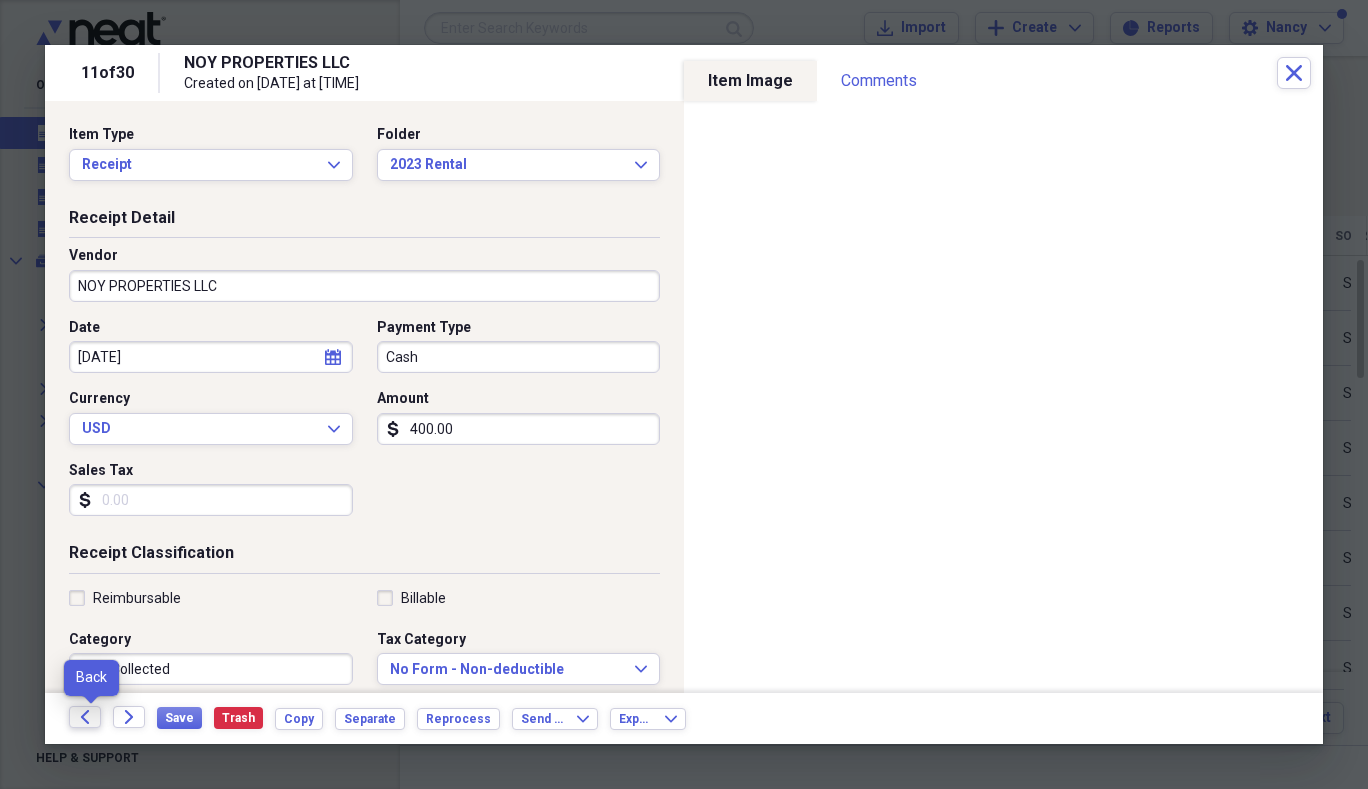 click on "Back" 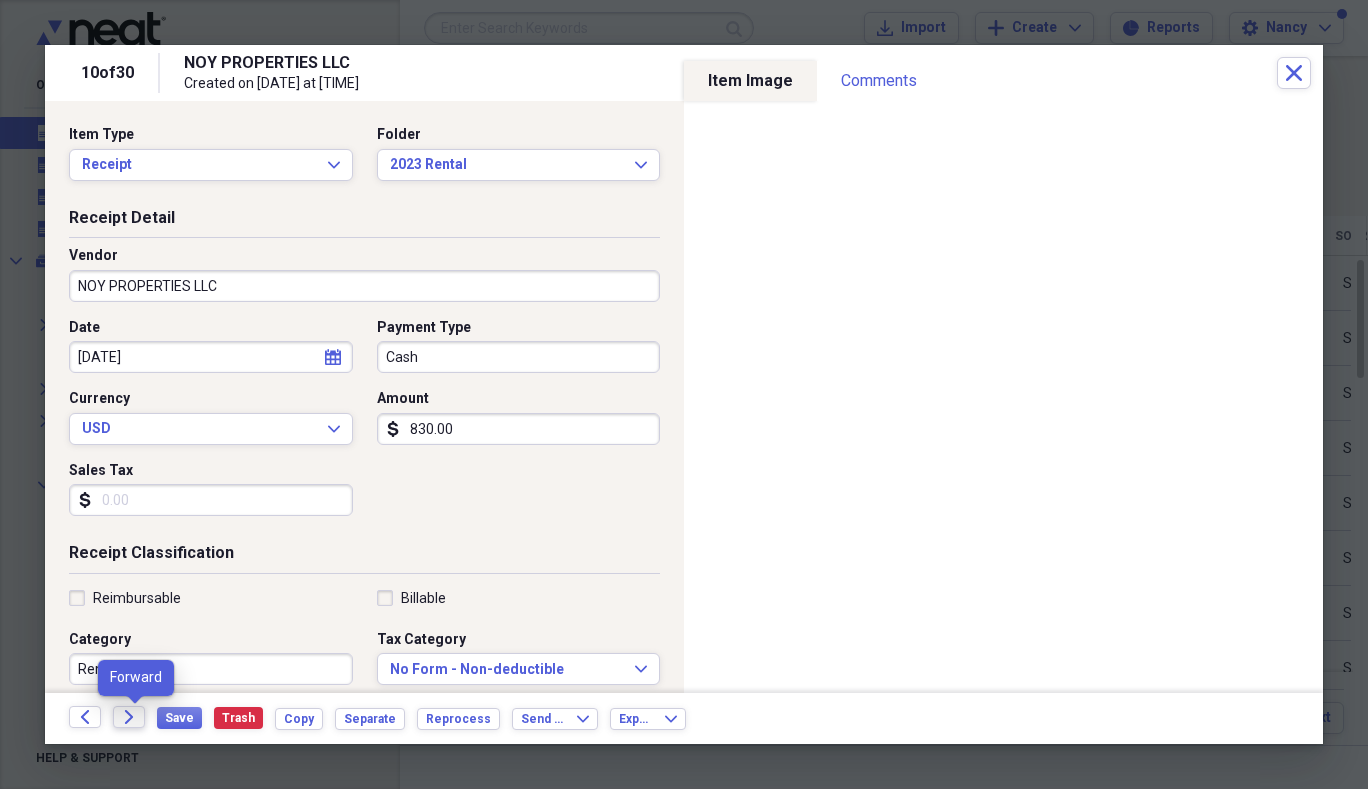 click on "Forward" 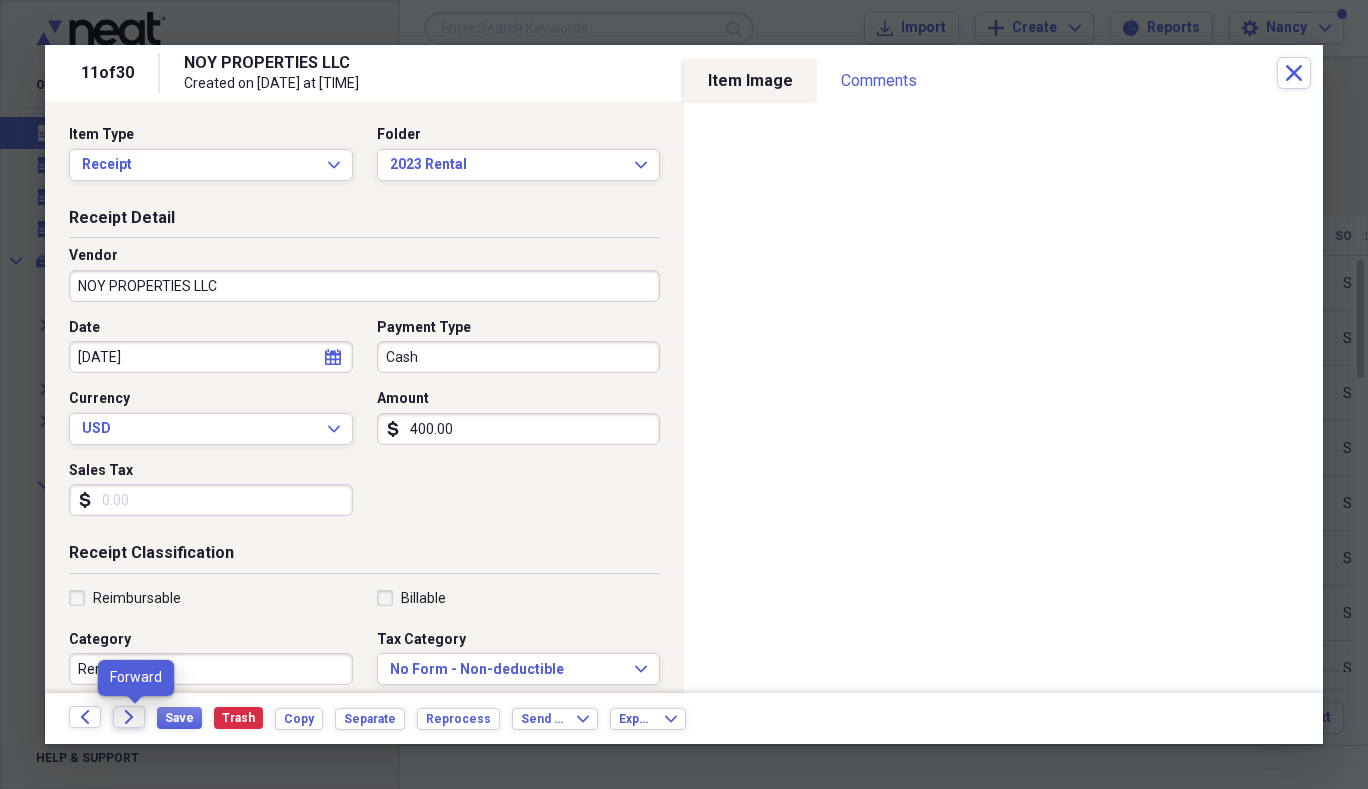 click on "Forward" 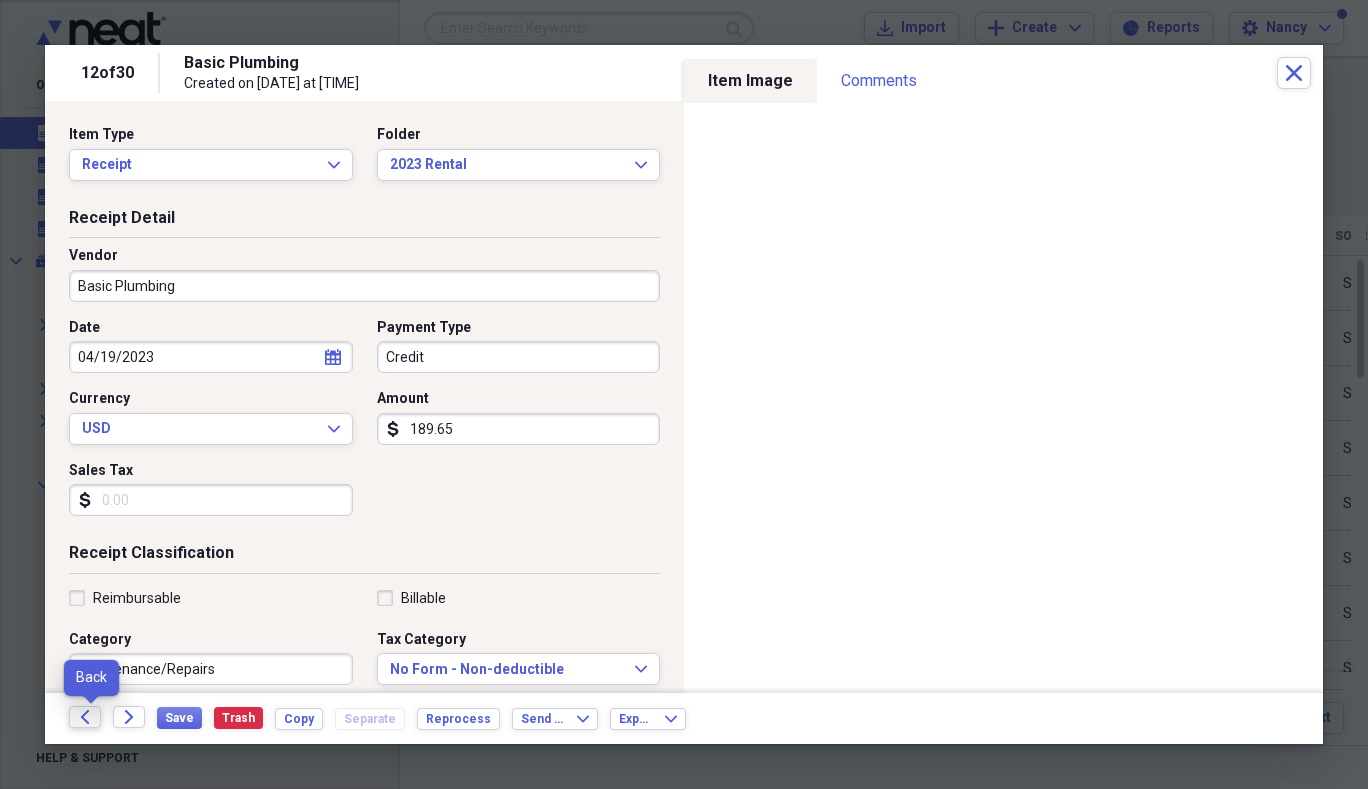 click on "Back" 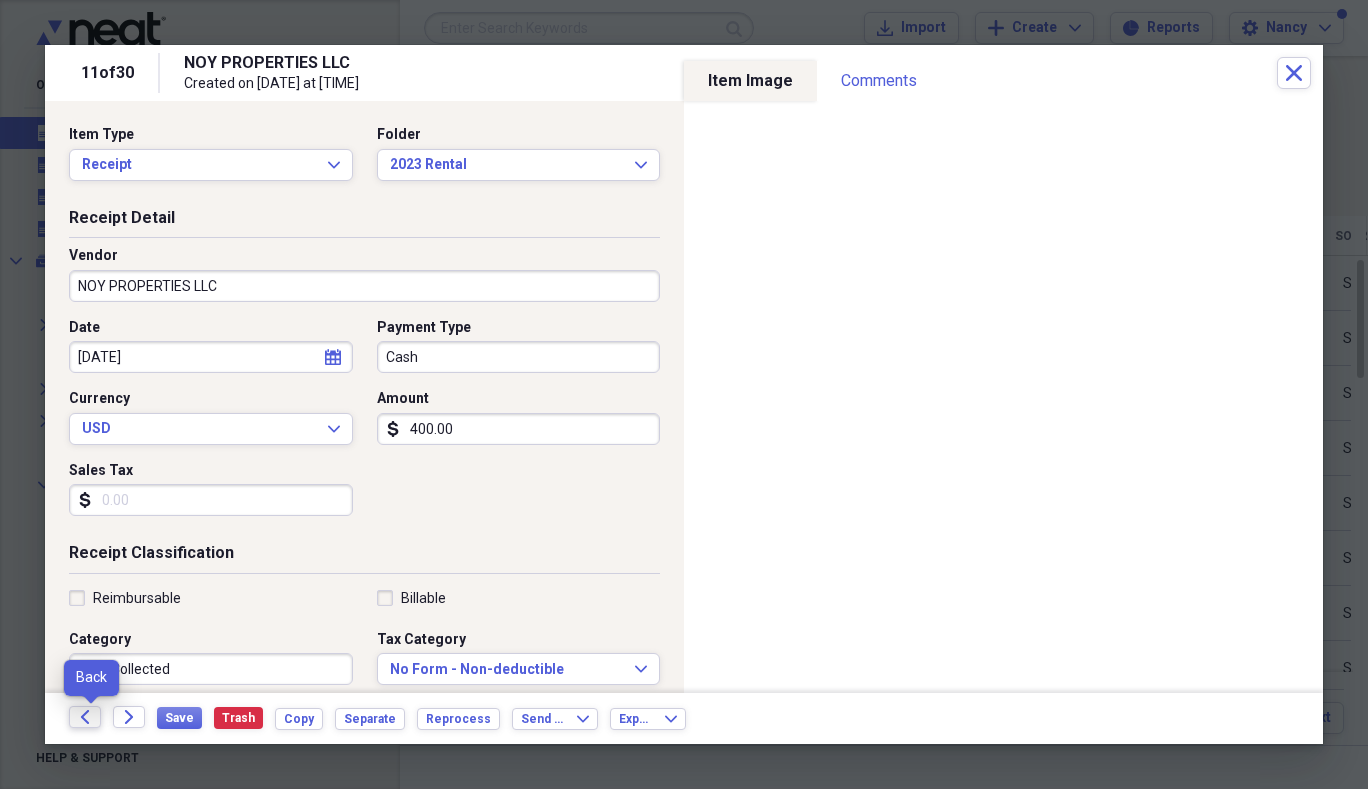 click on "Back" 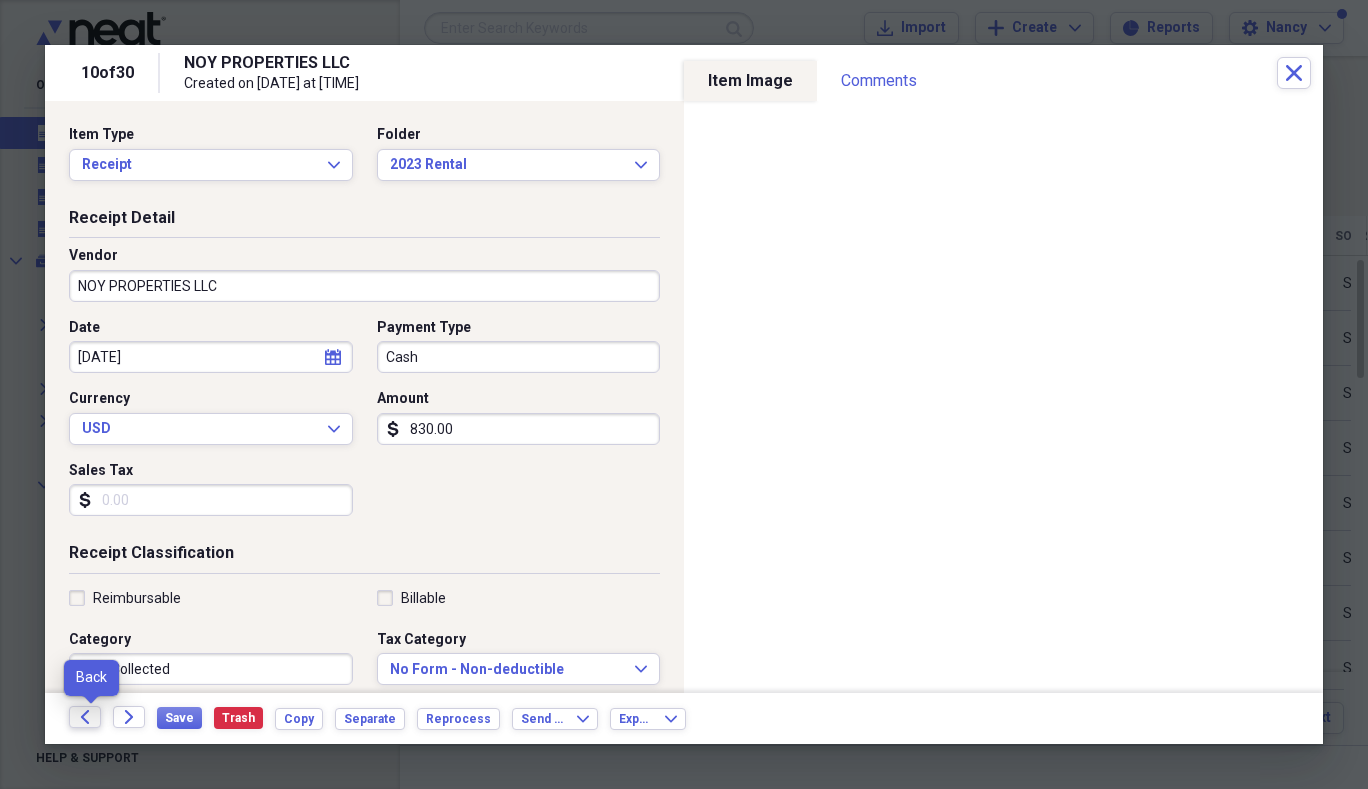 click on "Back" 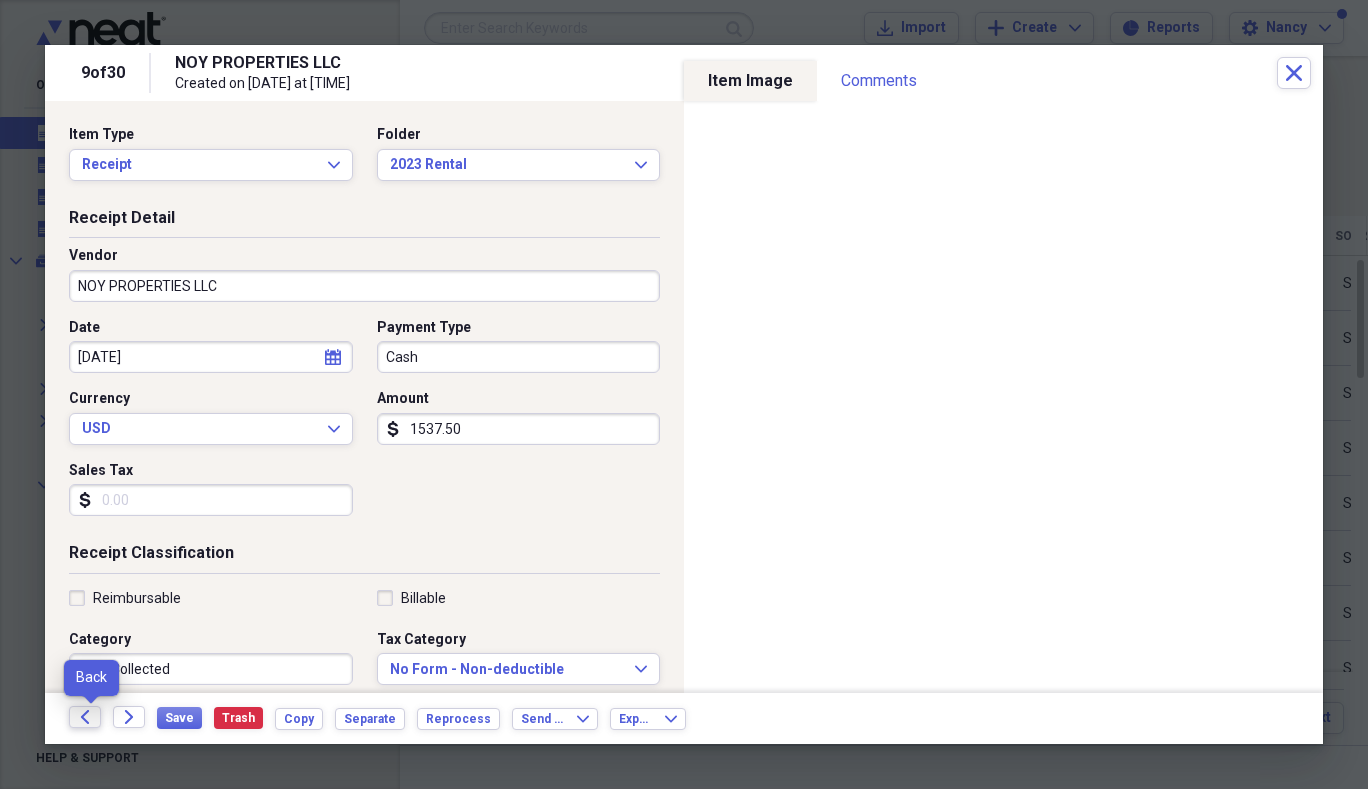 click on "Back" 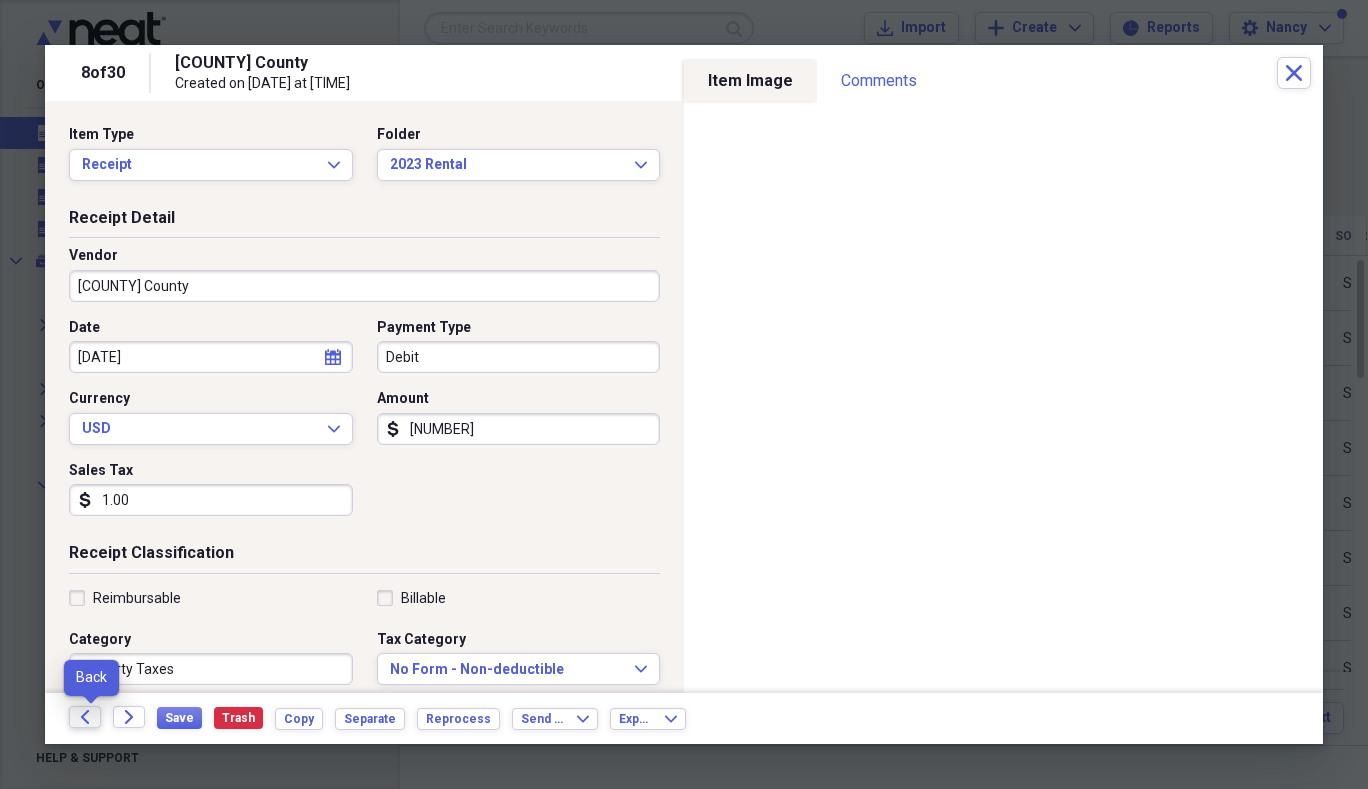 click on "Back" 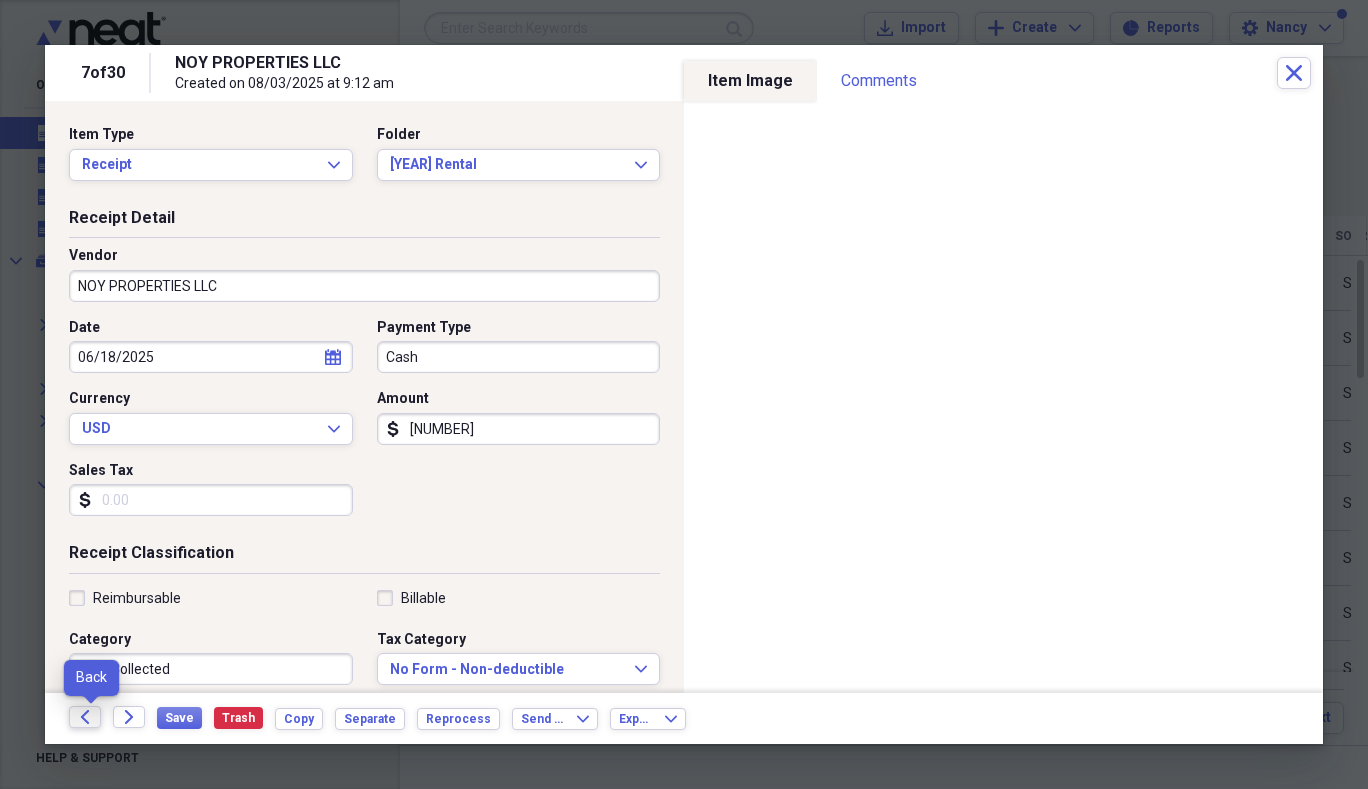 click on "Back" 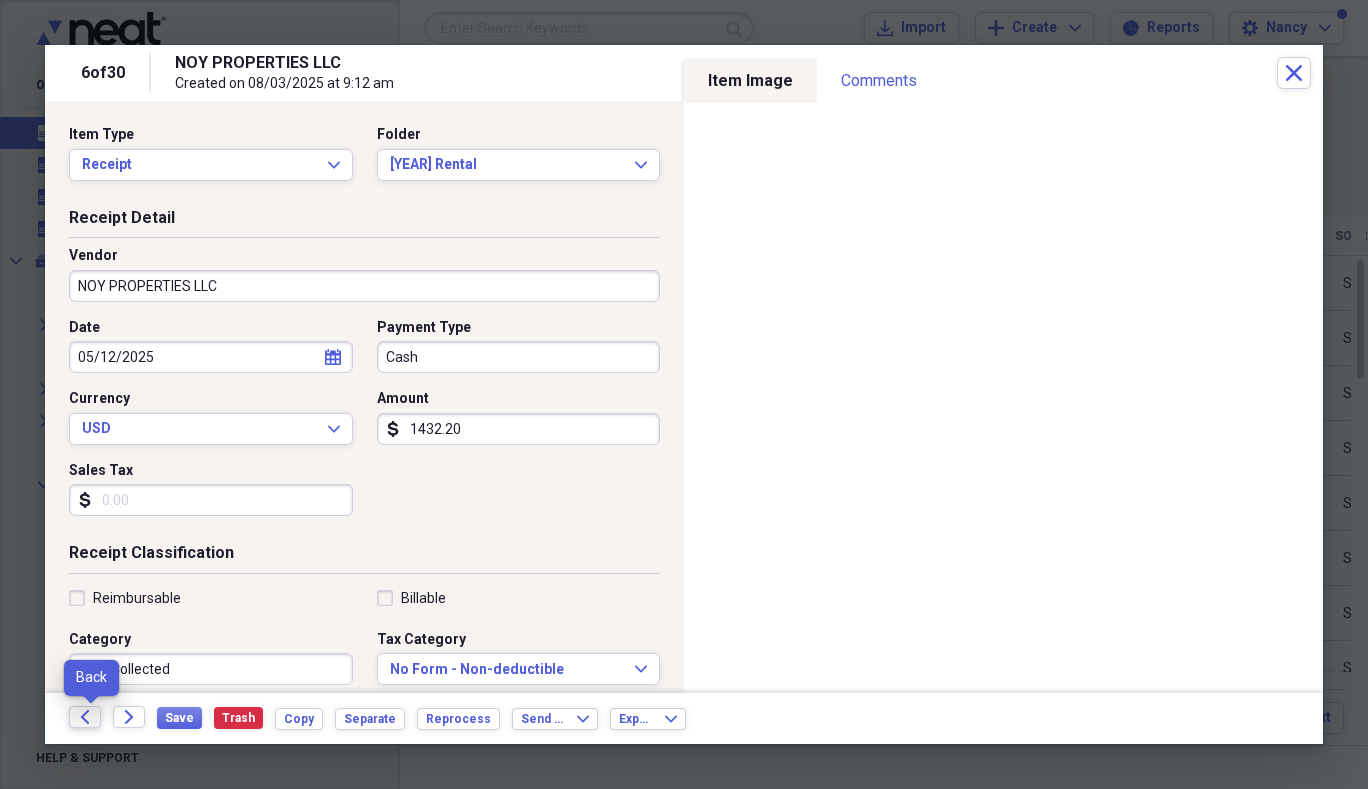 click on "Back" 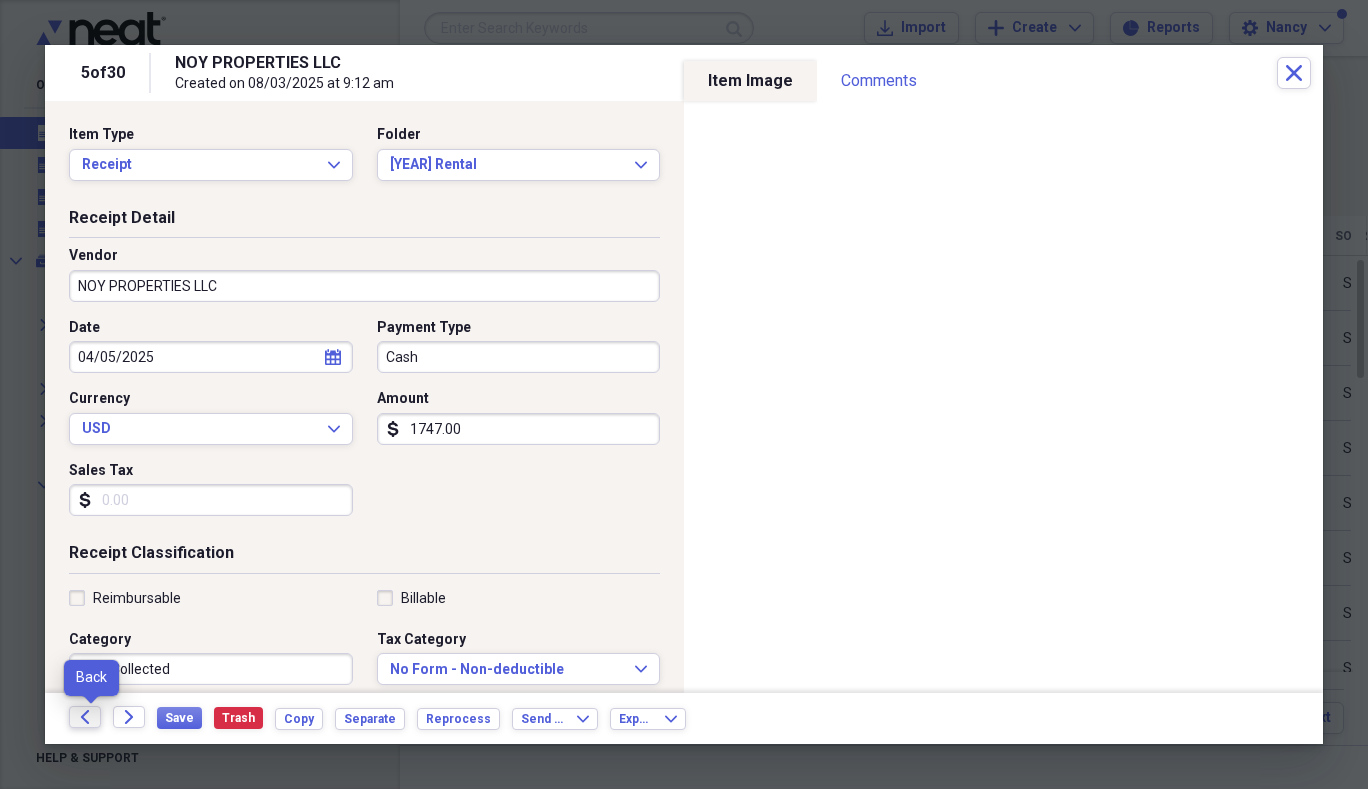 click on "Back" 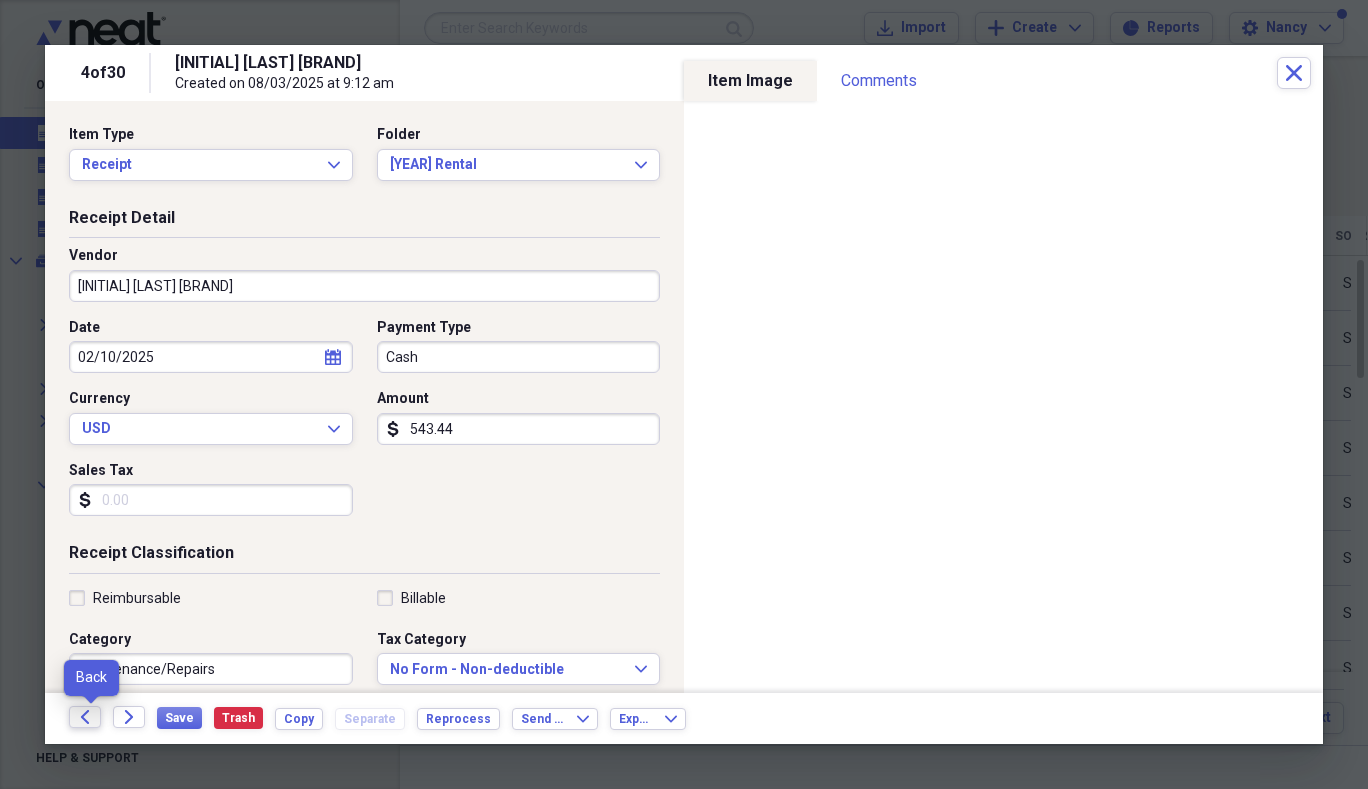 click on "Back" 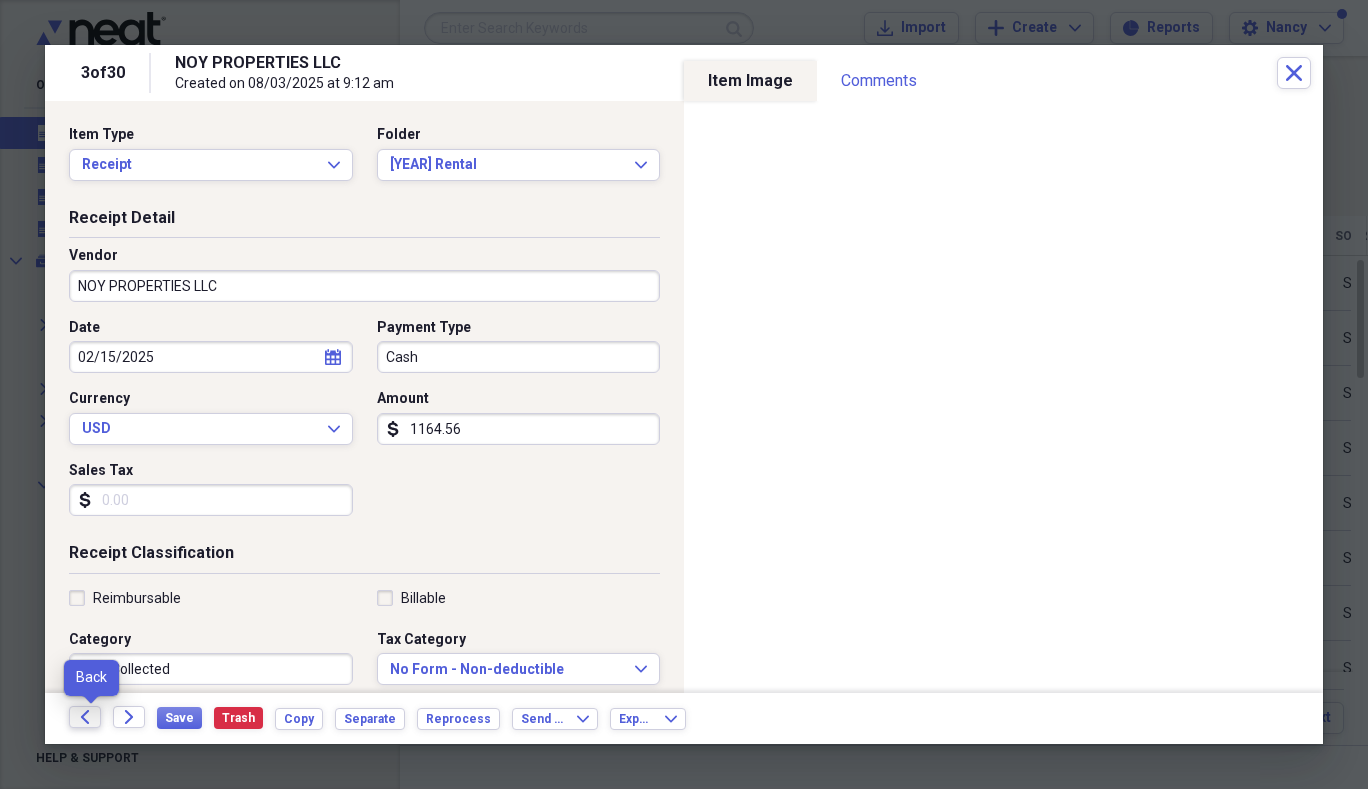 click on "Back" 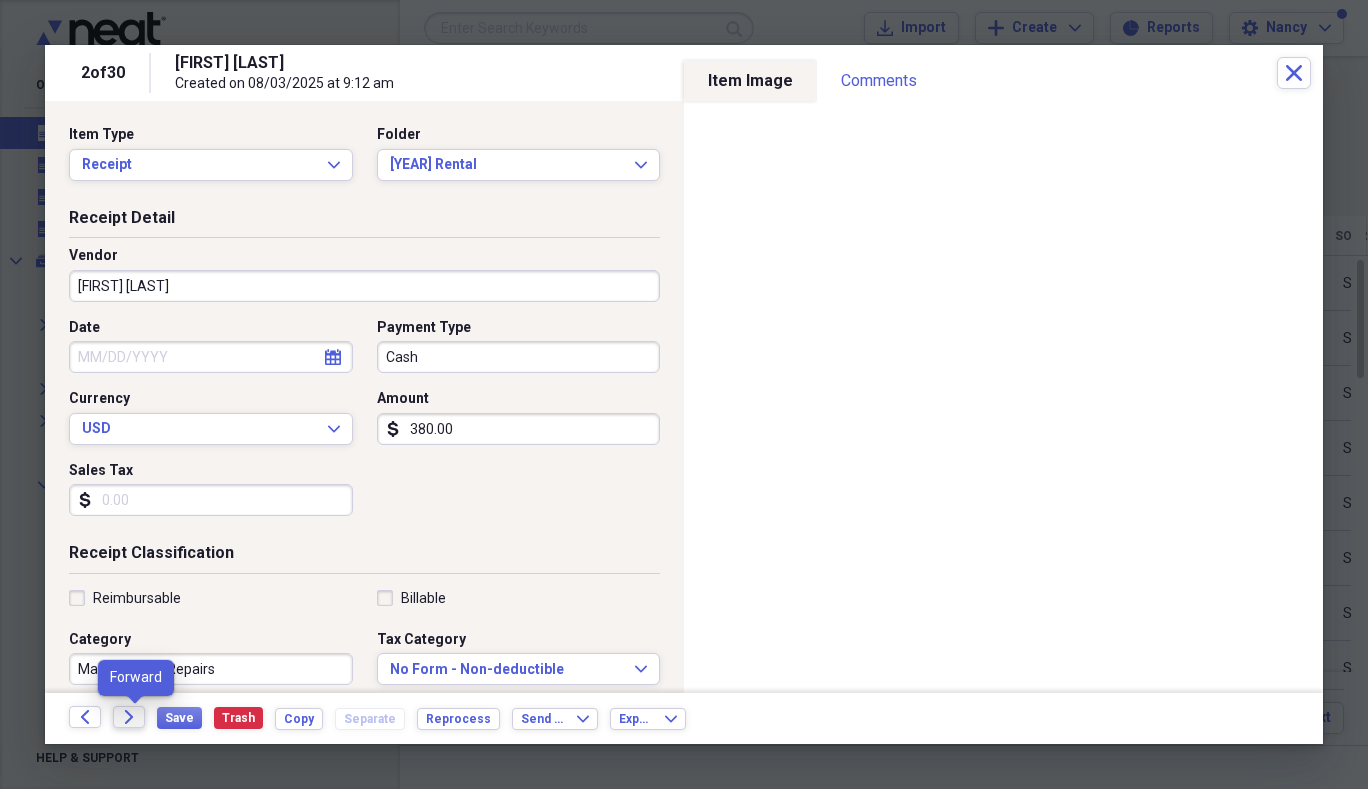 click on "Forward" 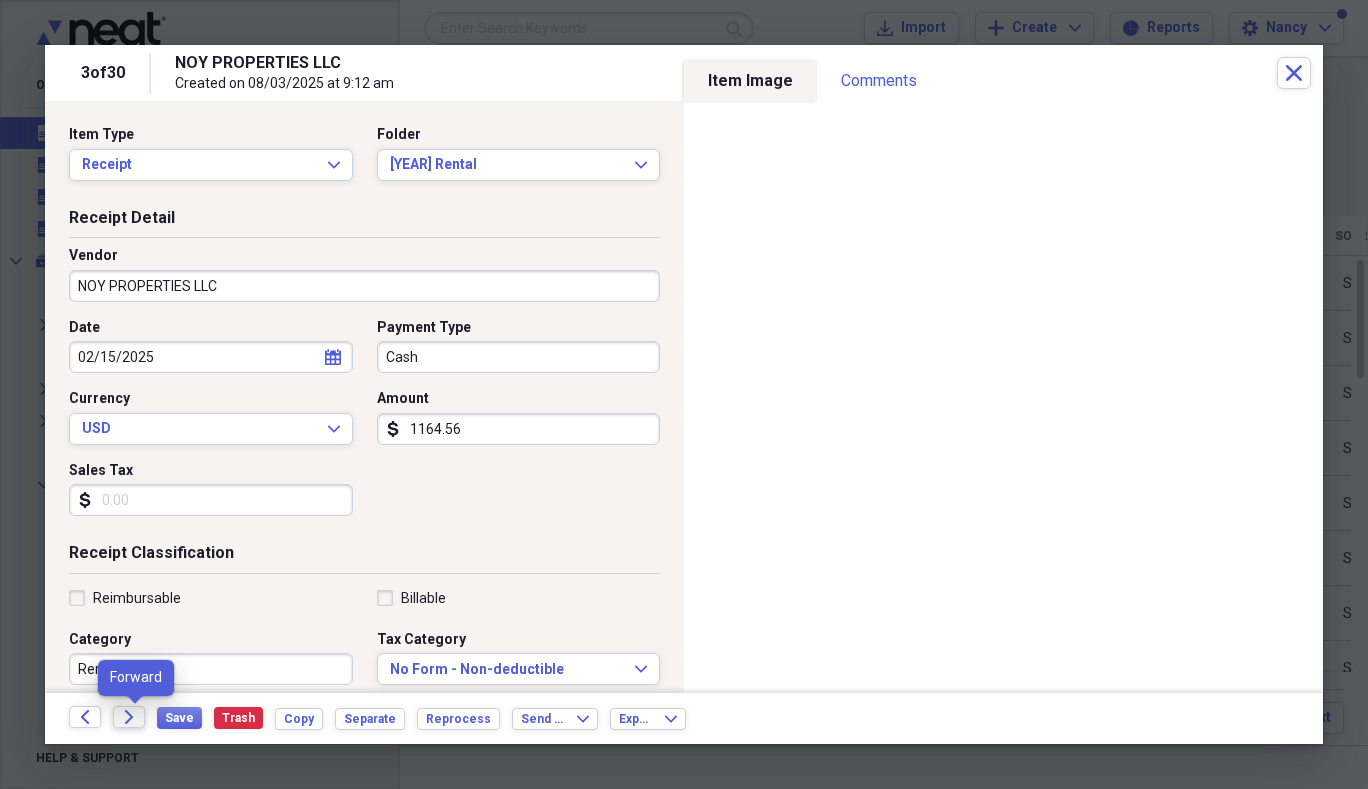 click on "Forward" 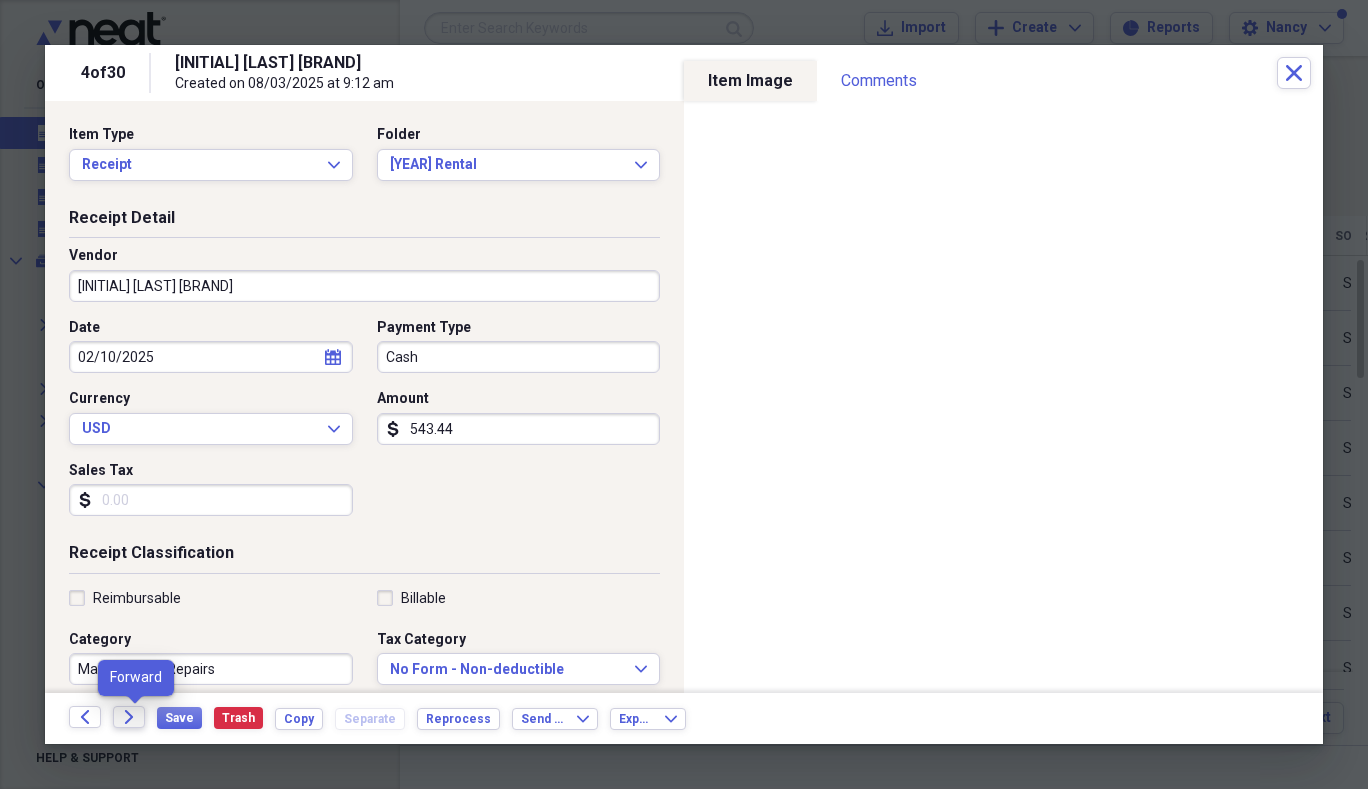 click on "Forward" 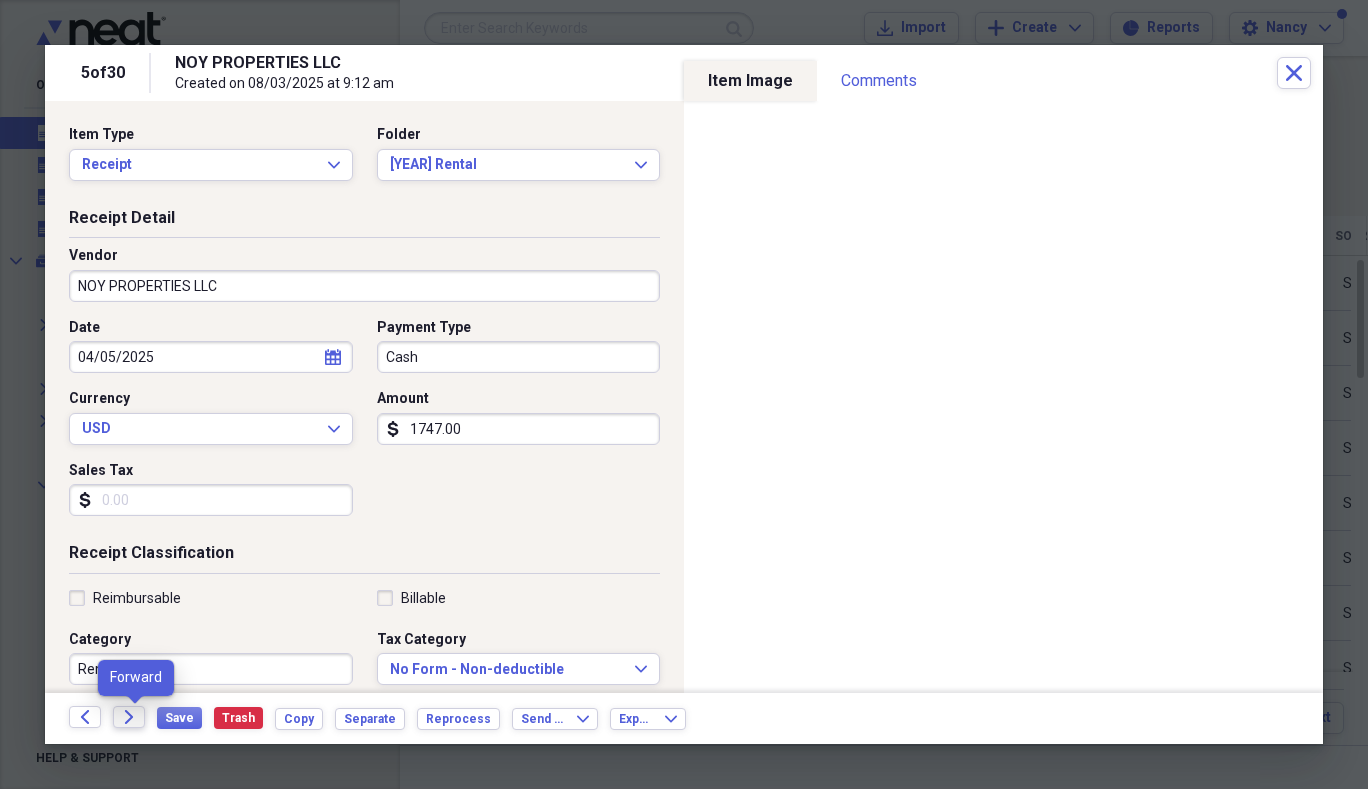 click on "Forward" 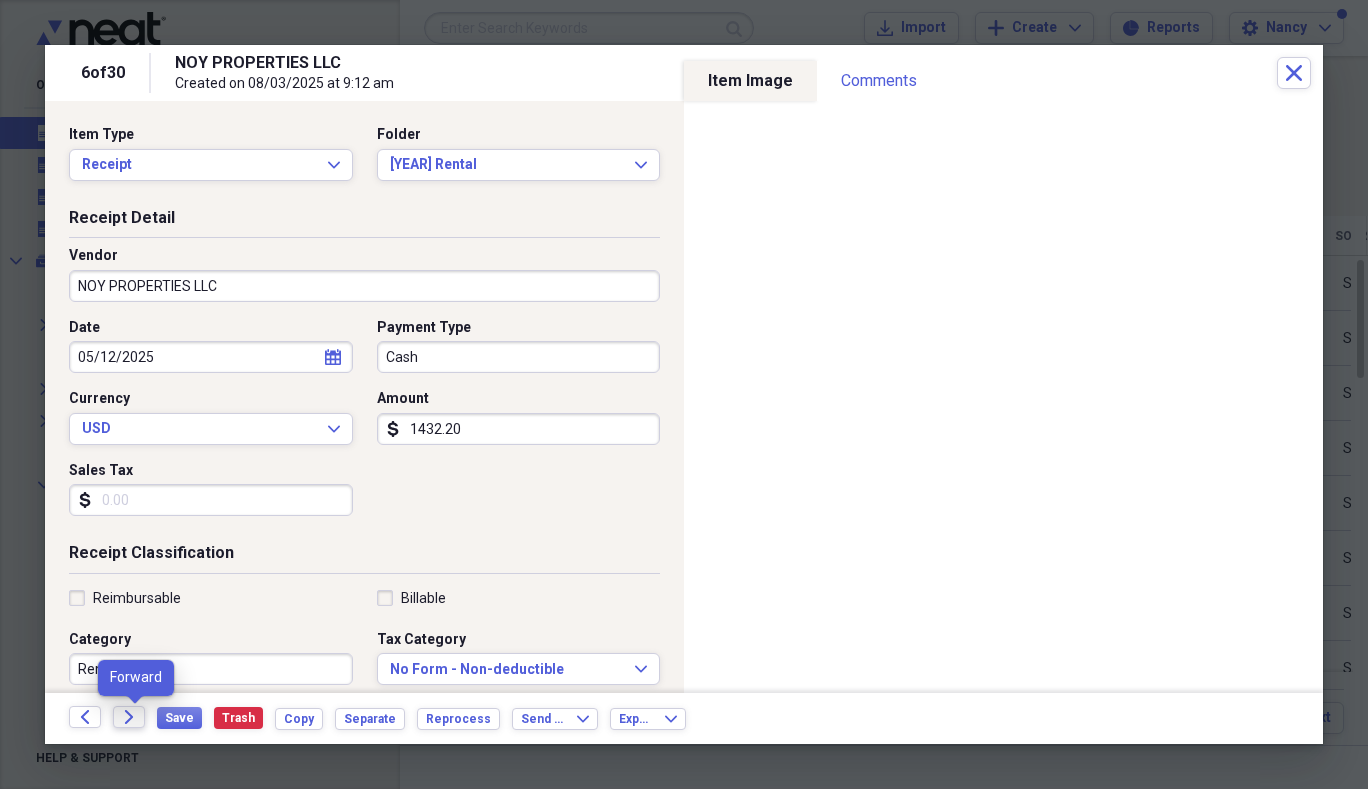 click on "Forward" 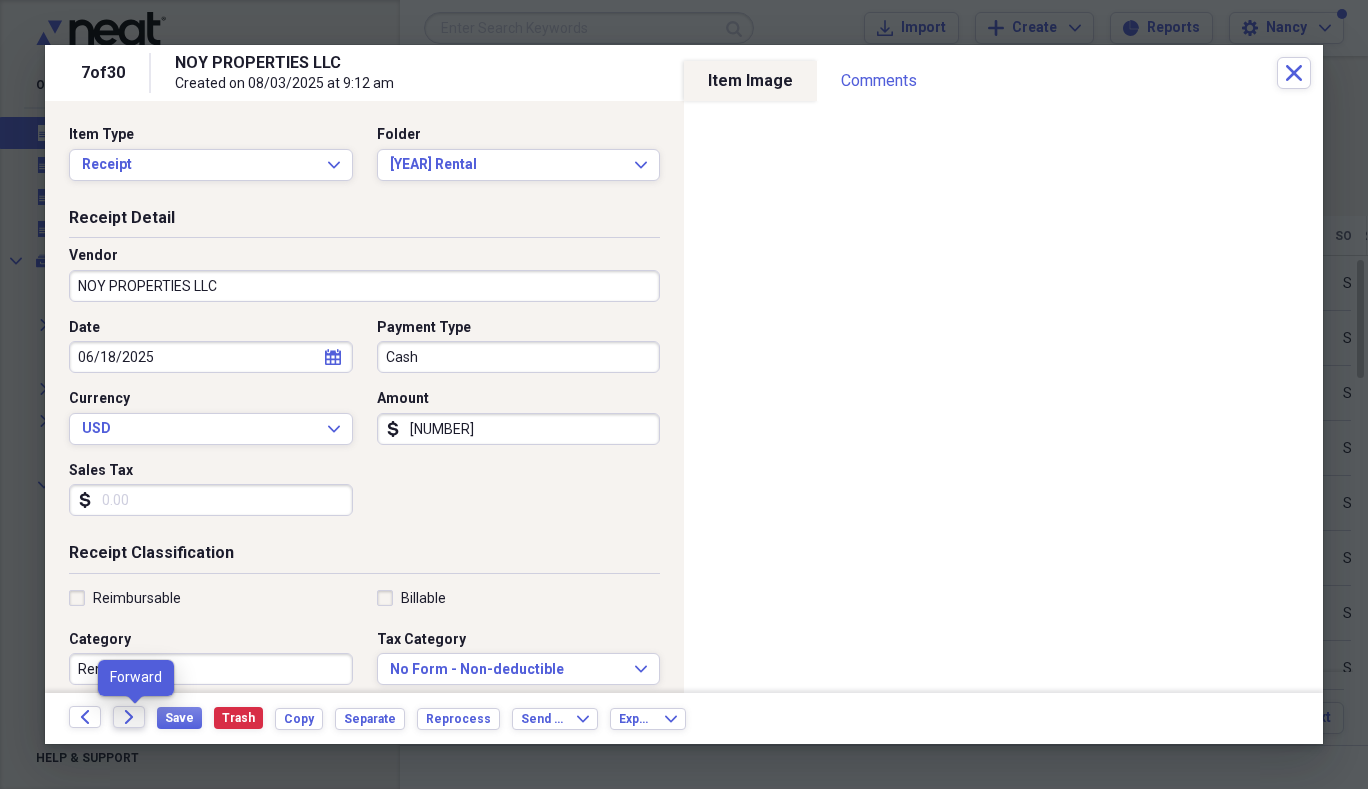 click on "Forward" 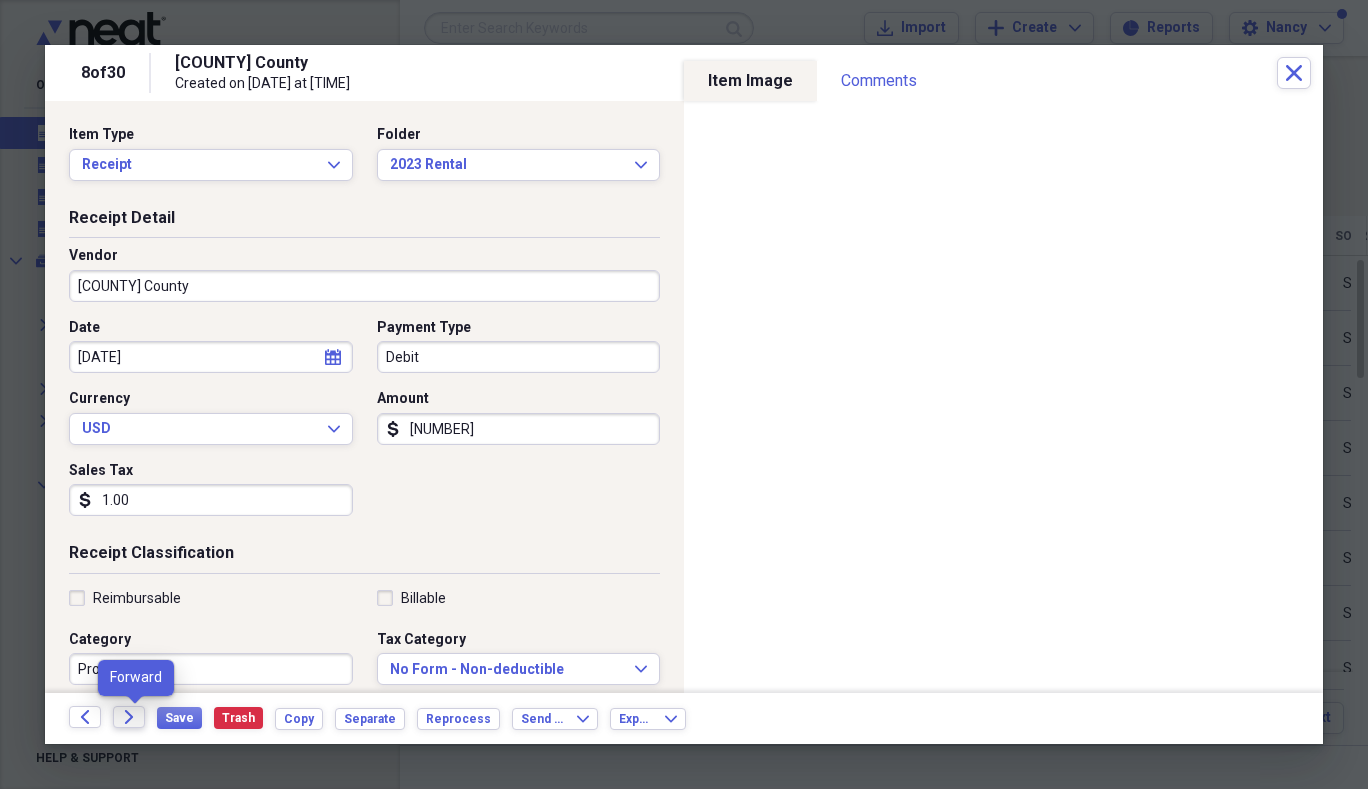 click on "Forward" 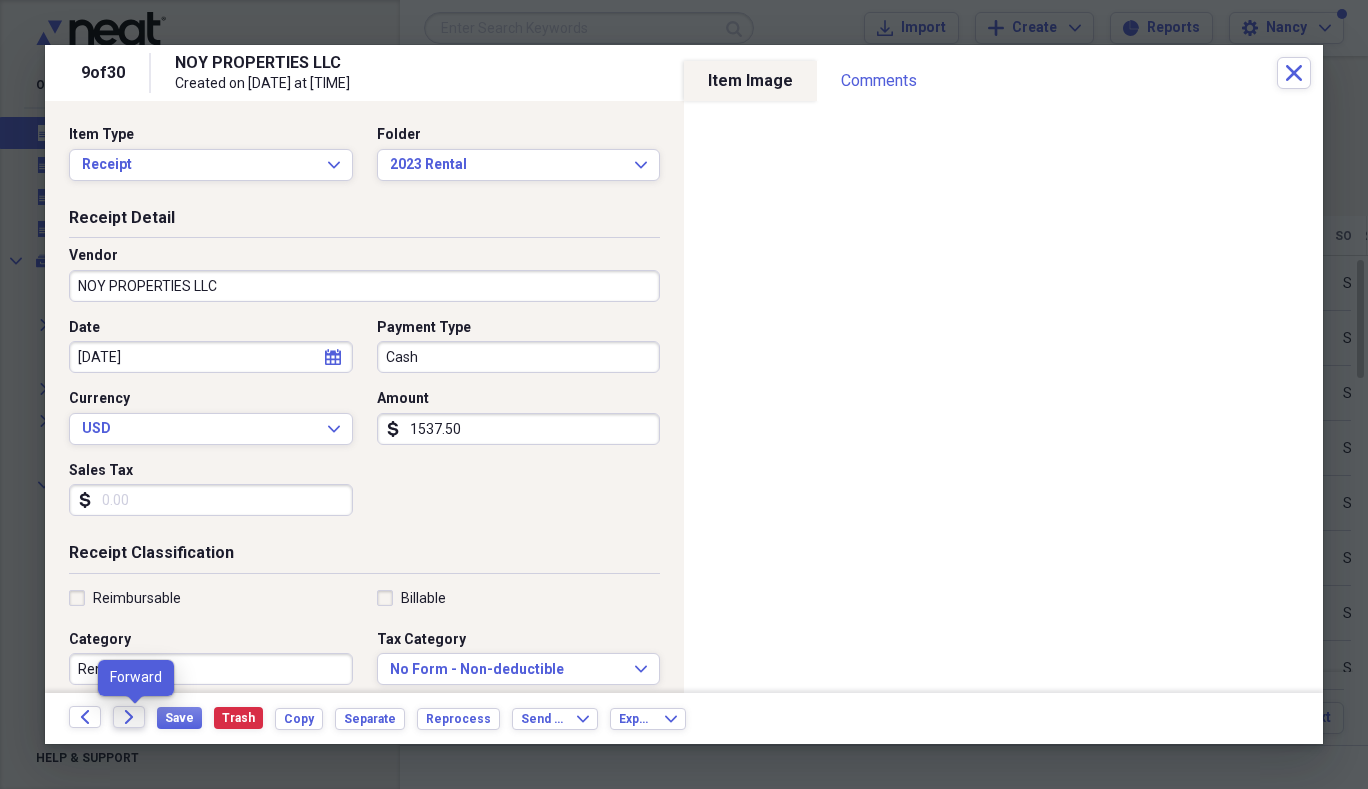 click on "Forward" 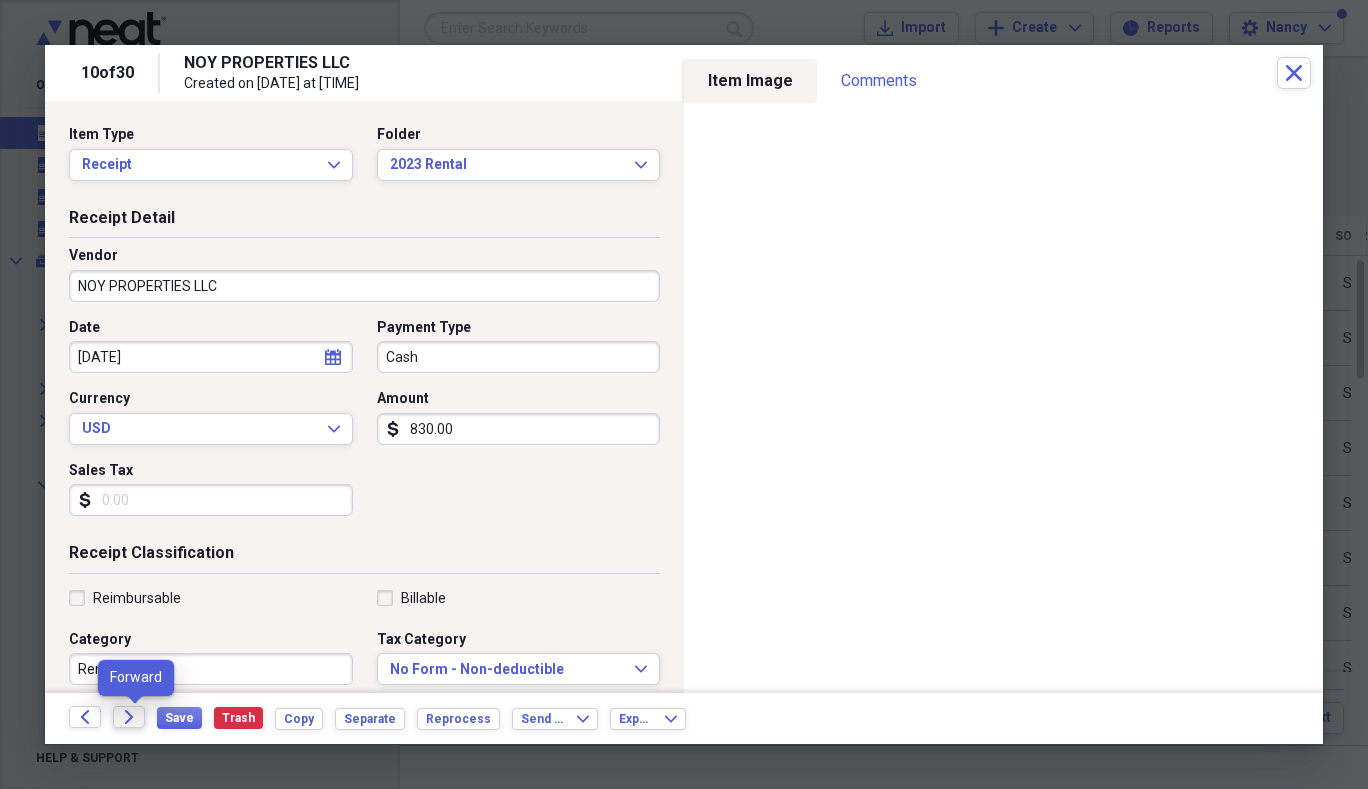 click on "Forward" 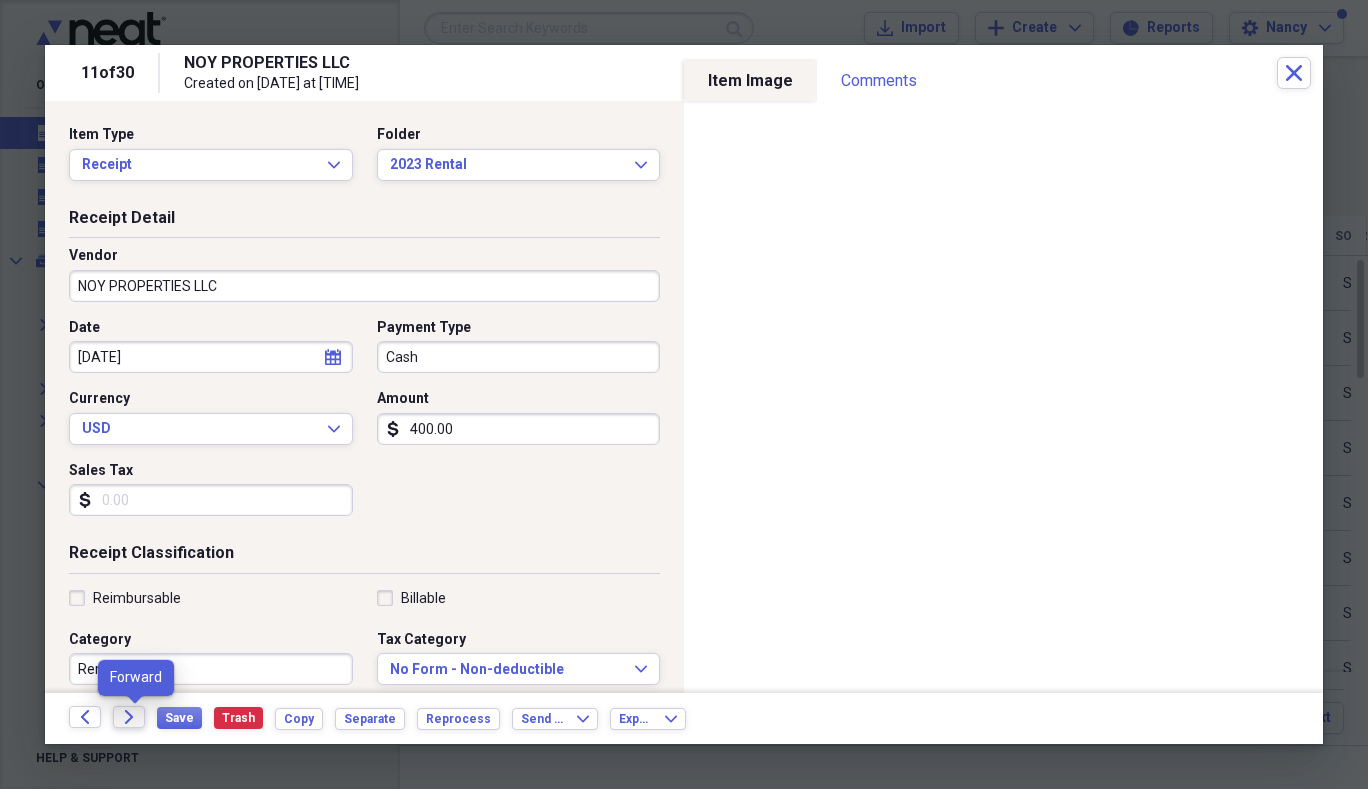 click on "Forward" 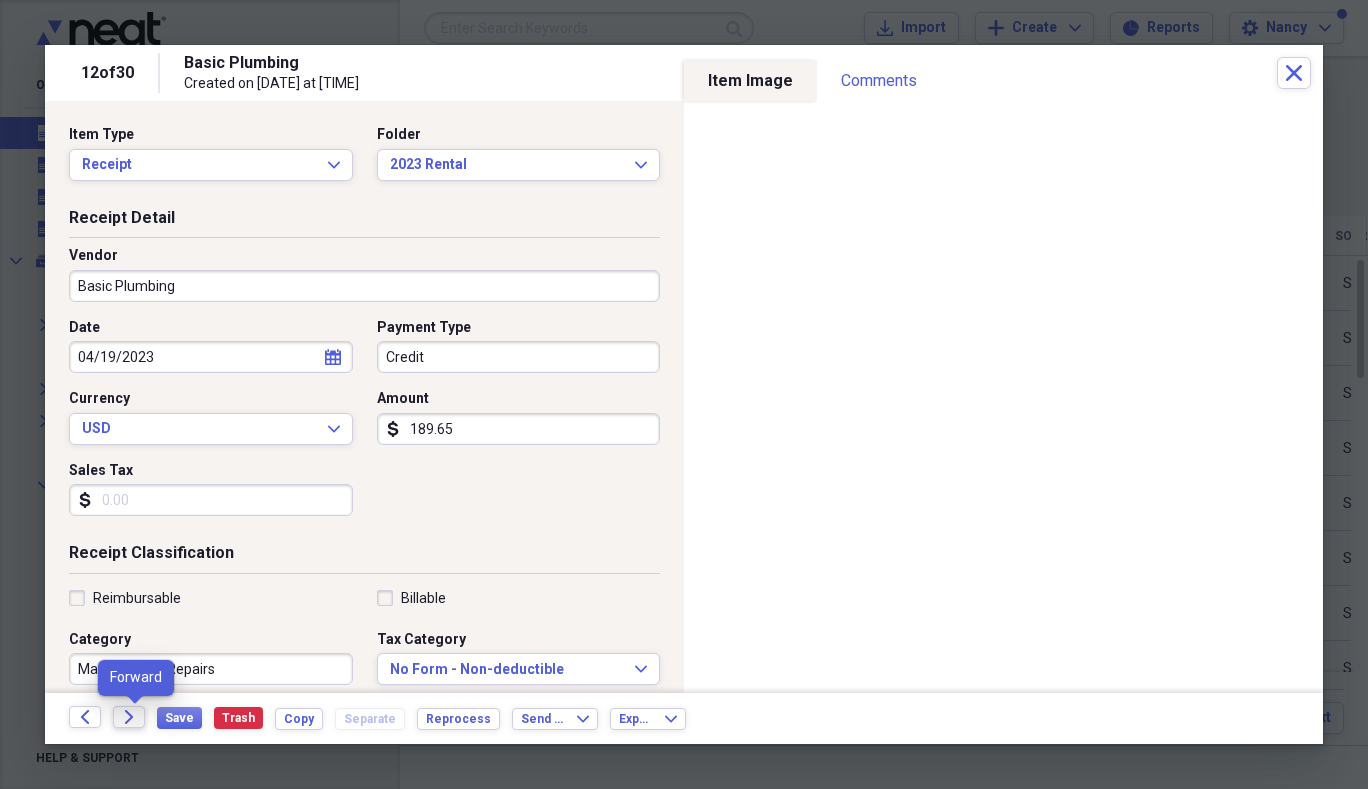 click on "Forward" 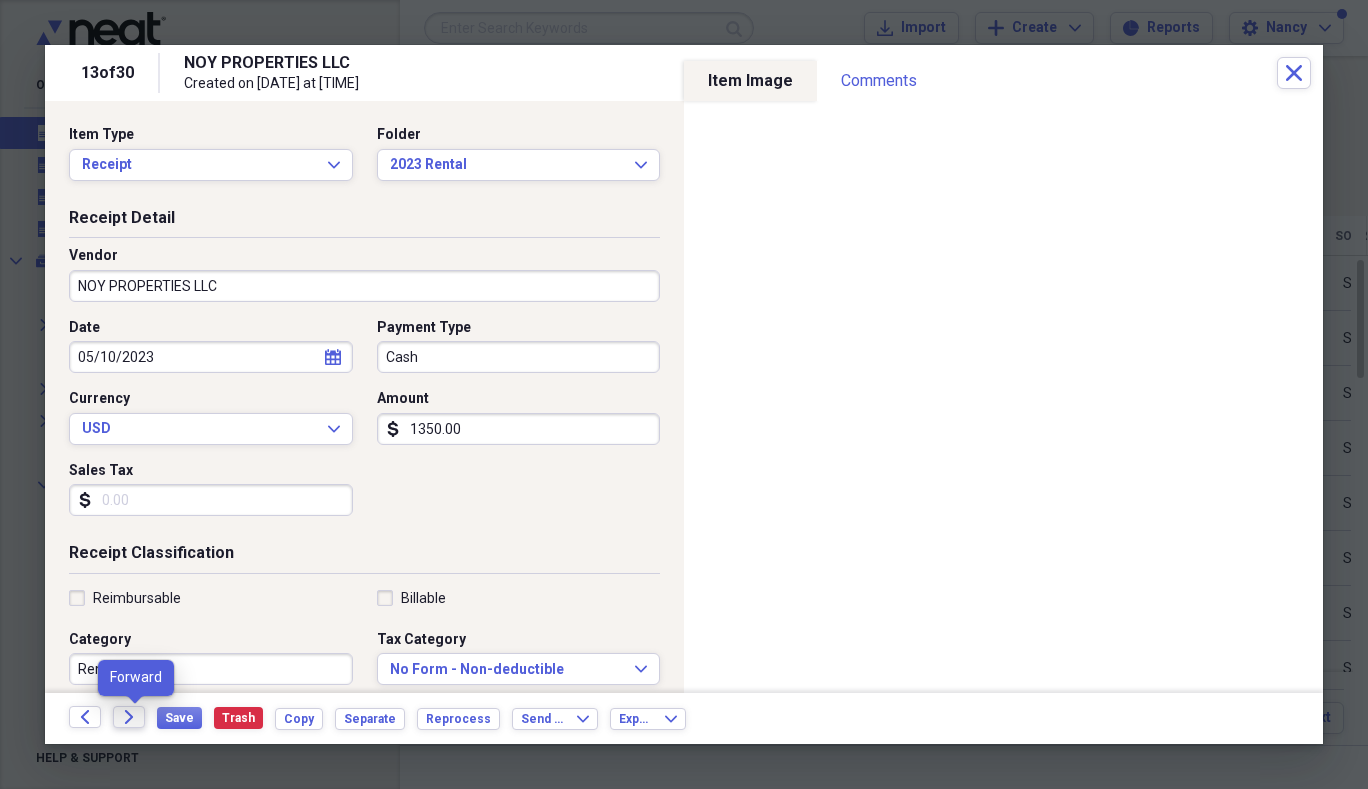click on "Forward" 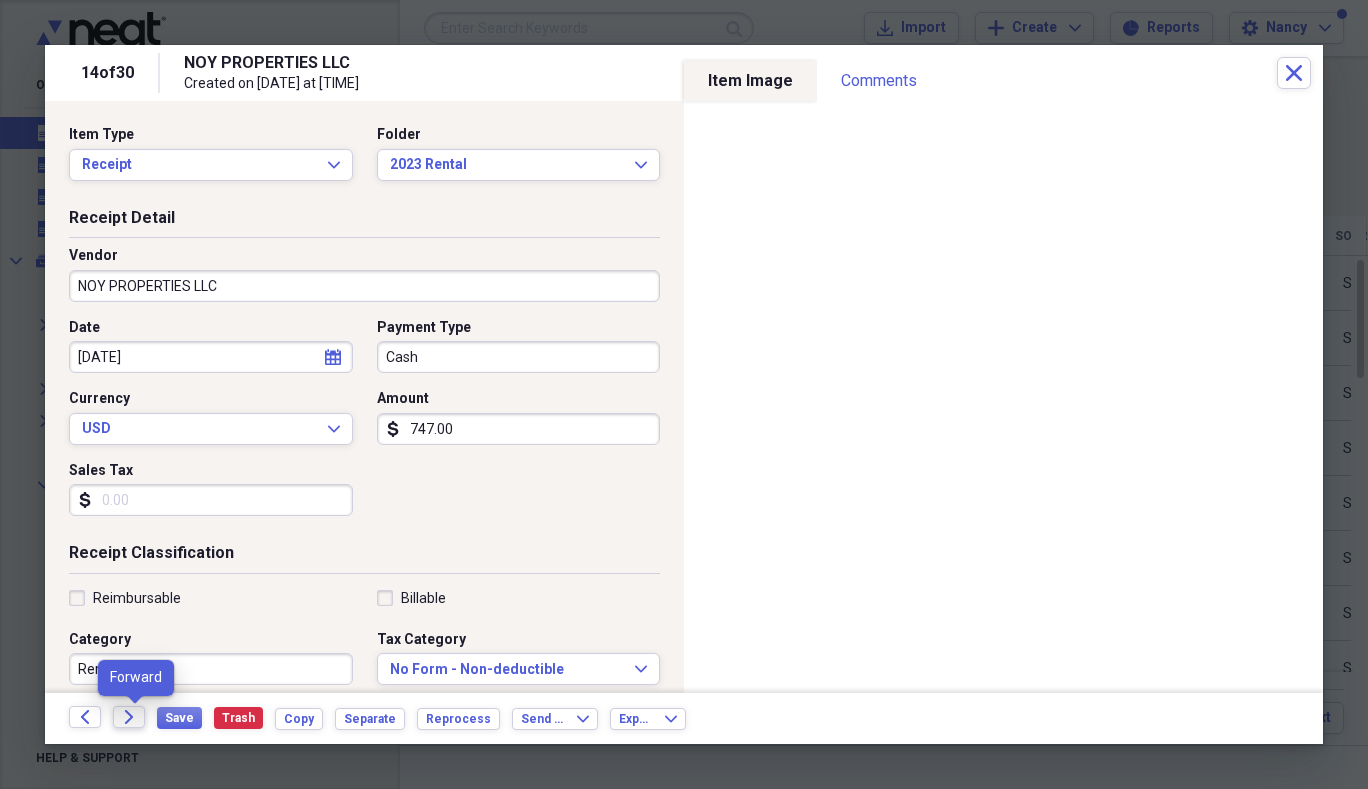 click on "Forward" 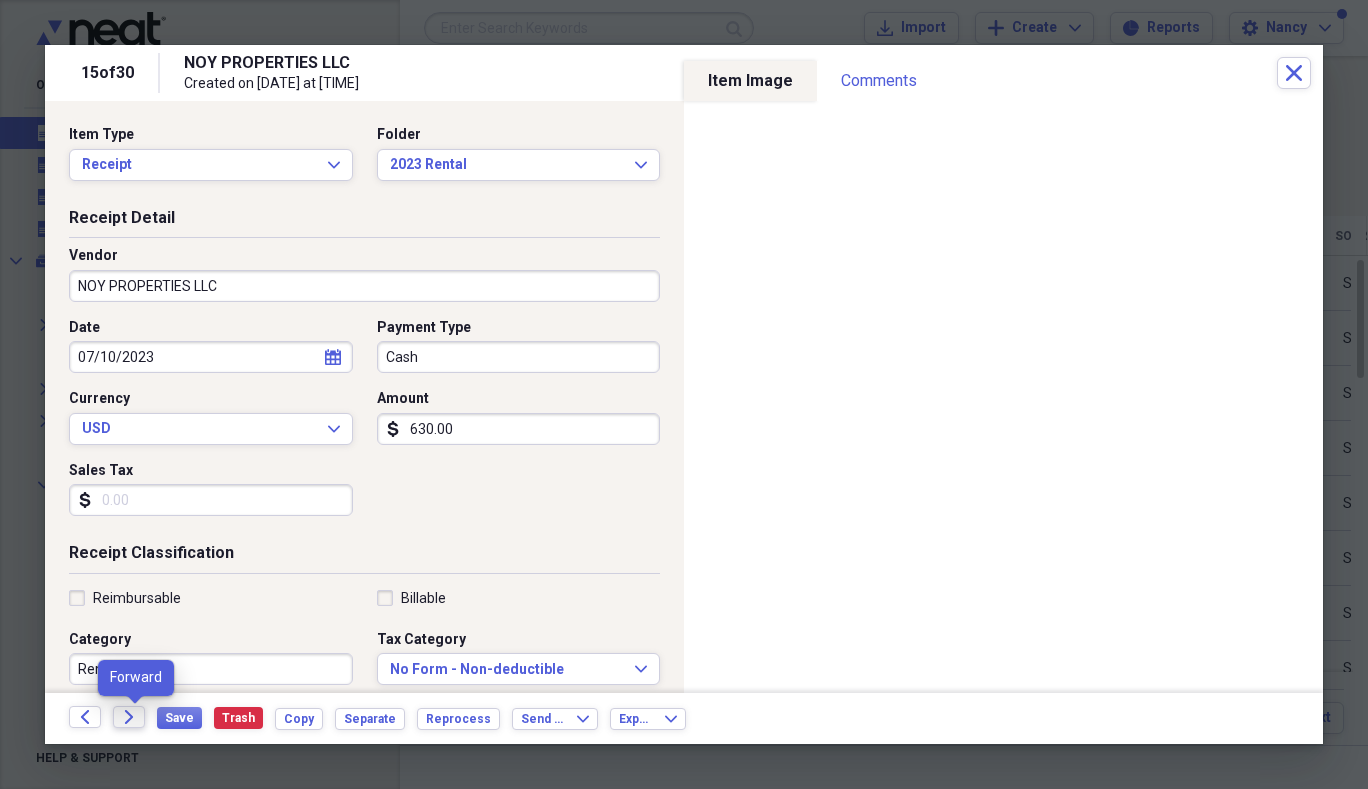 click on "Forward" 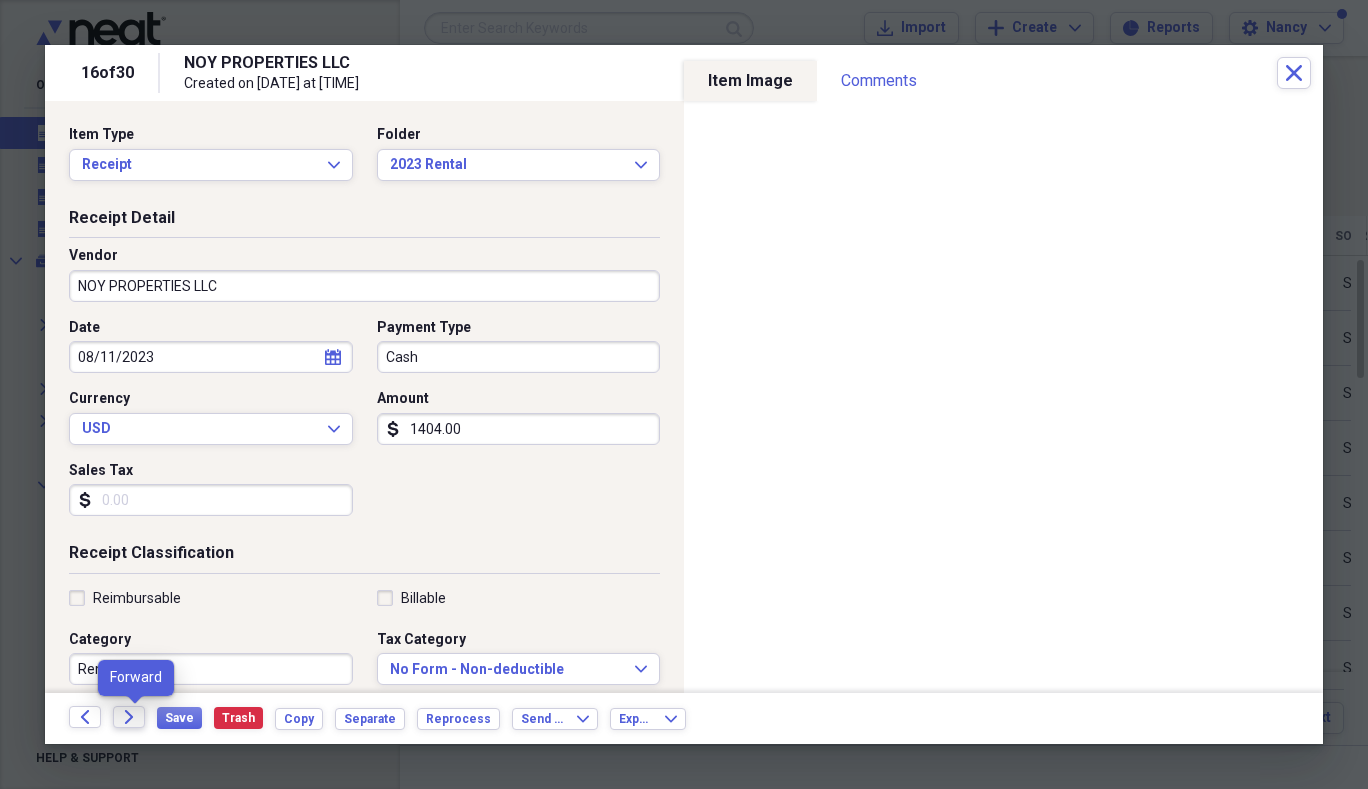 click on "Forward" 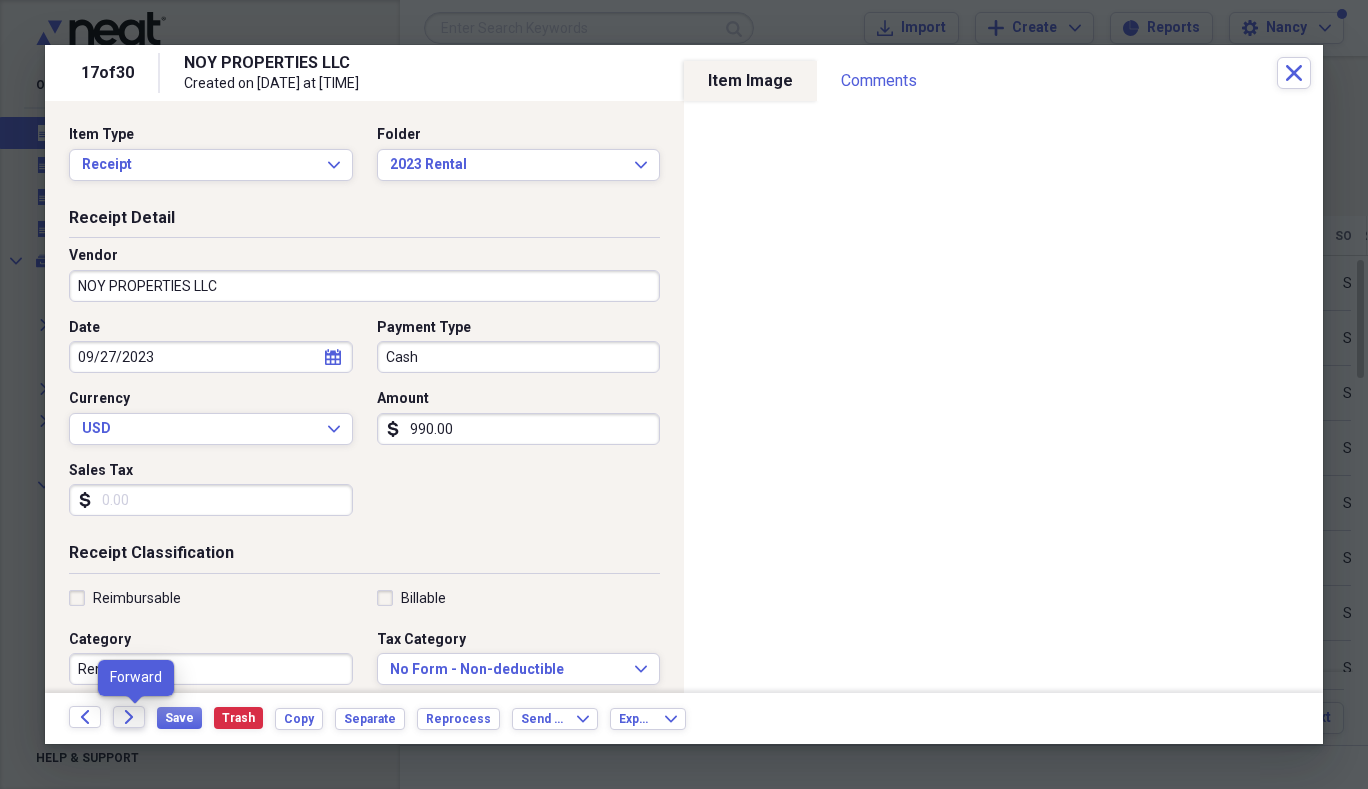 click on "Forward" 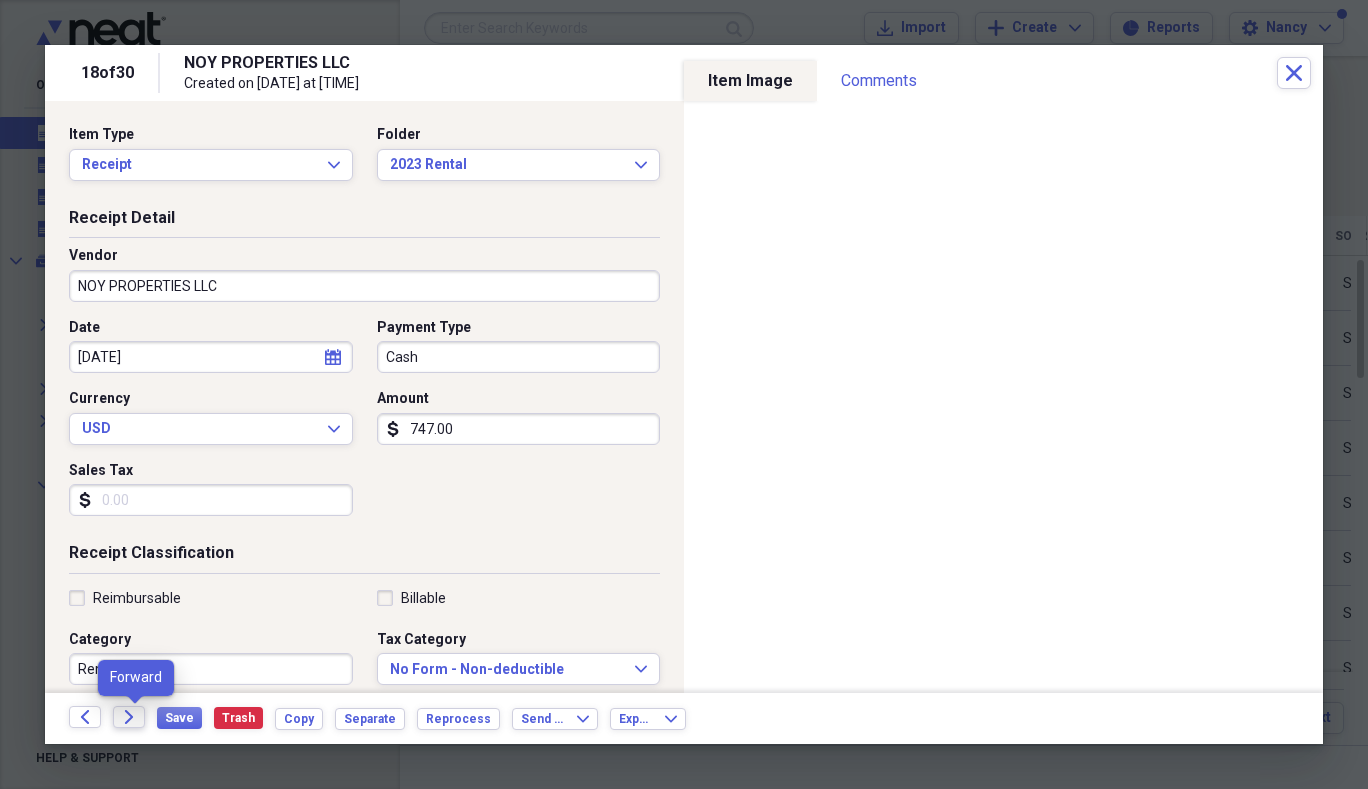 click on "Forward" 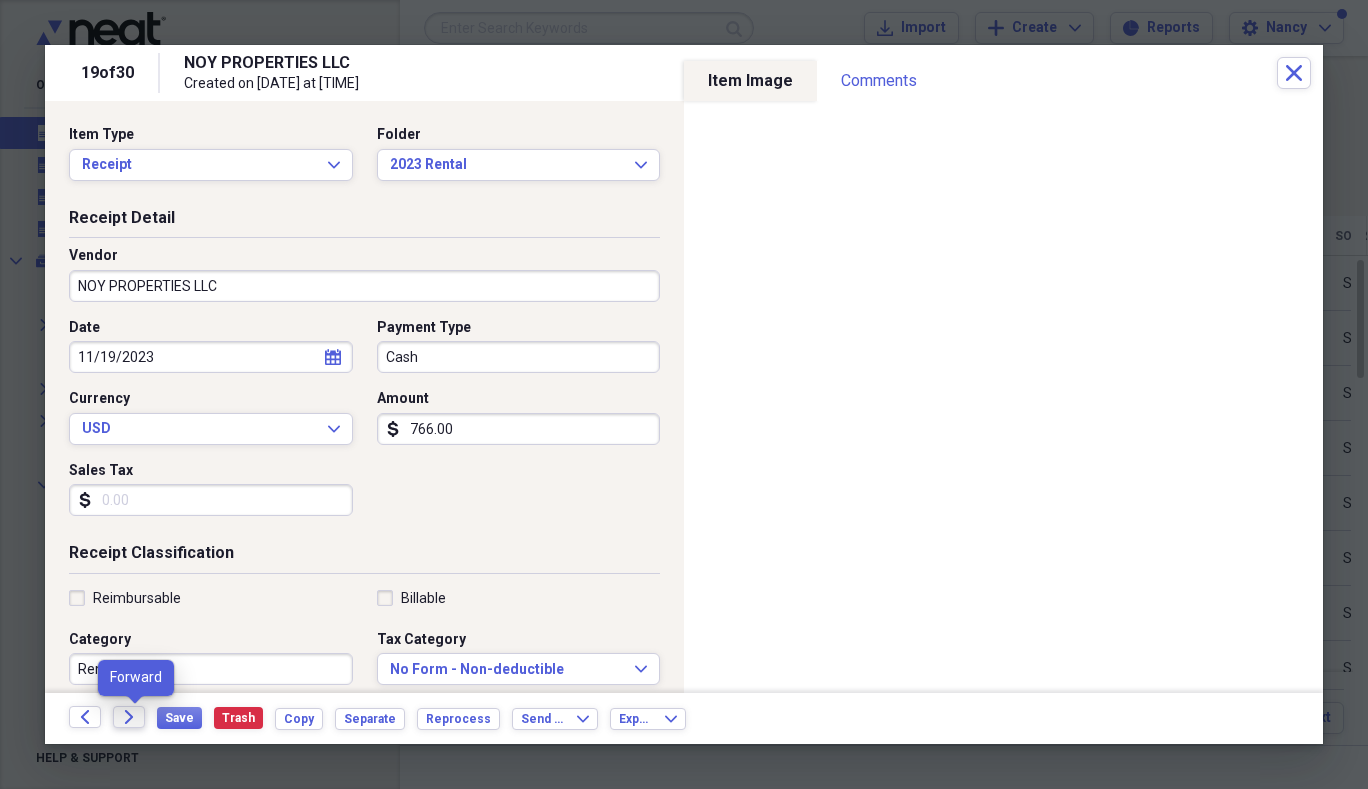 click on "Forward" 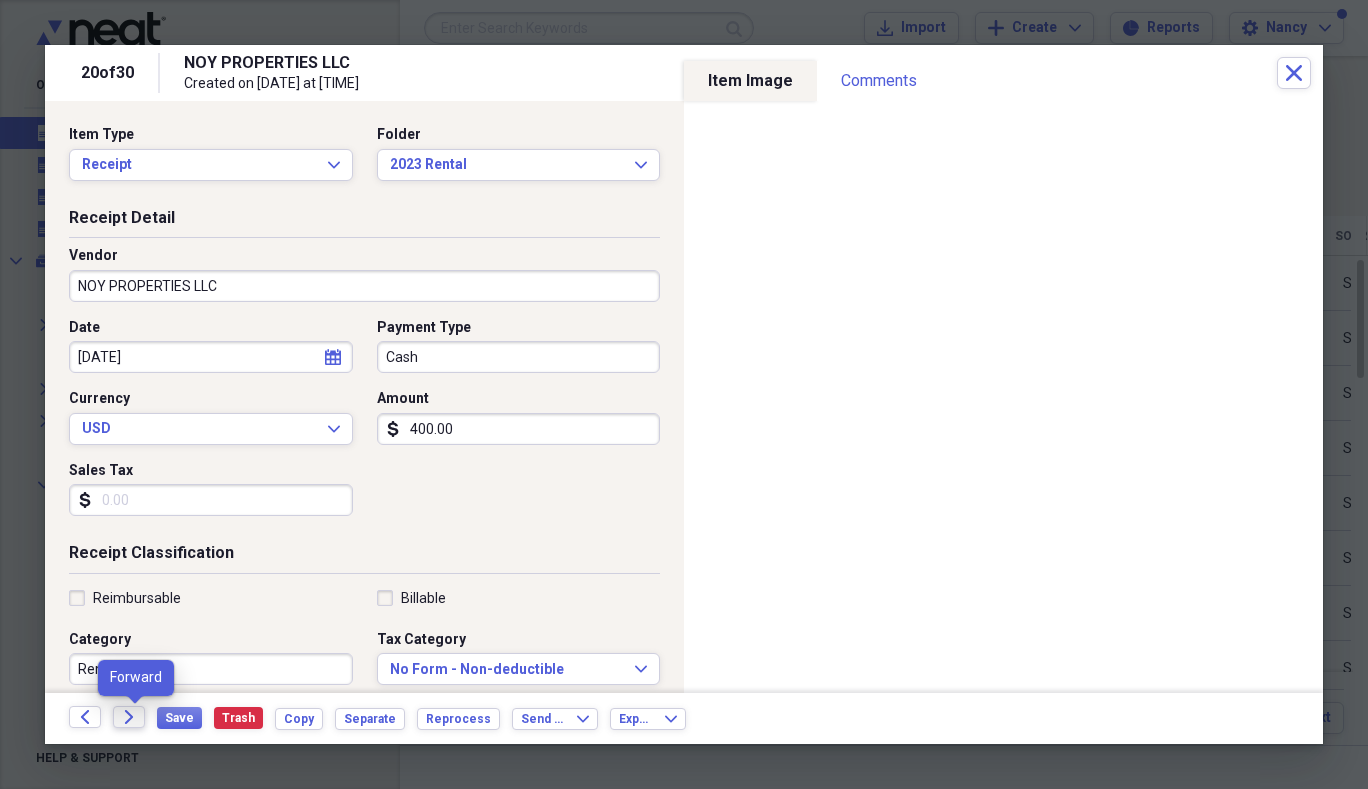 click 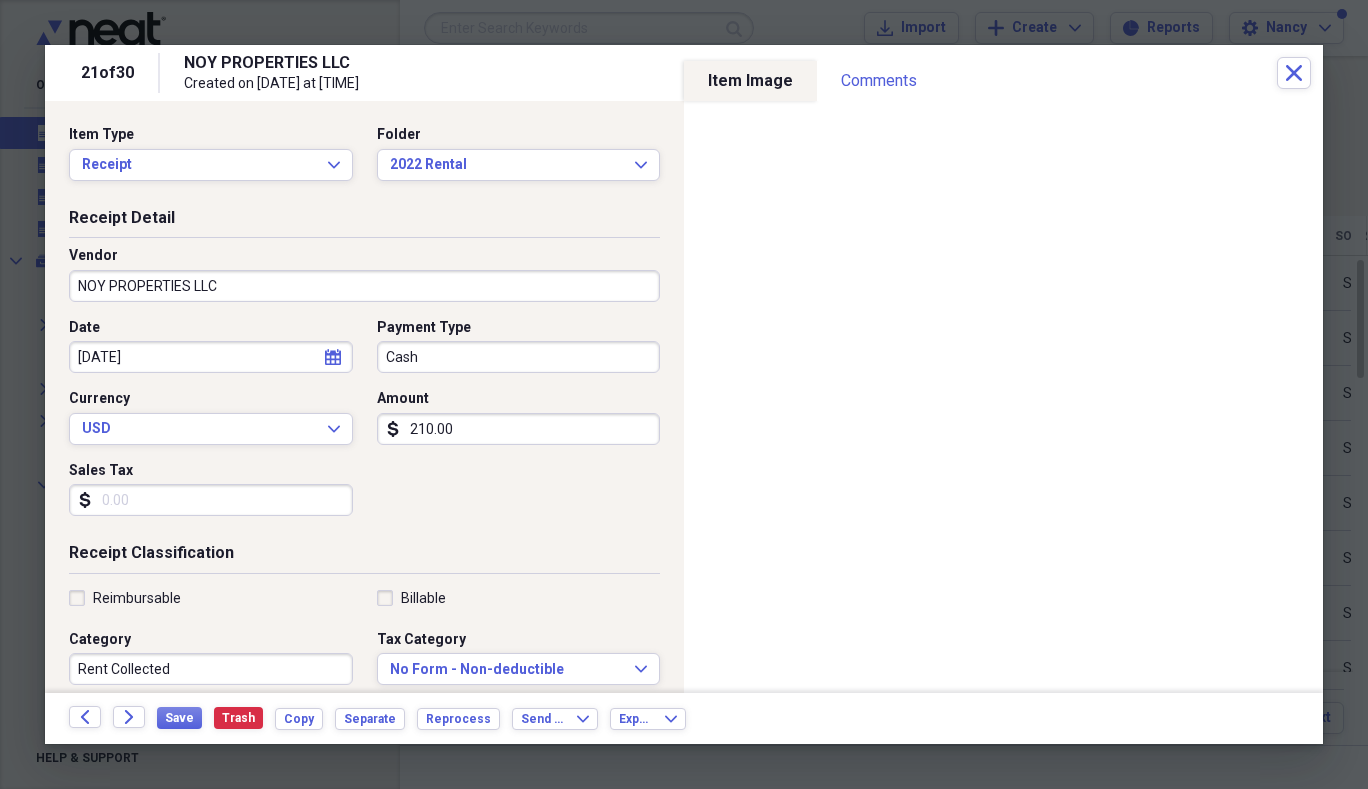click on "210.00" at bounding box center [519, 429] 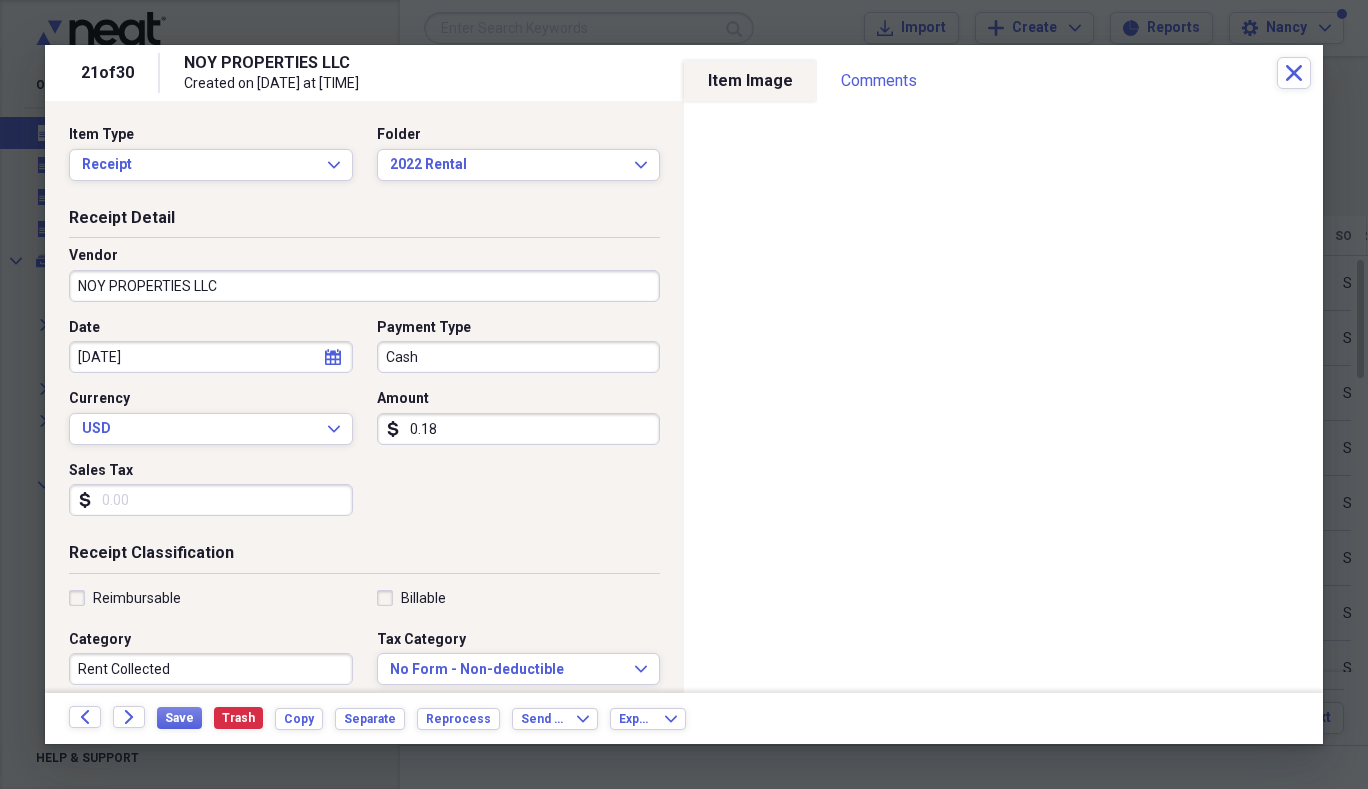 type on "0.01" 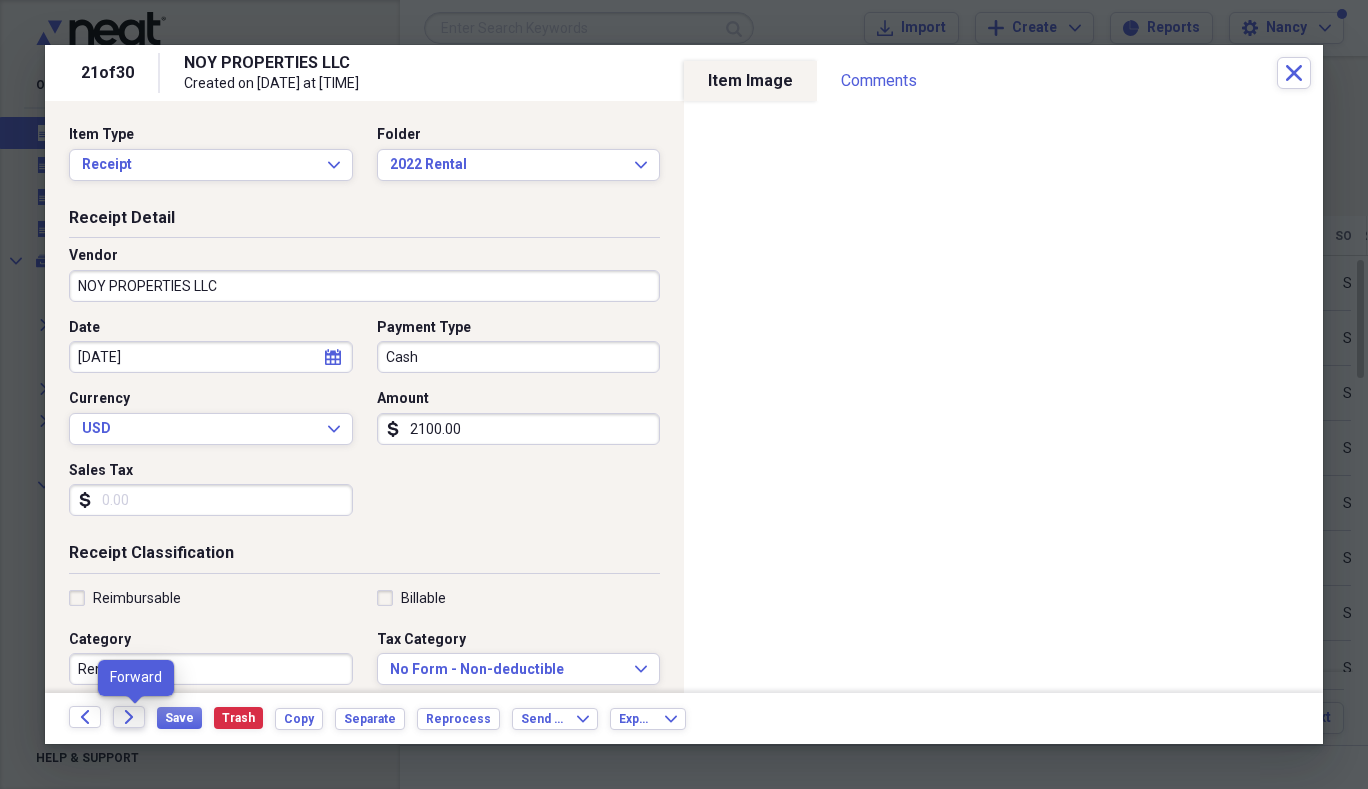 type on "2100.00" 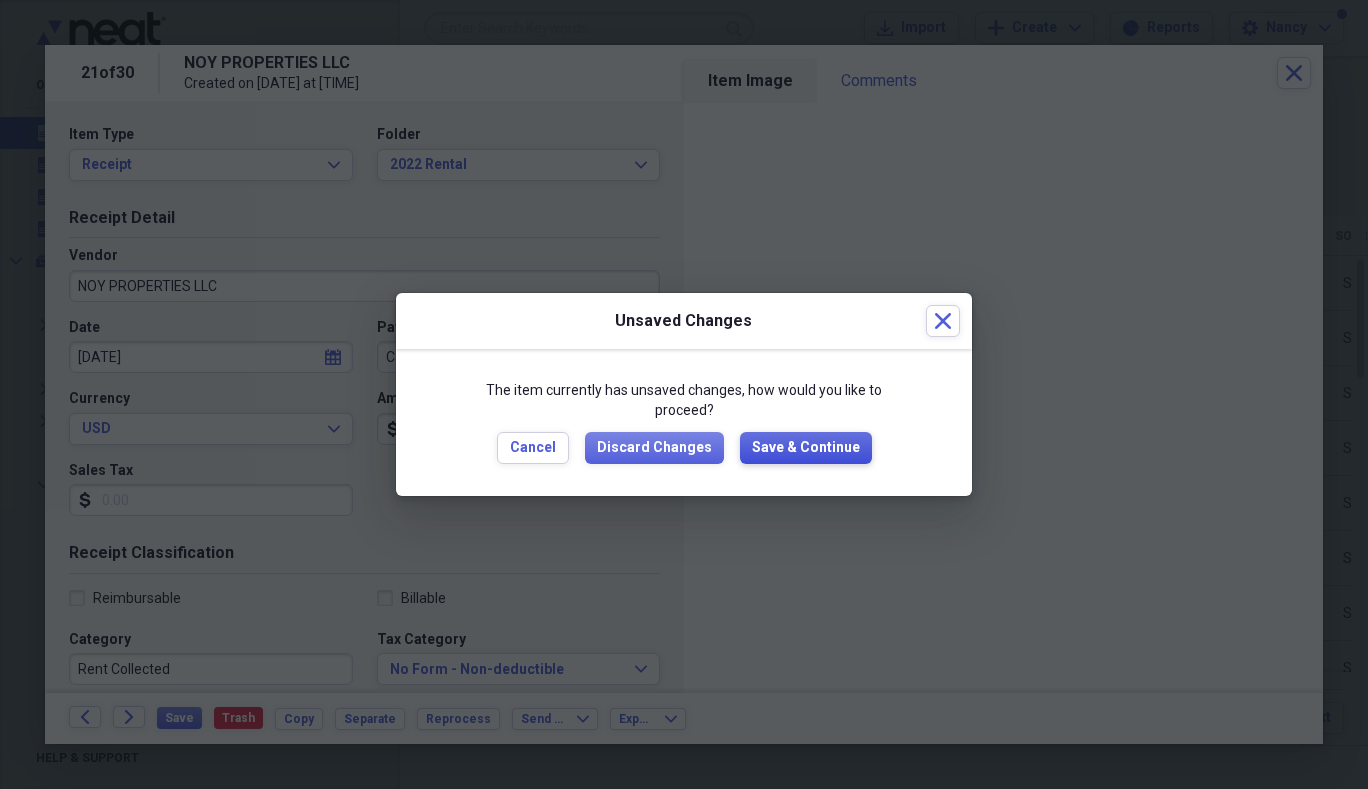 click on "Save & Continue" at bounding box center [806, 448] 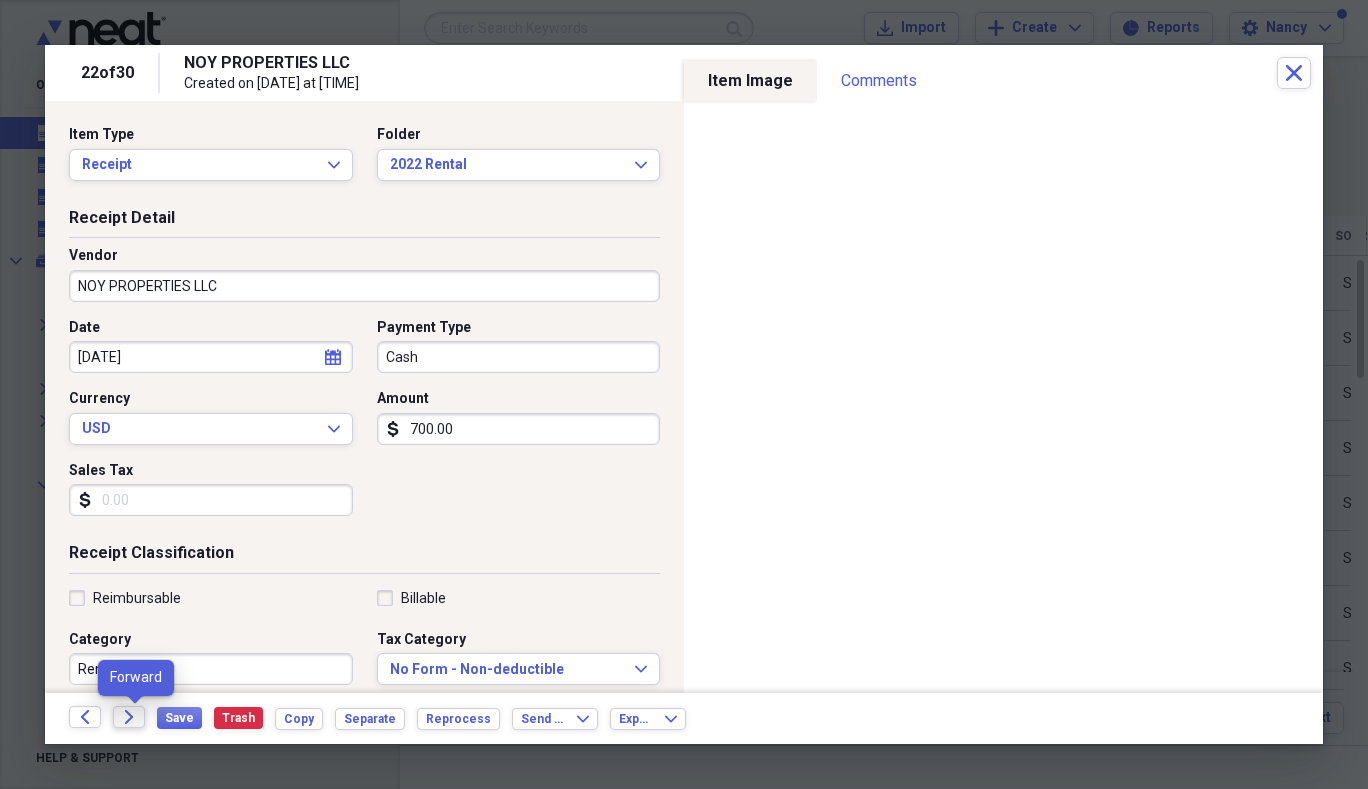 click 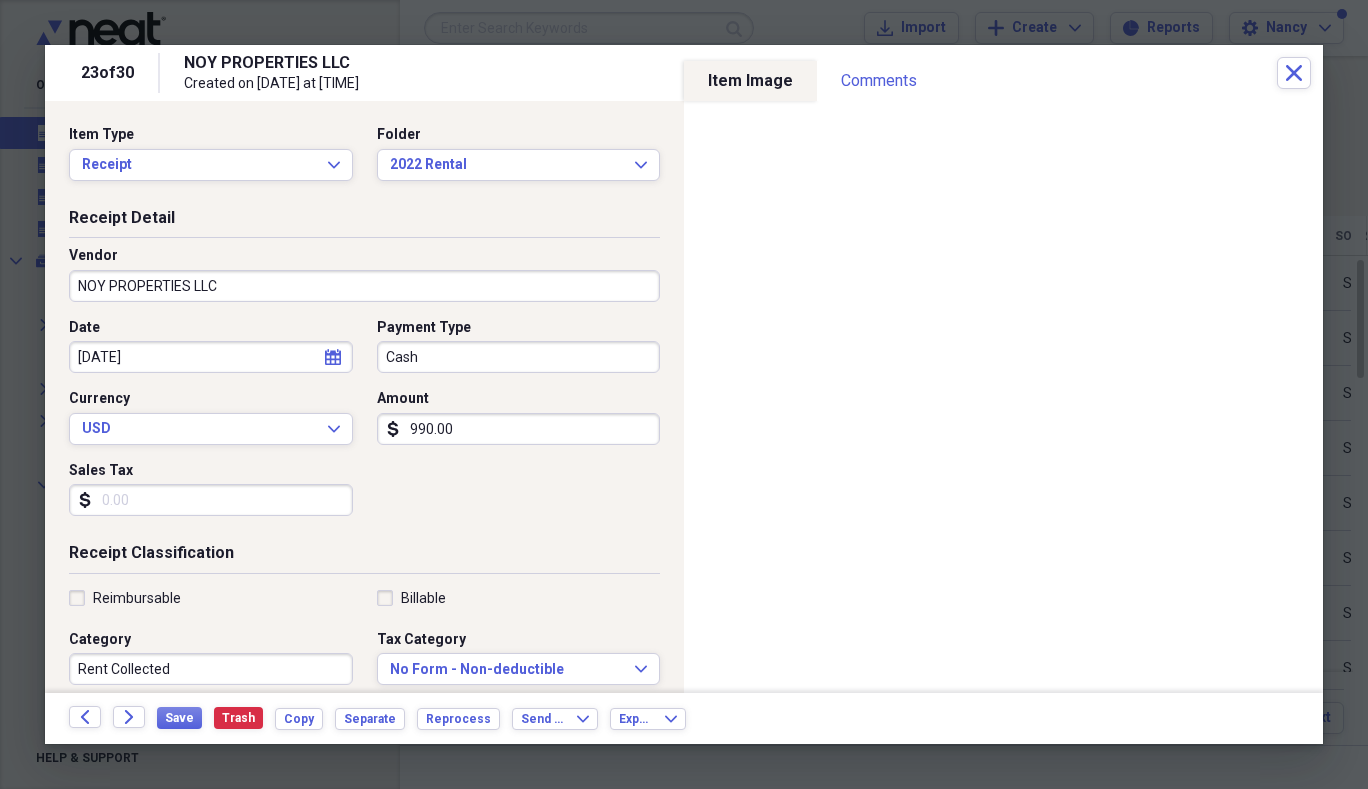 click on "990.00" at bounding box center [519, 429] 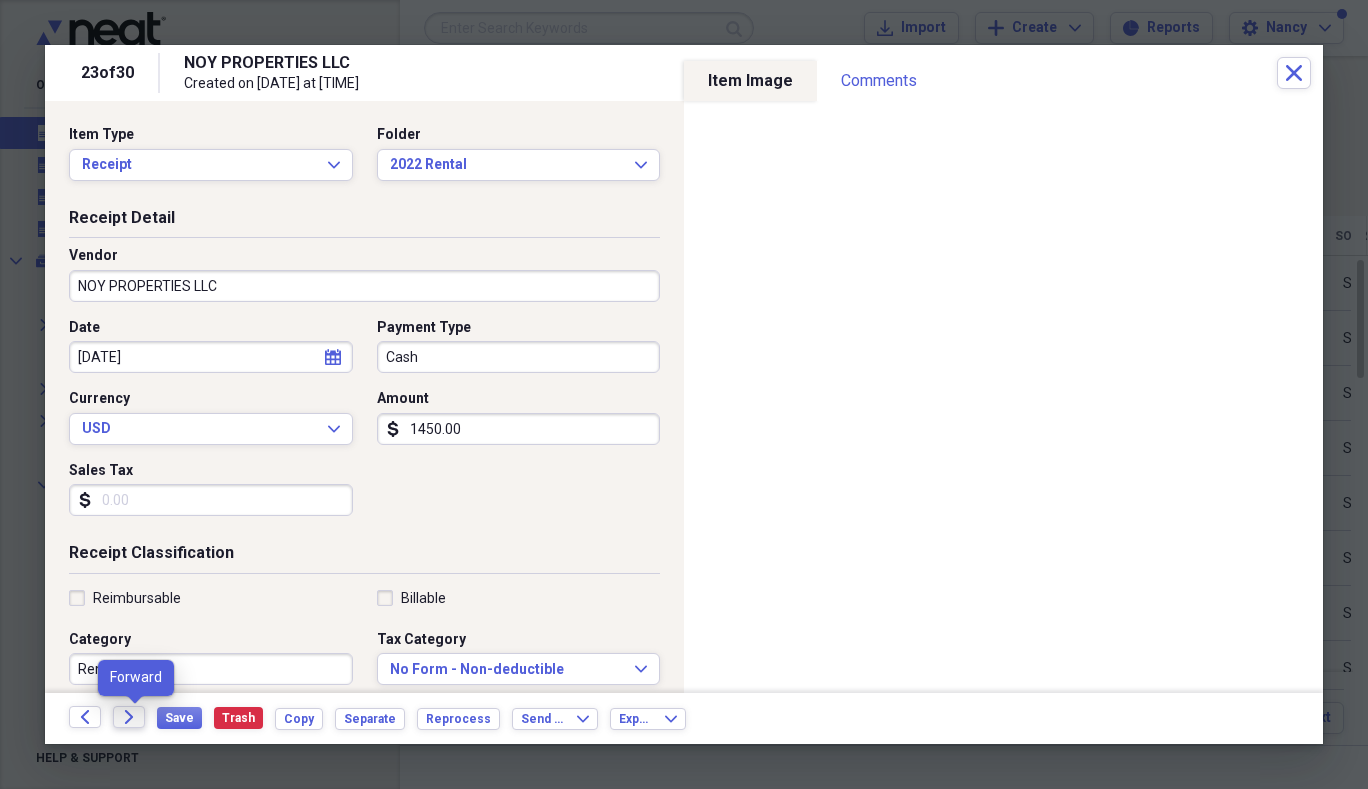 type on "1450.00" 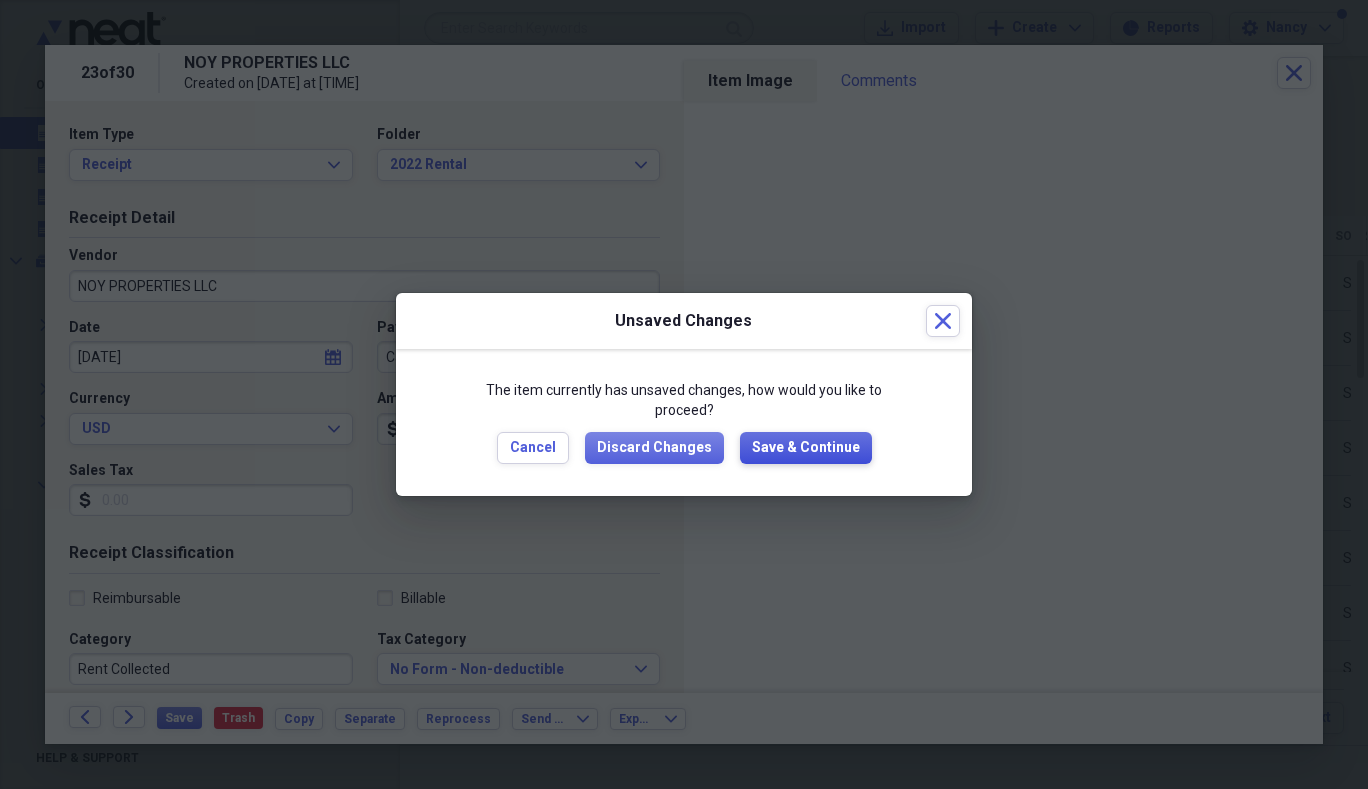 click on "Save & Continue" at bounding box center [806, 448] 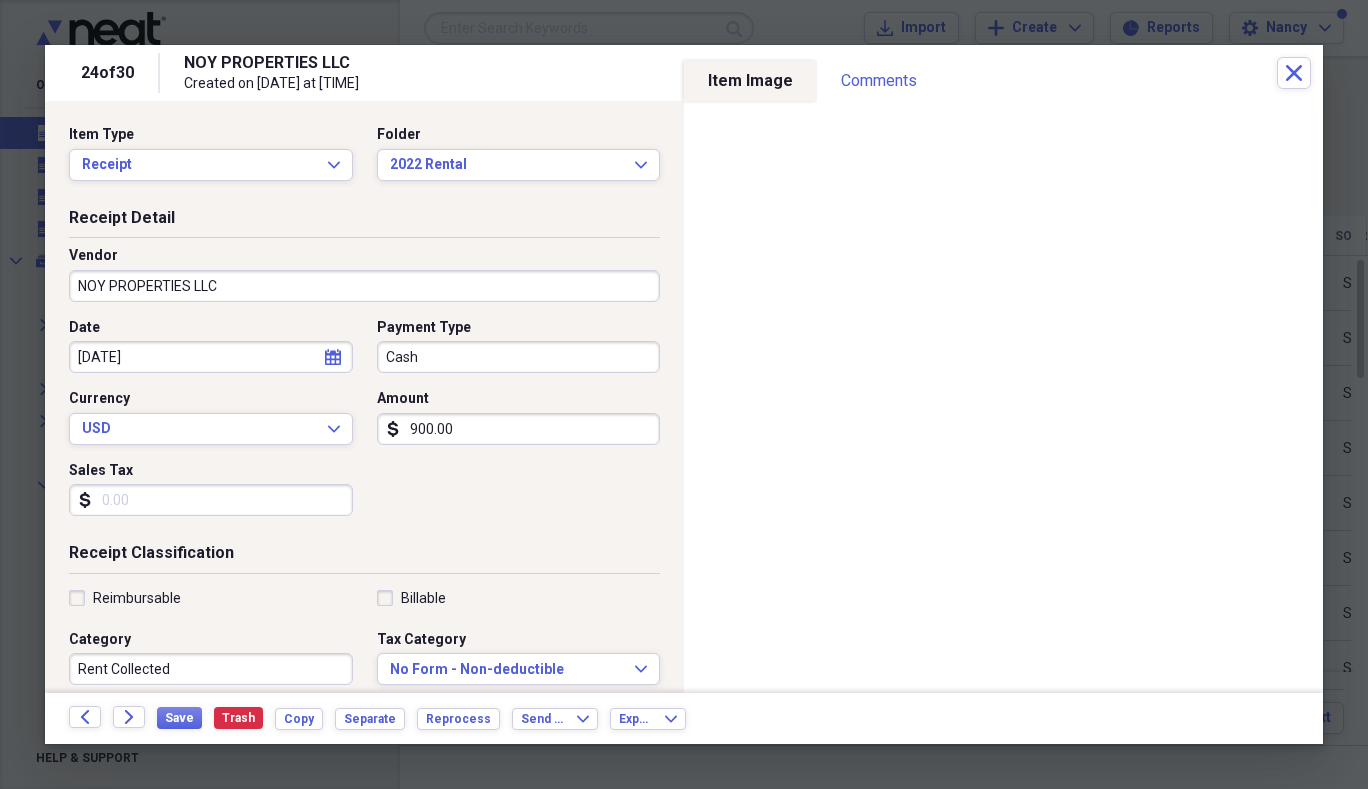 click on "900.00" at bounding box center (519, 429) 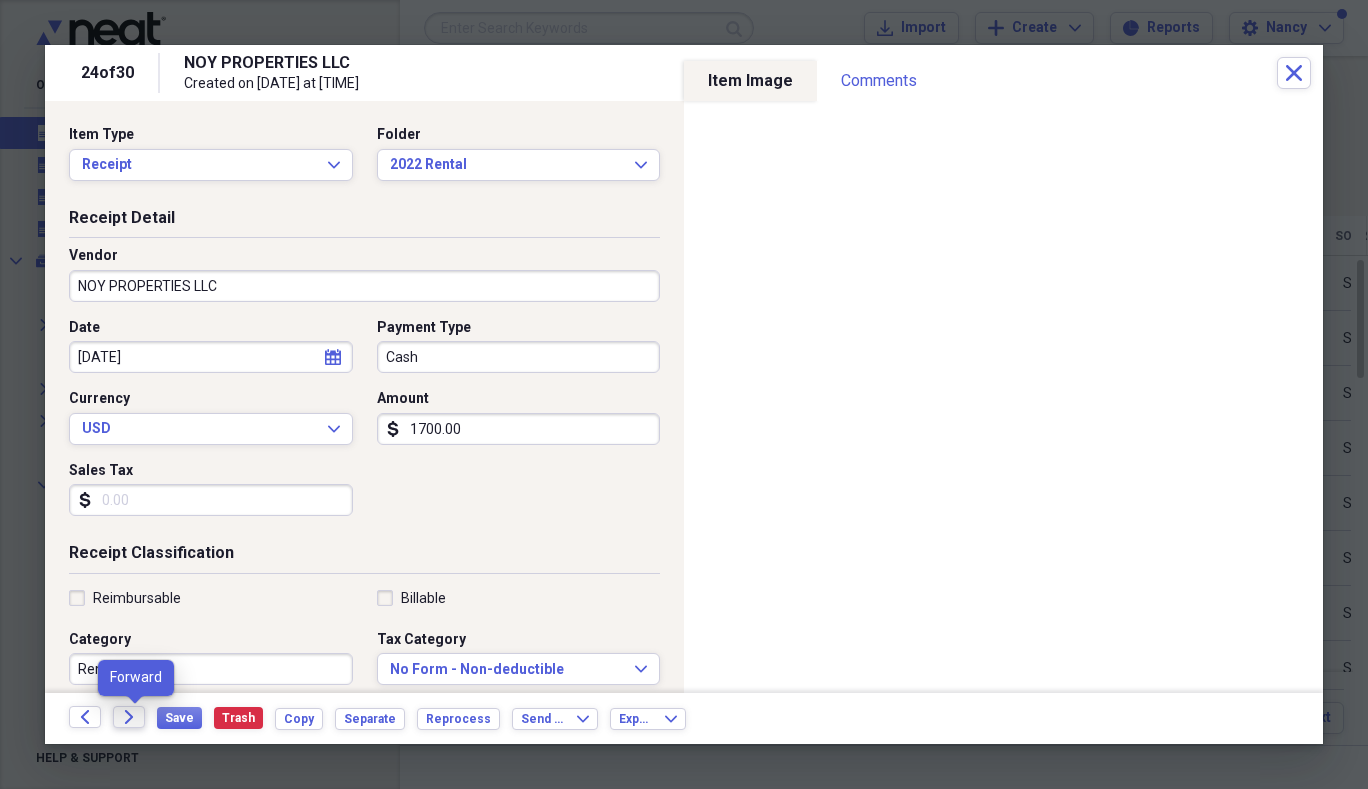 type on "1700.00" 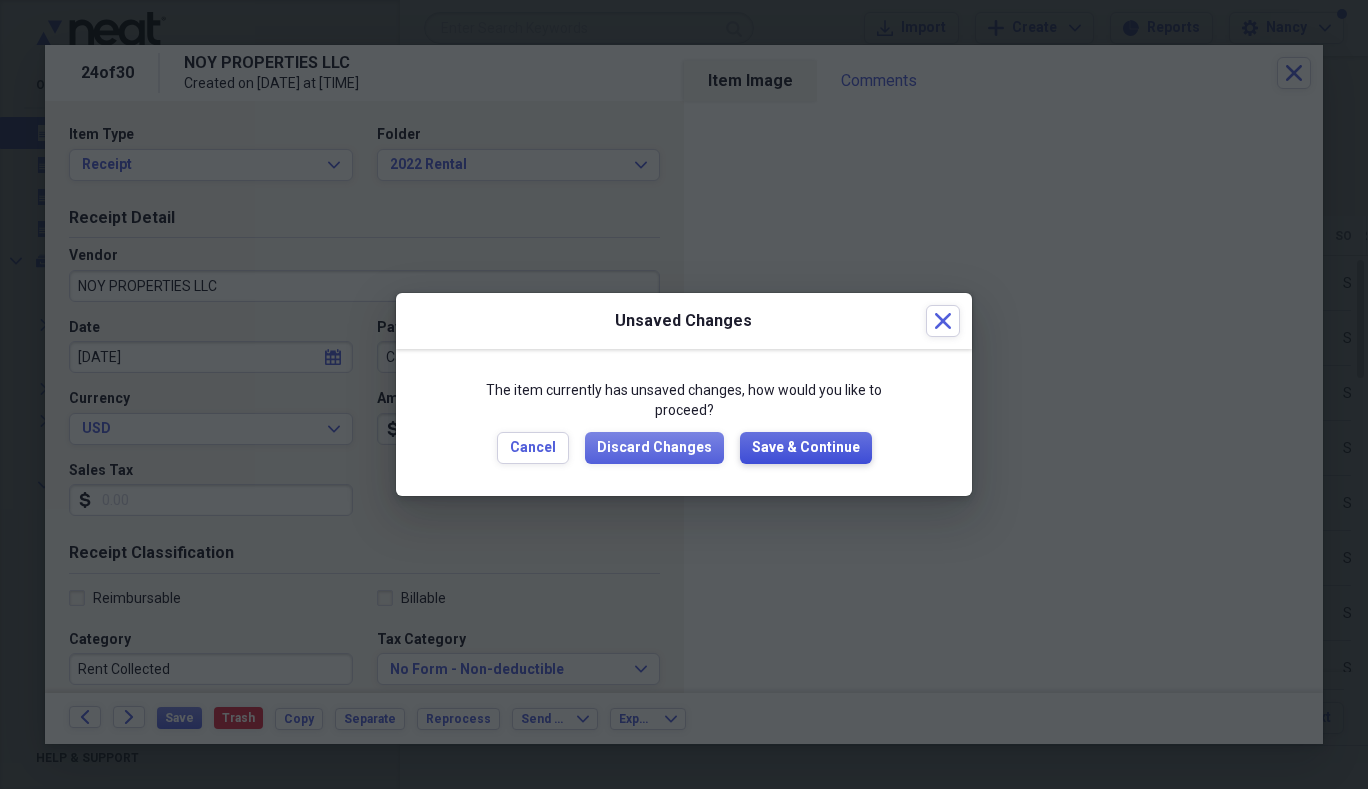 click on "Save & Continue" at bounding box center (806, 448) 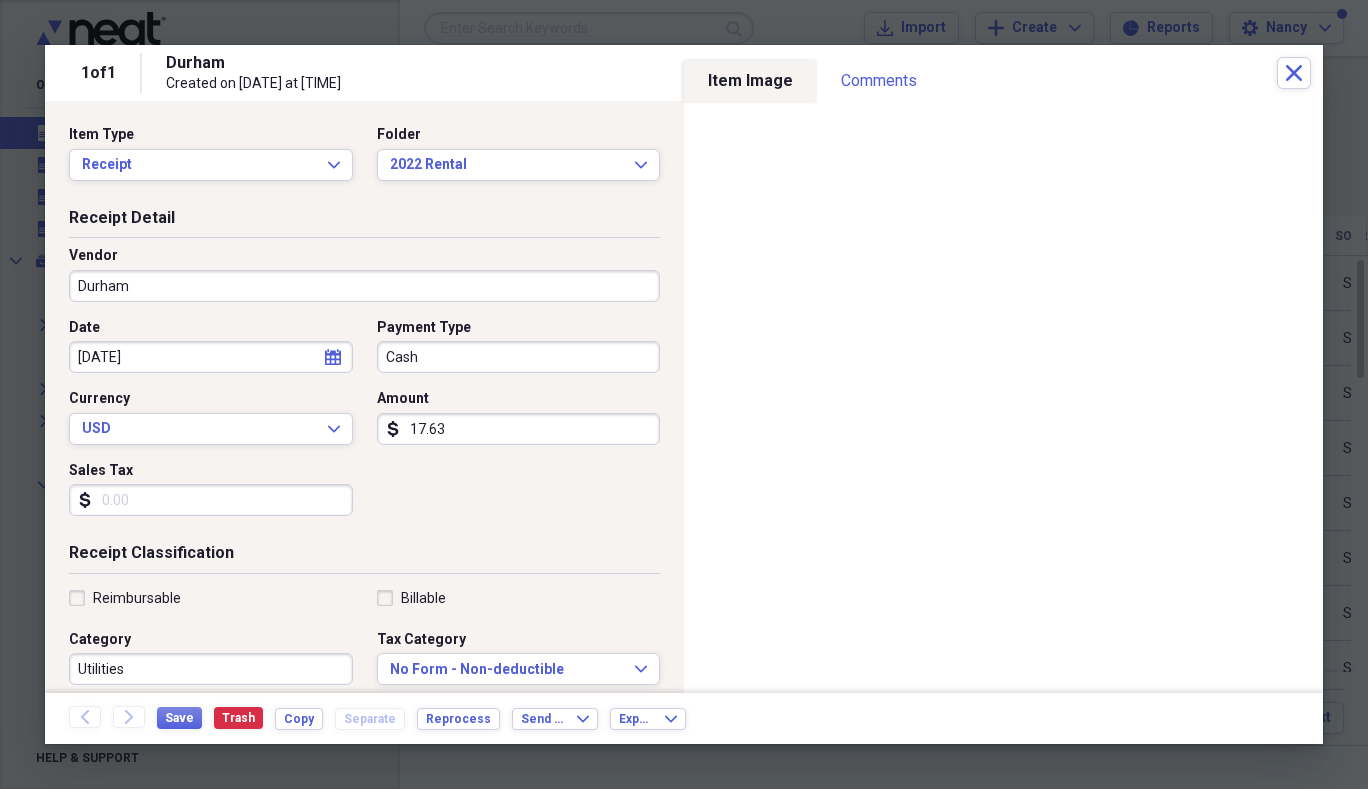 click on "Durham" at bounding box center [364, 286] 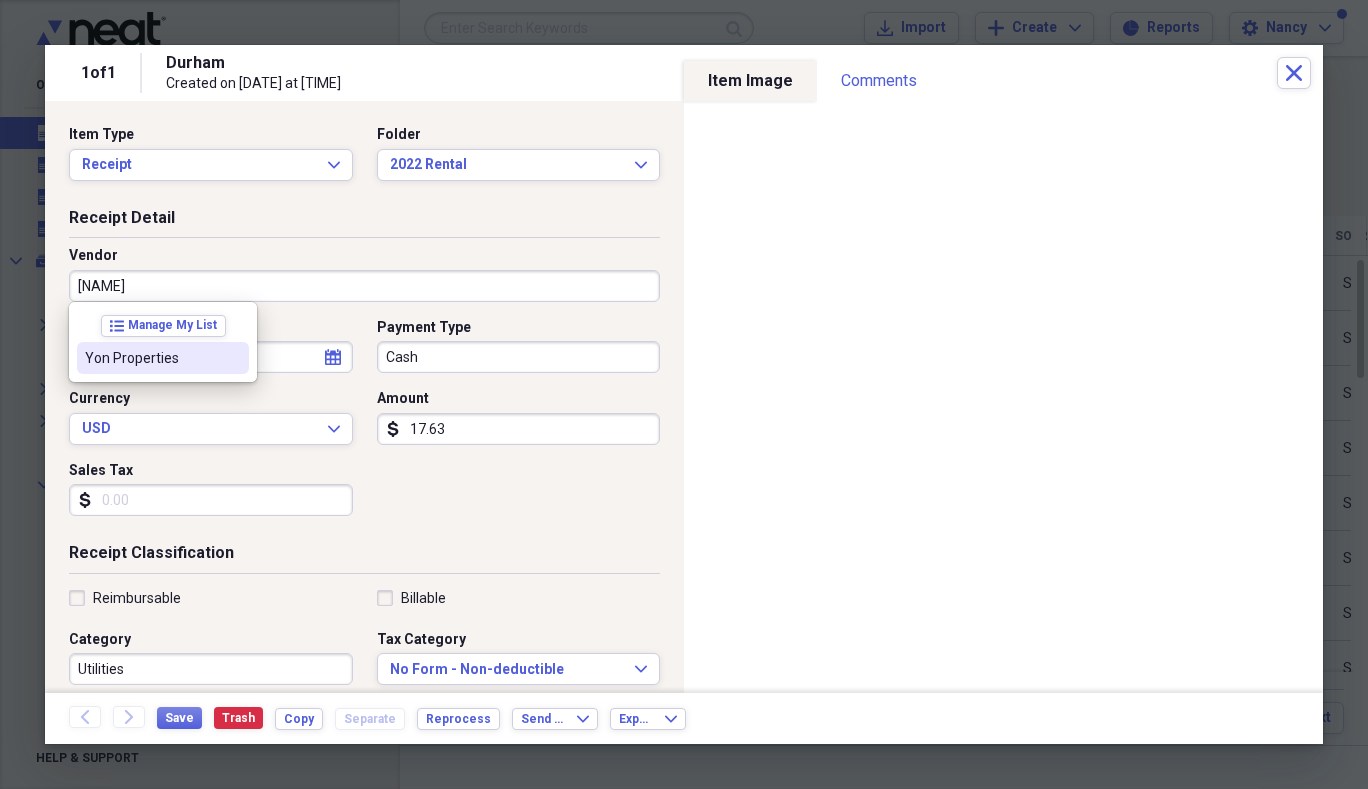 click on "Yon Properties" at bounding box center [151, 358] 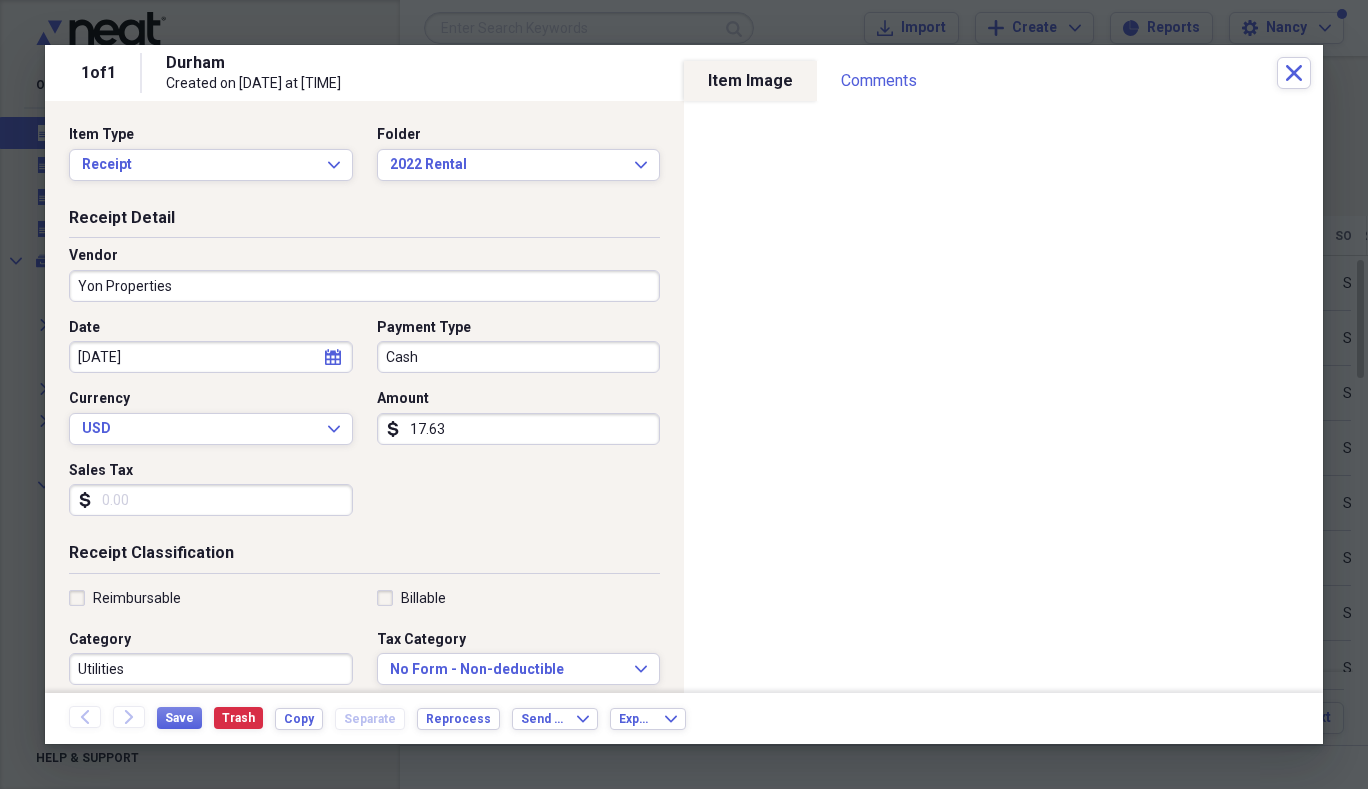 type on "Maintenance/Repairs" 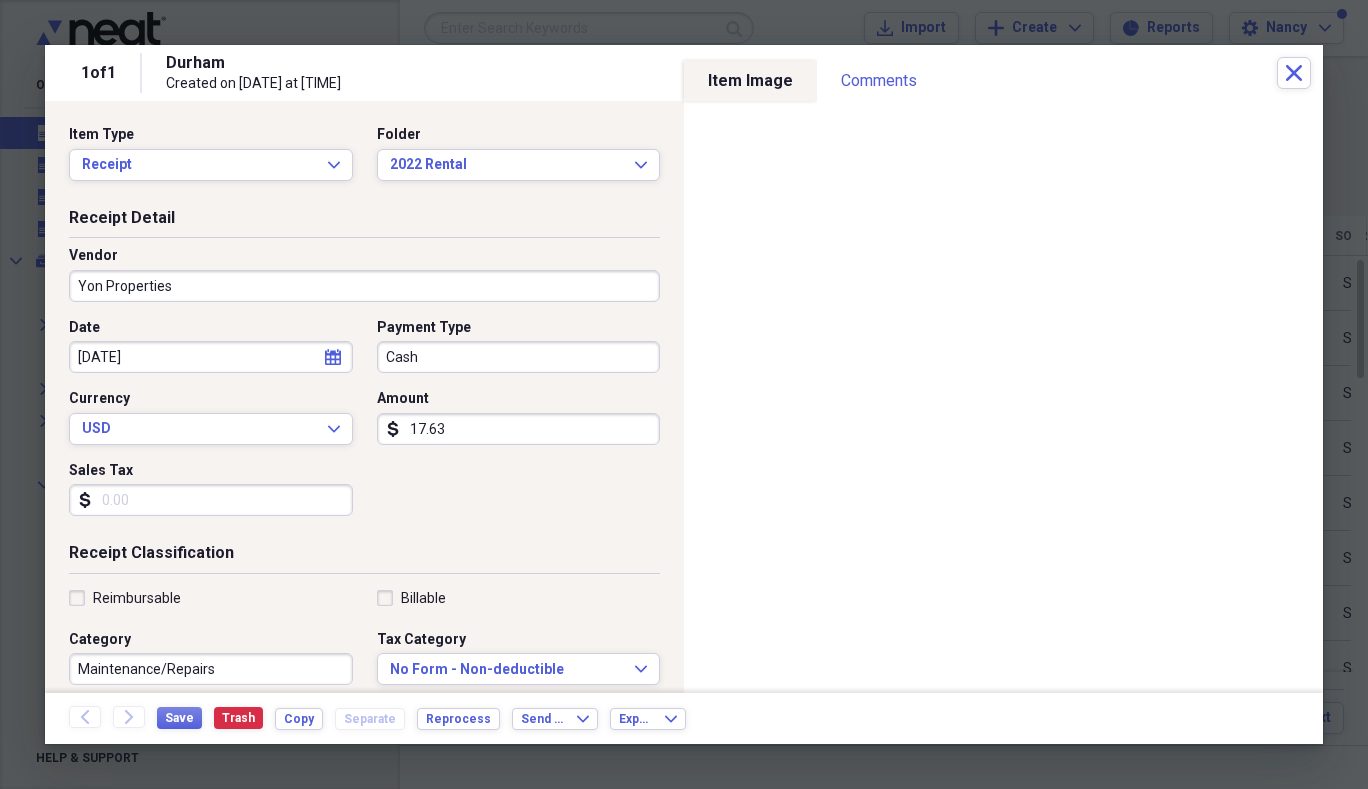 click on "17.63" at bounding box center [519, 429] 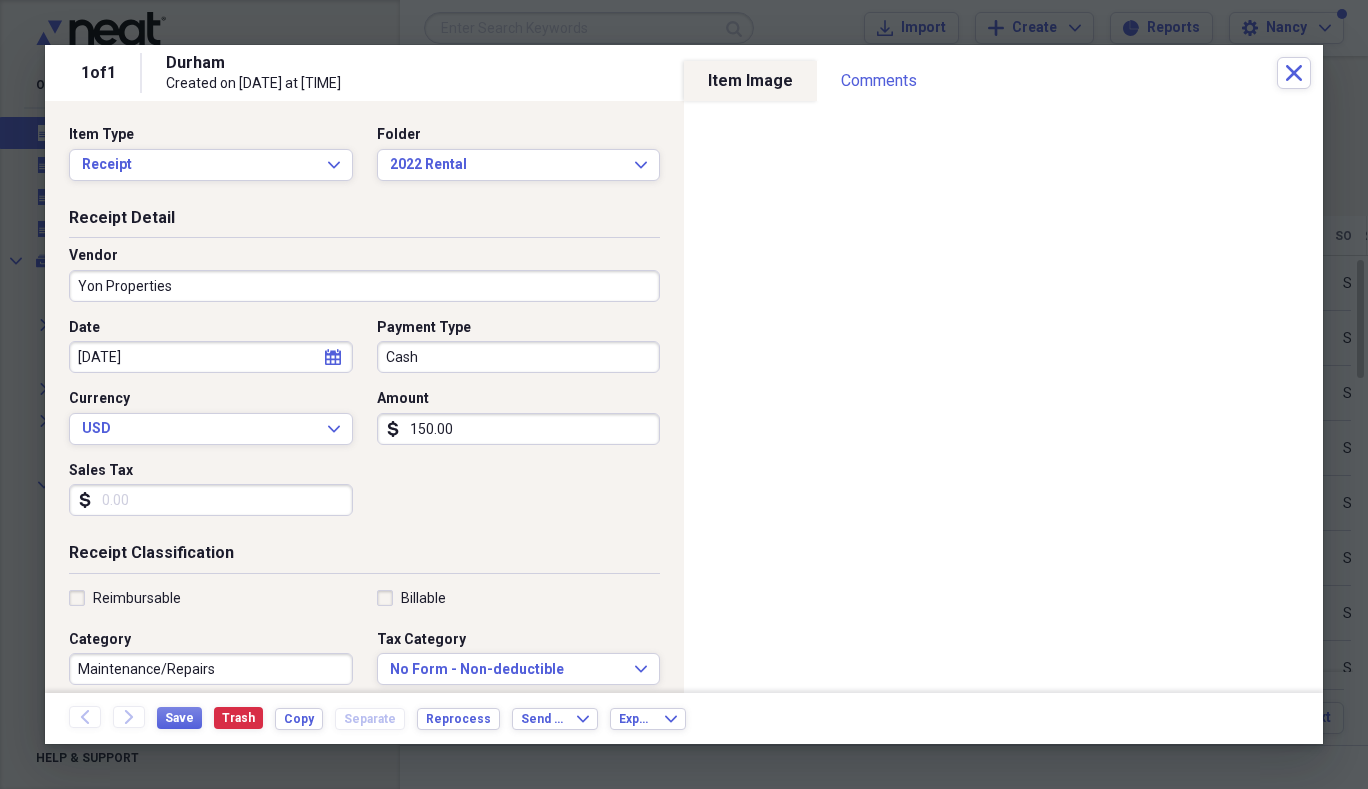 type on "150.00" 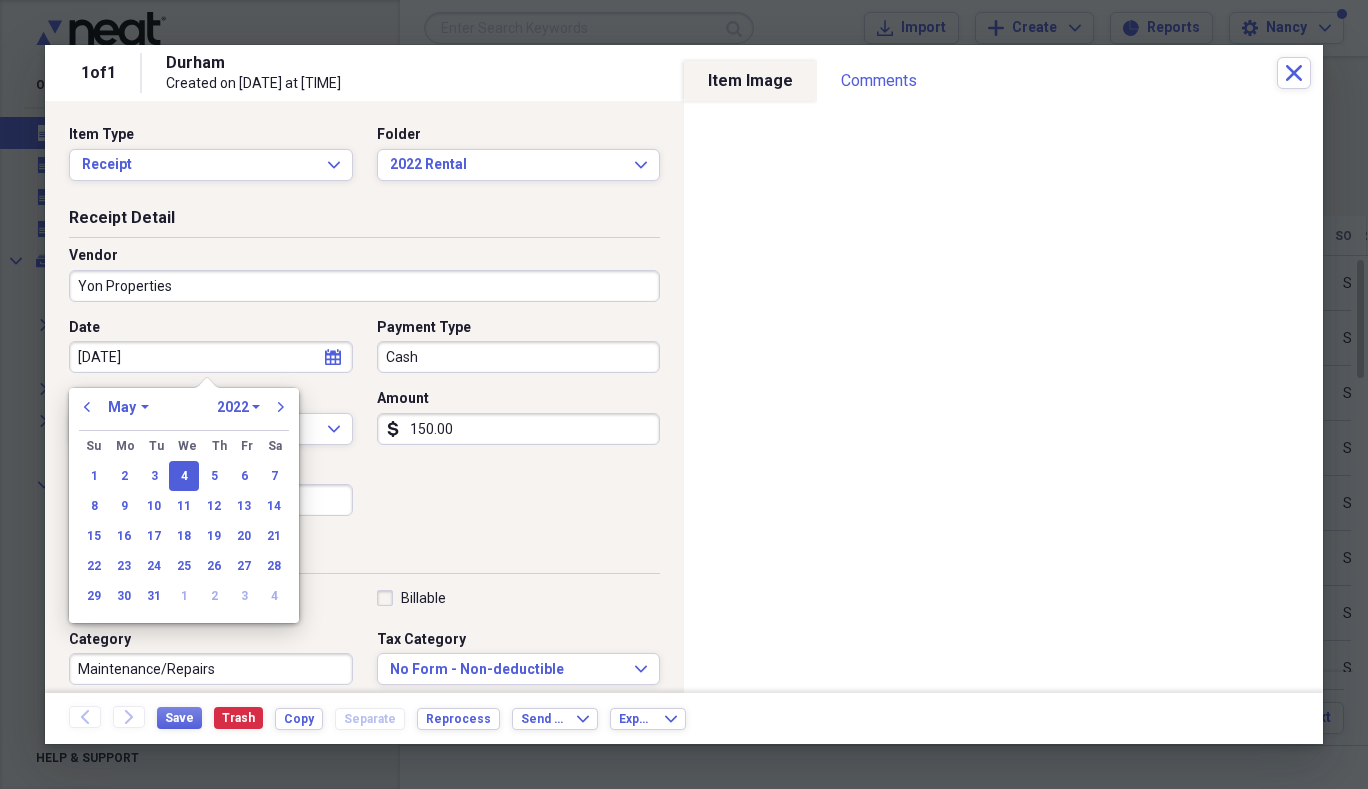 click on "[DATE]" at bounding box center [211, 357] 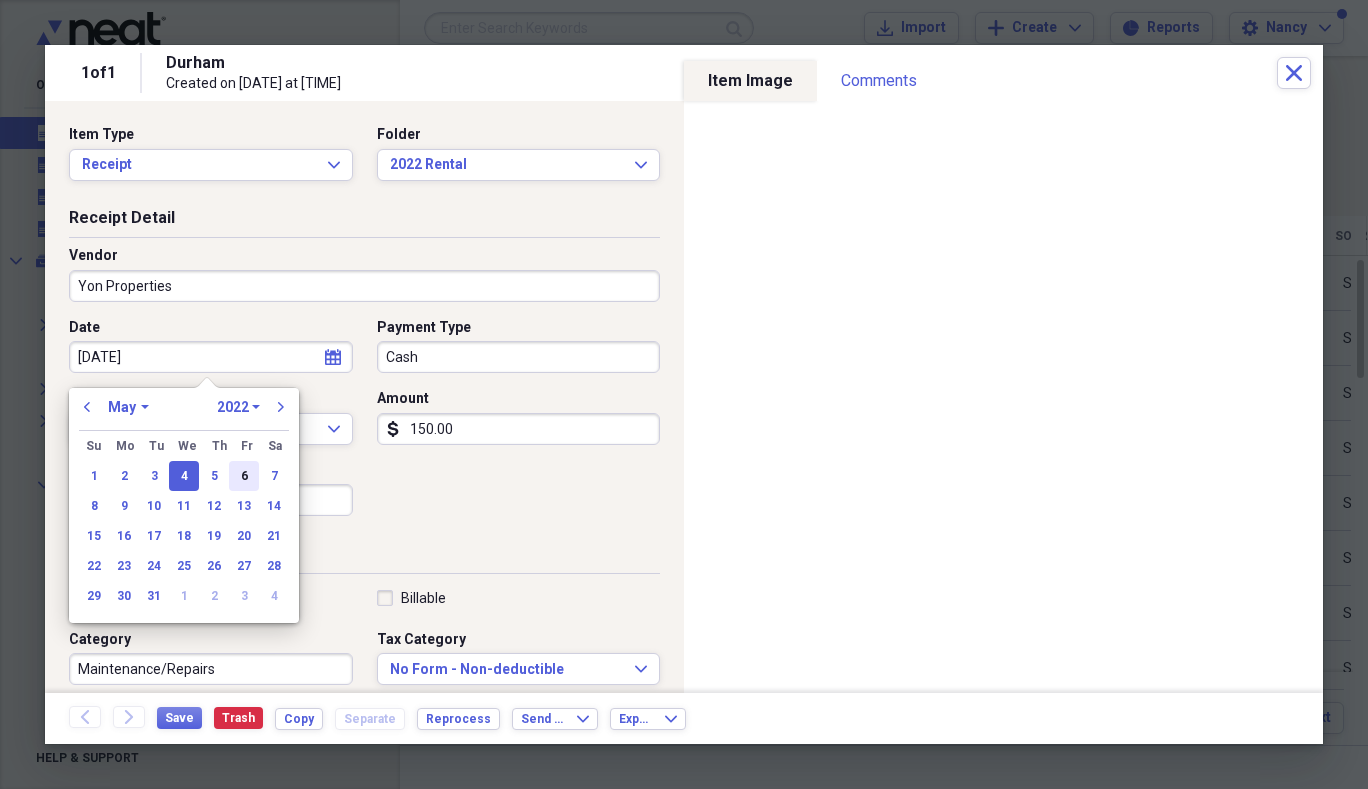 click on "6" at bounding box center (244, 476) 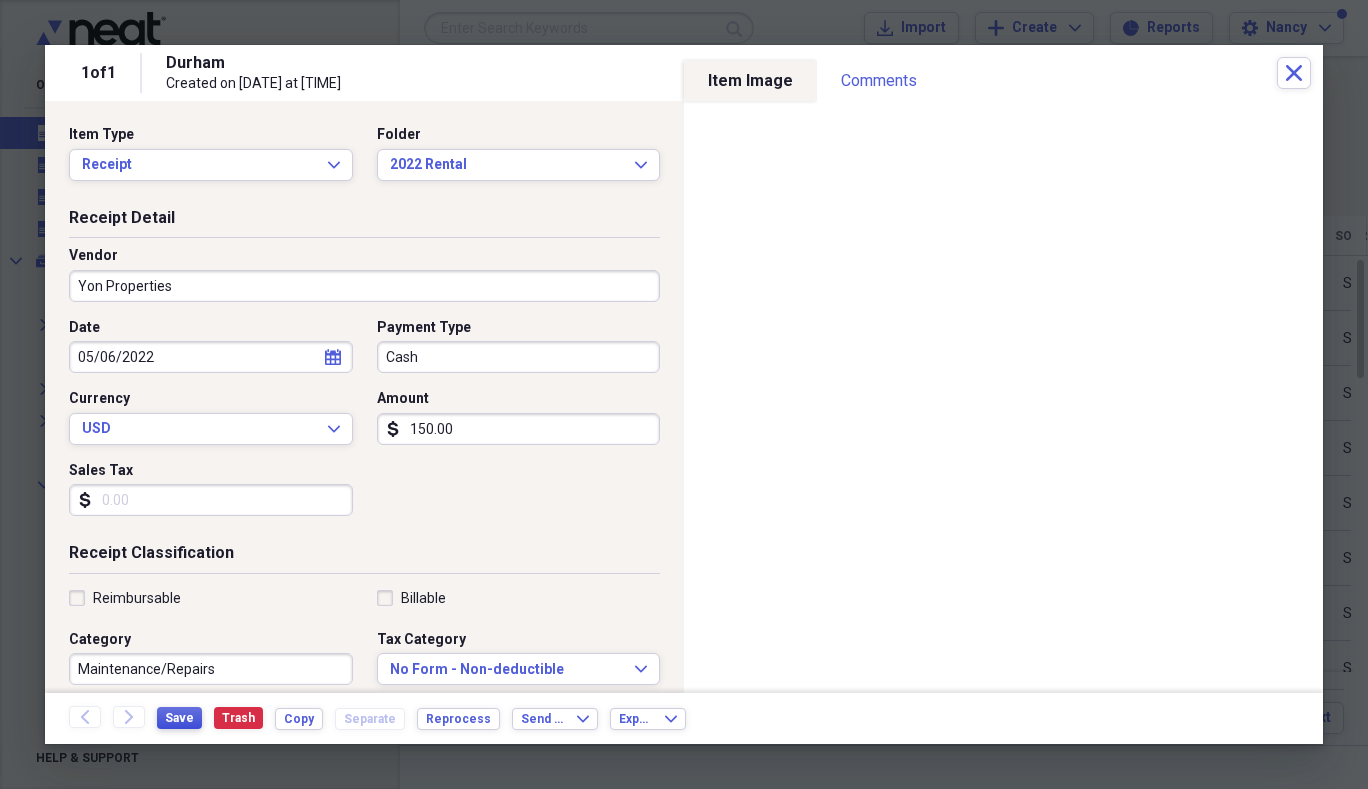 click on "Save" at bounding box center [179, 718] 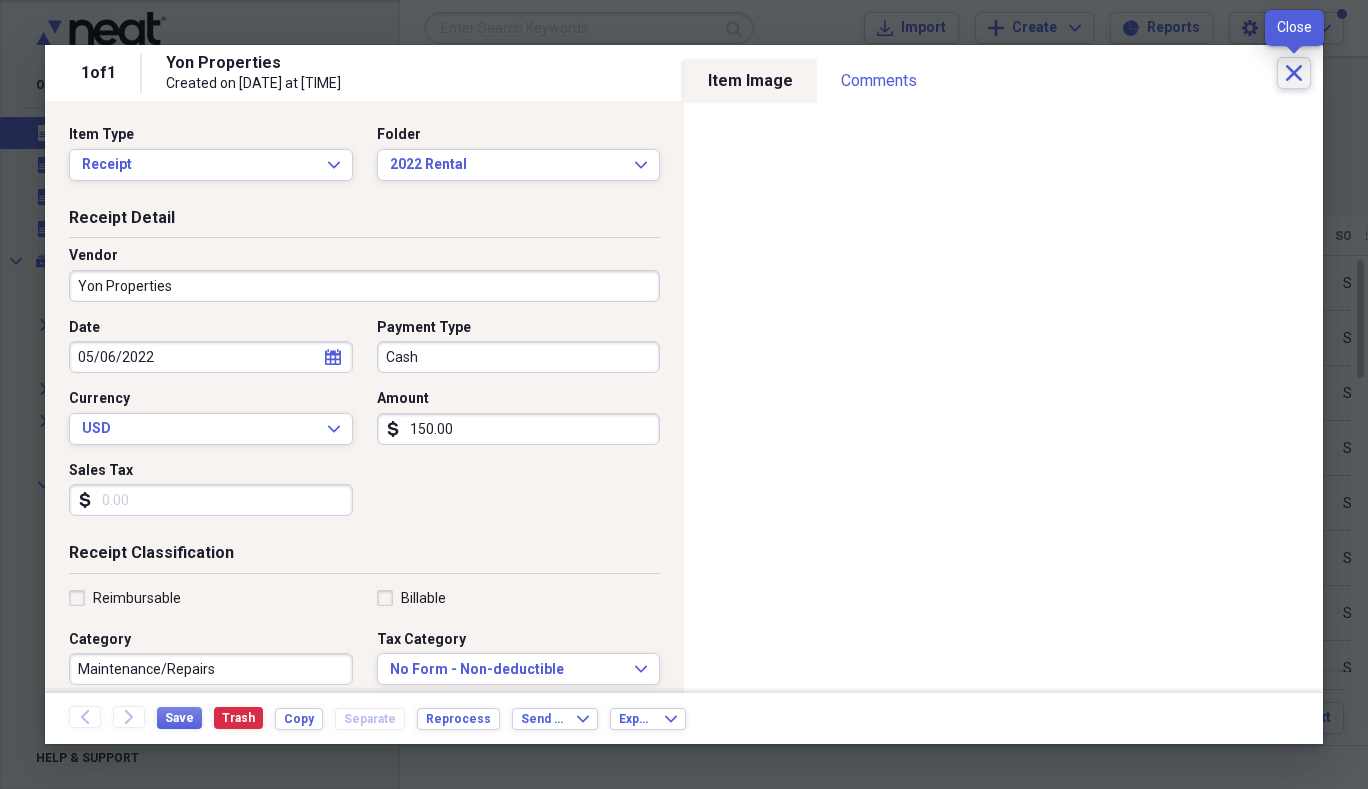 click on "Close" 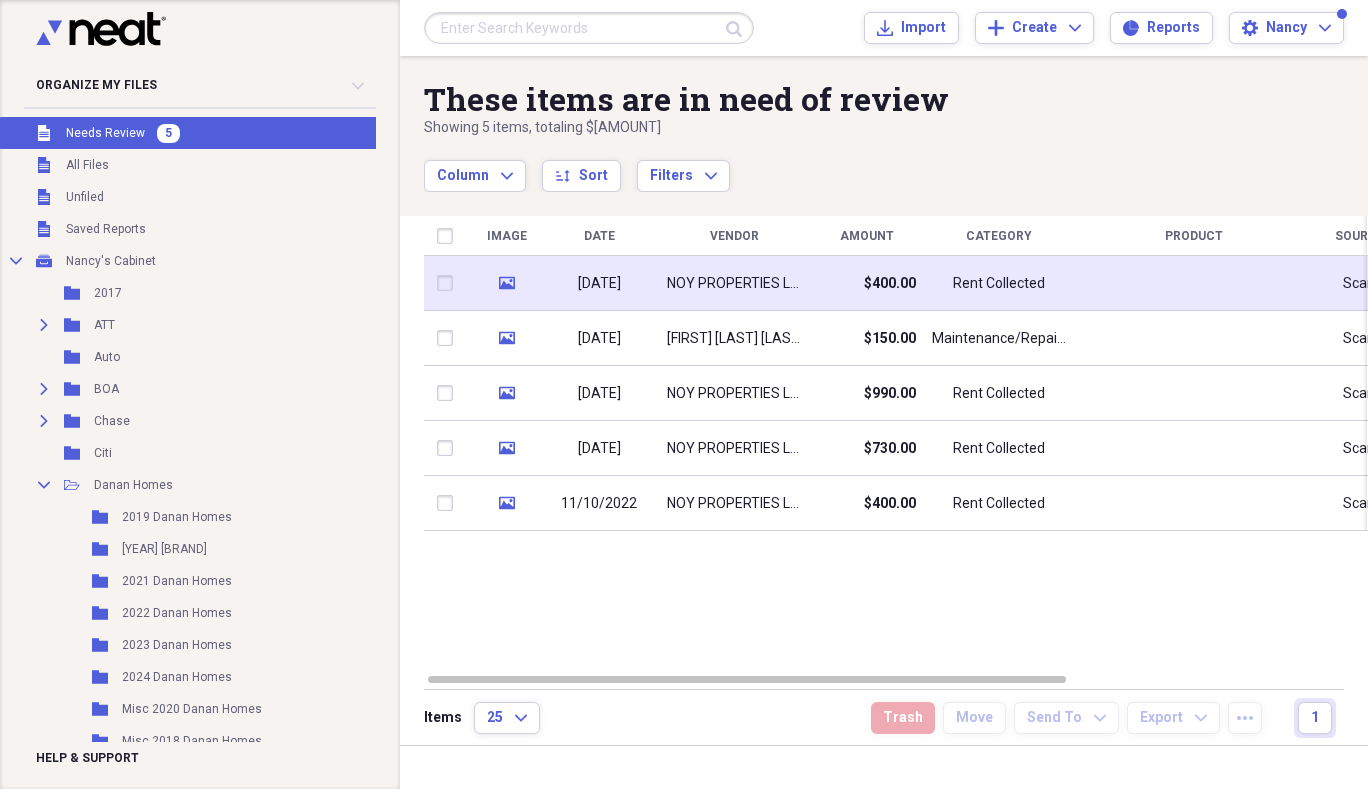click on "[DATE]" at bounding box center (599, 284) 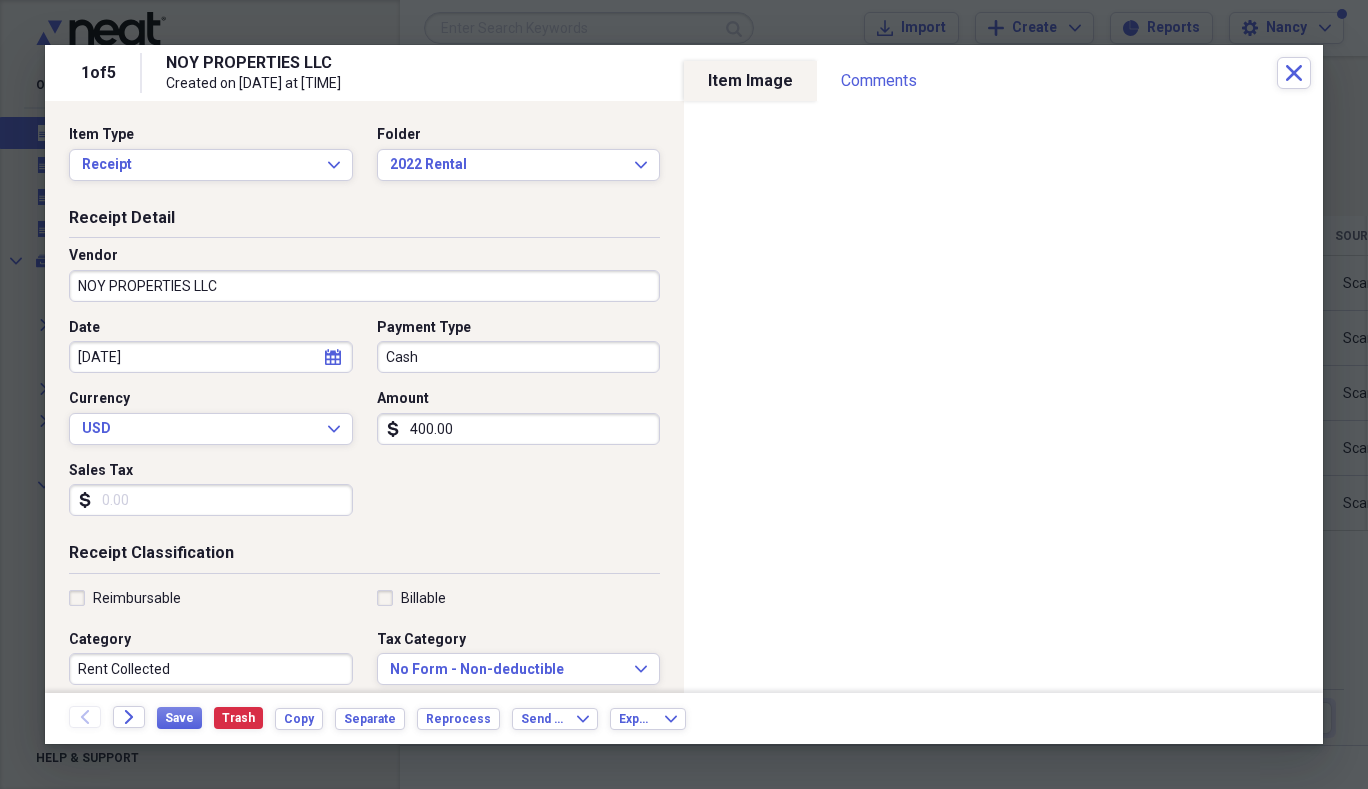 click on "400.00" at bounding box center (519, 429) 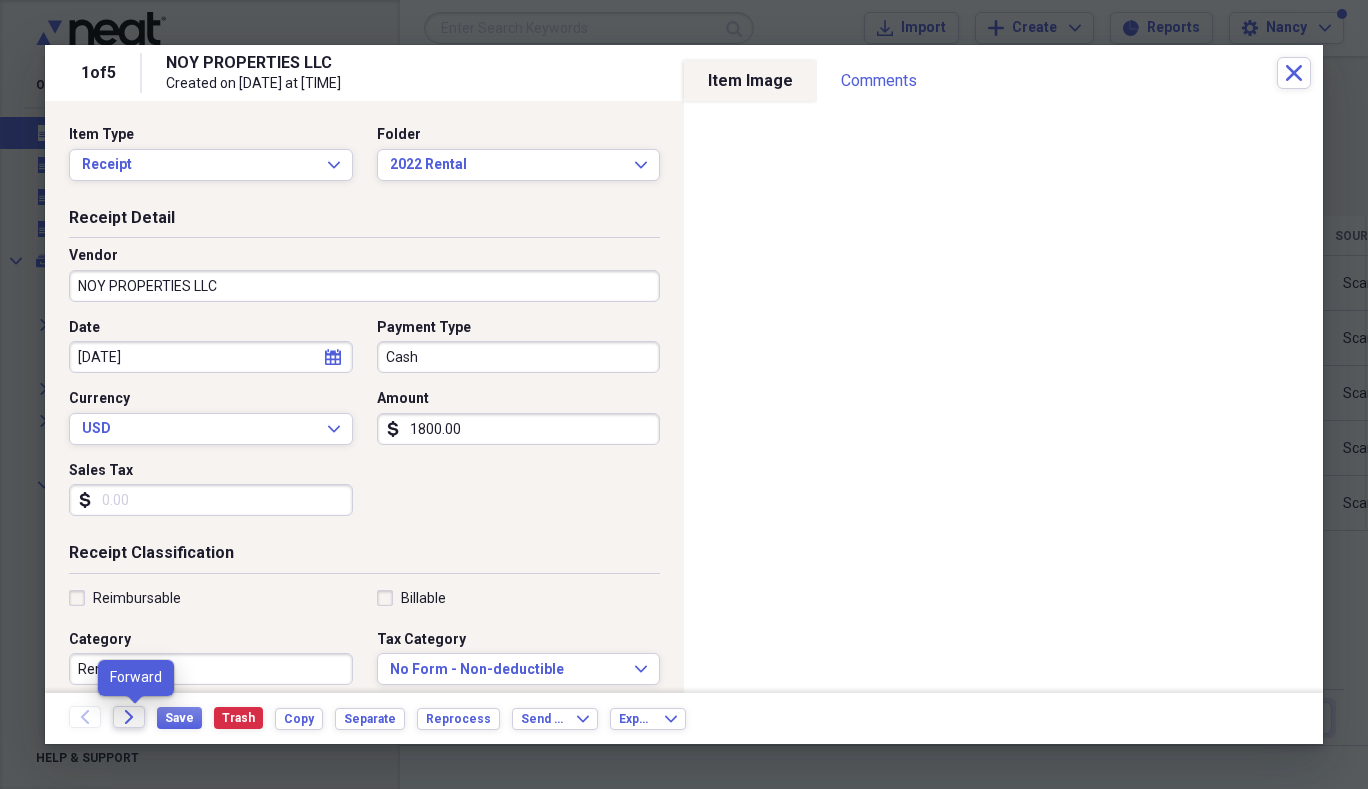 type on "1800.00" 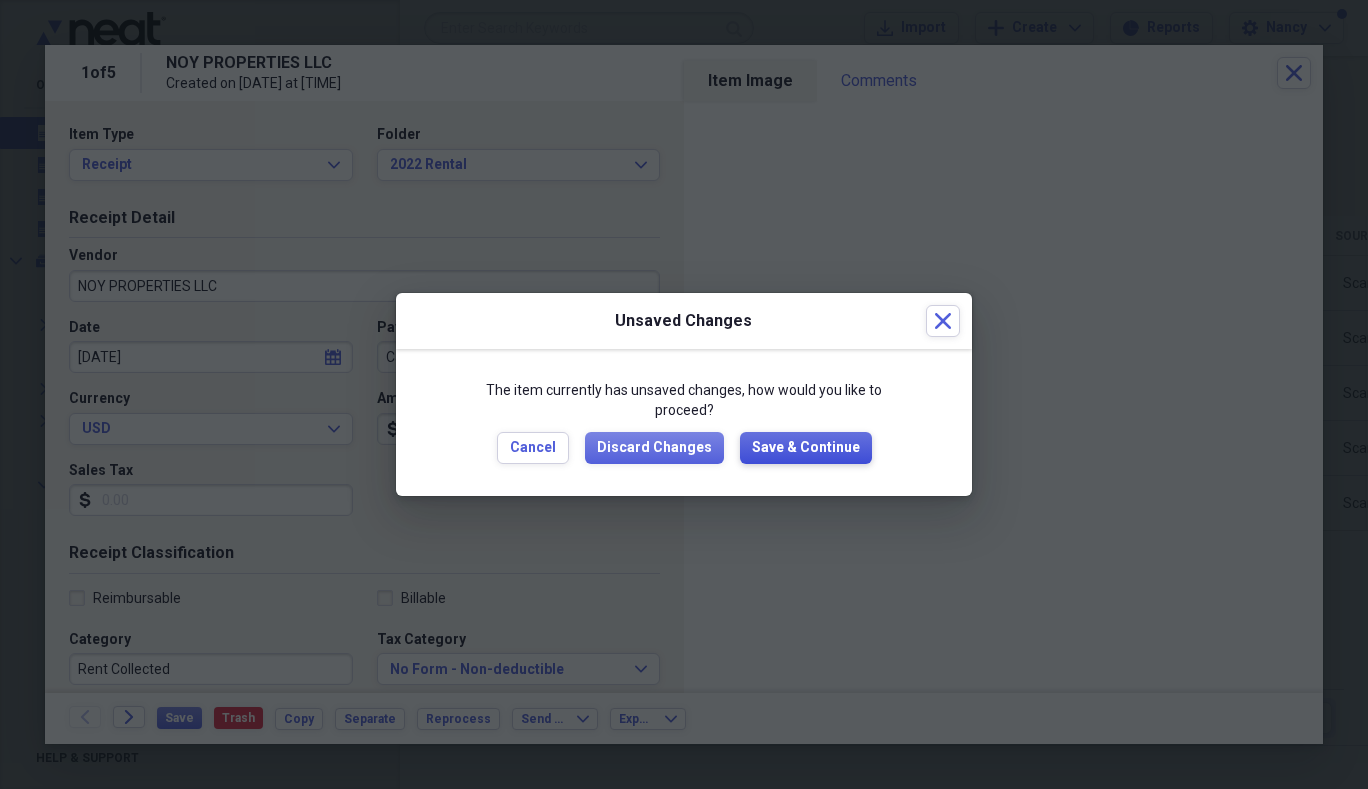 click on "Save & Continue" at bounding box center (806, 448) 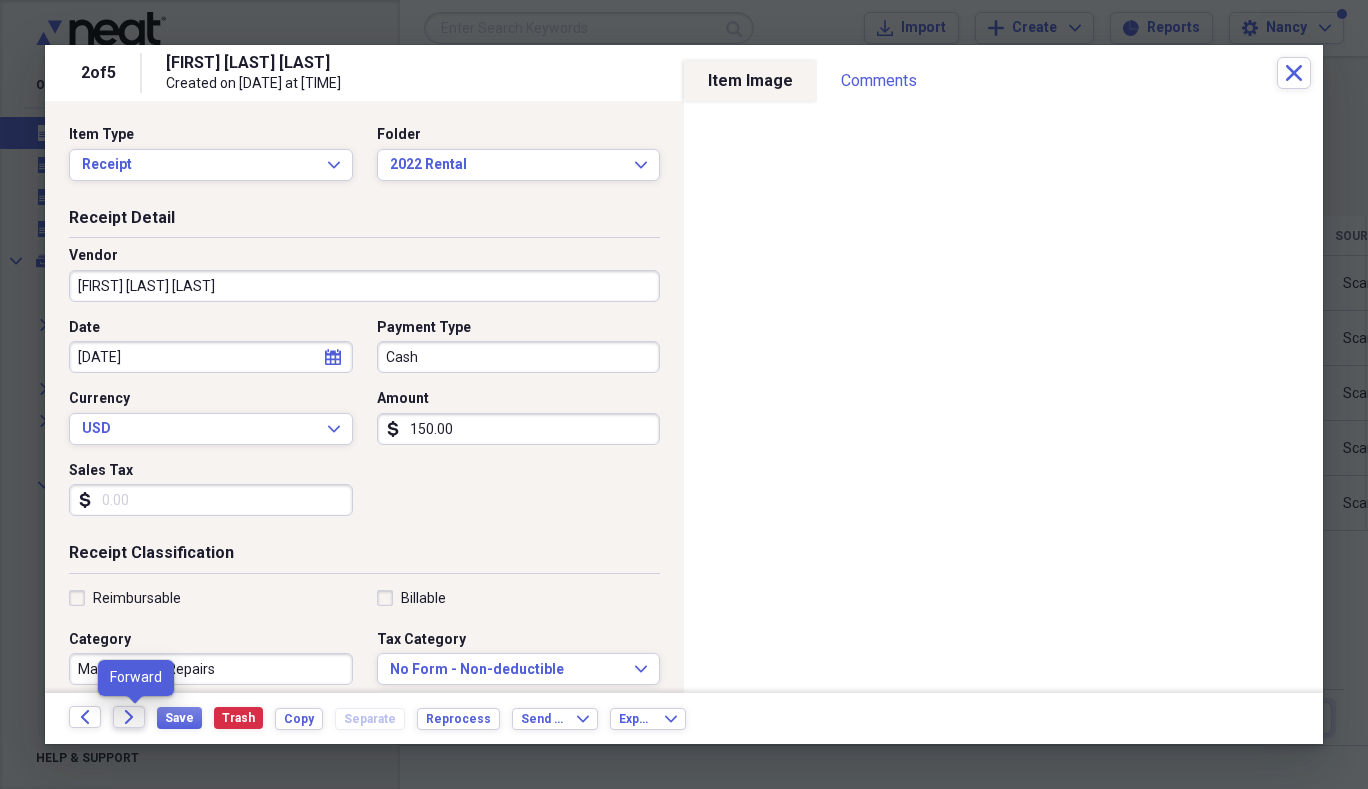 click on "Forward" 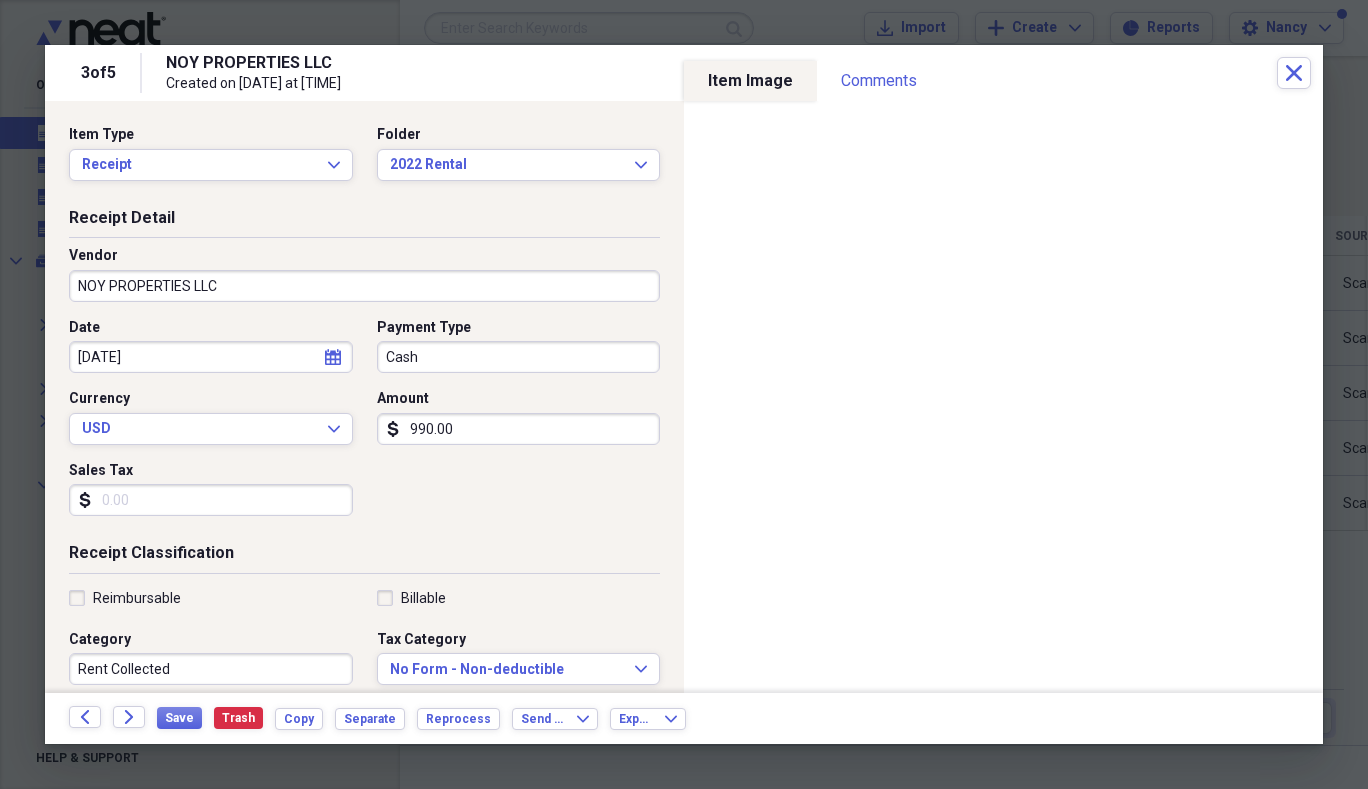 click on "990.00" at bounding box center (519, 429) 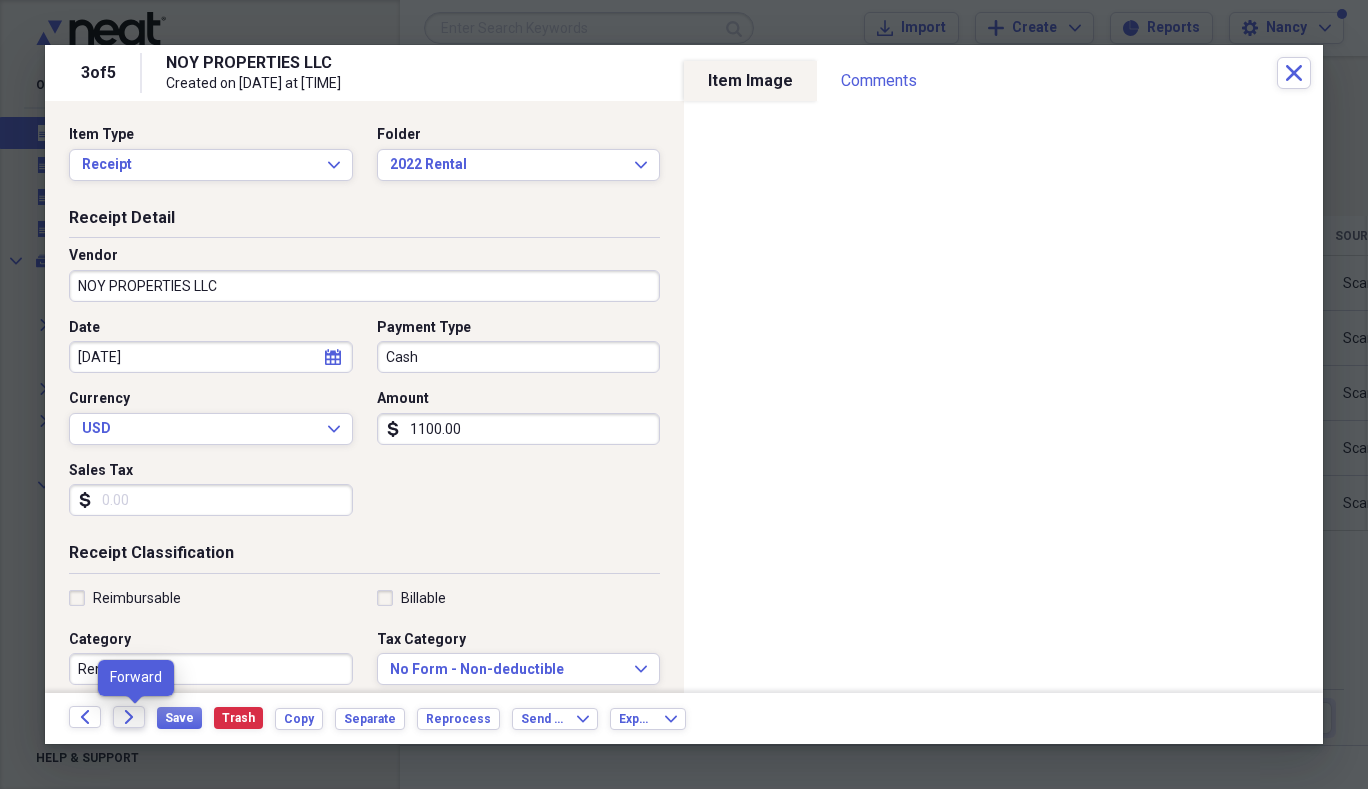 type on "1100.00" 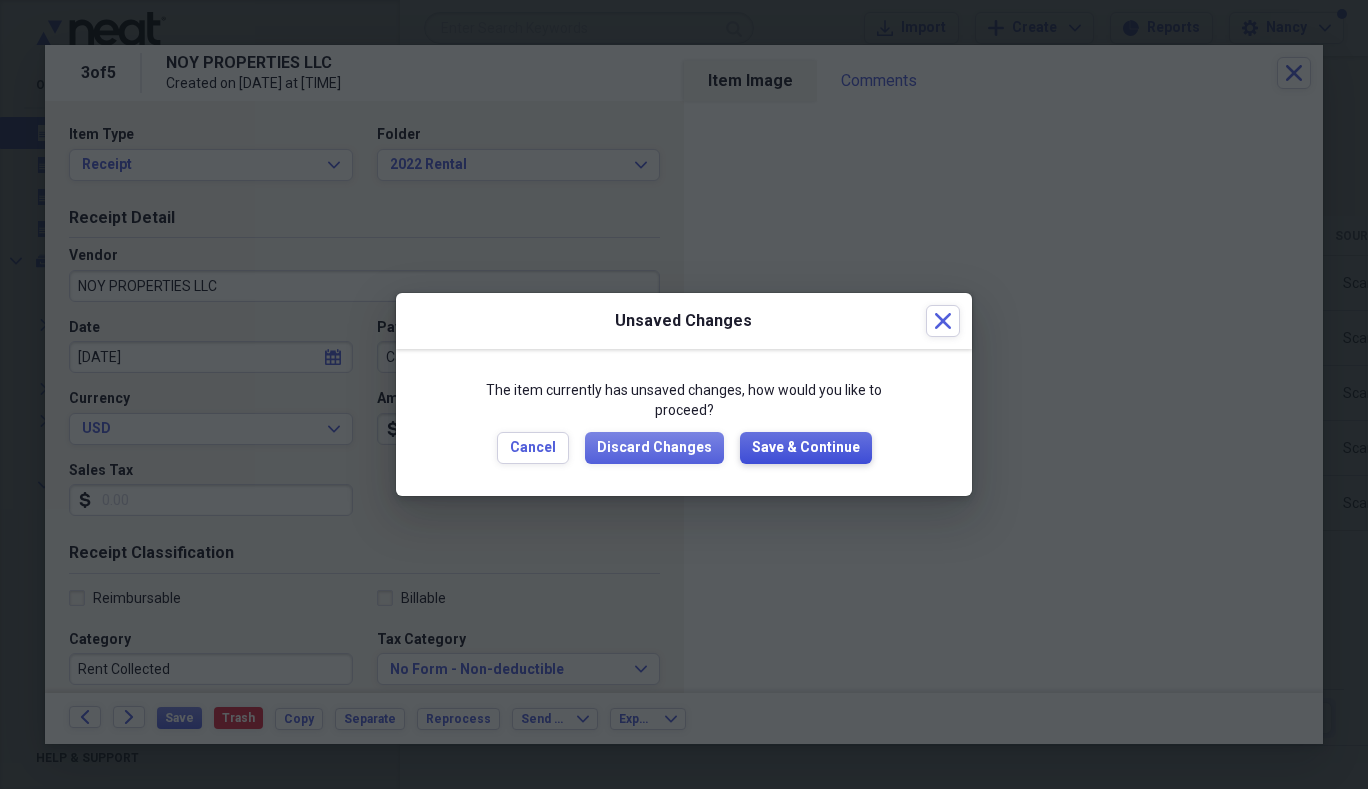 click on "Save & Continue" at bounding box center [806, 448] 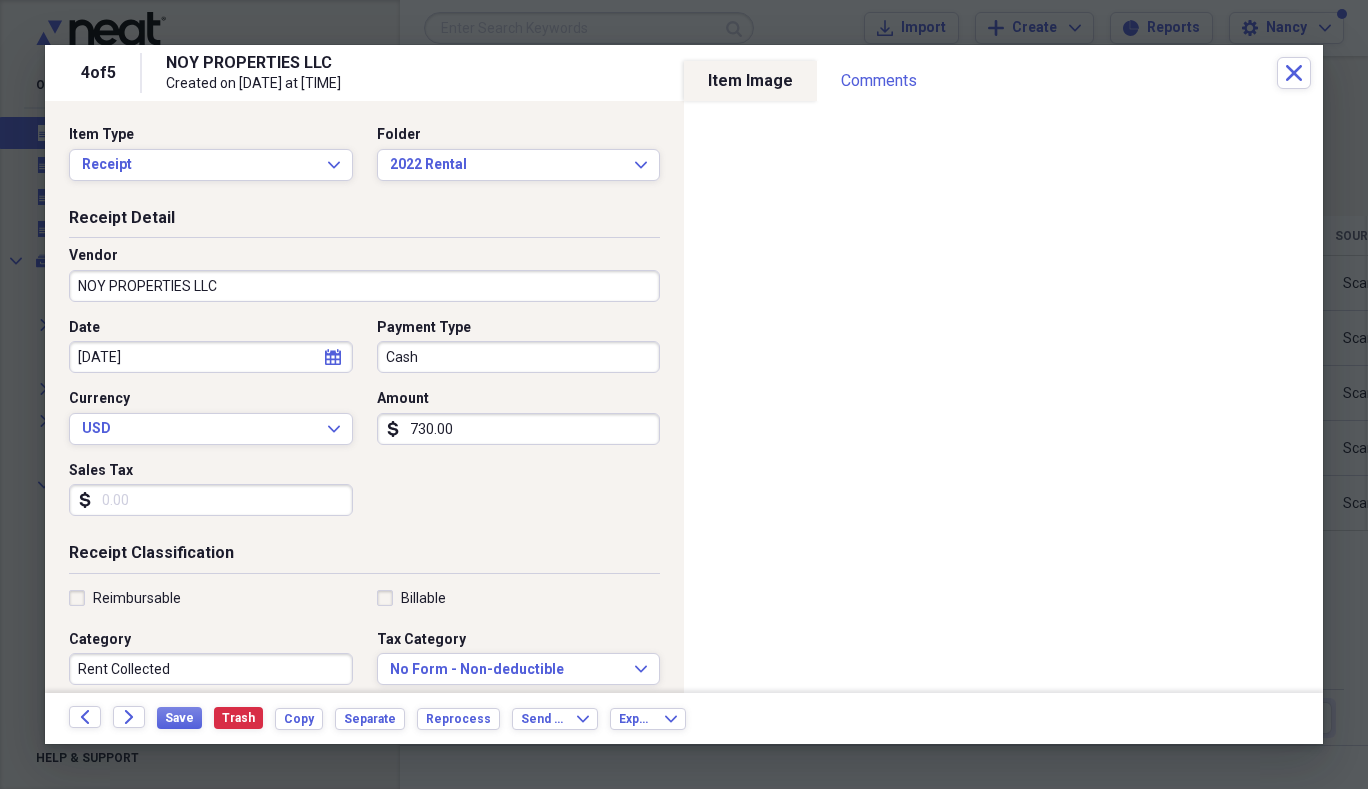click on "Date [DATE] calendar Calendar Payment Type Cash Currency USD Expand Amount dollar-sign [AMOUNT] Sales Tax dollar-sign" at bounding box center [364, 425] 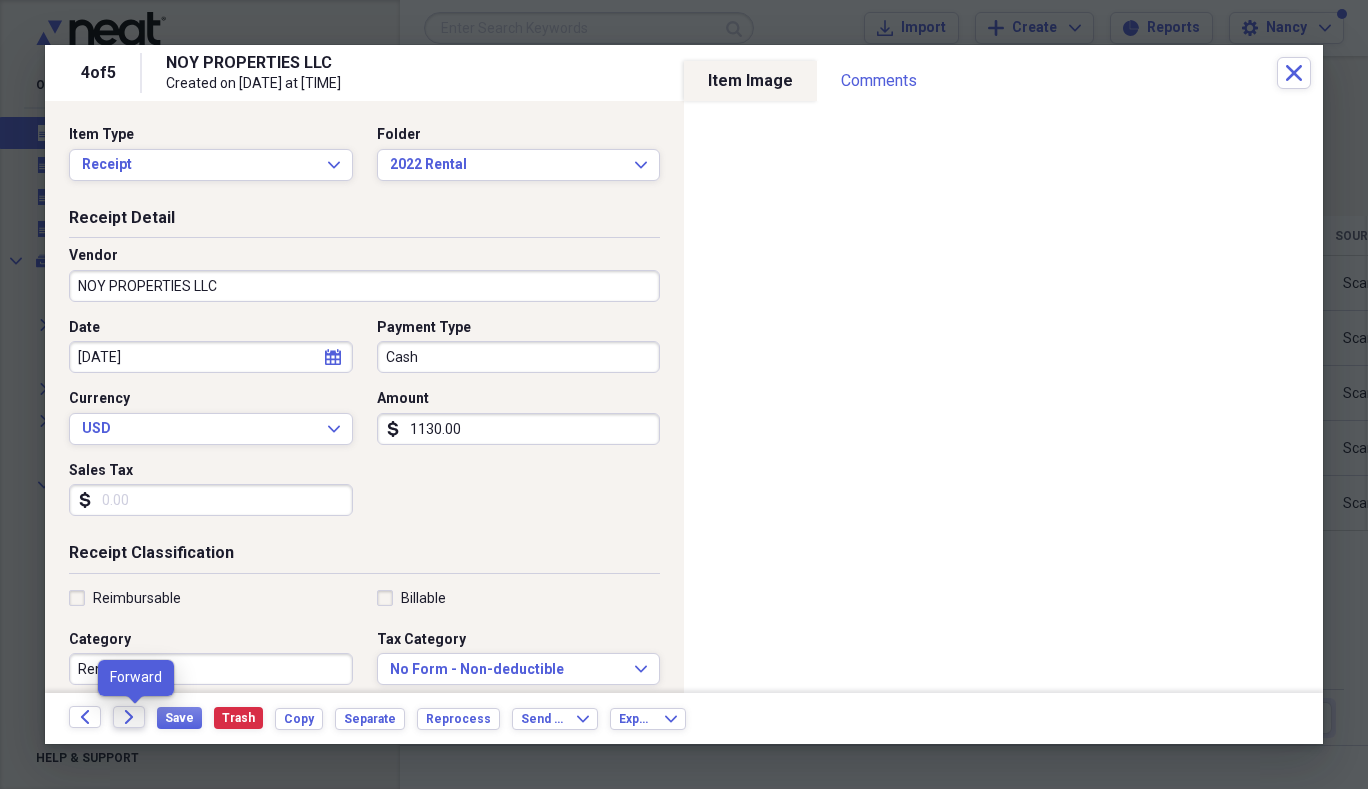 type on "1130.00" 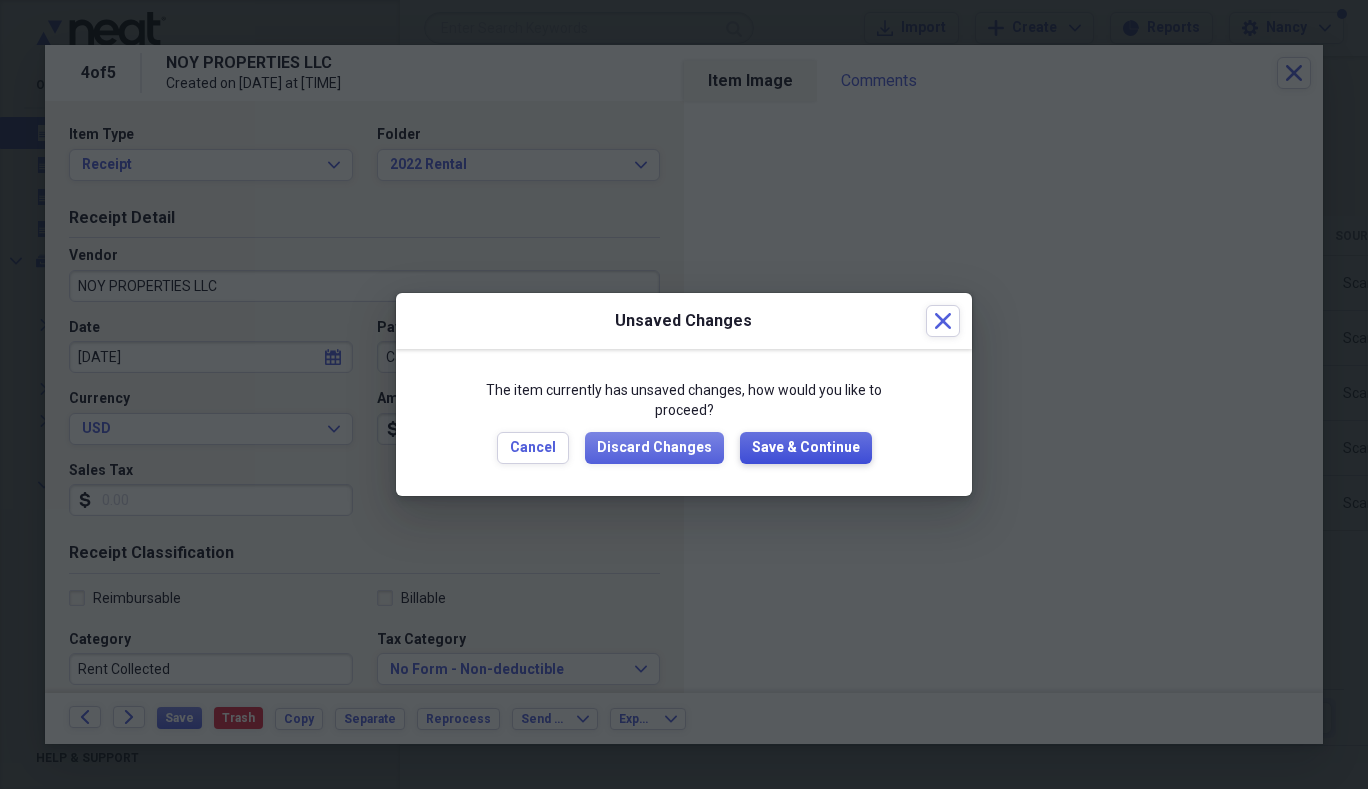 click on "Save & Continue" at bounding box center [806, 448] 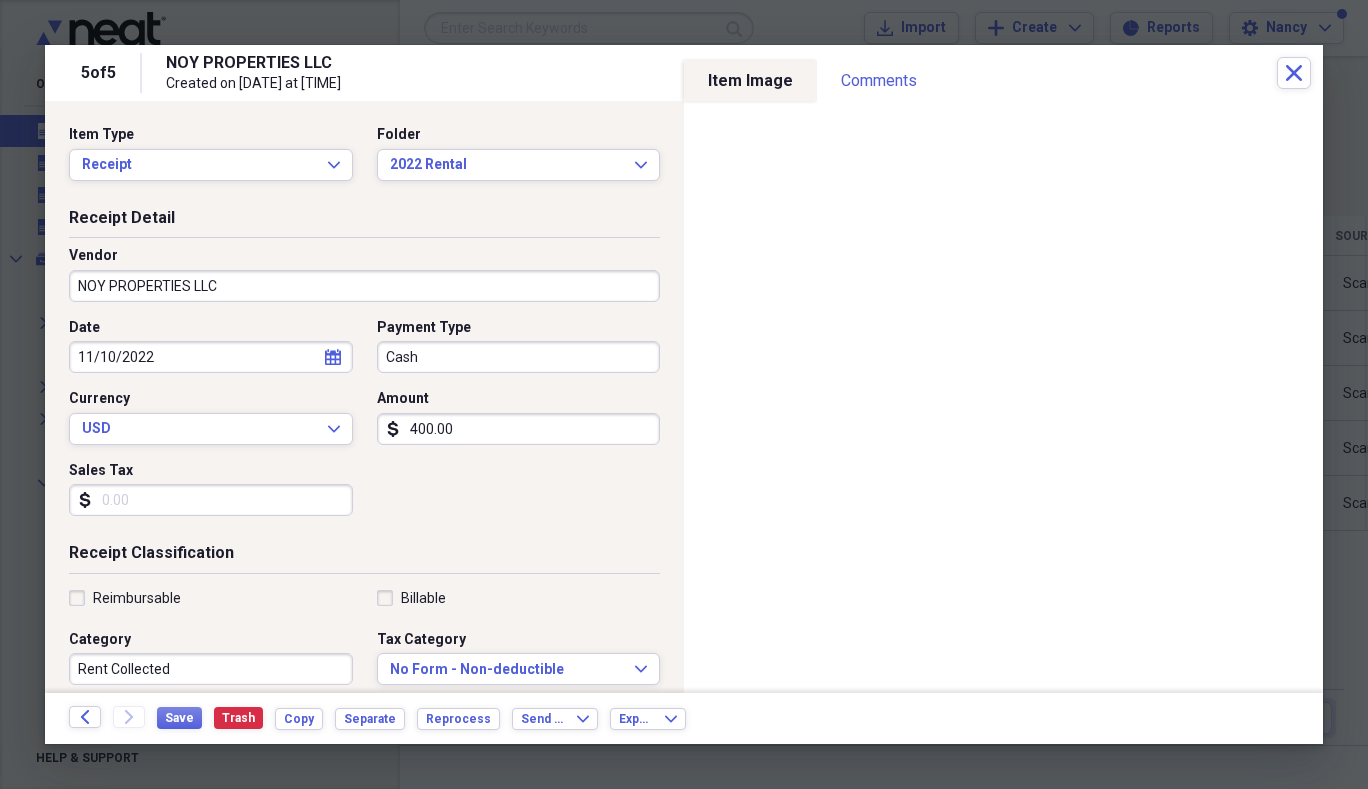 click on "400.00" at bounding box center [519, 429] 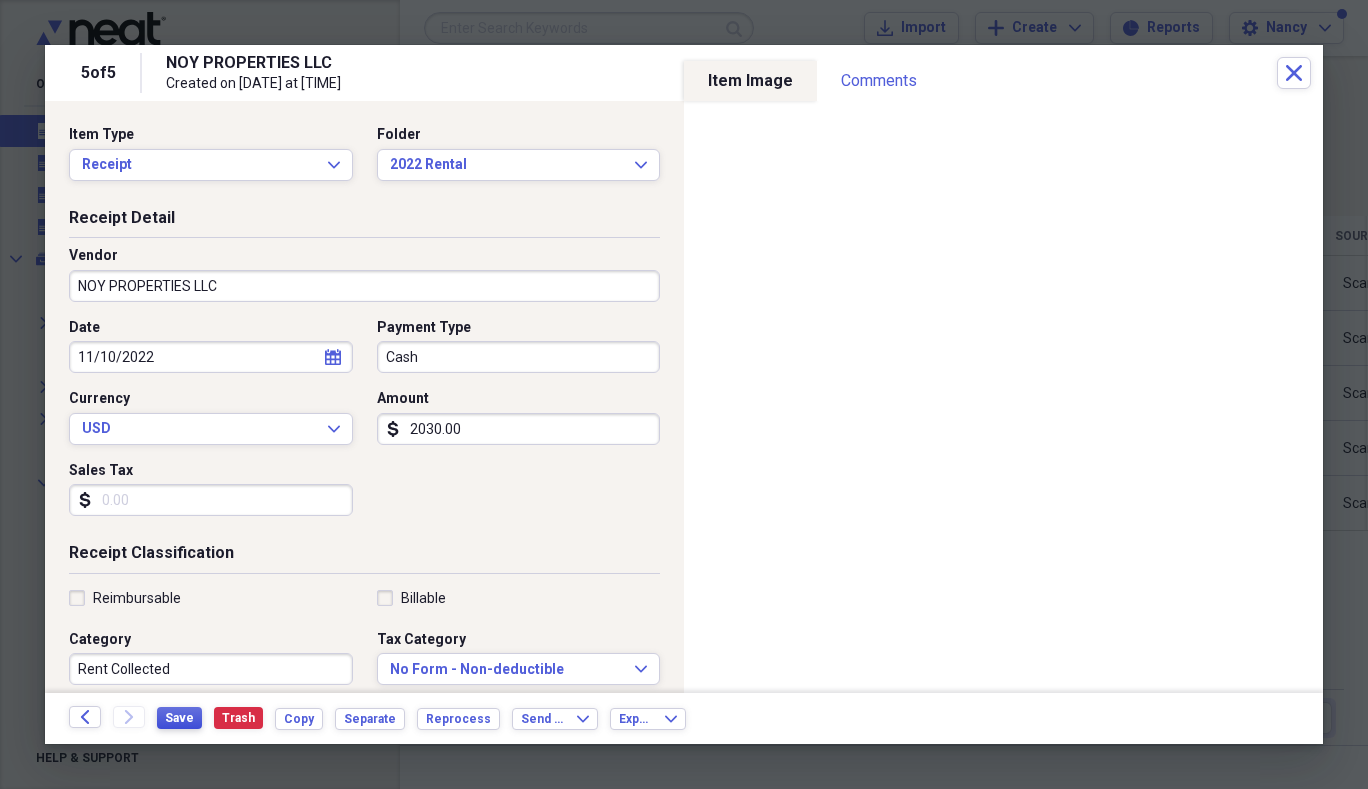 type on "2030.00" 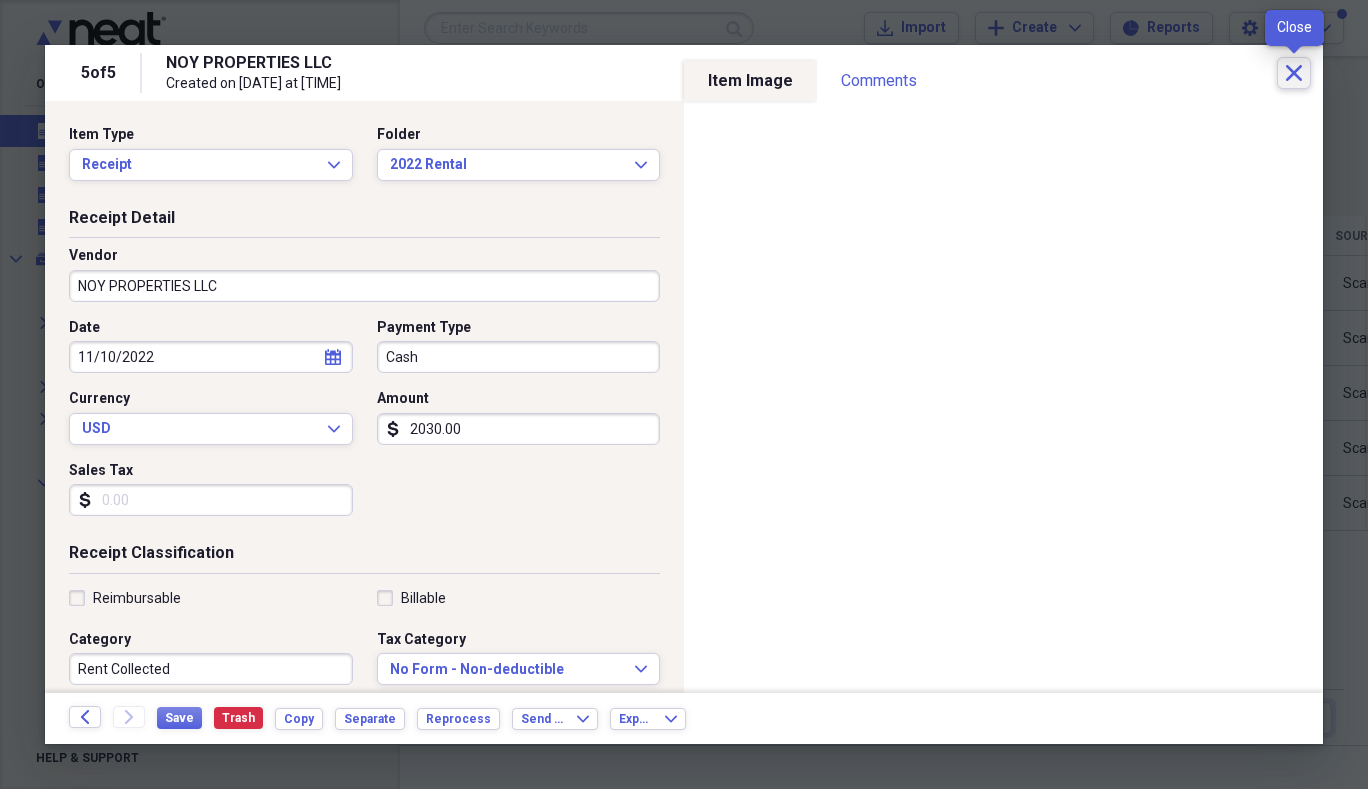 click on "Close" 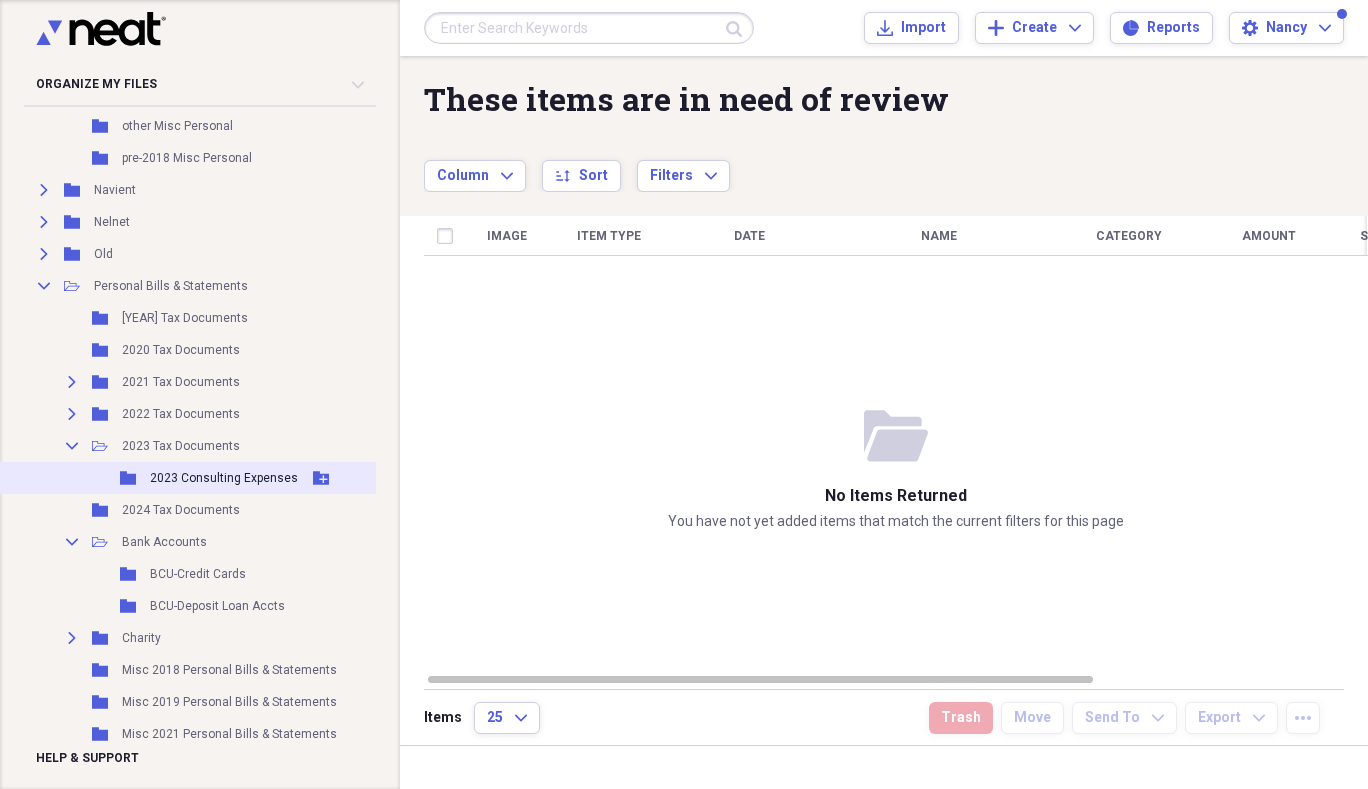 scroll, scrollTop: 1341, scrollLeft: 0, axis: vertical 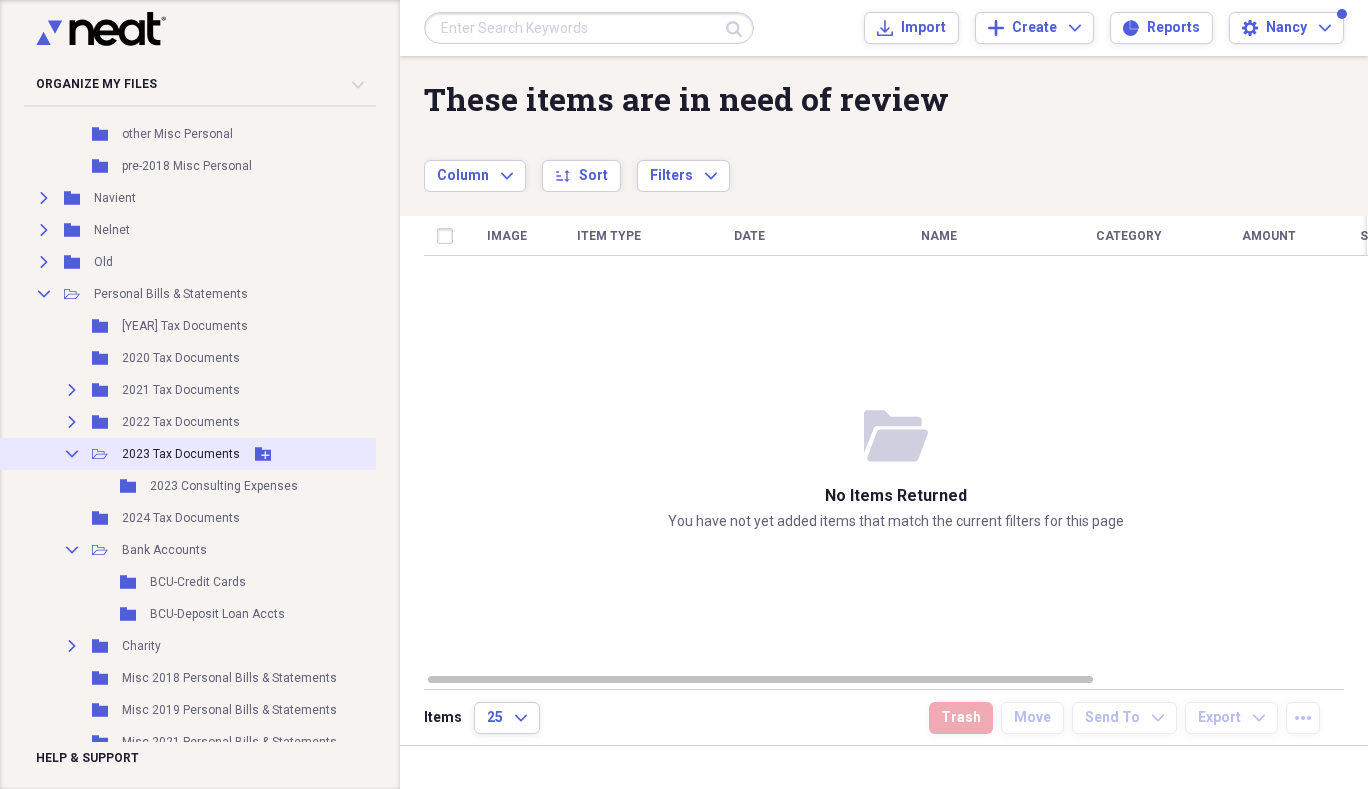click on "2023 Tax Documents" at bounding box center [181, 454] 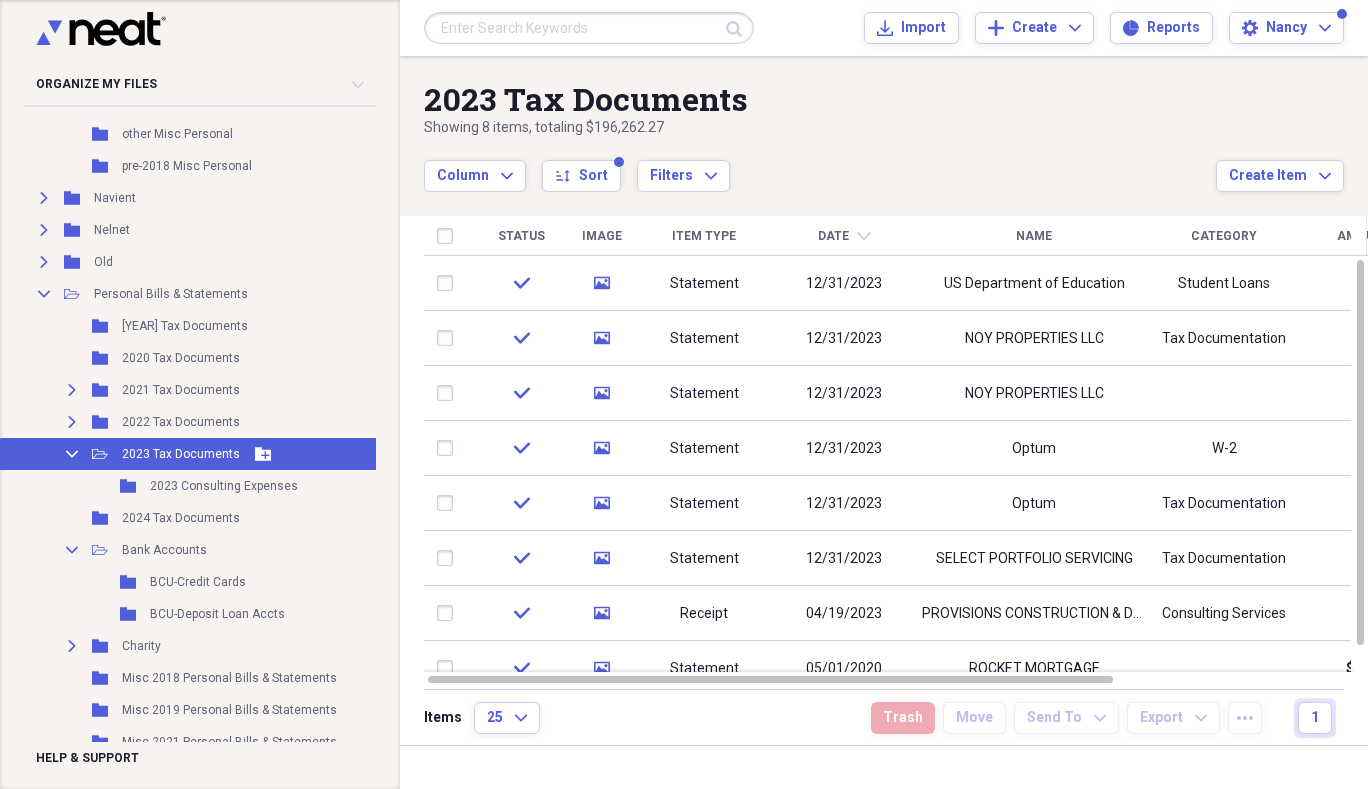 click on "2023 Tax Documents" at bounding box center [181, 454] 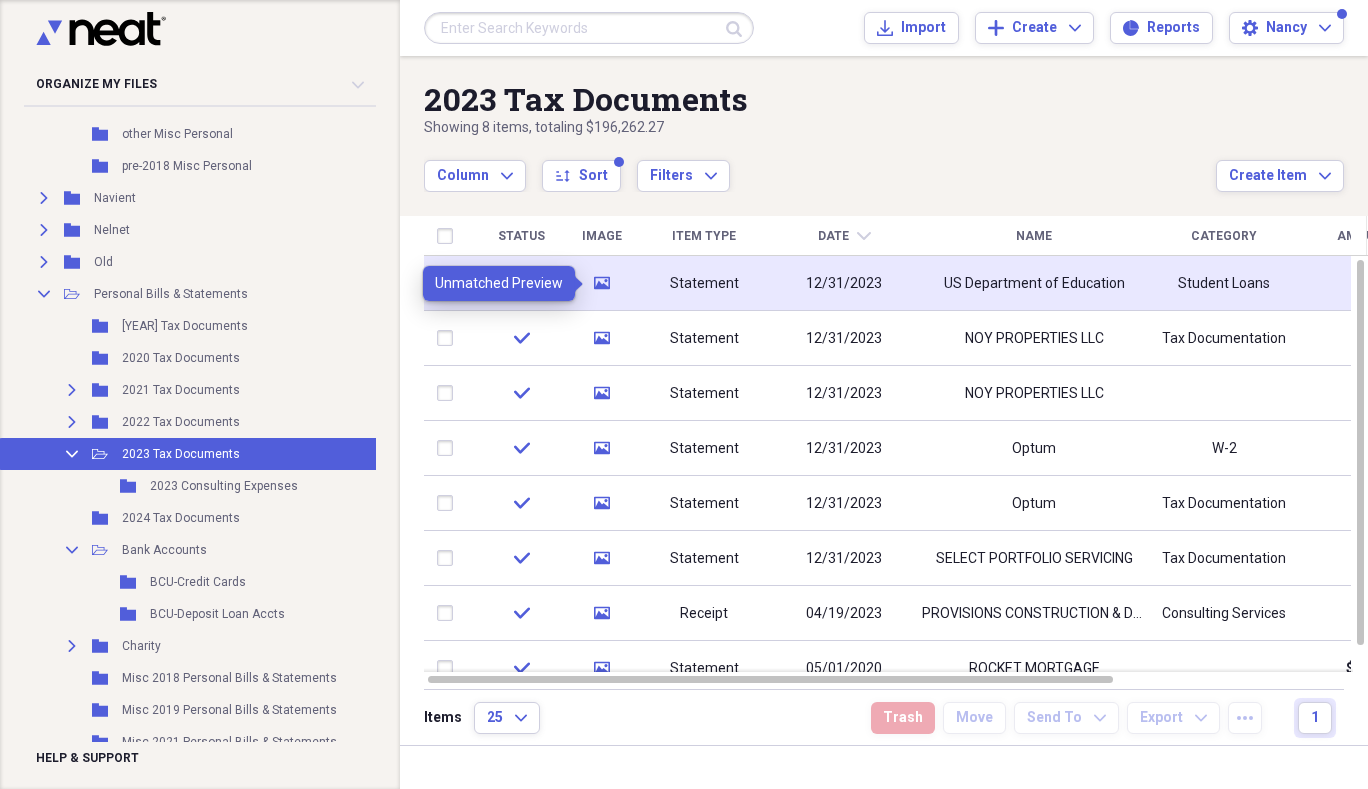 click on "media" 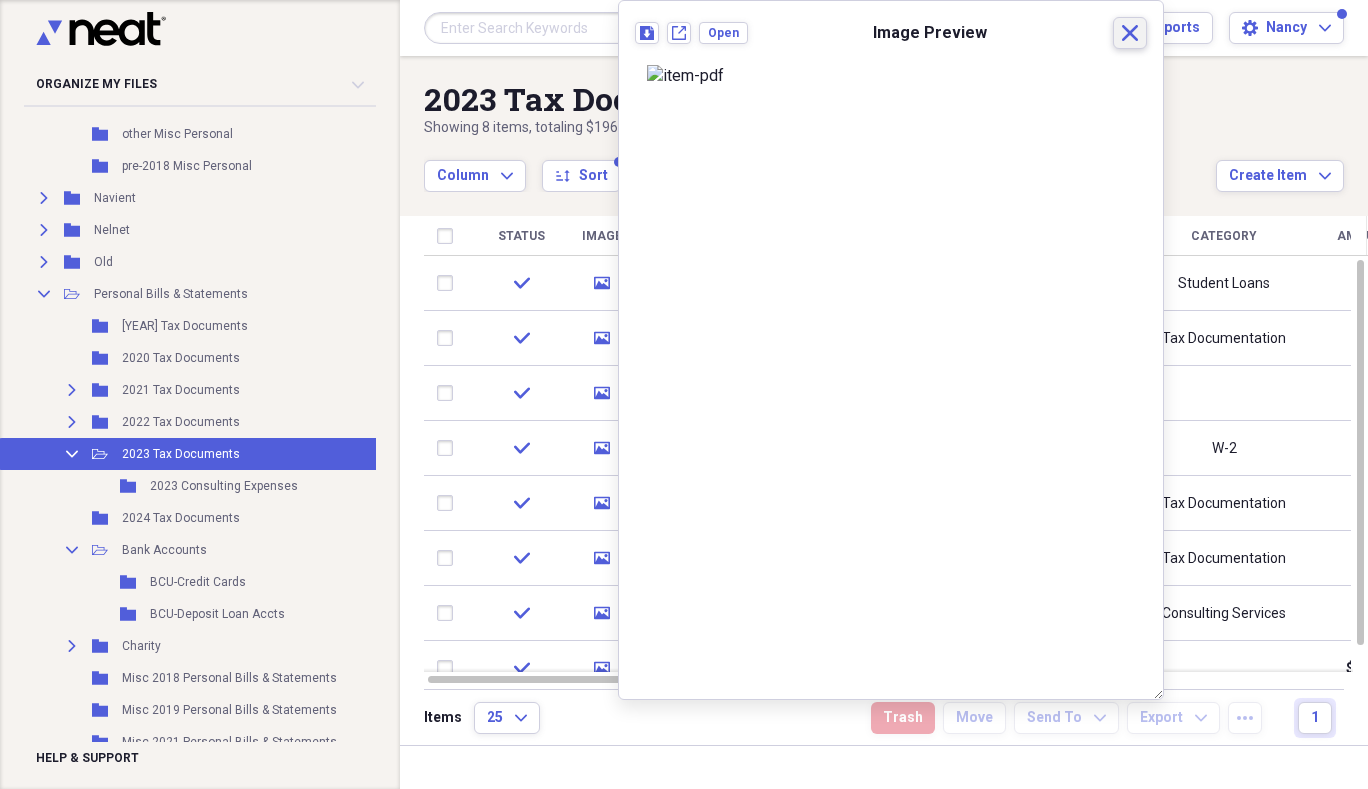 click on "Close" 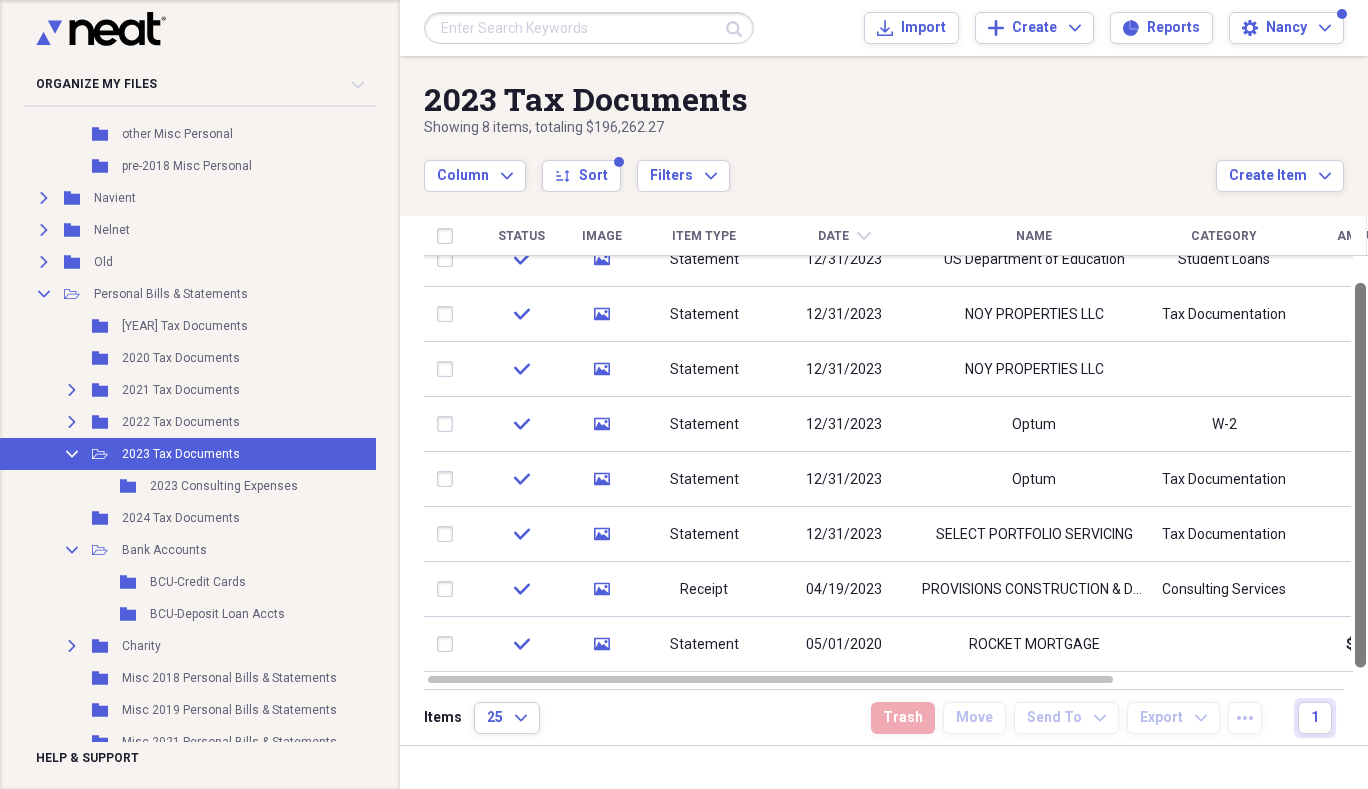 drag, startPoint x: 1364, startPoint y: 324, endPoint x: 1367, endPoint y: 415, distance: 91.04944 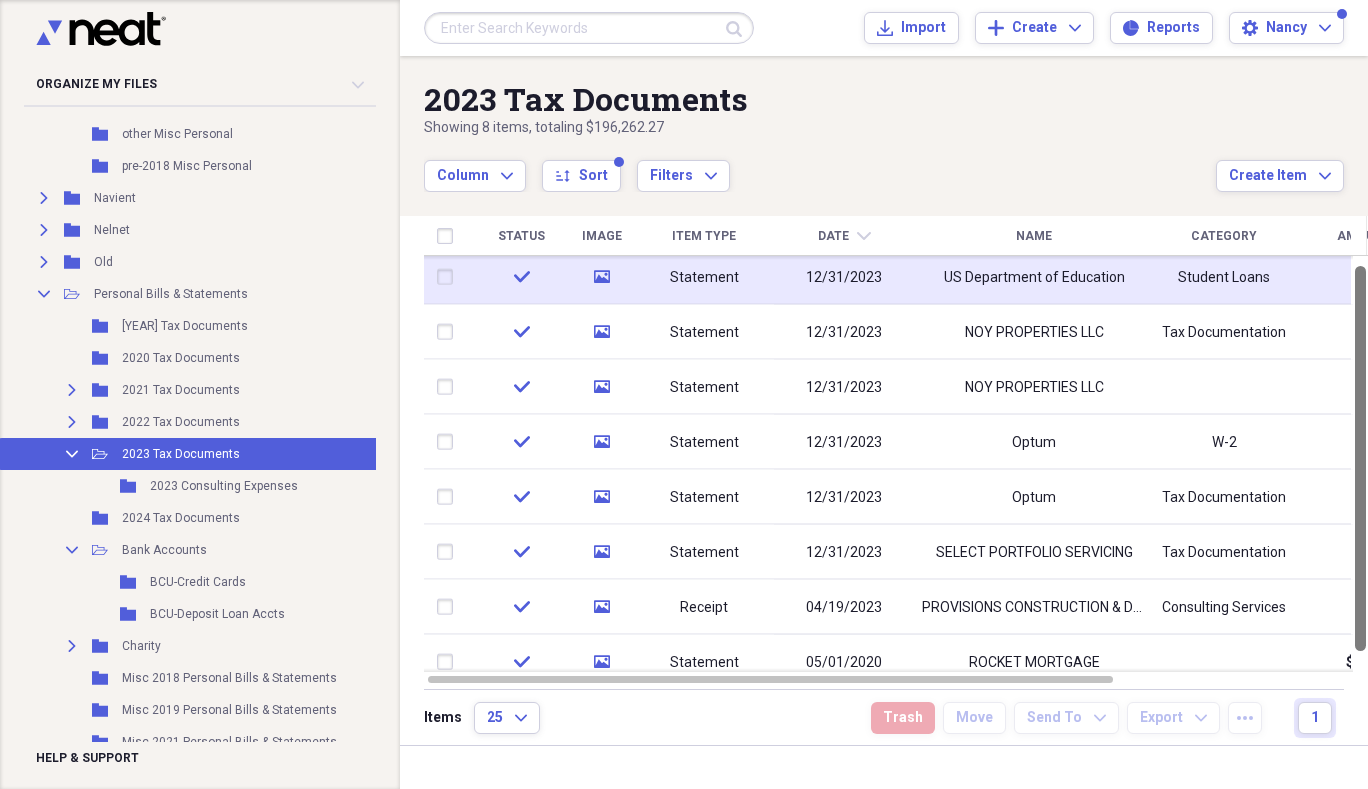 drag, startPoint x: 1362, startPoint y: 417, endPoint x: 1332, endPoint y: 269, distance: 151.00993 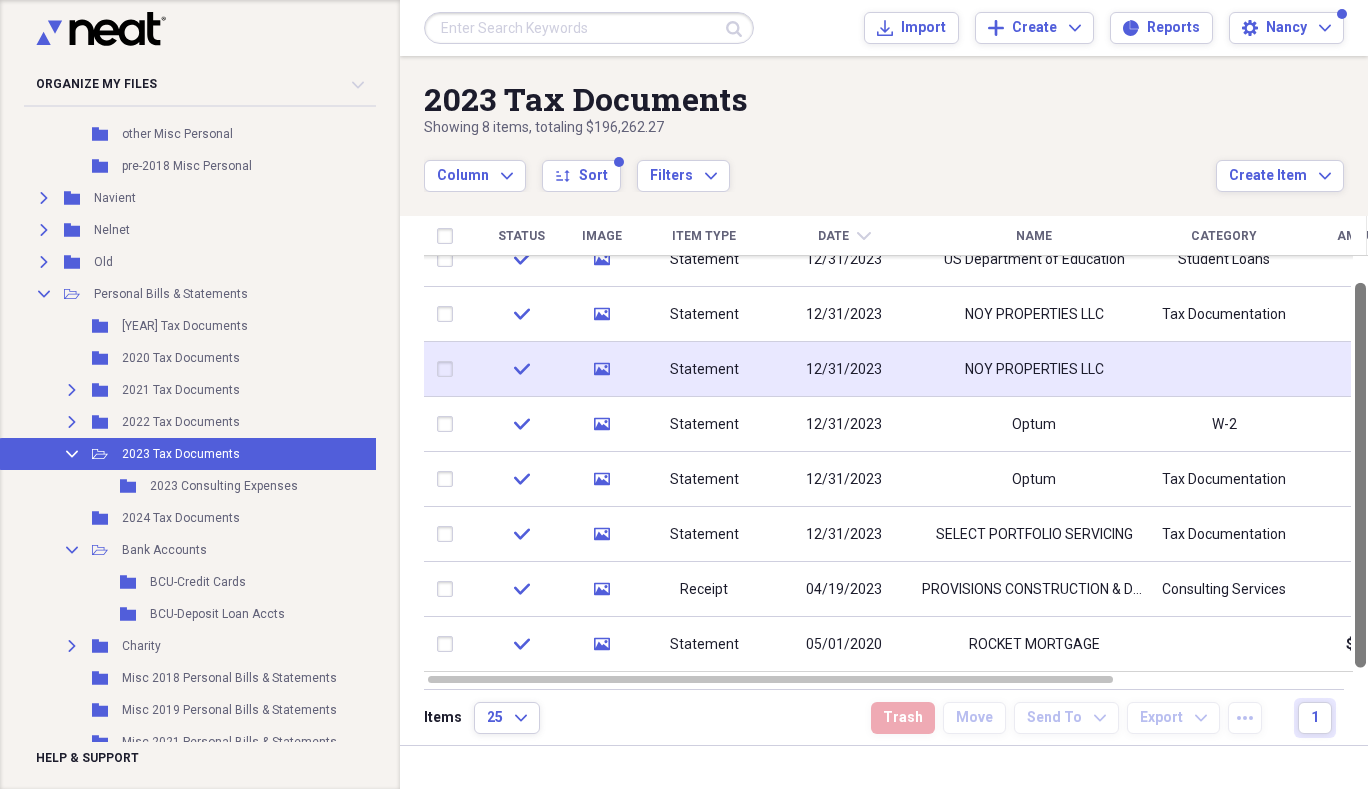 drag, startPoint x: 1359, startPoint y: 293, endPoint x: 1319, endPoint y: 351, distance: 70.45566 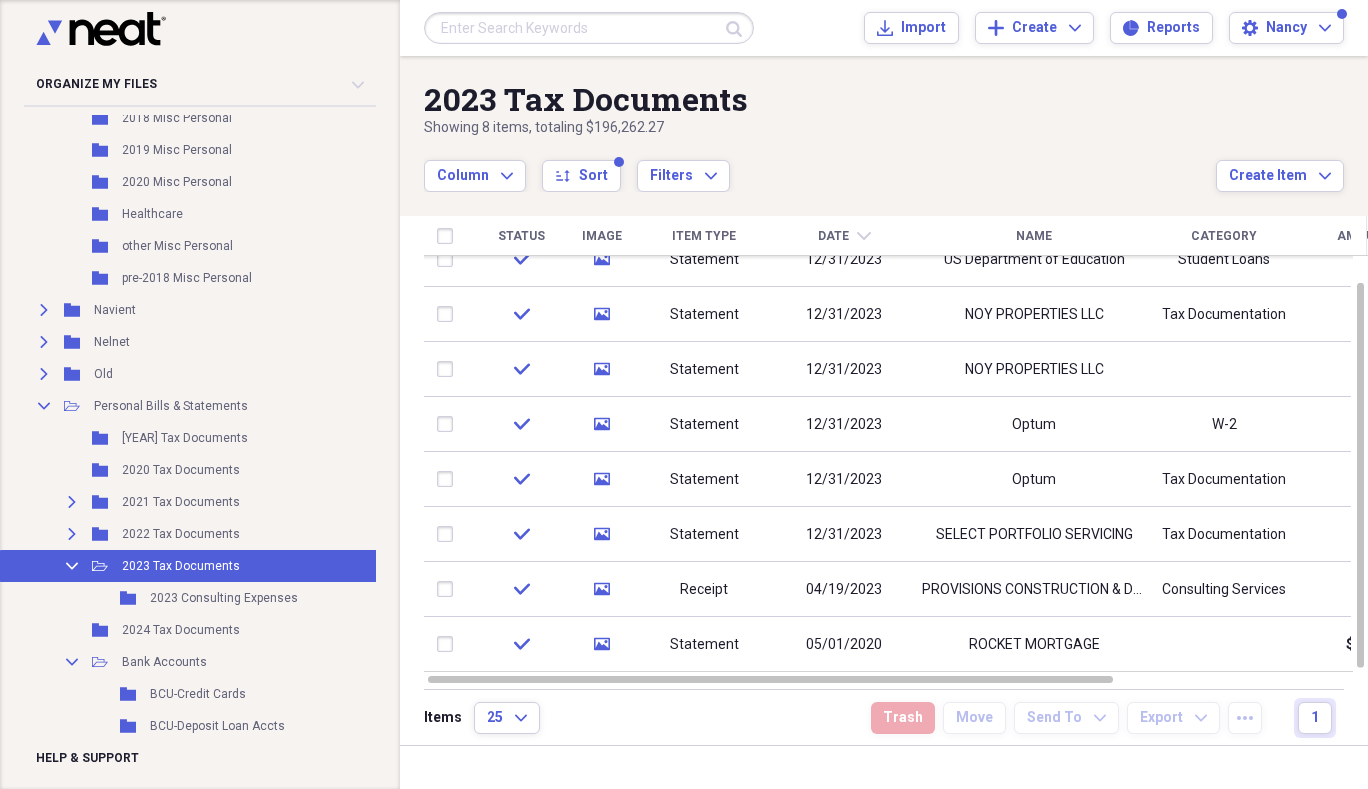 scroll, scrollTop: 1214, scrollLeft: 0, axis: vertical 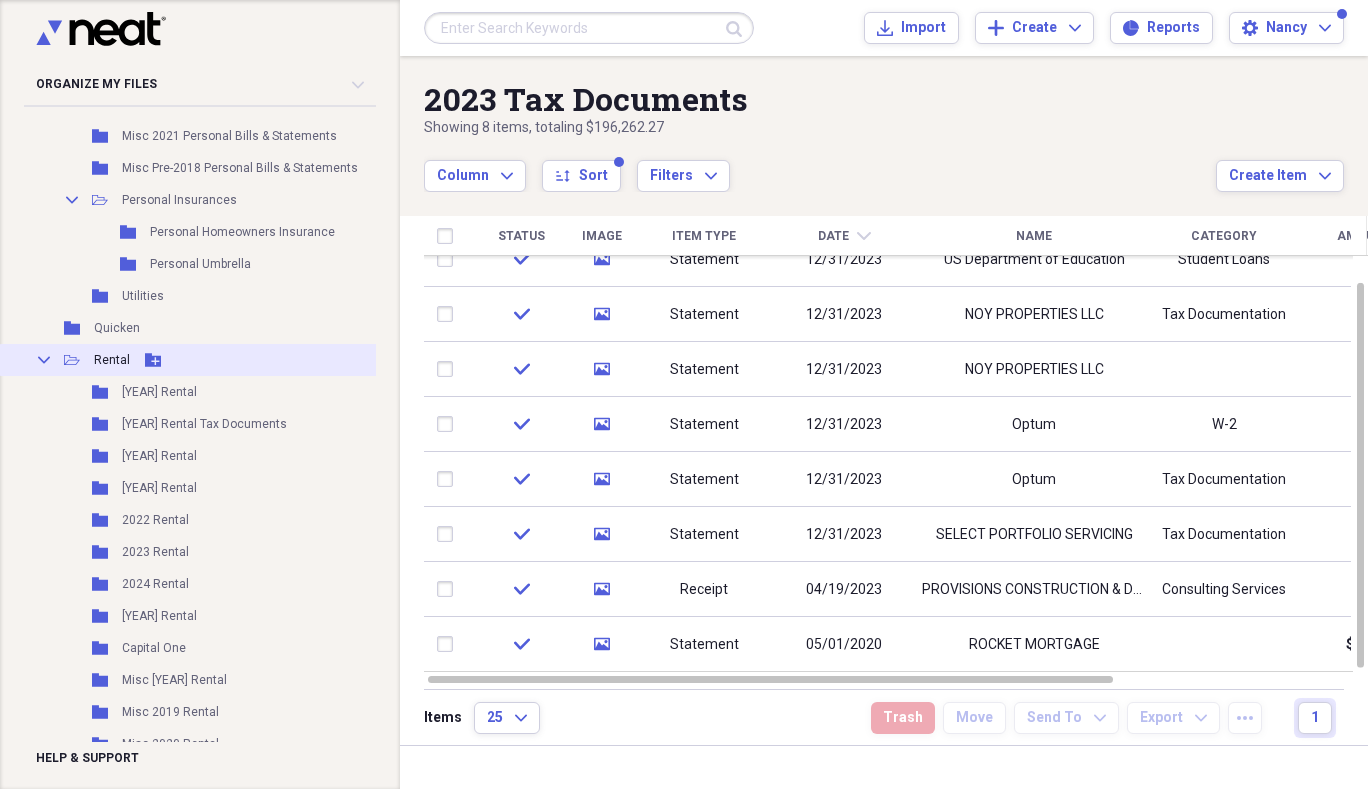 click on "Collapse" 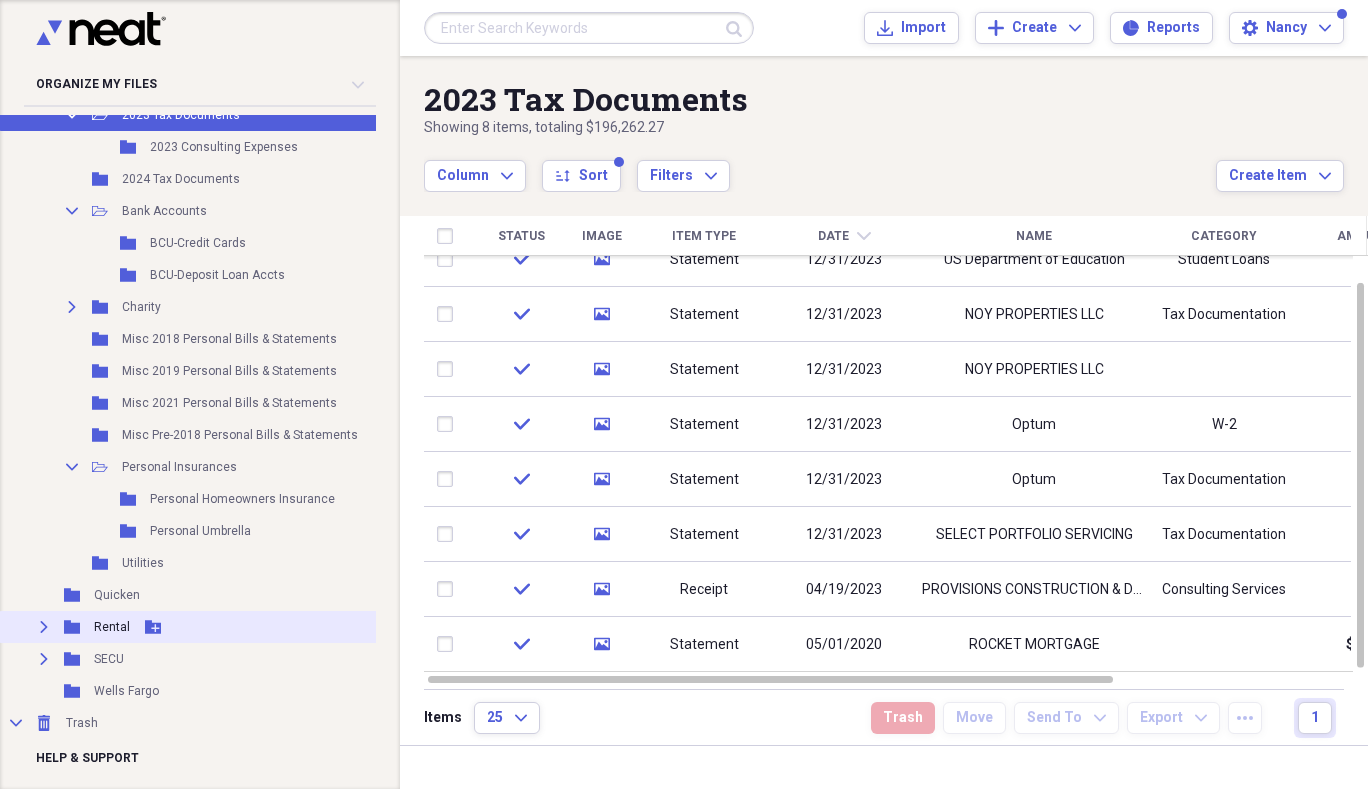 scroll, scrollTop: 1680, scrollLeft: 0, axis: vertical 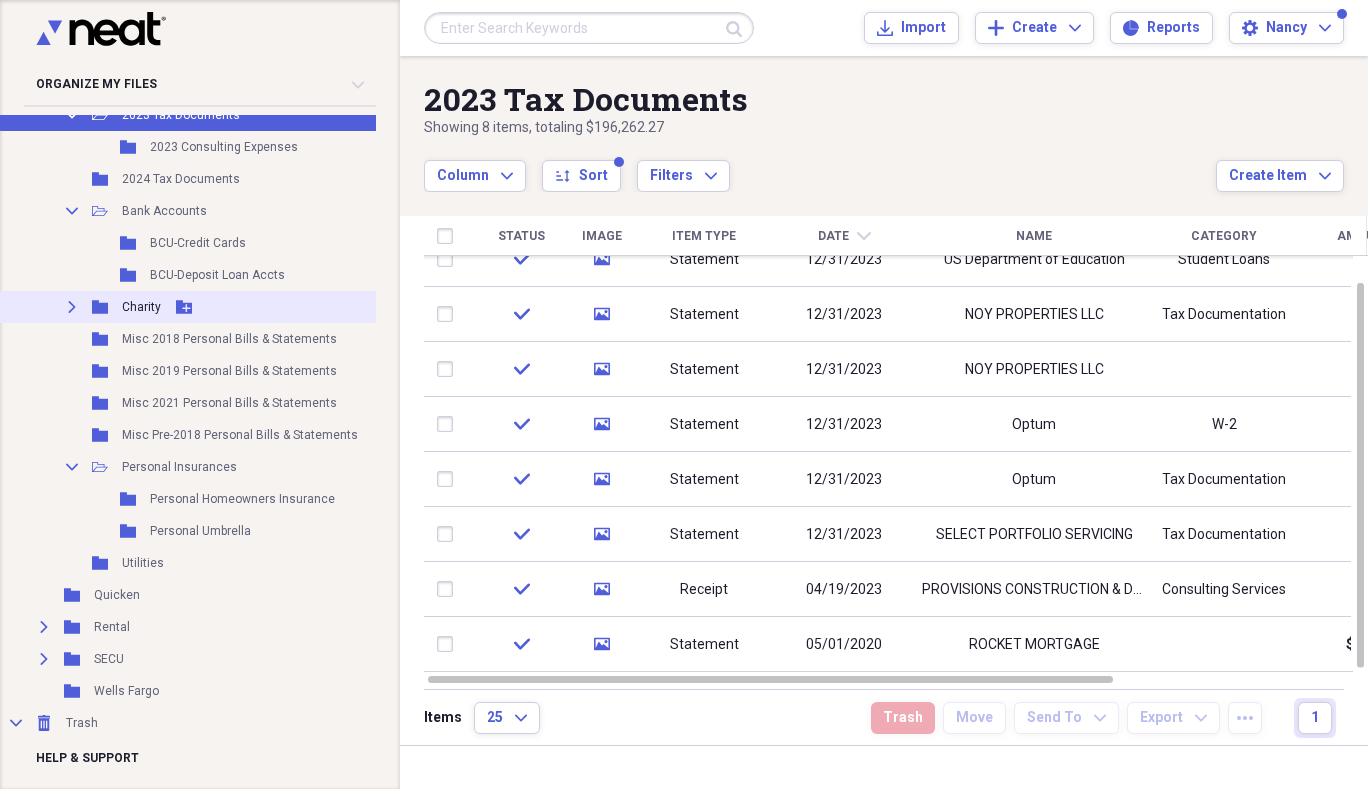click on "Expand" 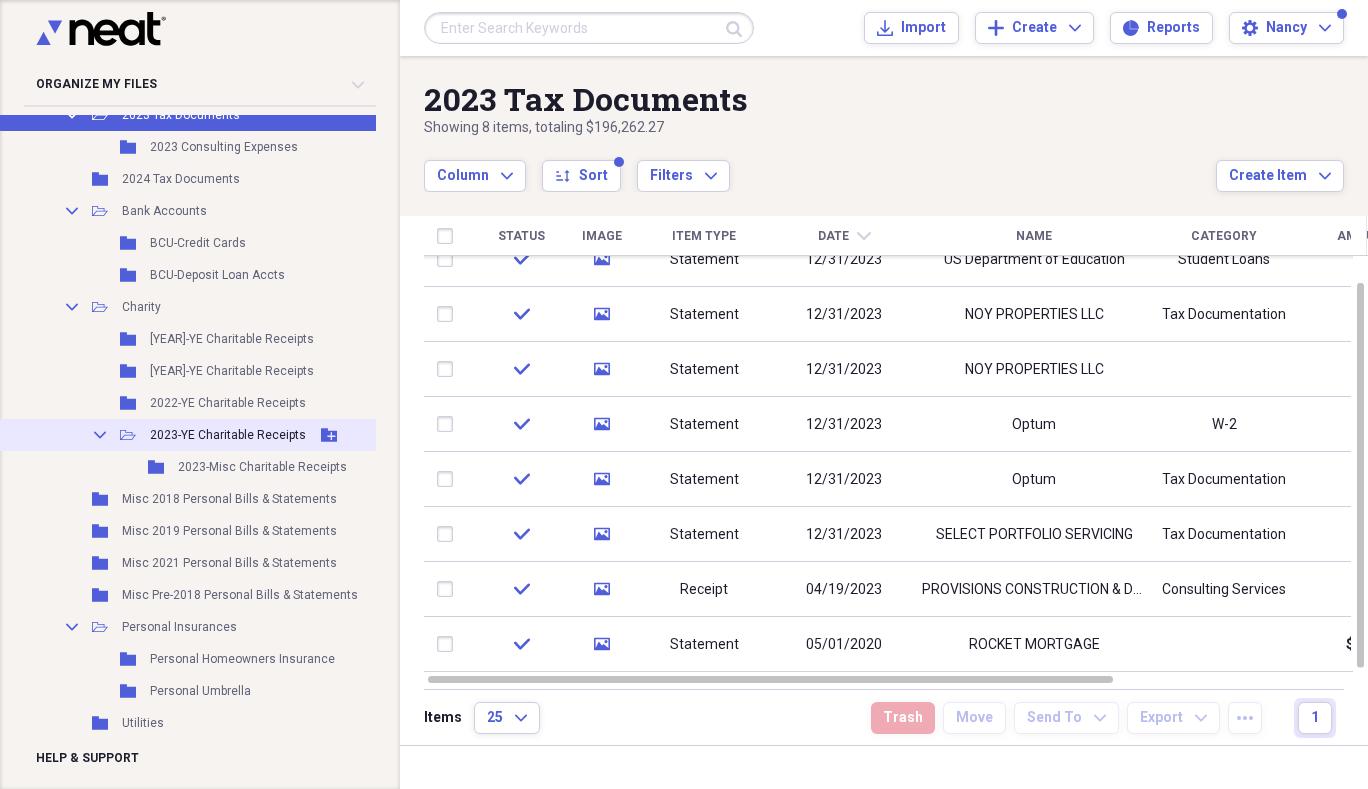 click on "Collapse Open Folder 2023-YE Charitable Receipts Add Folder" at bounding box center [209, 435] 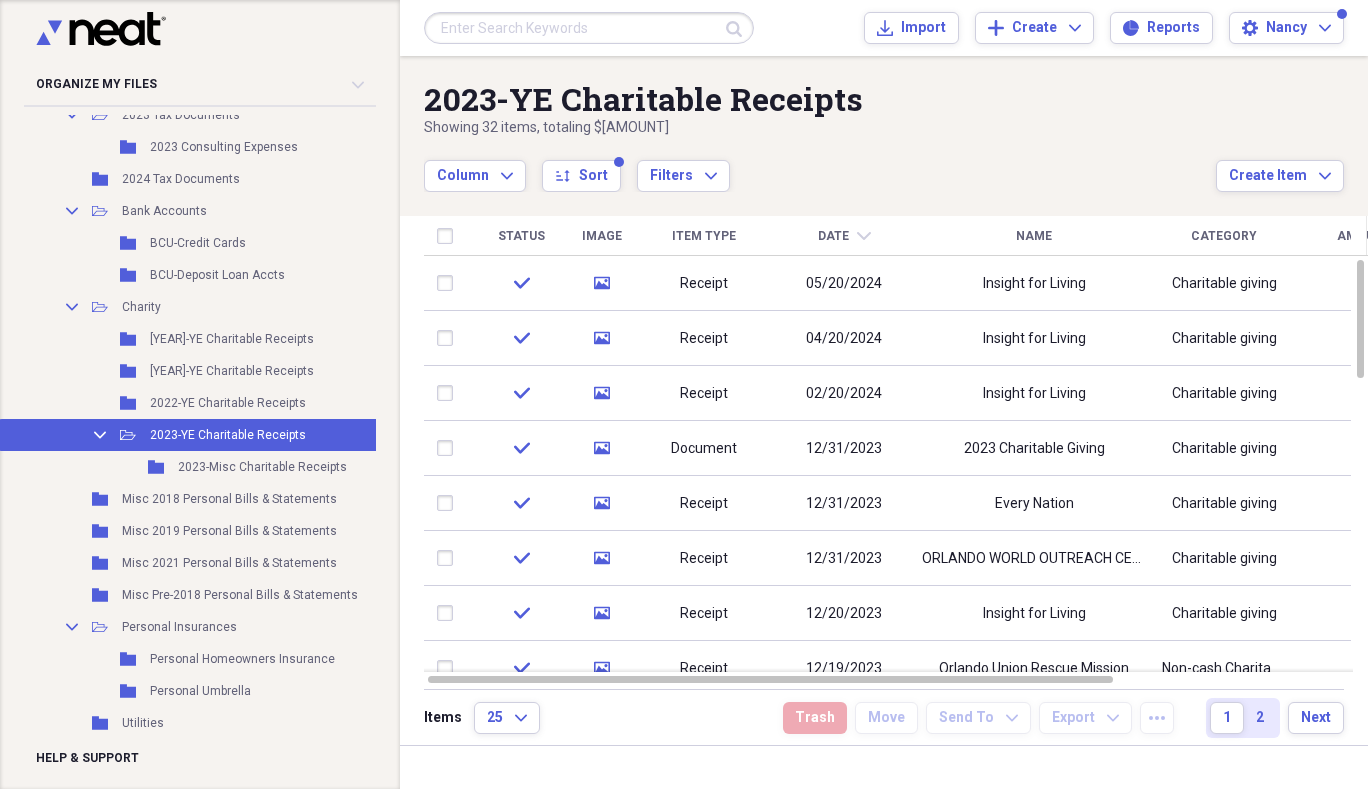 scroll, scrollTop: 1690, scrollLeft: 0, axis: vertical 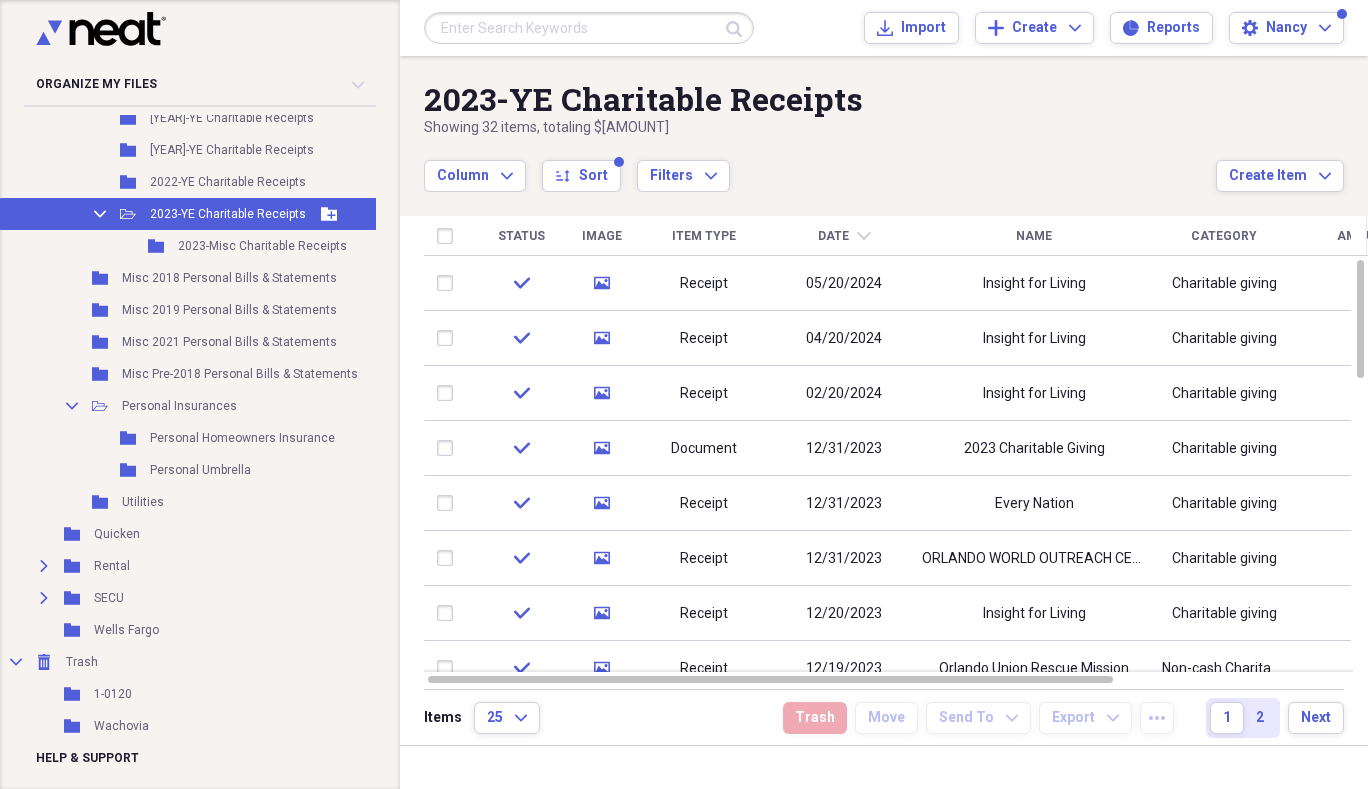 click 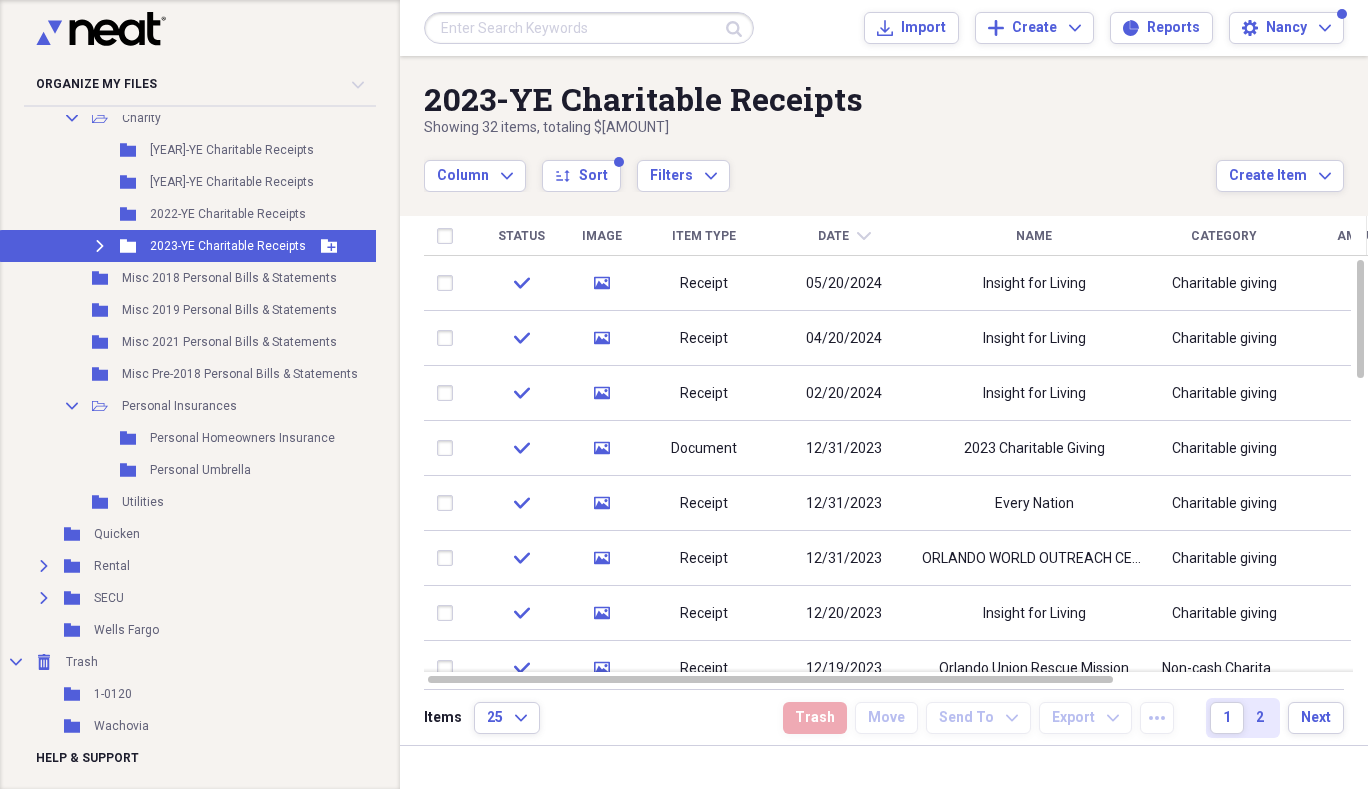 scroll, scrollTop: 1883, scrollLeft: 0, axis: vertical 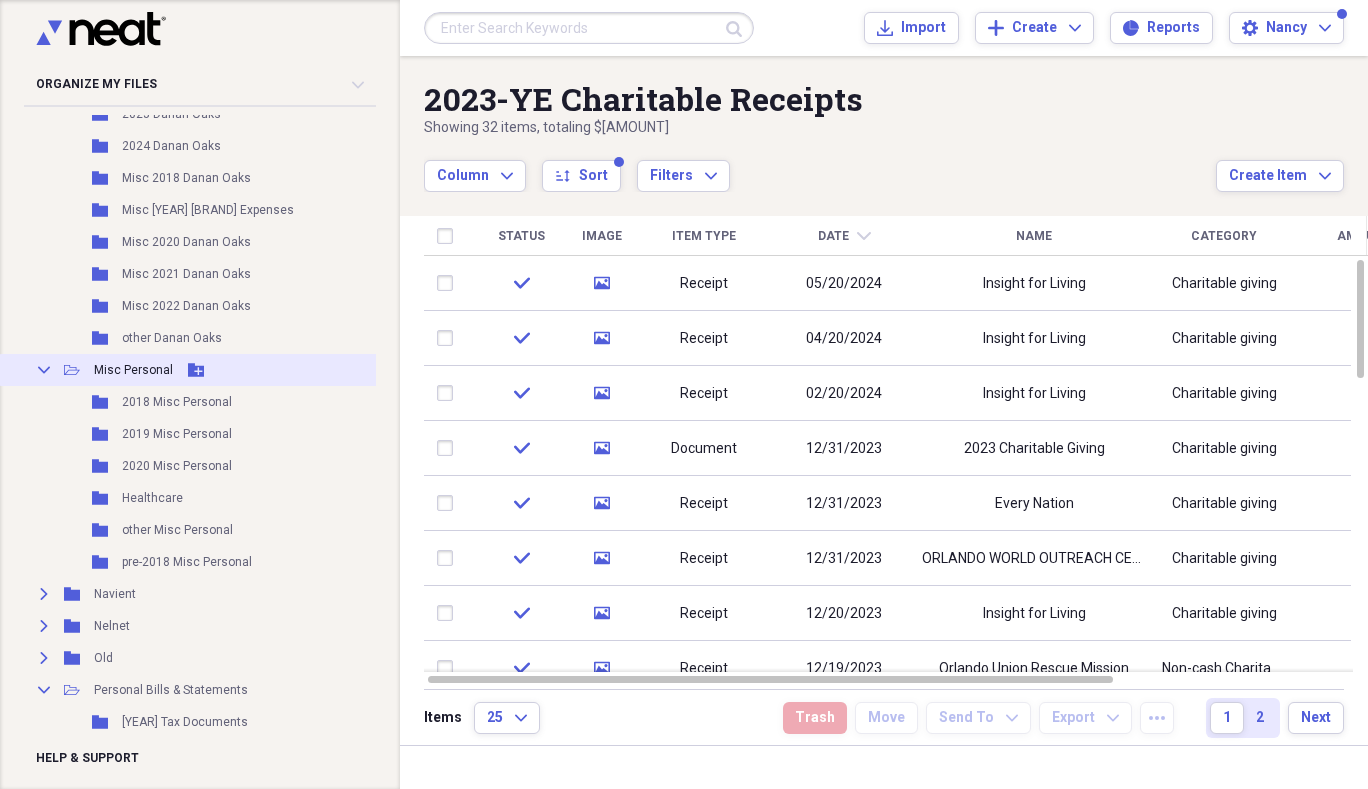 click on "Misc Personal" at bounding box center [133, 370] 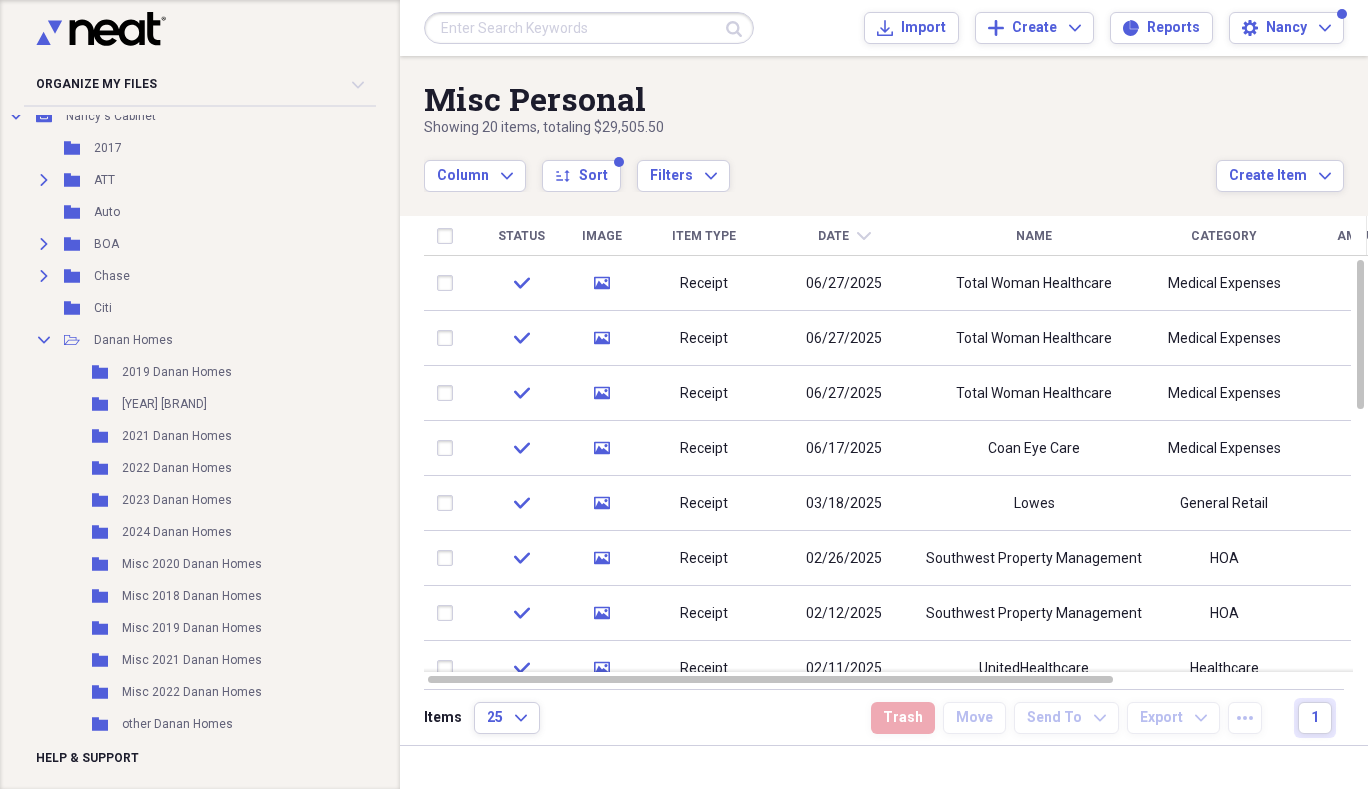 scroll, scrollTop: 139, scrollLeft: 0, axis: vertical 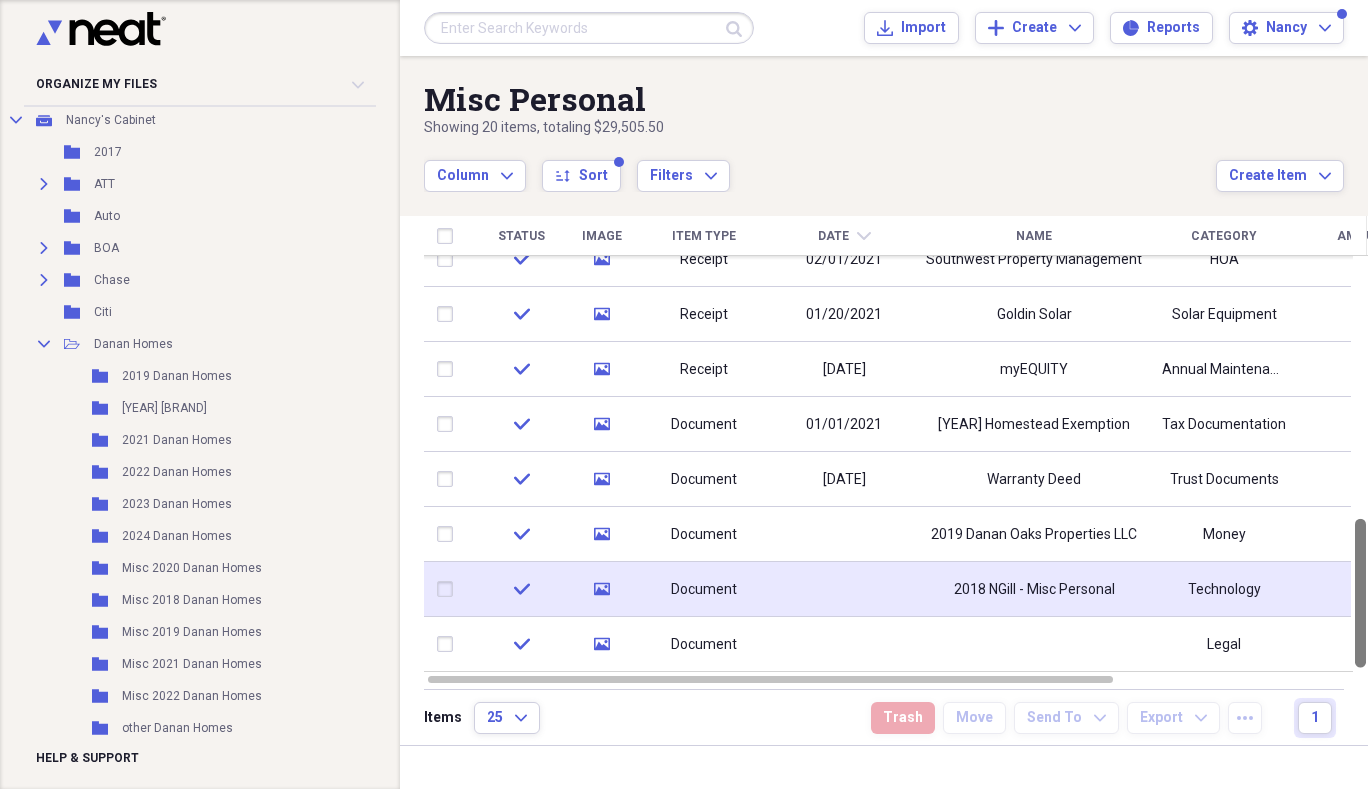drag, startPoint x: 1356, startPoint y: 320, endPoint x: 1339, endPoint y: 604, distance: 284.50836 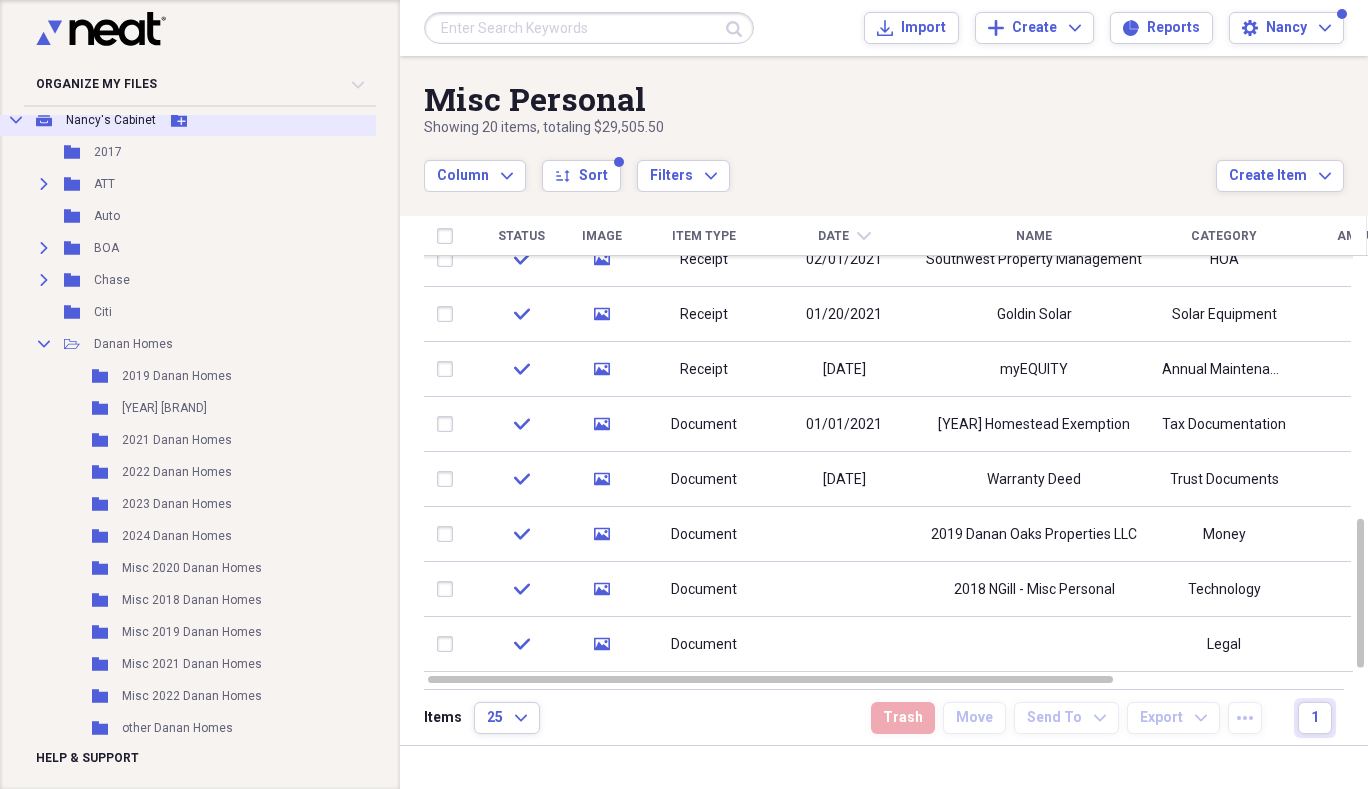 click on "Nancy's Cabinet" at bounding box center [111, 120] 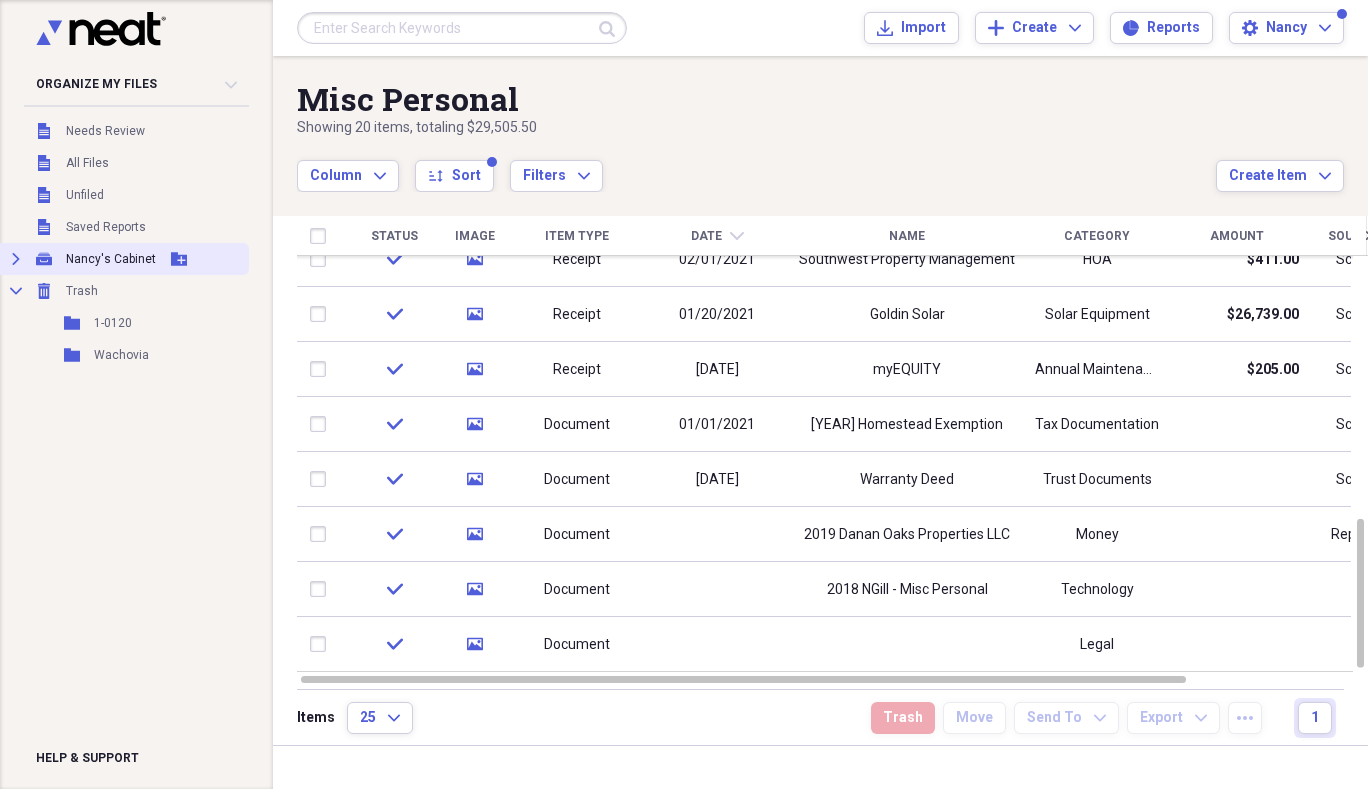 scroll, scrollTop: 0, scrollLeft: 0, axis: both 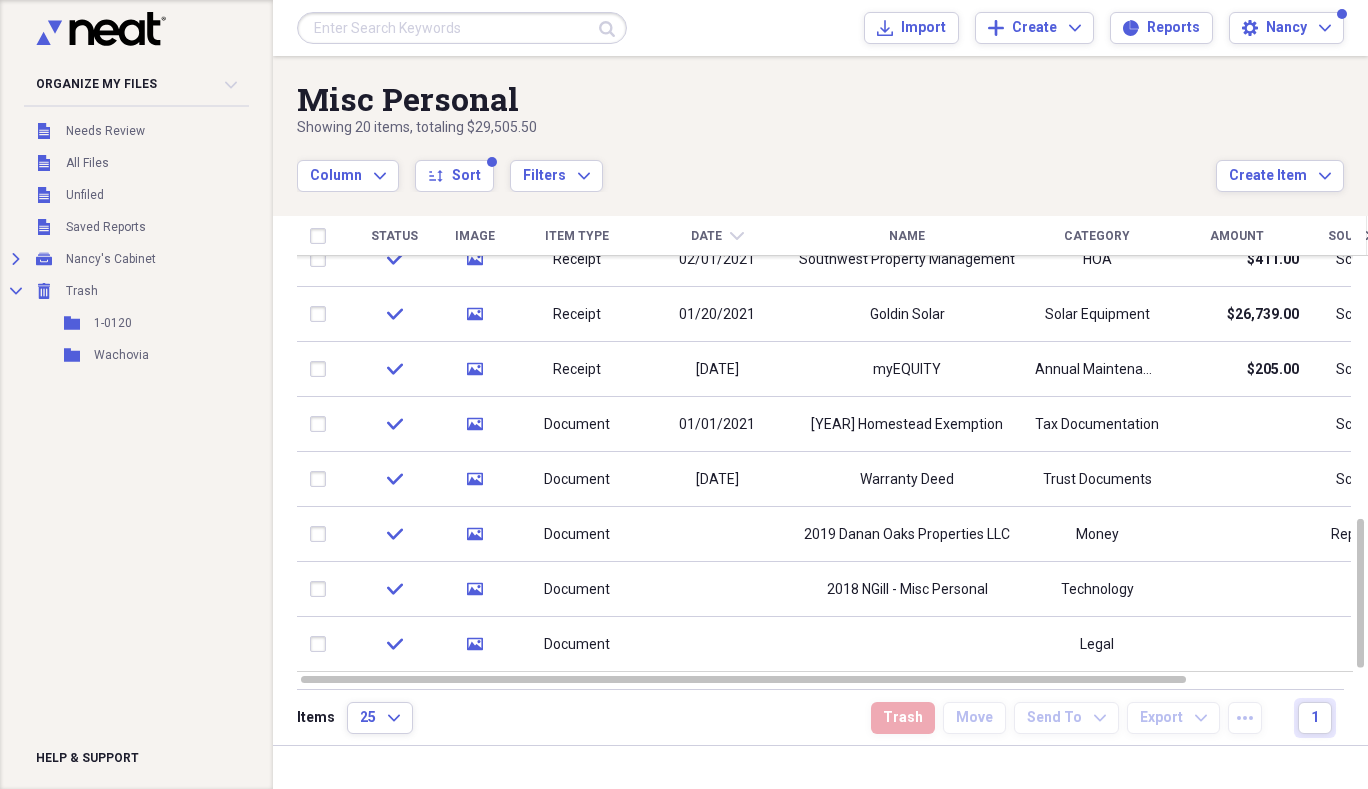 click at bounding box center (462, 28) 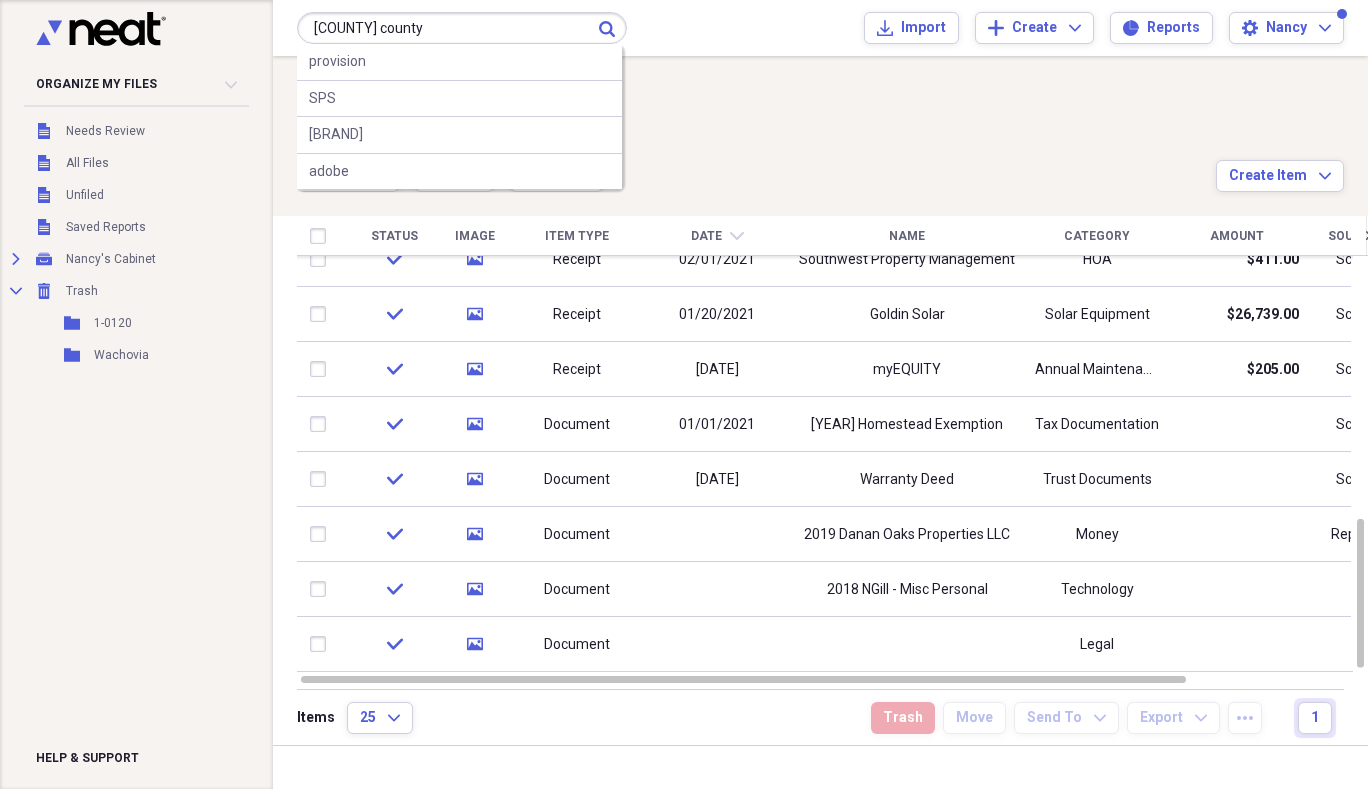 type on "[COUNTY] county" 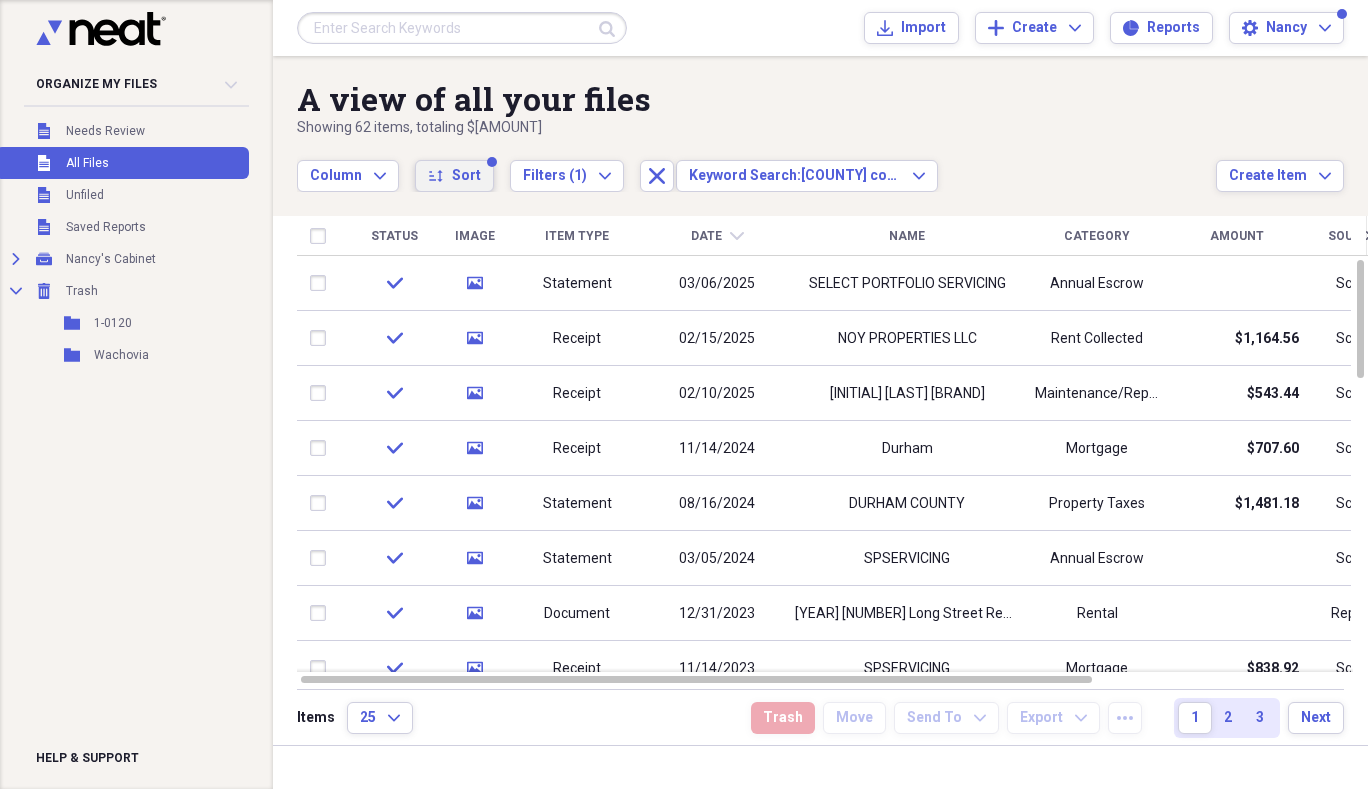 click on "Sort" at bounding box center (466, 176) 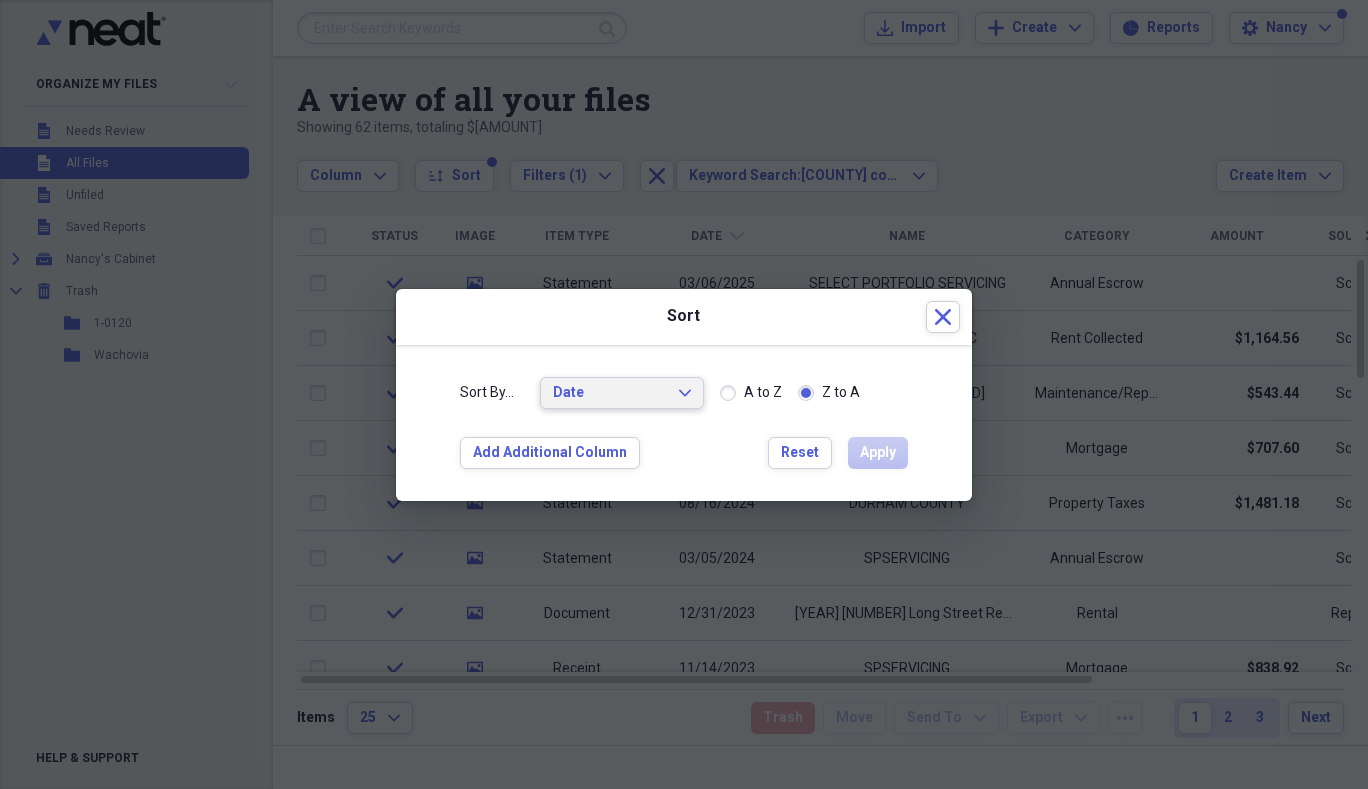click on "Expand" 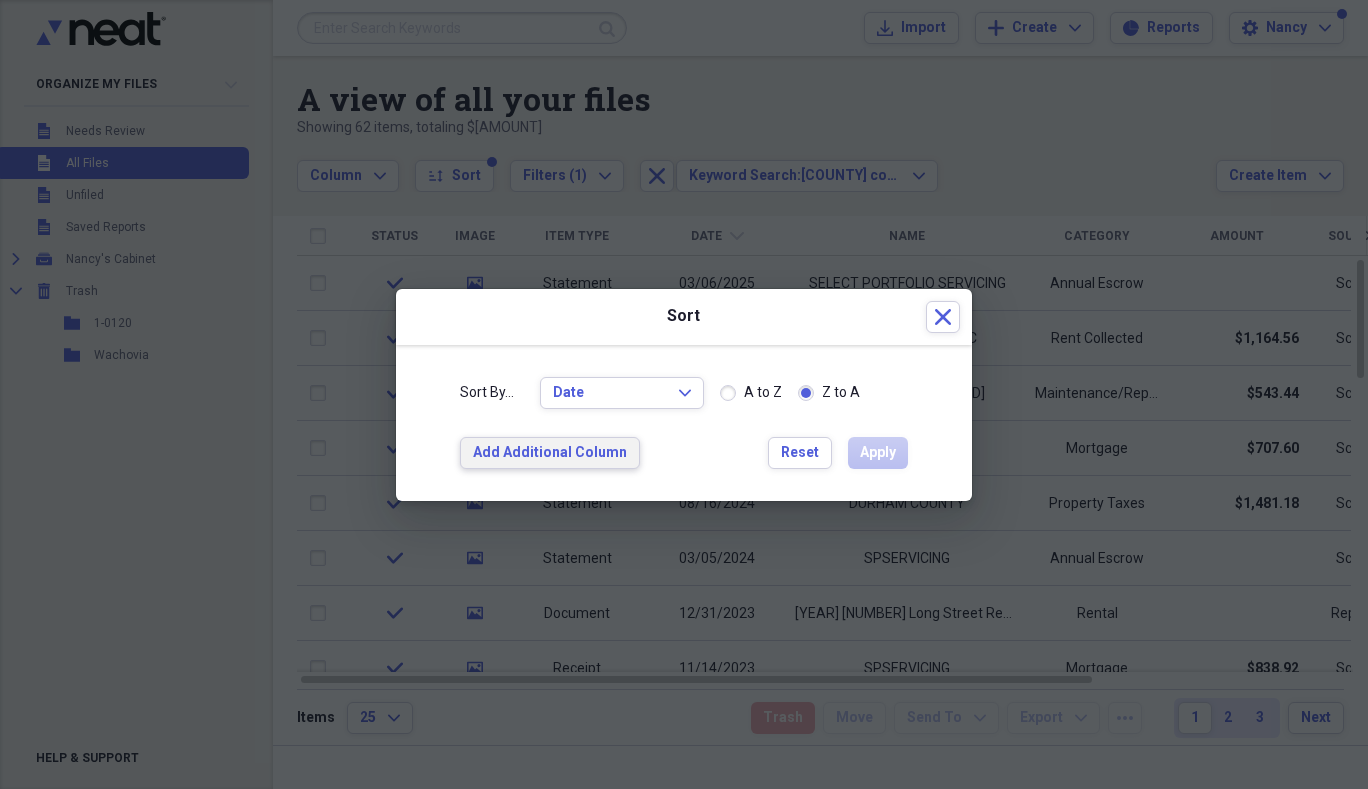 click on "Add Additional Column" at bounding box center [550, 453] 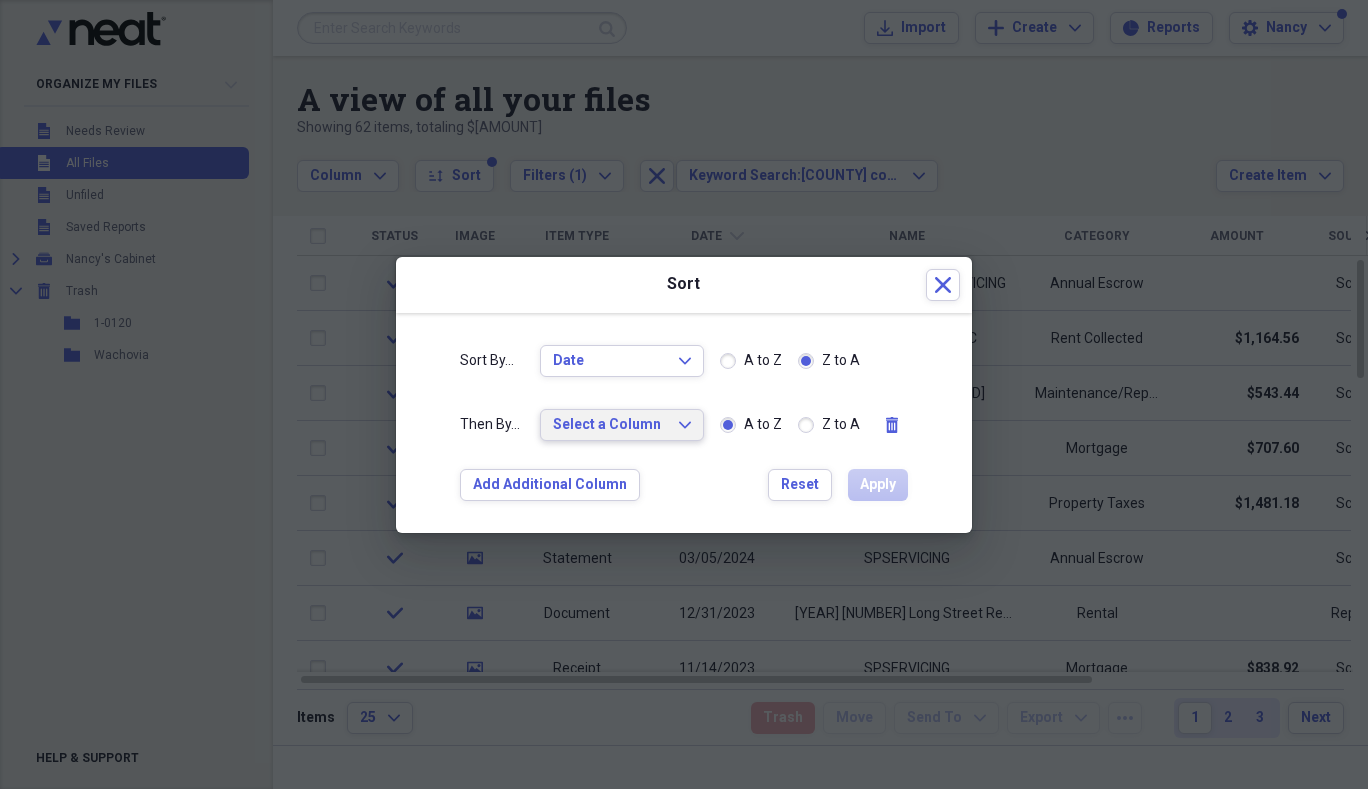 click on "Expand" 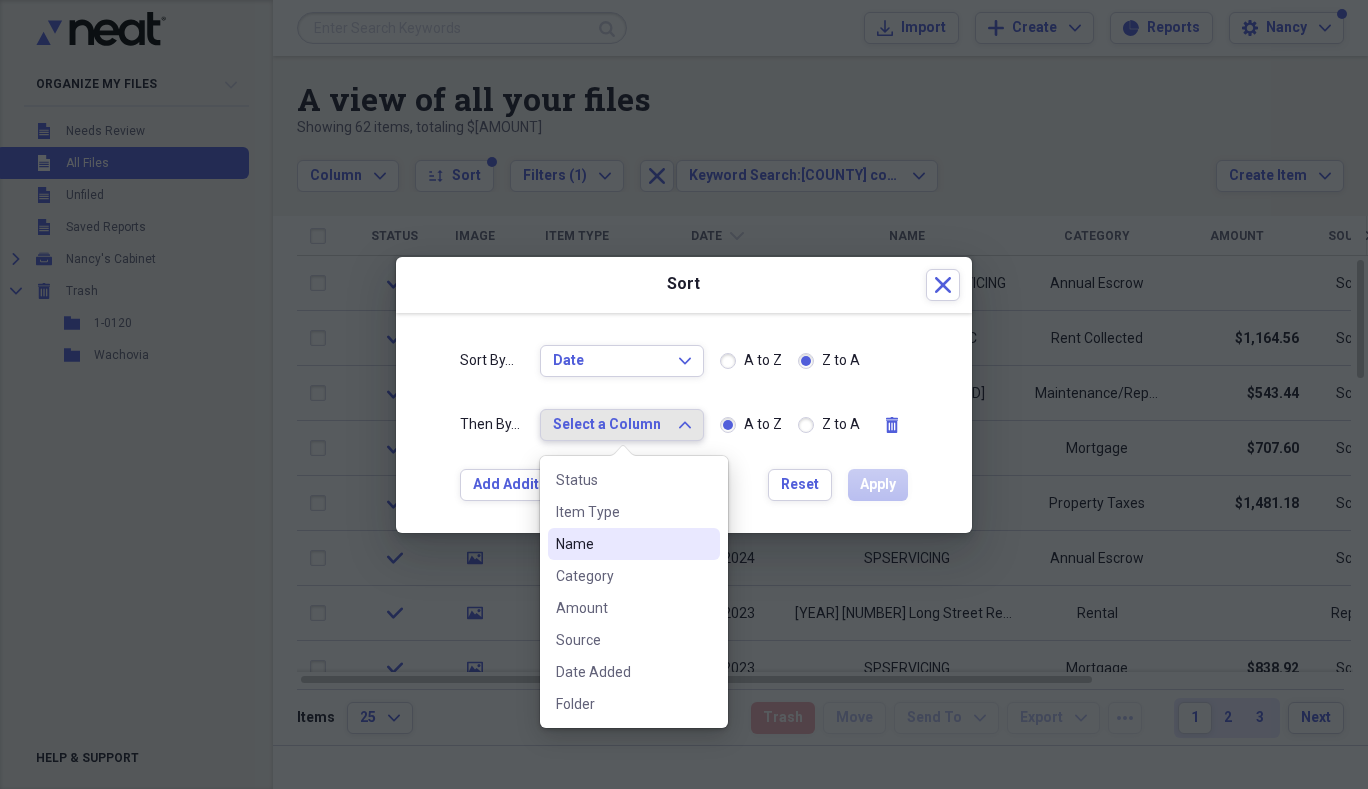 click on "Name" at bounding box center (622, 544) 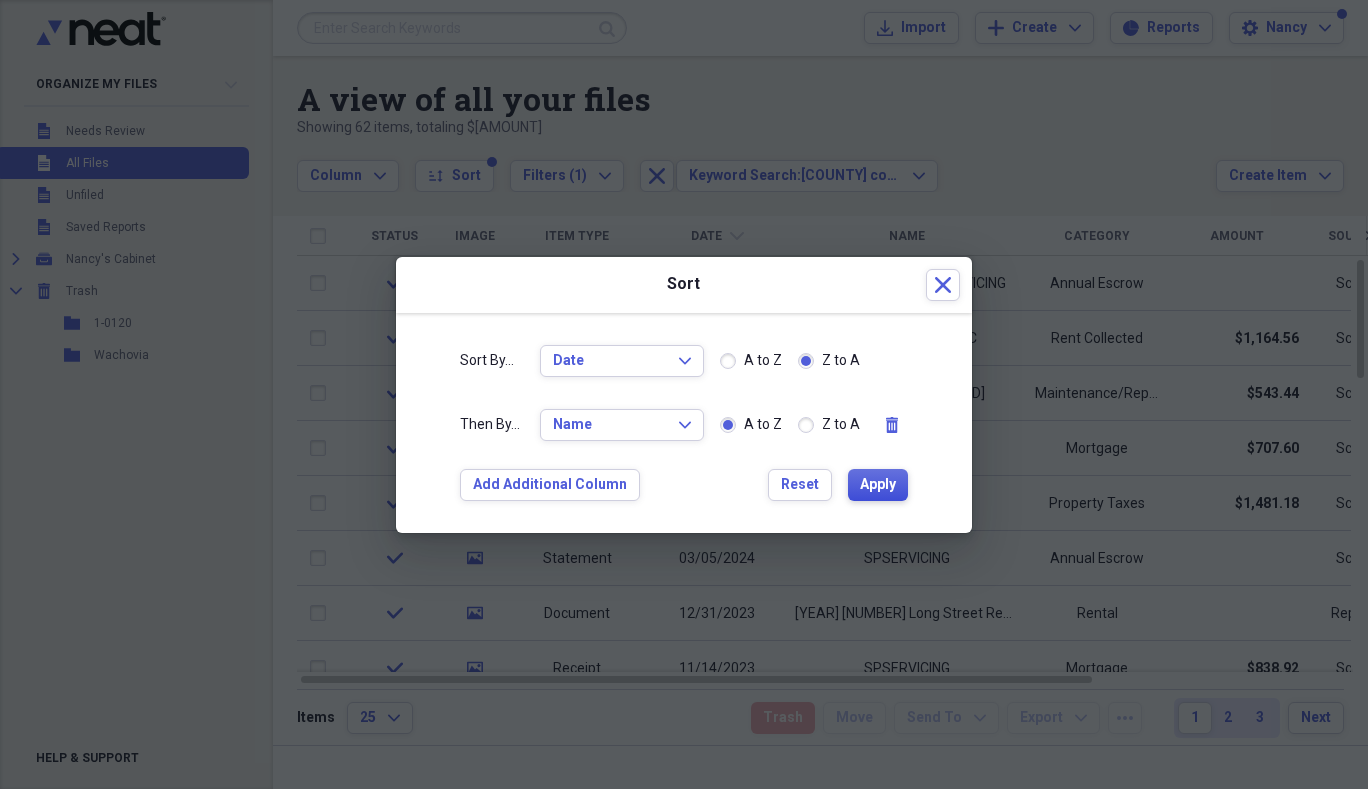 click on "Apply" at bounding box center [878, 485] 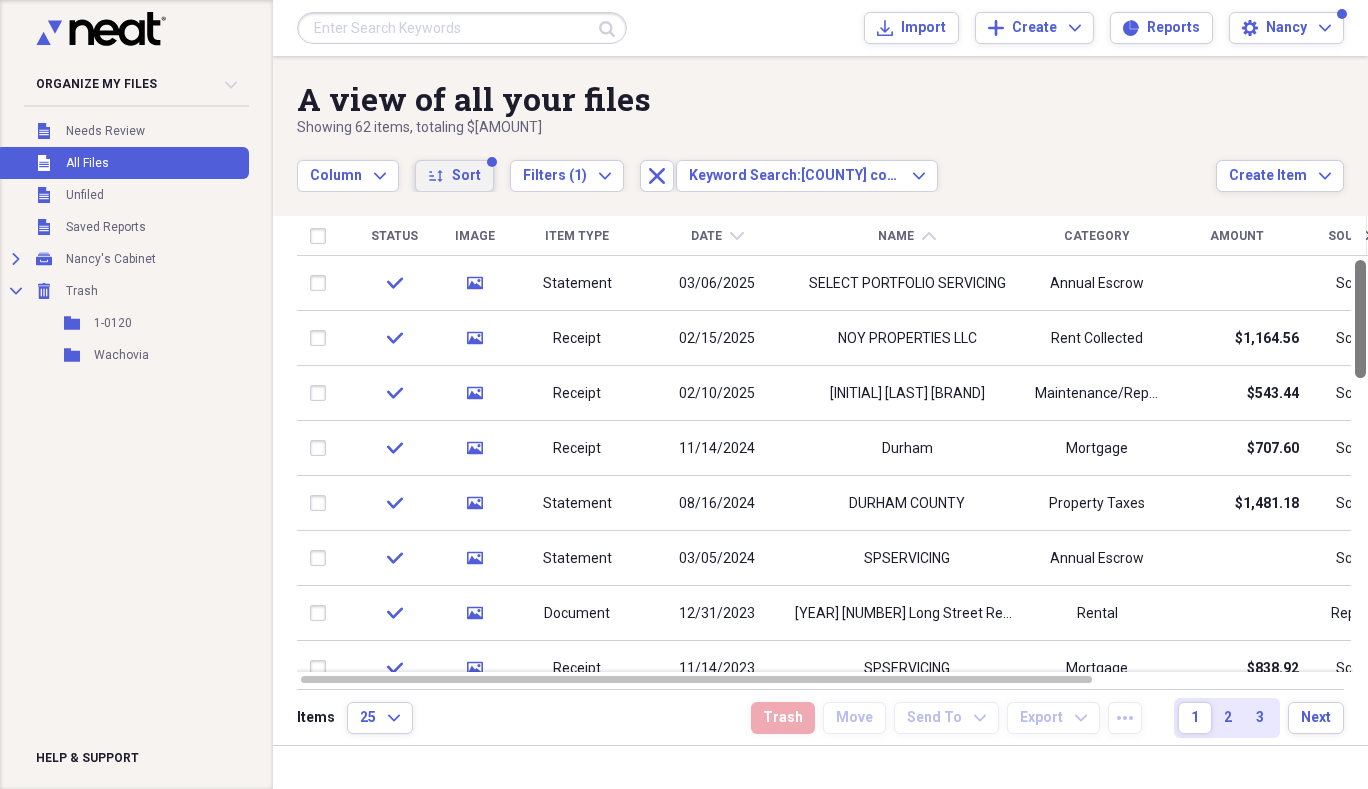 drag, startPoint x: 1359, startPoint y: 311, endPoint x: 1354, endPoint y: 287, distance: 24.5153 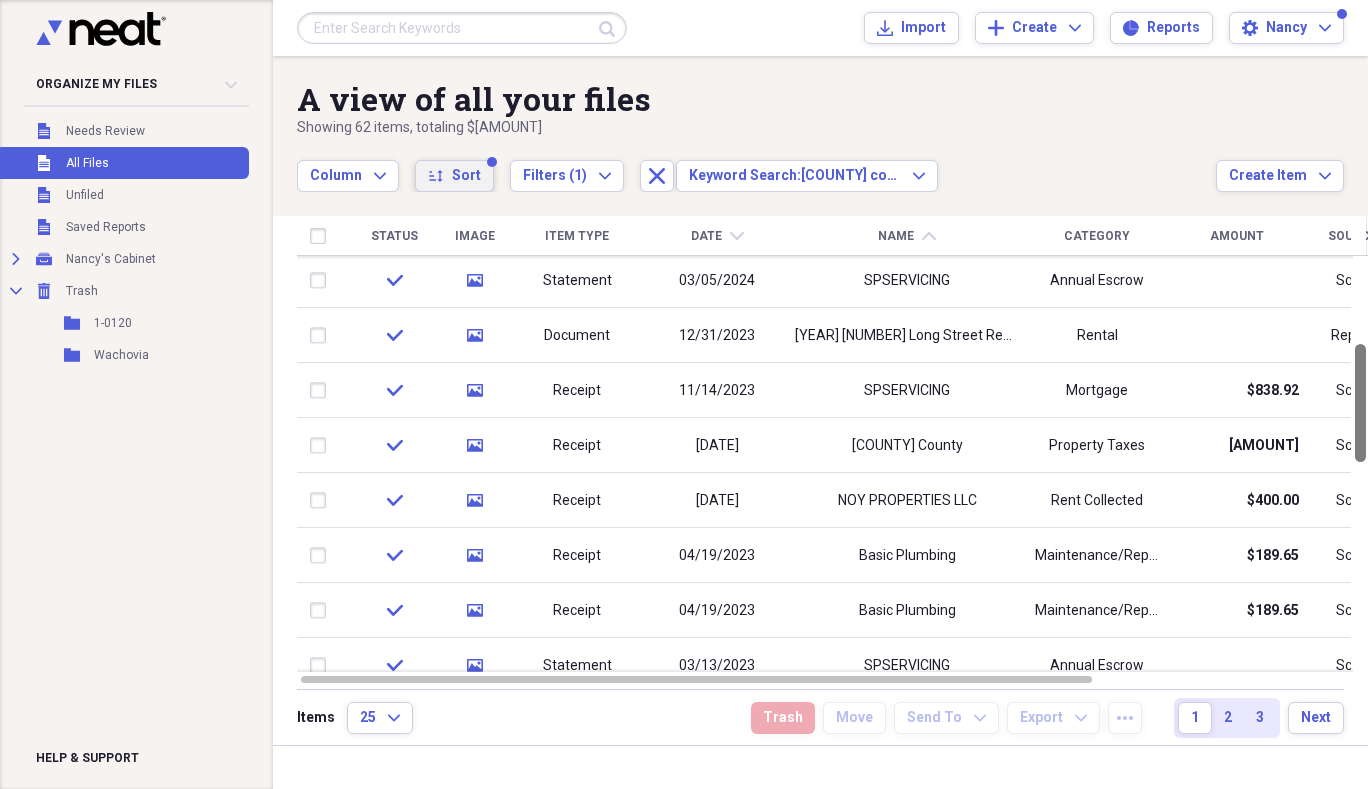 drag, startPoint x: 1357, startPoint y: 308, endPoint x: 1361, endPoint y: 392, distance: 84.095184 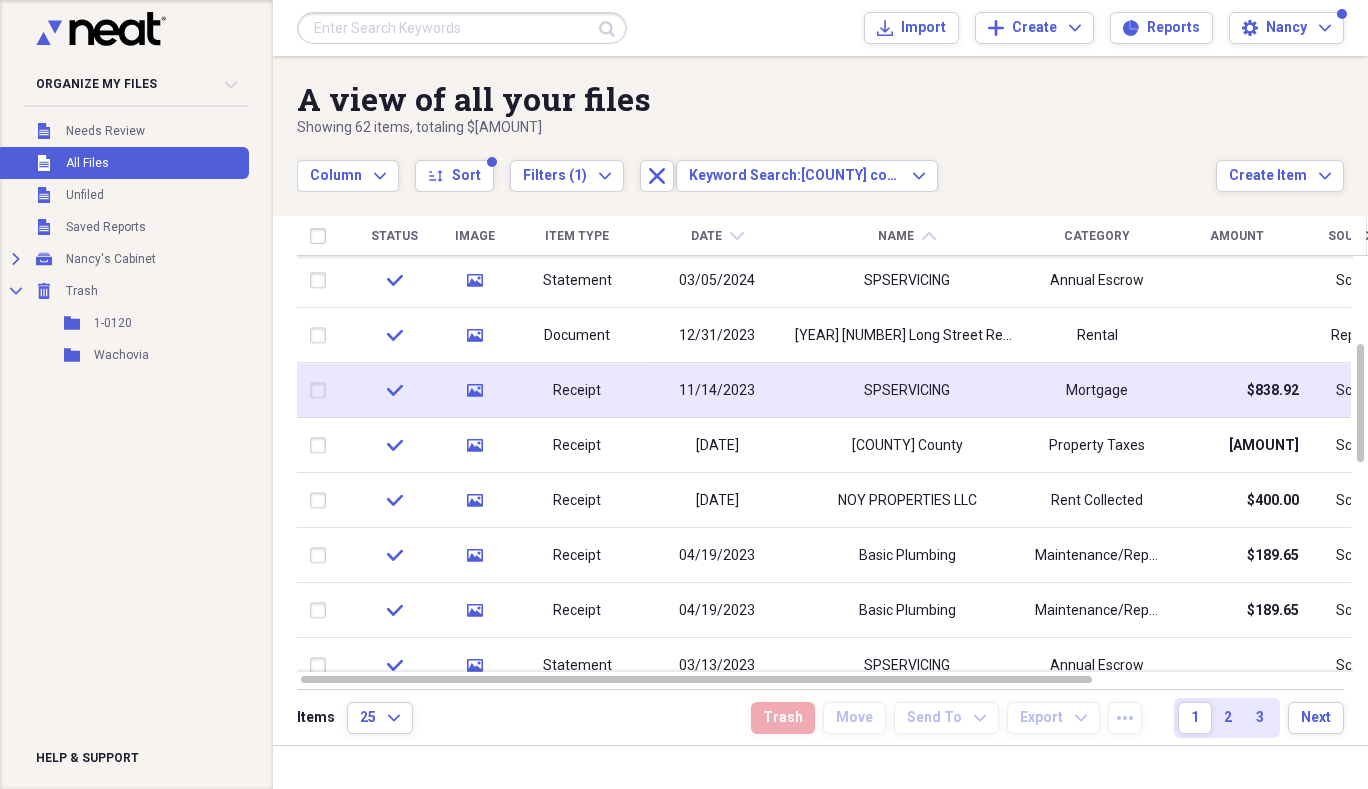 click on "media" 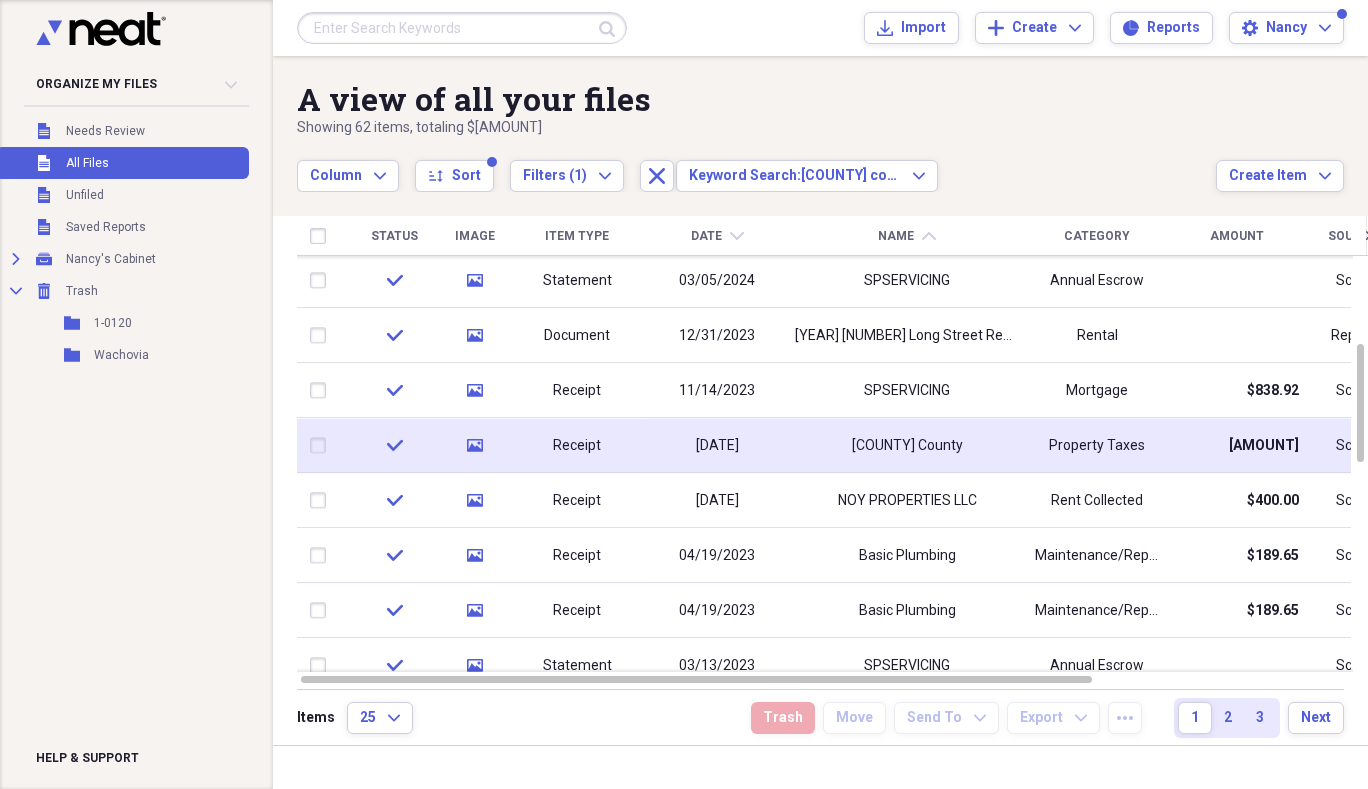 click on "media" 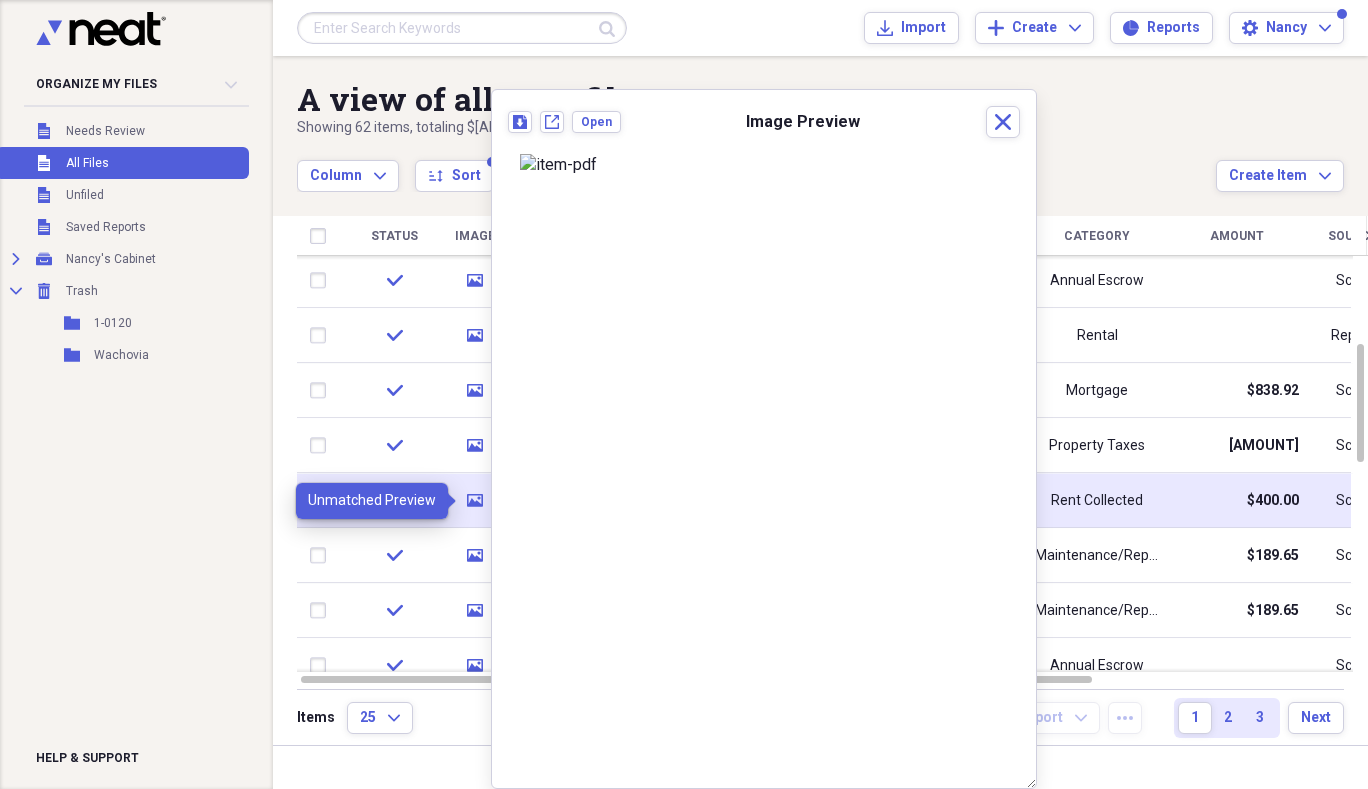 click 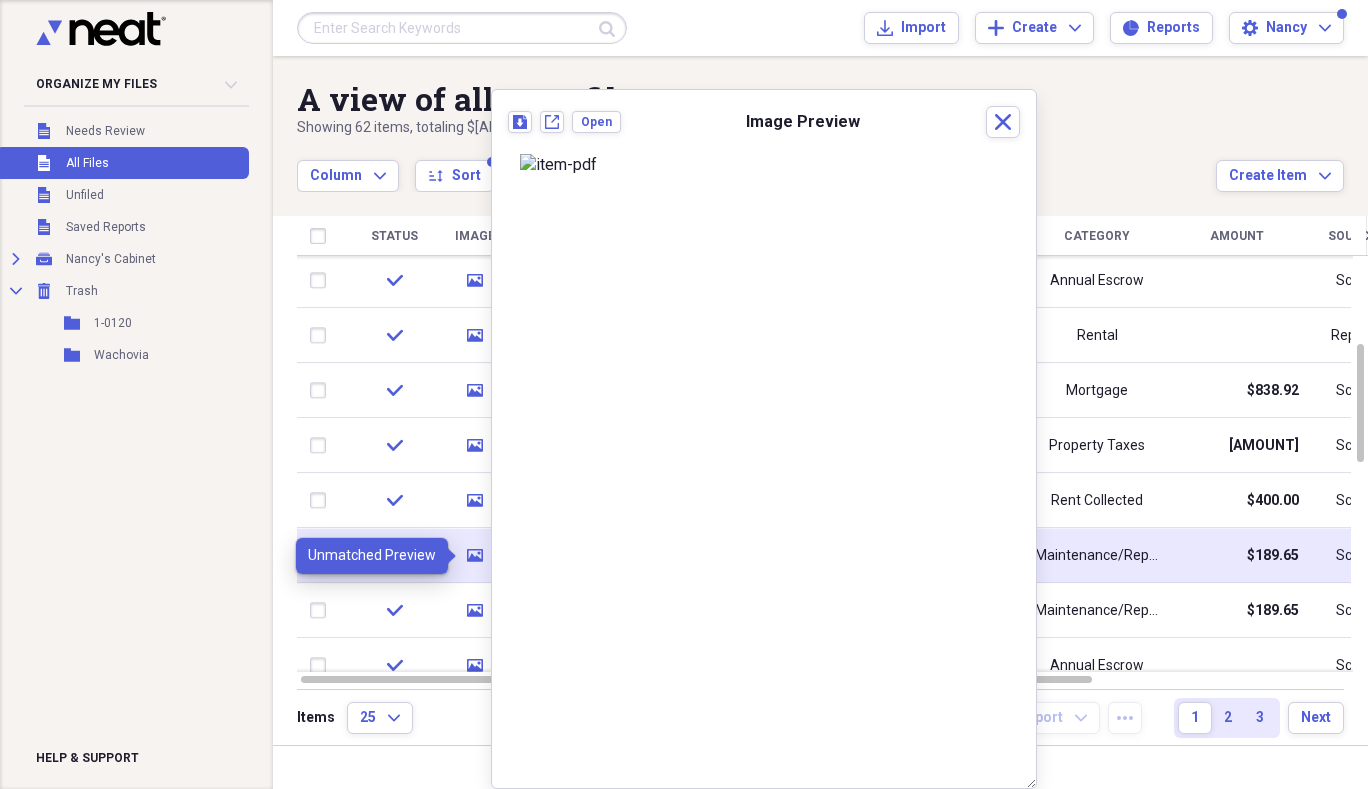 click 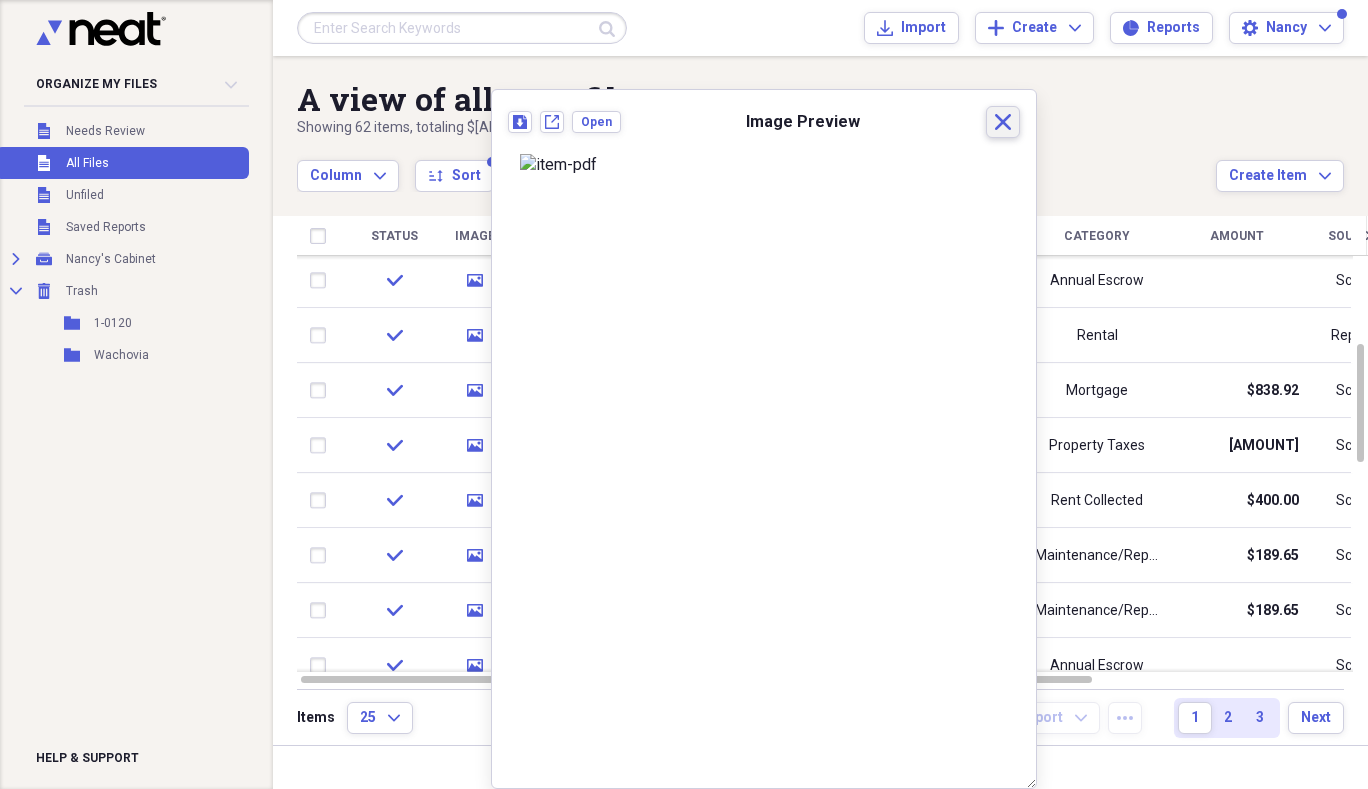 click on "Close" at bounding box center (1003, 122) 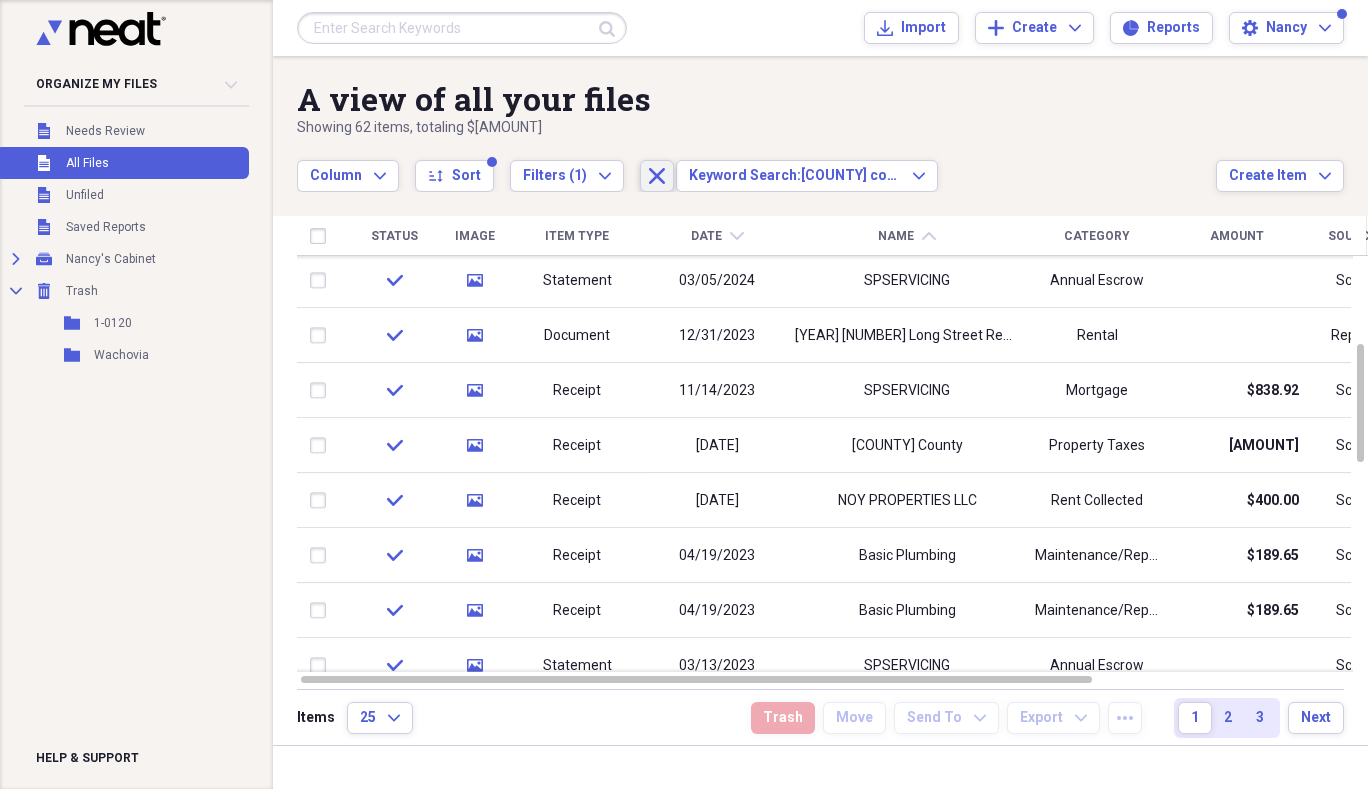 click on "Close" 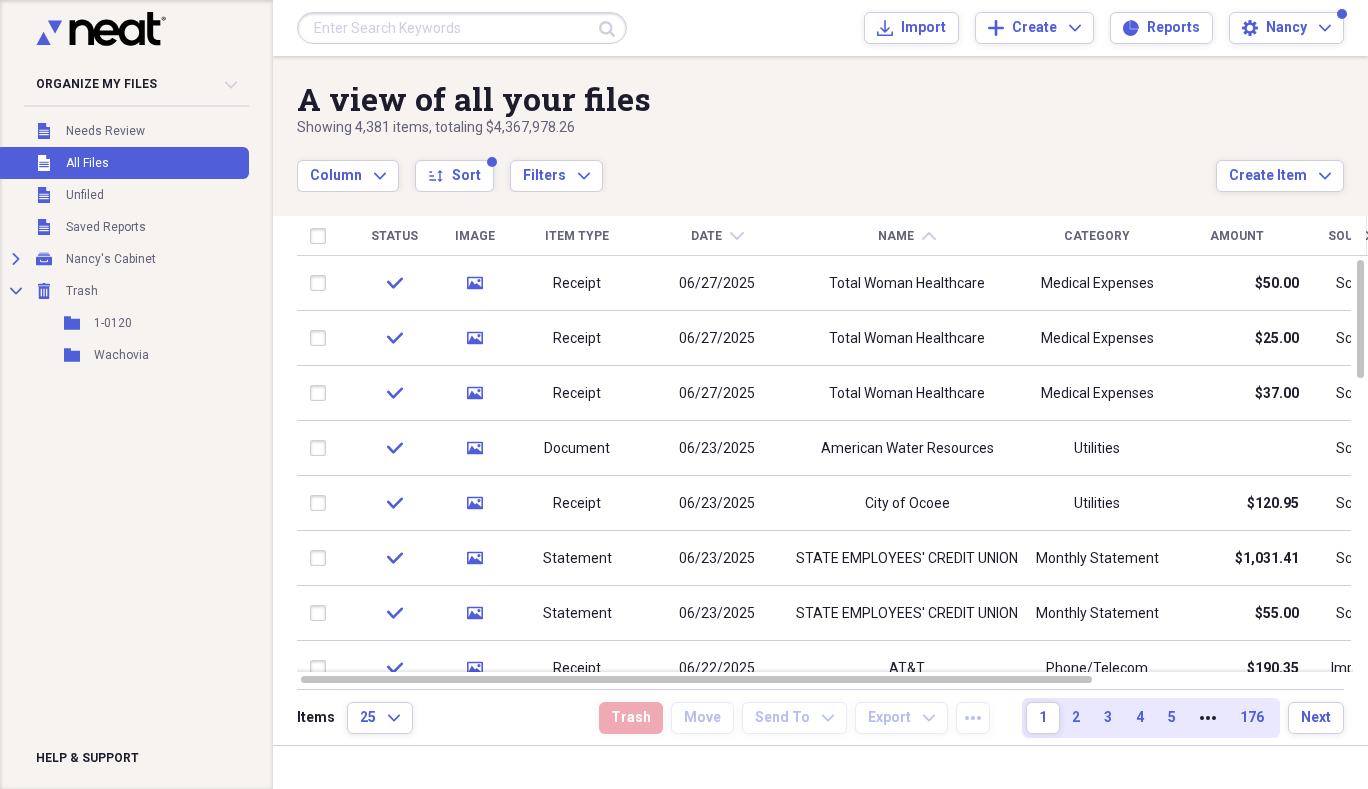click at bounding box center [462, 28] 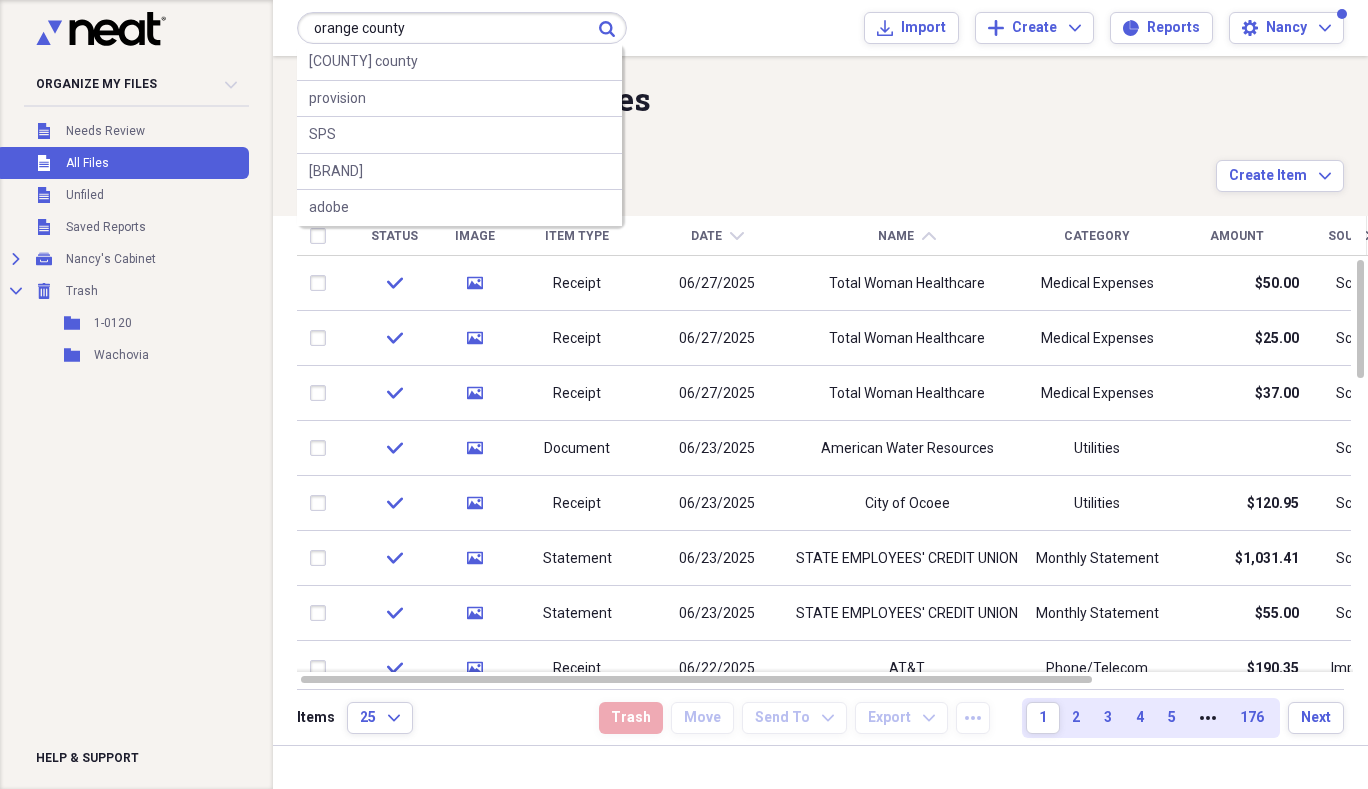 type on "orange county" 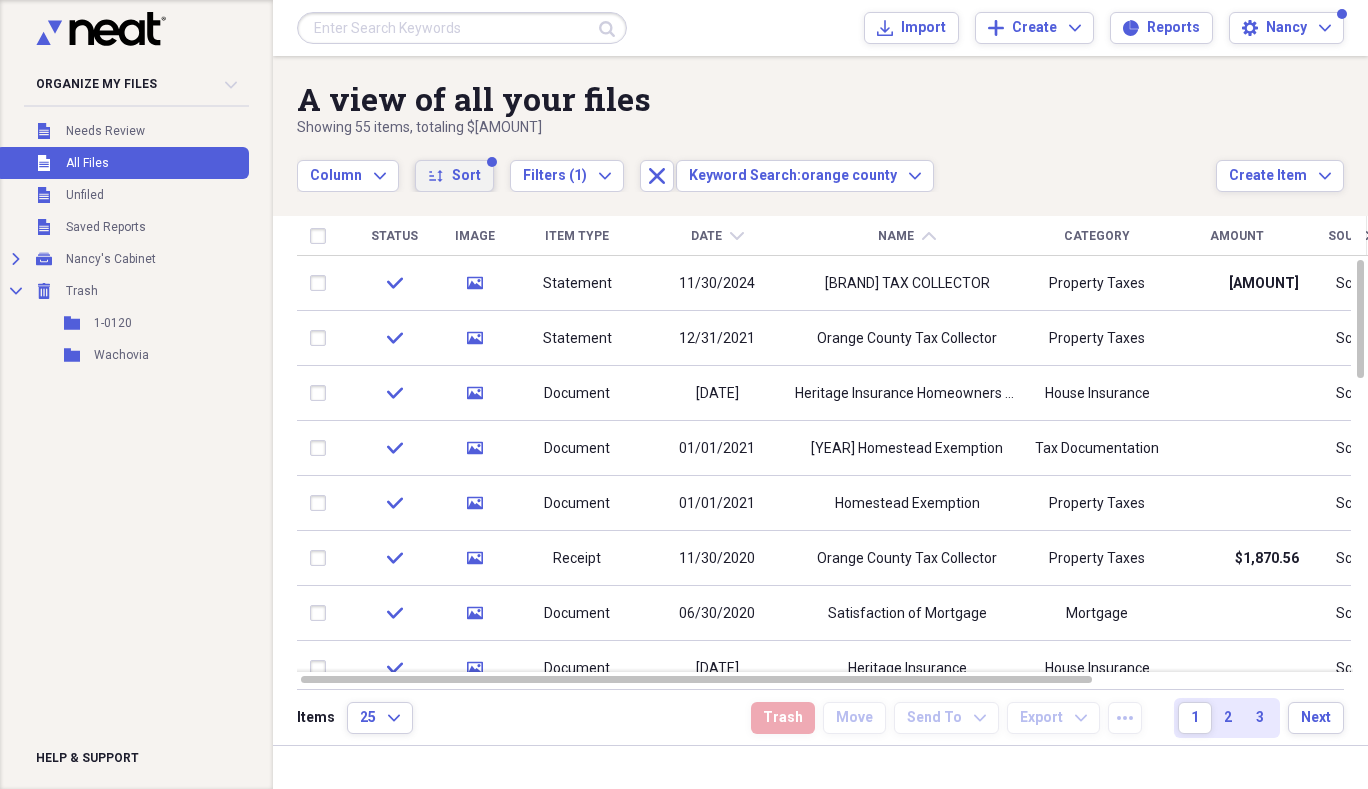 click on "sort Sort" at bounding box center (454, 176) 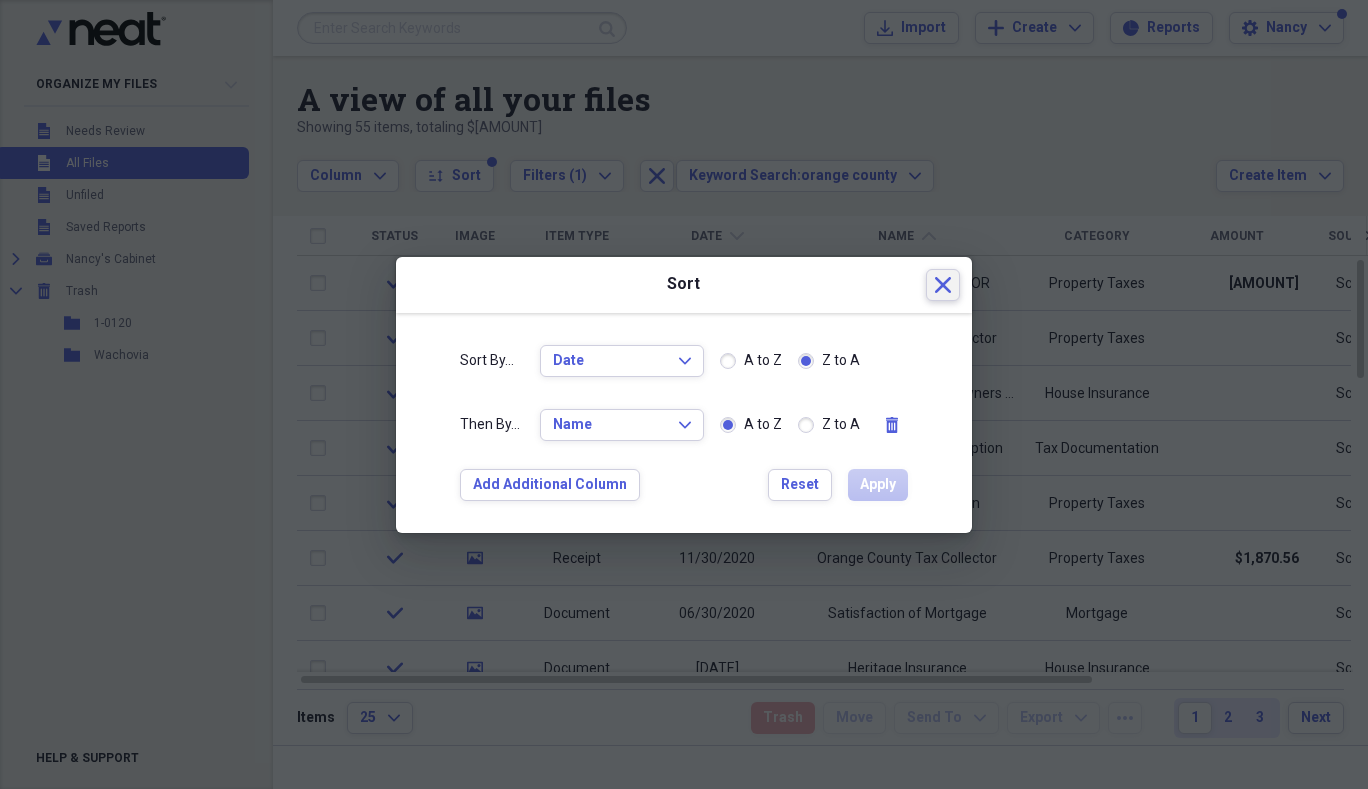click on "Close" at bounding box center (943, 285) 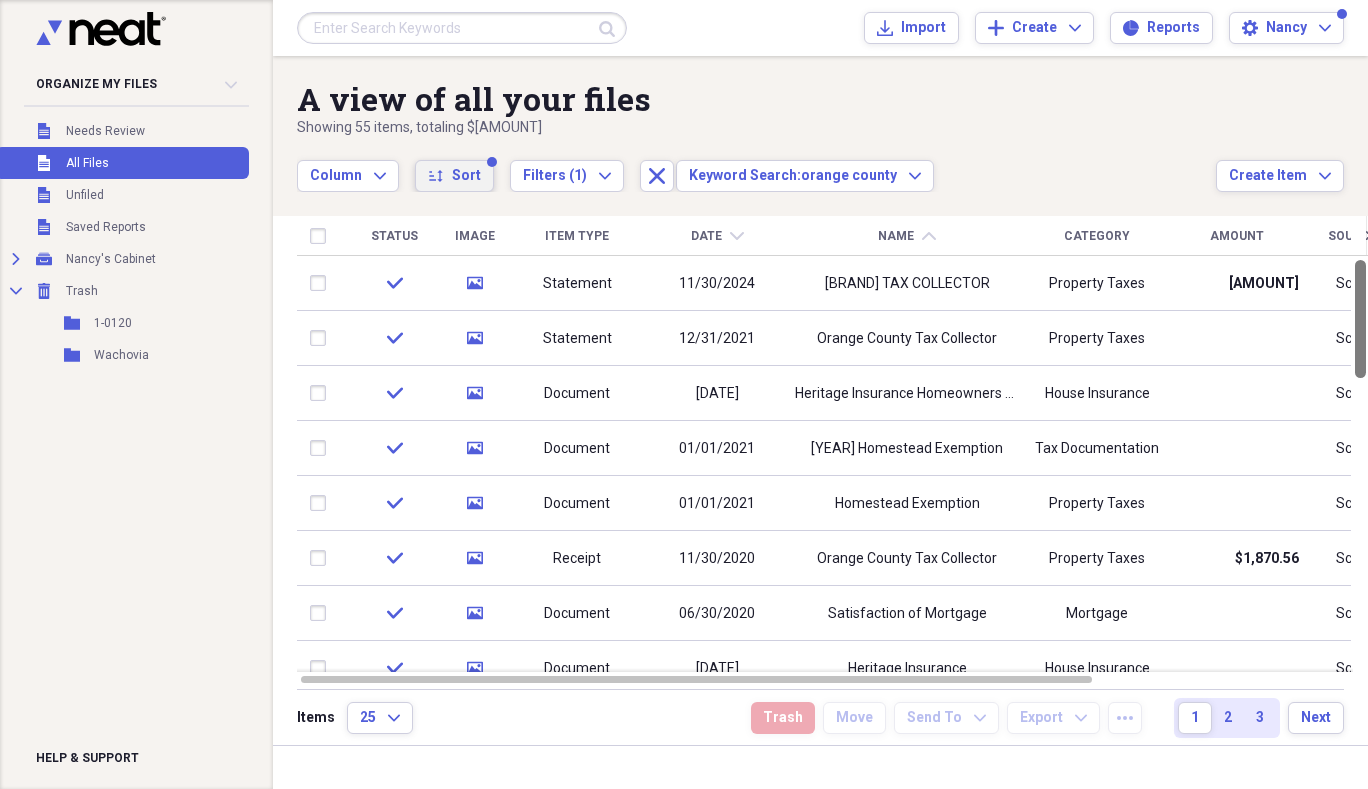drag, startPoint x: 1360, startPoint y: 290, endPoint x: 1345, endPoint y: 219, distance: 72.56721 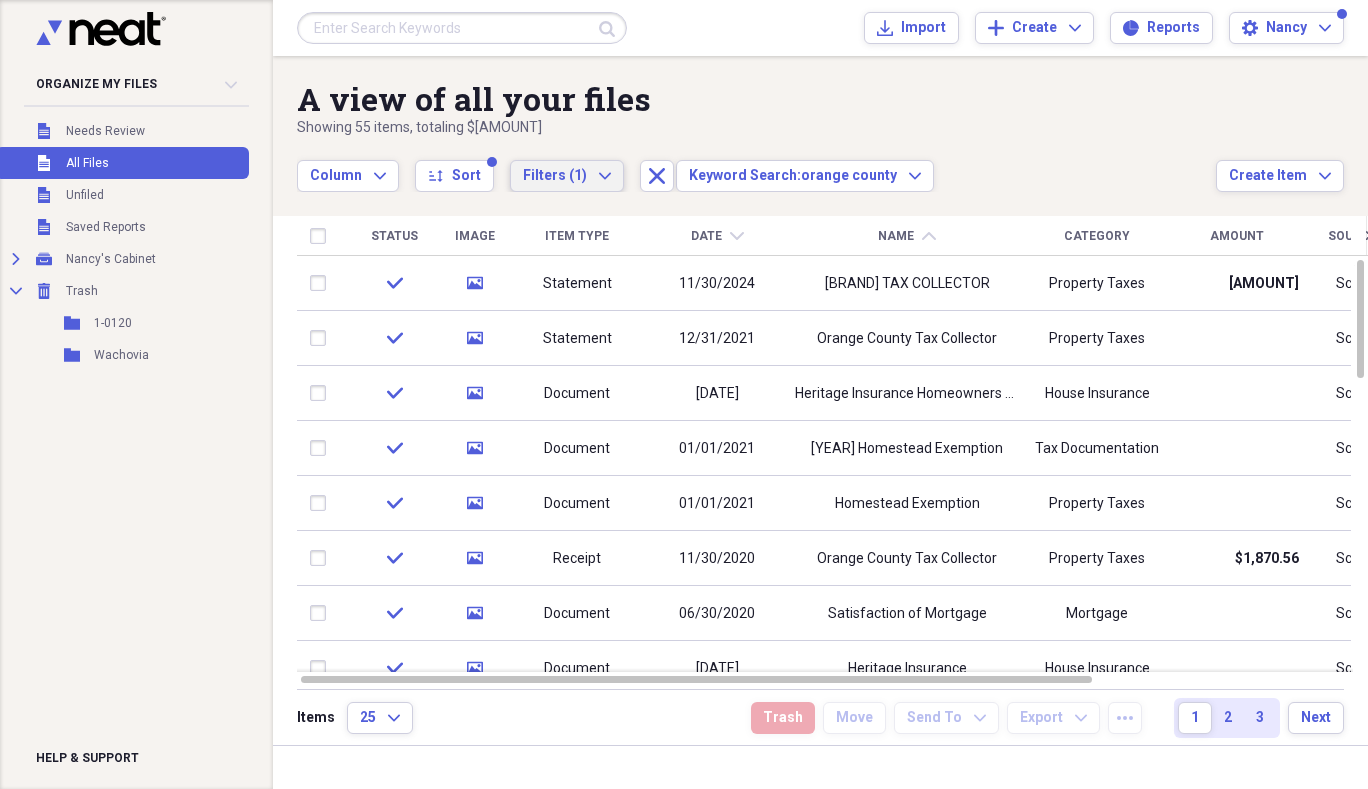 click on "Filters (1)" at bounding box center (555, 175) 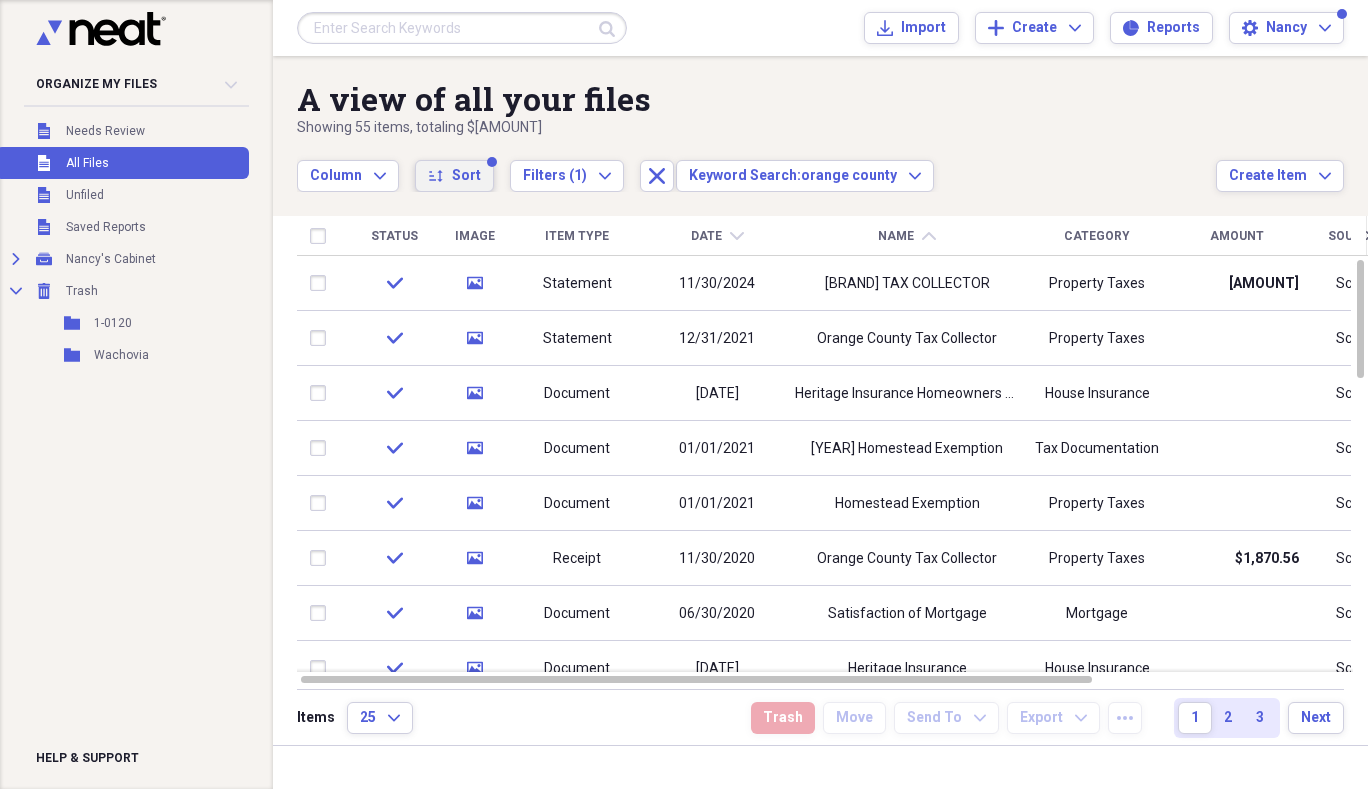 click on "sort" 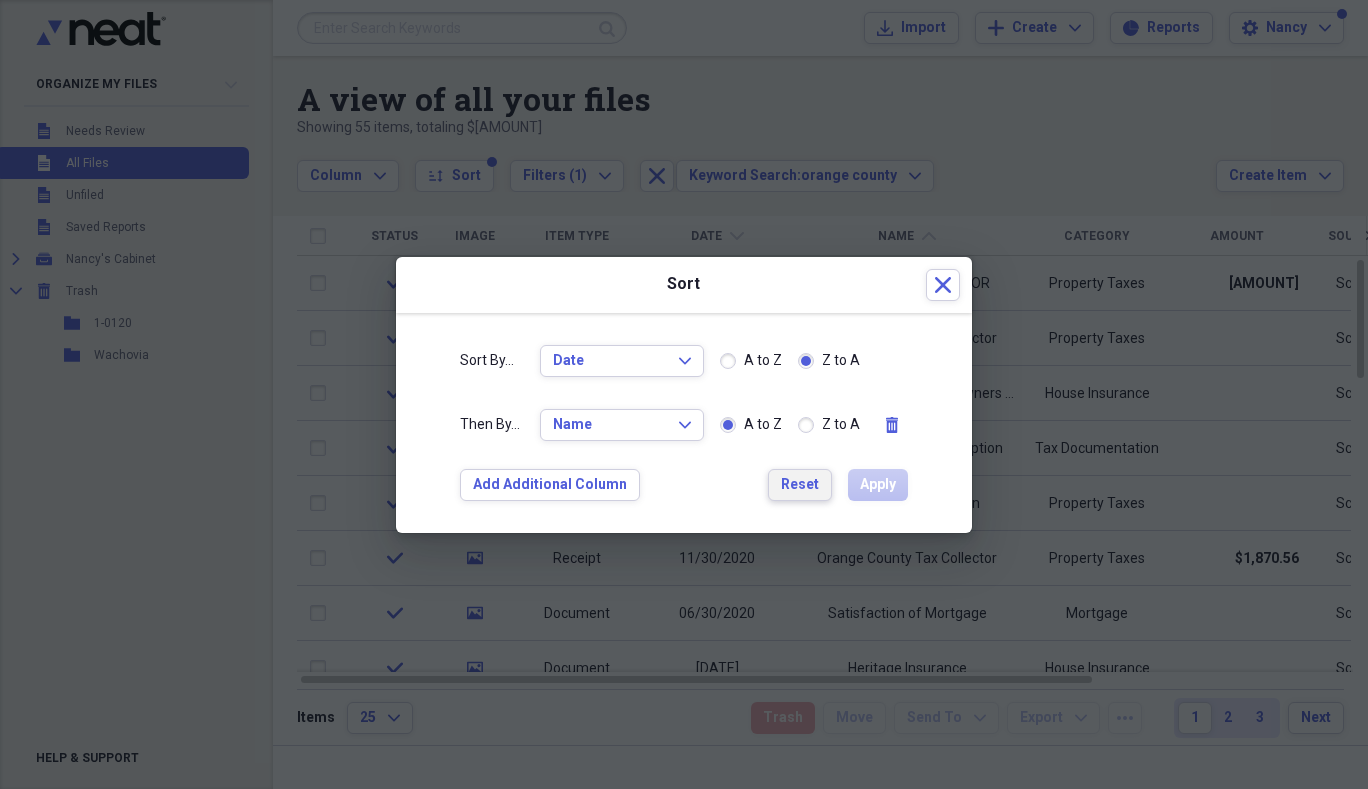 click on "Reset" at bounding box center [800, 485] 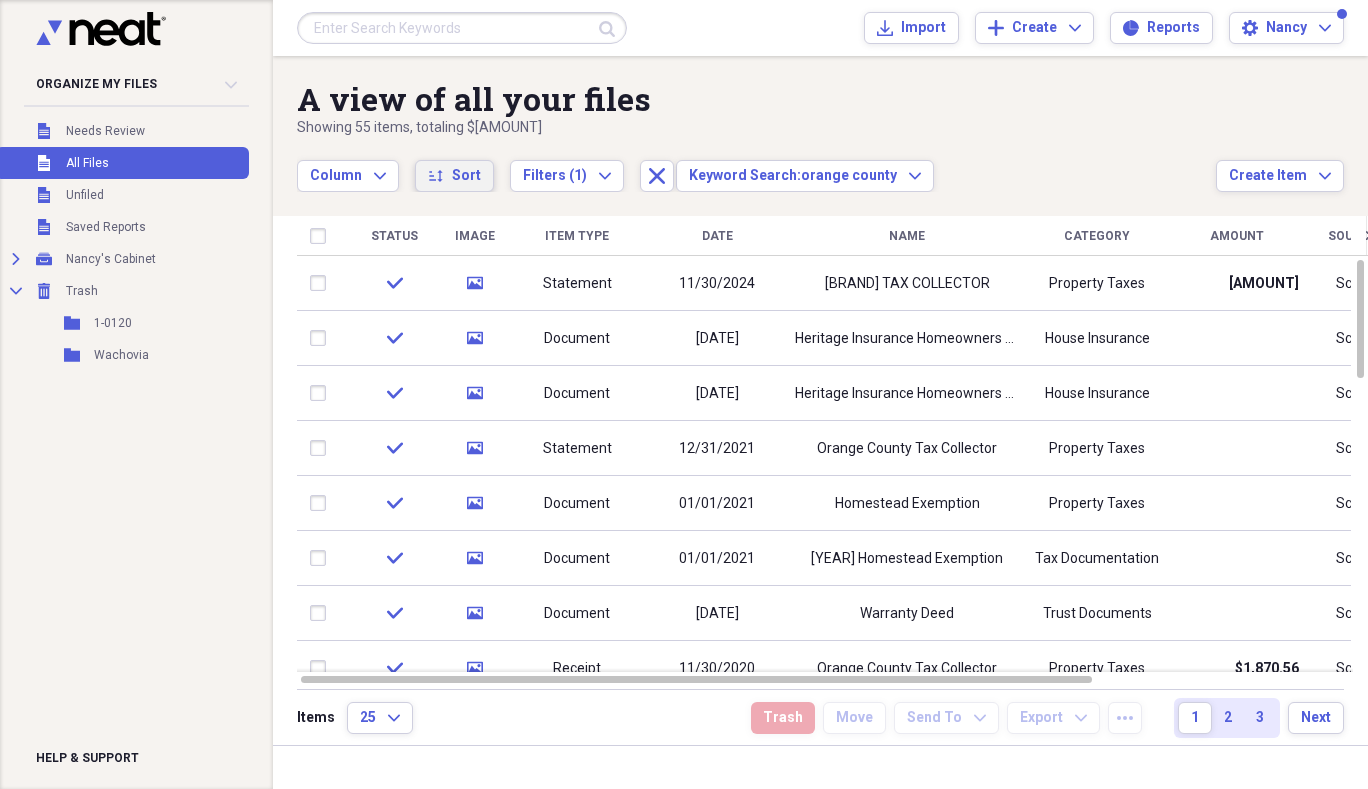 click on "Sort" at bounding box center (466, 176) 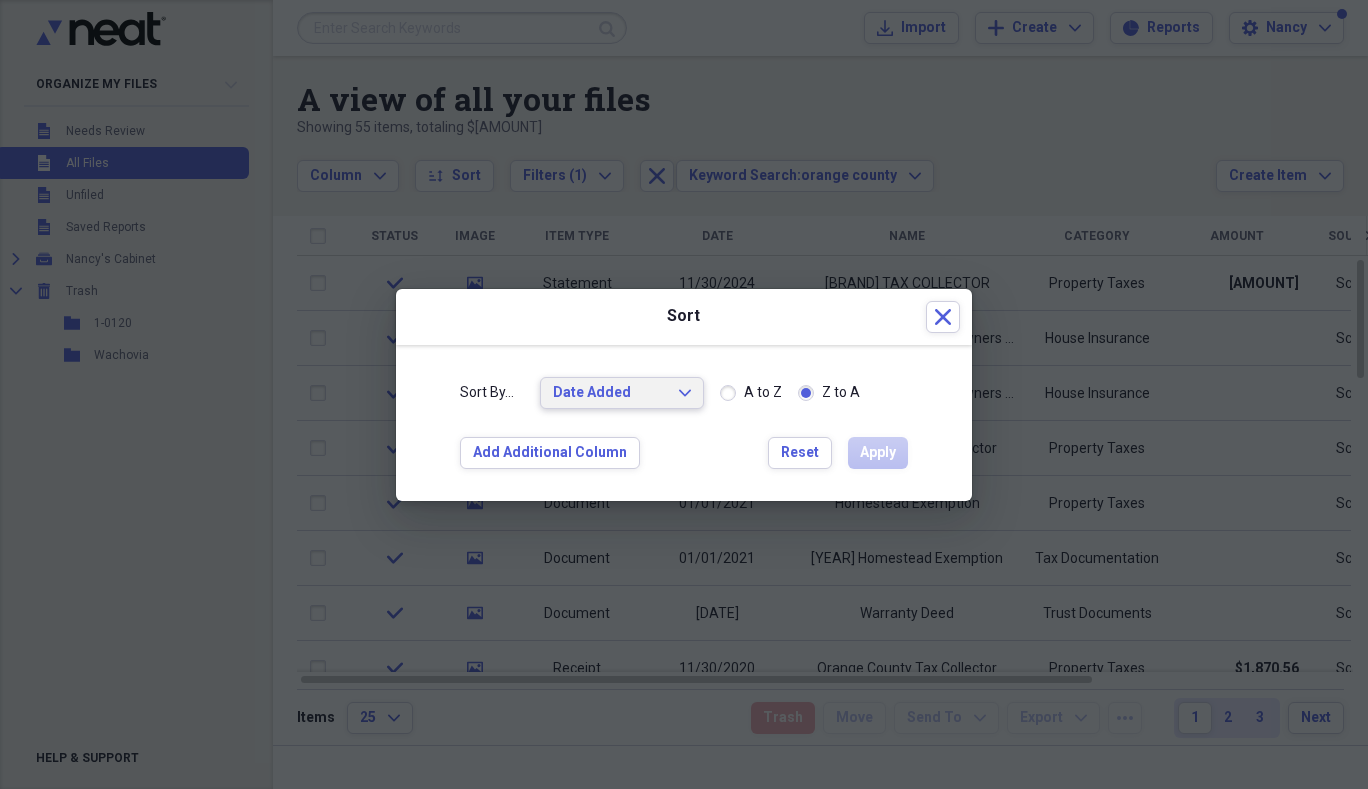 click on "Date Added Expand" at bounding box center (622, 393) 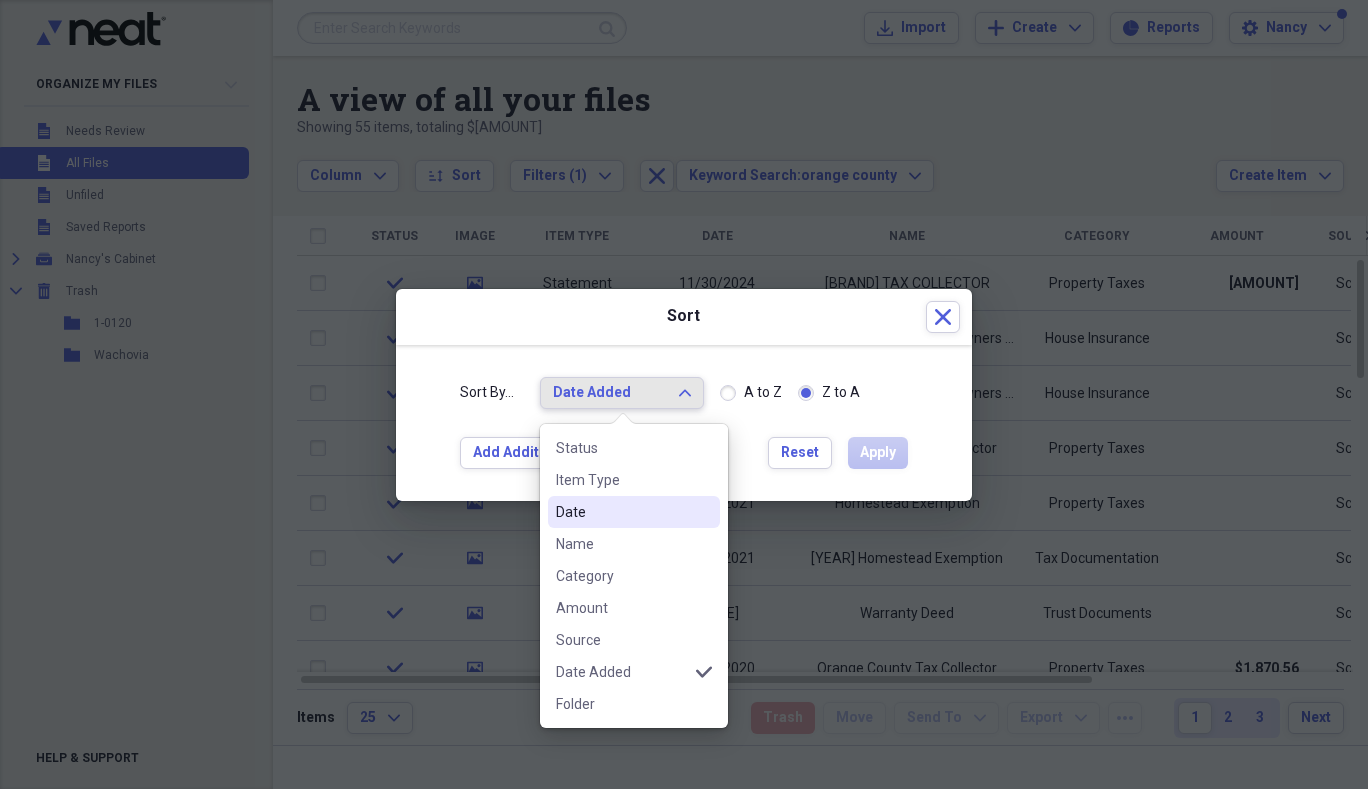 click on "Date" at bounding box center (622, 512) 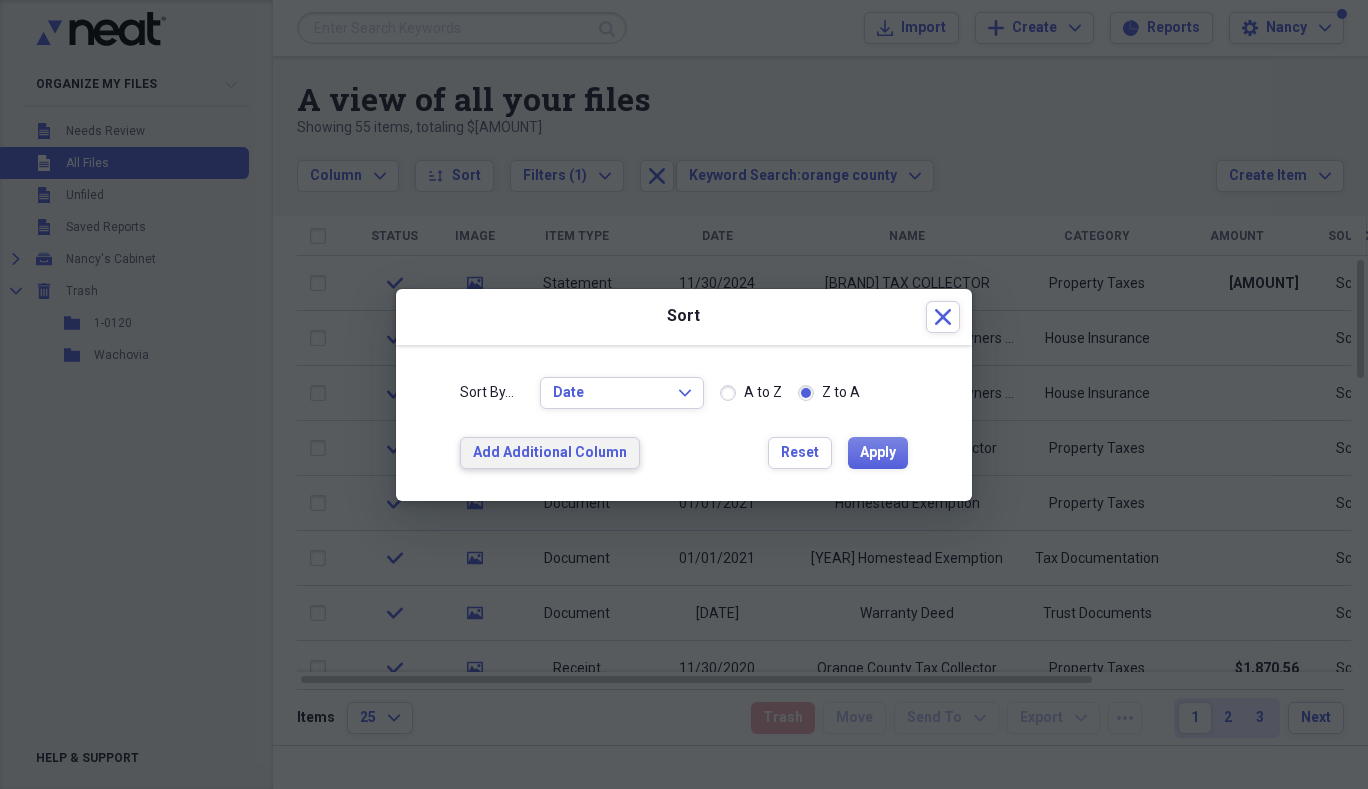 click on "Add Additional Column" at bounding box center (550, 453) 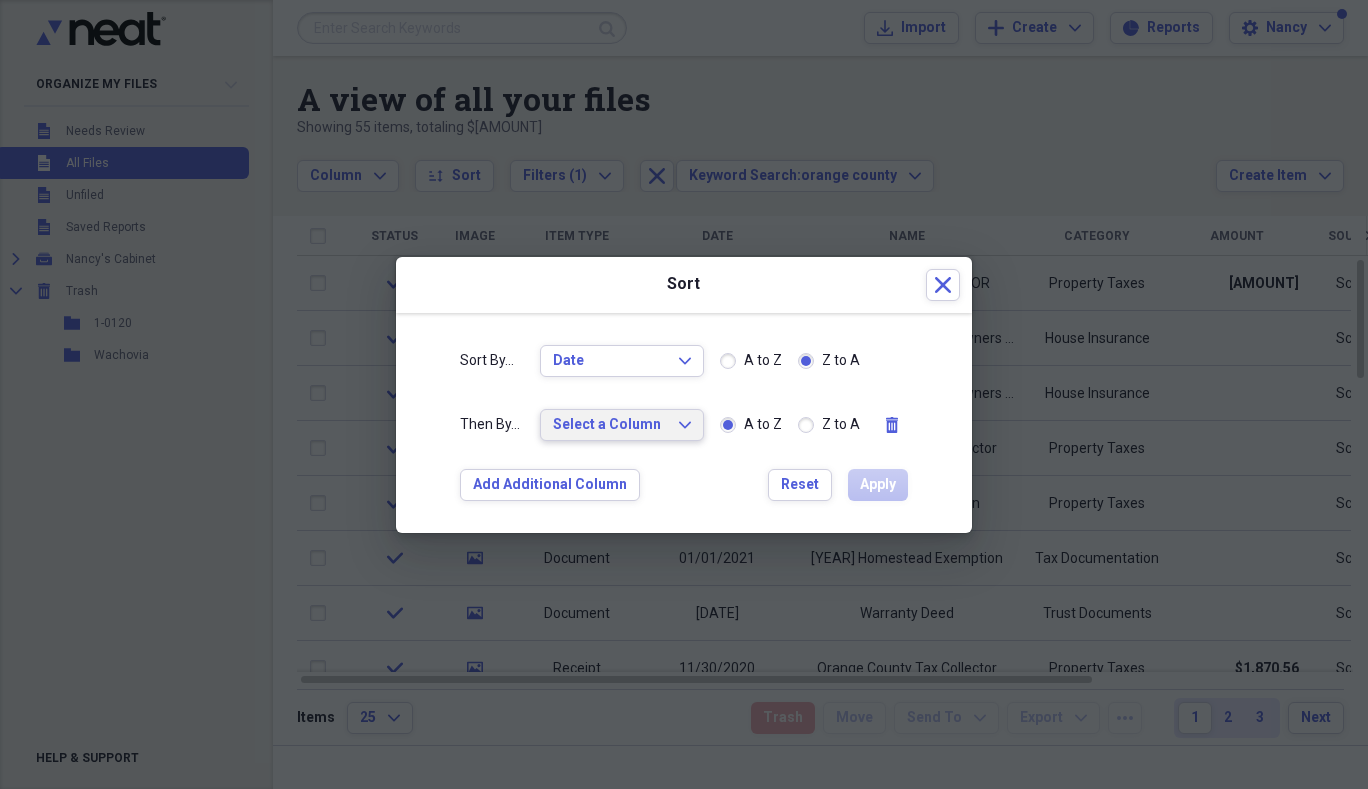 click on "Select a Column Expand" at bounding box center (622, 425) 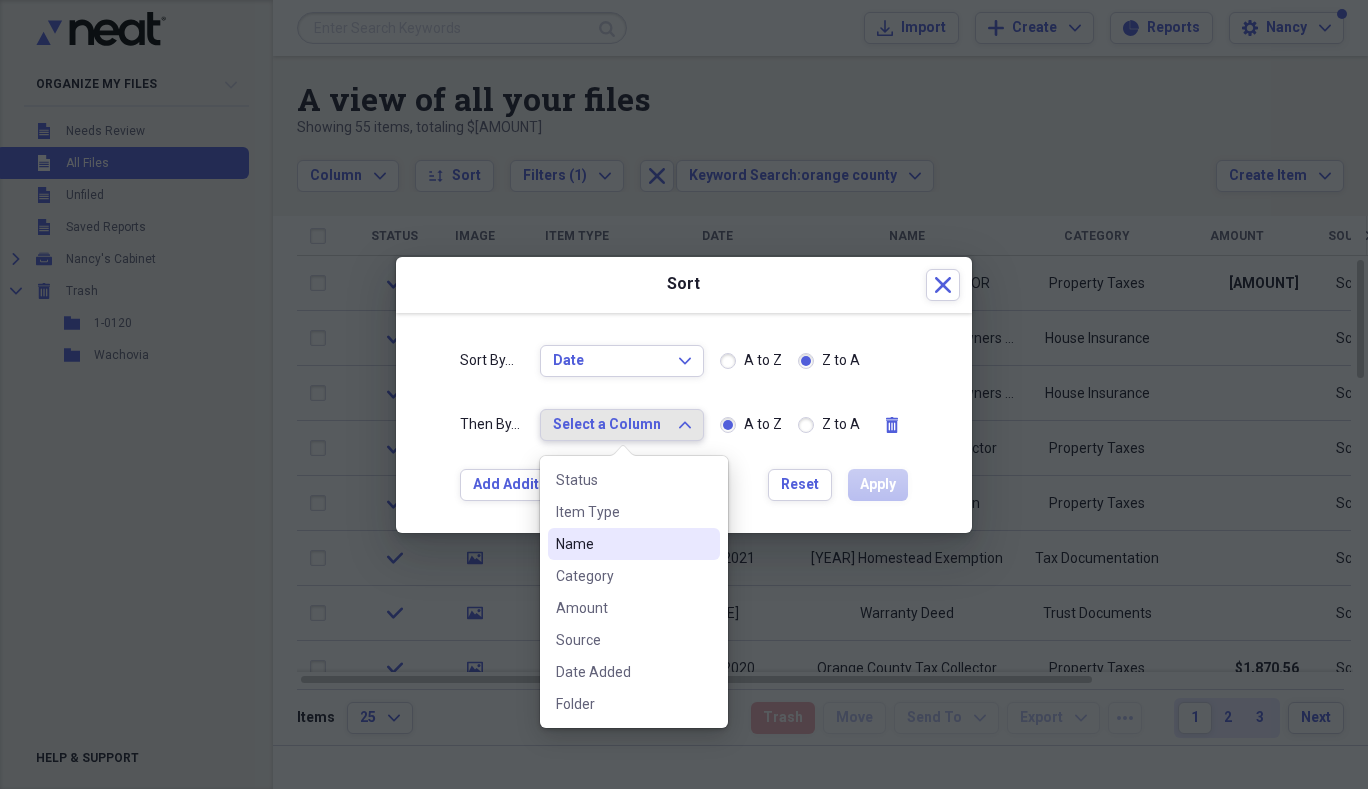 click on "Name" at bounding box center [622, 544] 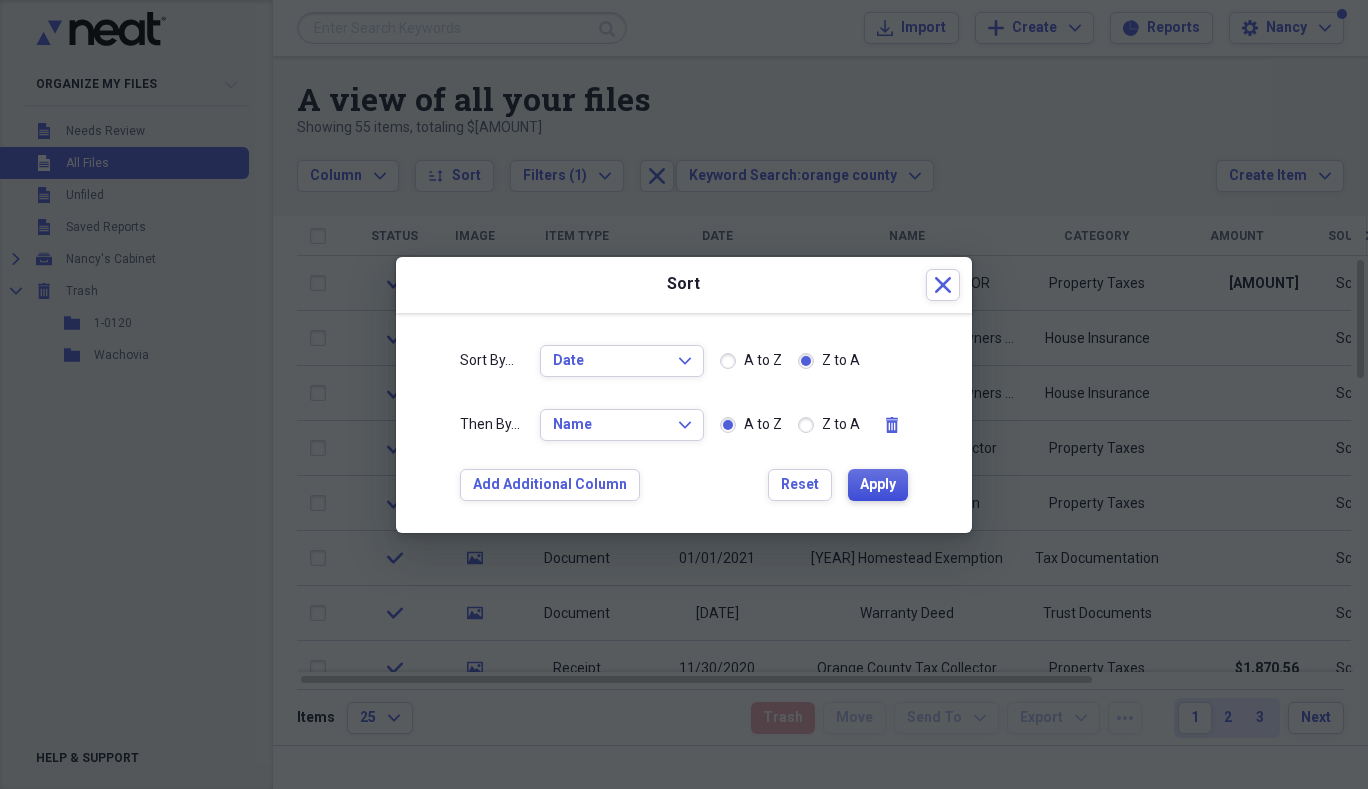 click on "Apply" at bounding box center [878, 485] 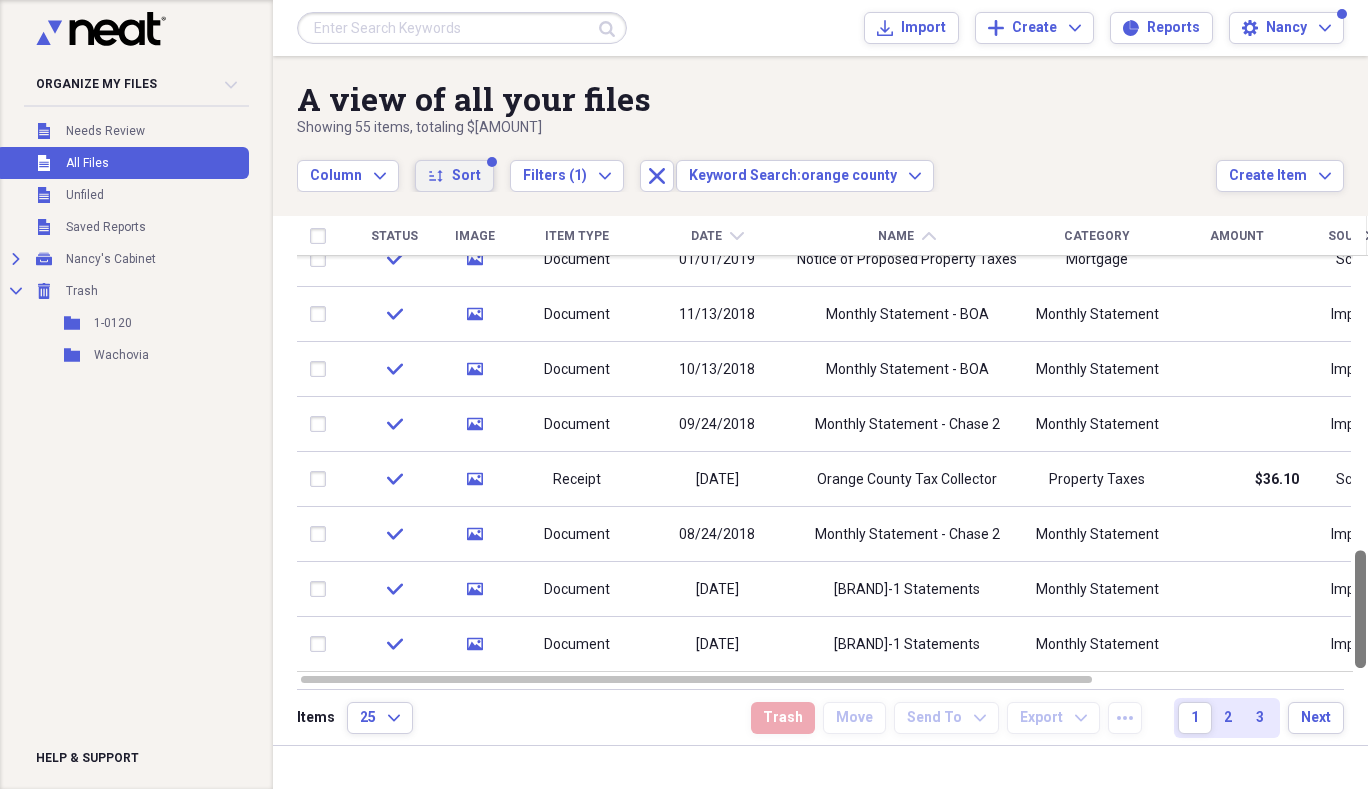 drag, startPoint x: 1358, startPoint y: 294, endPoint x: 1367, endPoint y: 639, distance: 345.11737 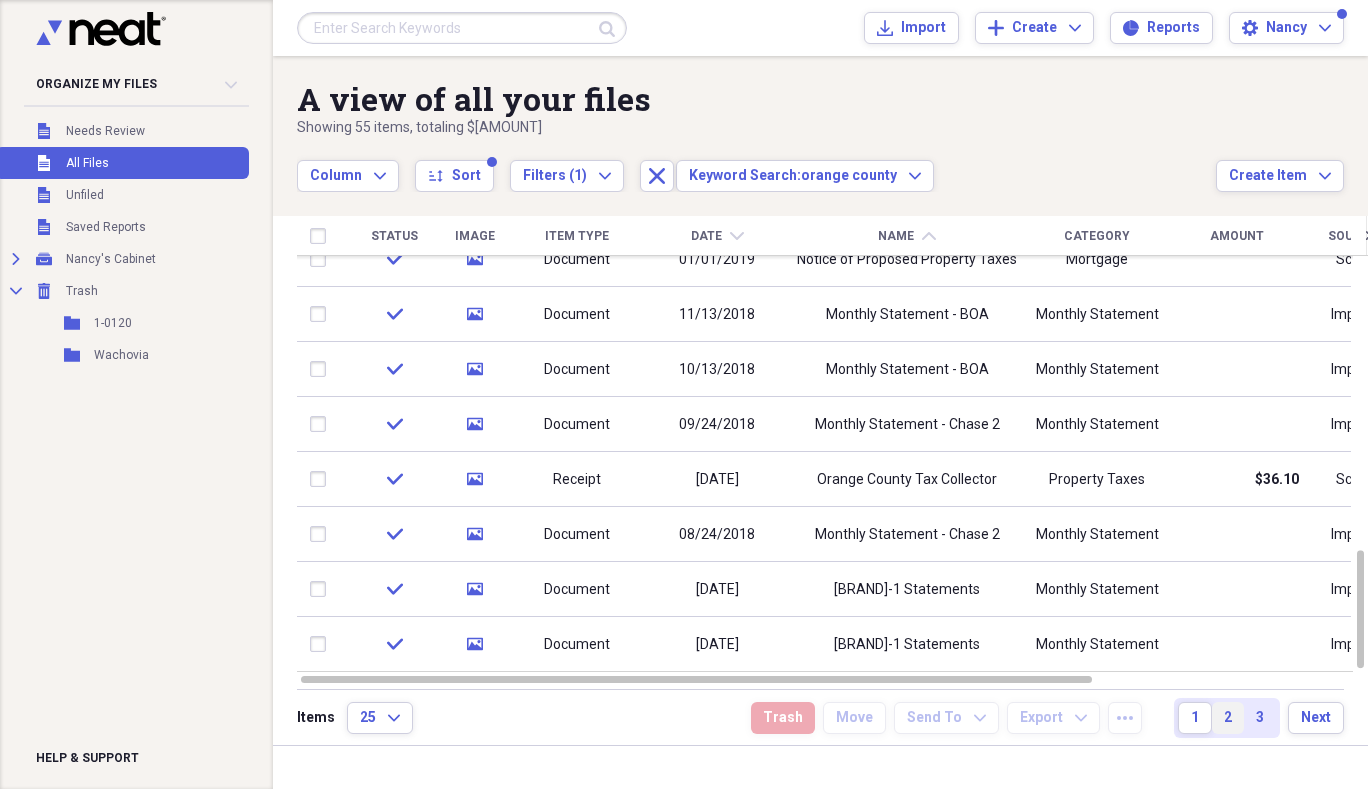 click on "2" at bounding box center (1228, 718) 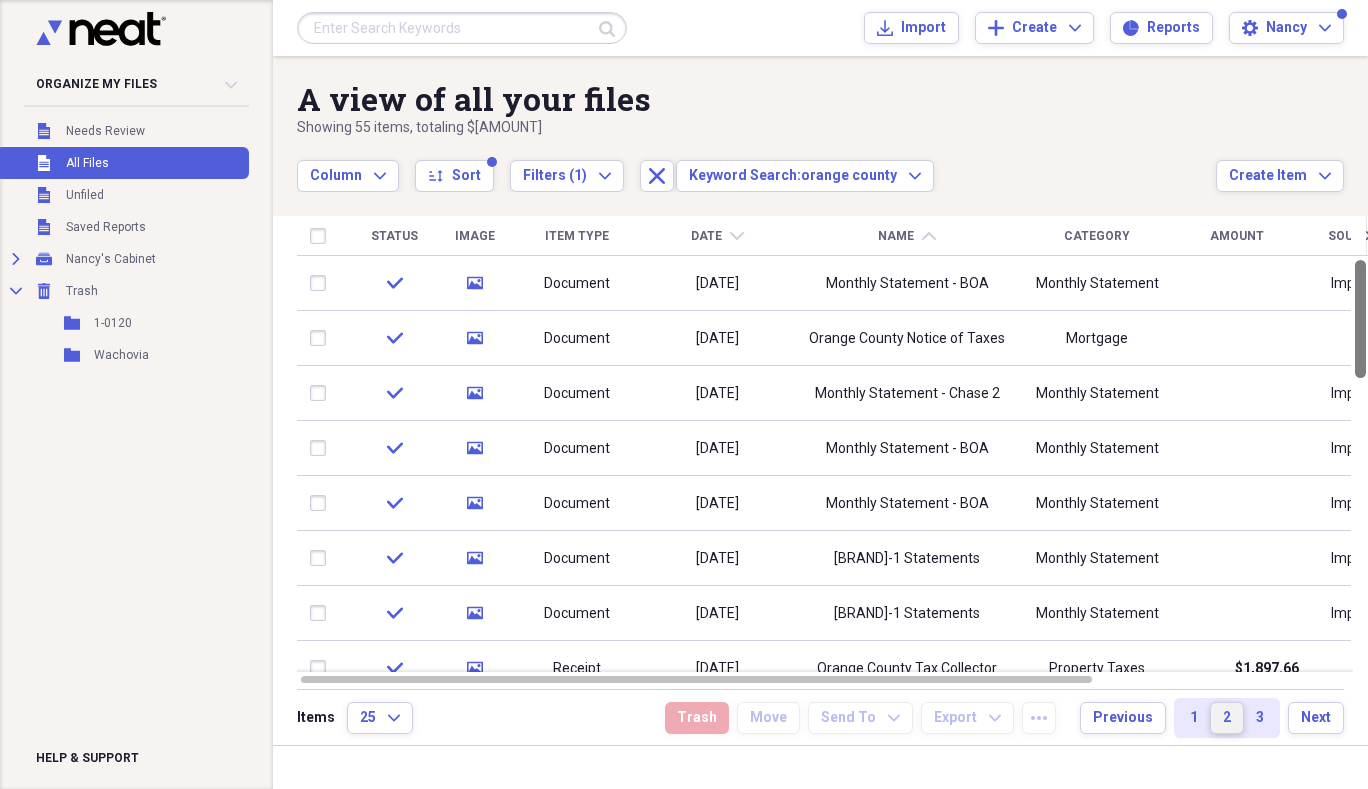 drag, startPoint x: 1360, startPoint y: 330, endPoint x: 1331, endPoint y: 343, distance: 31.780497 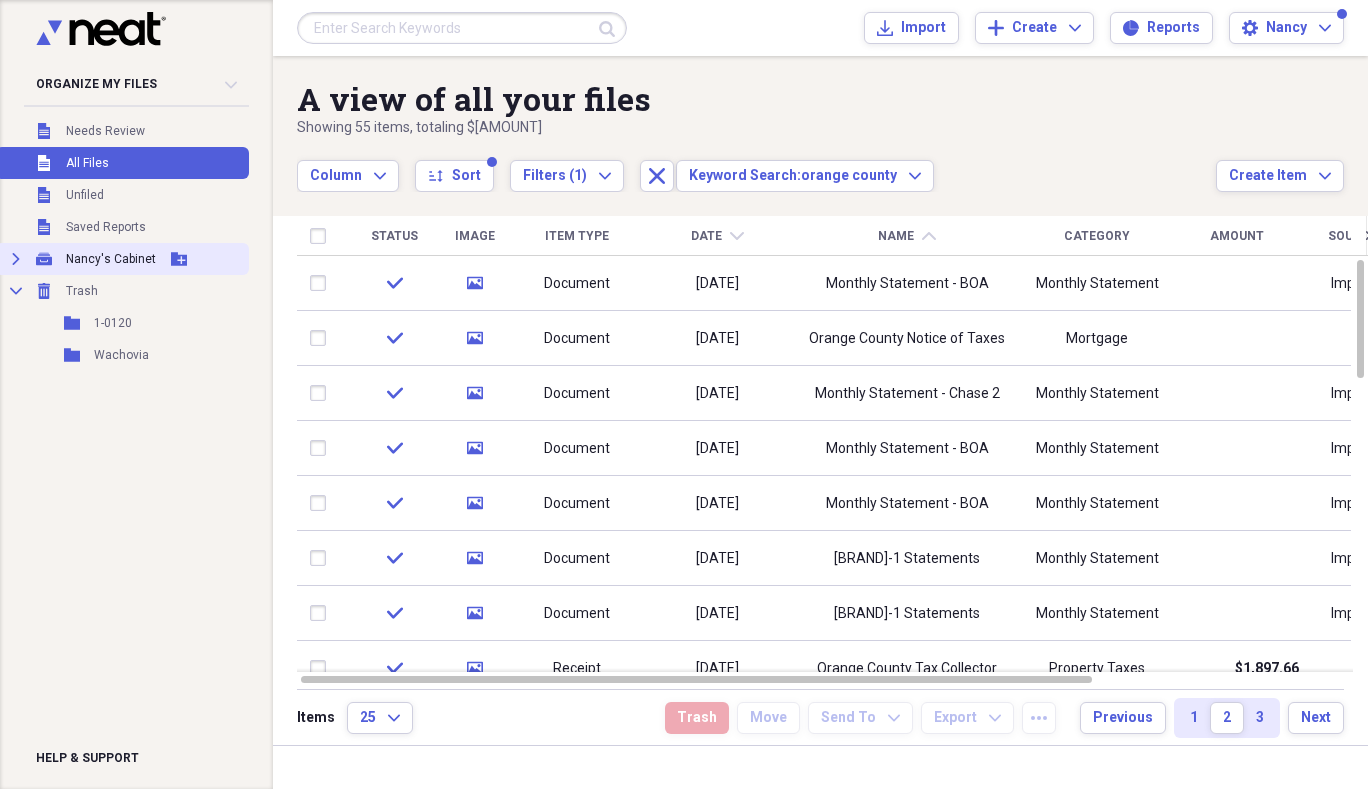 click on "Nancy's Cabinet" at bounding box center (111, 259) 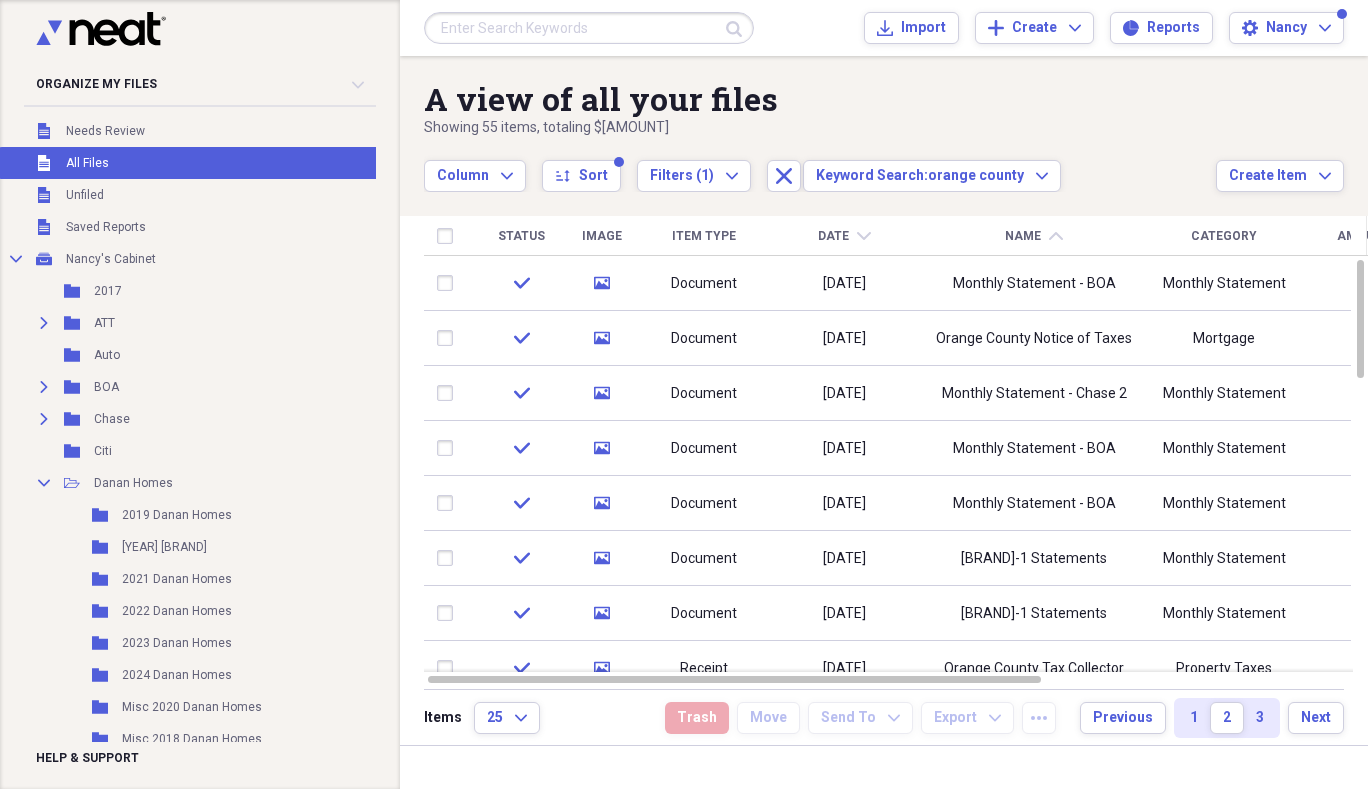 click at bounding box center [589, 28] 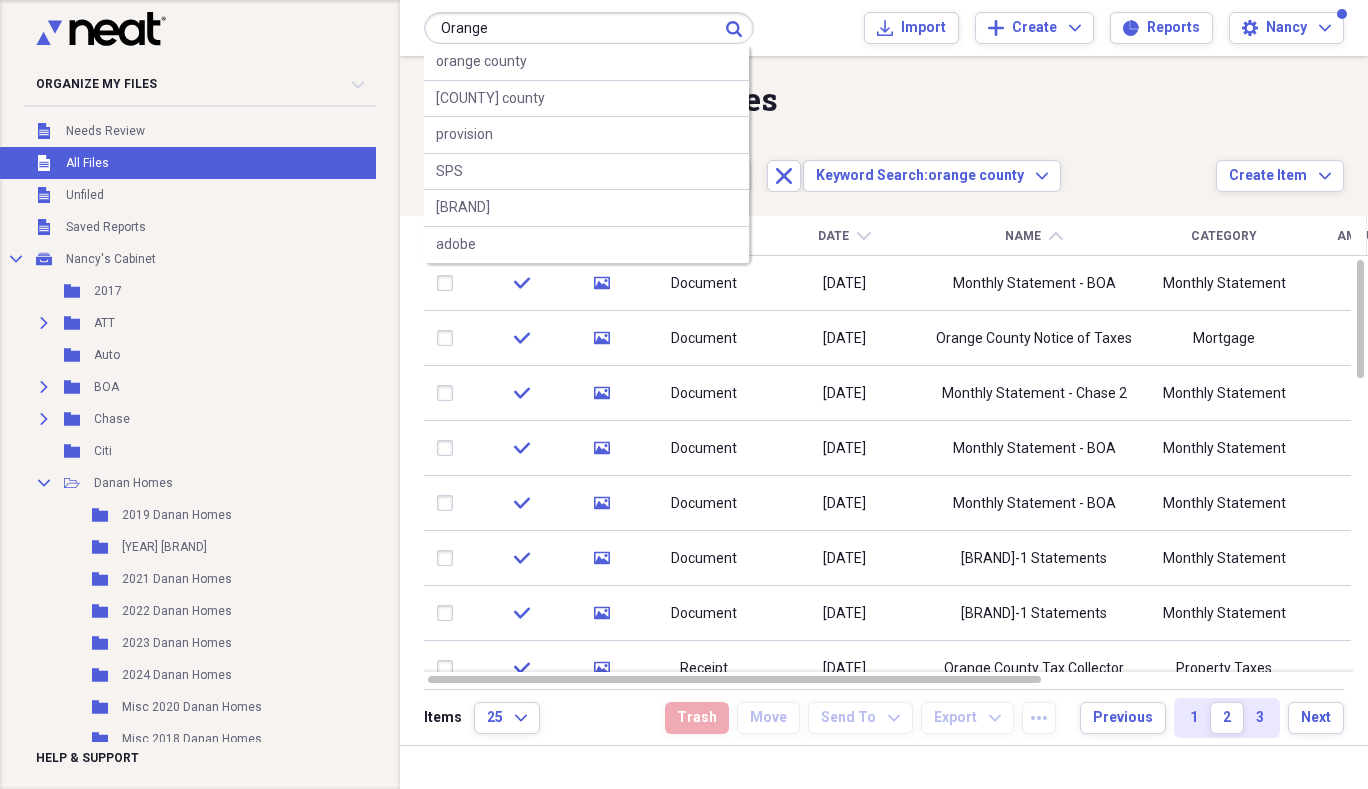 type on "Orange" 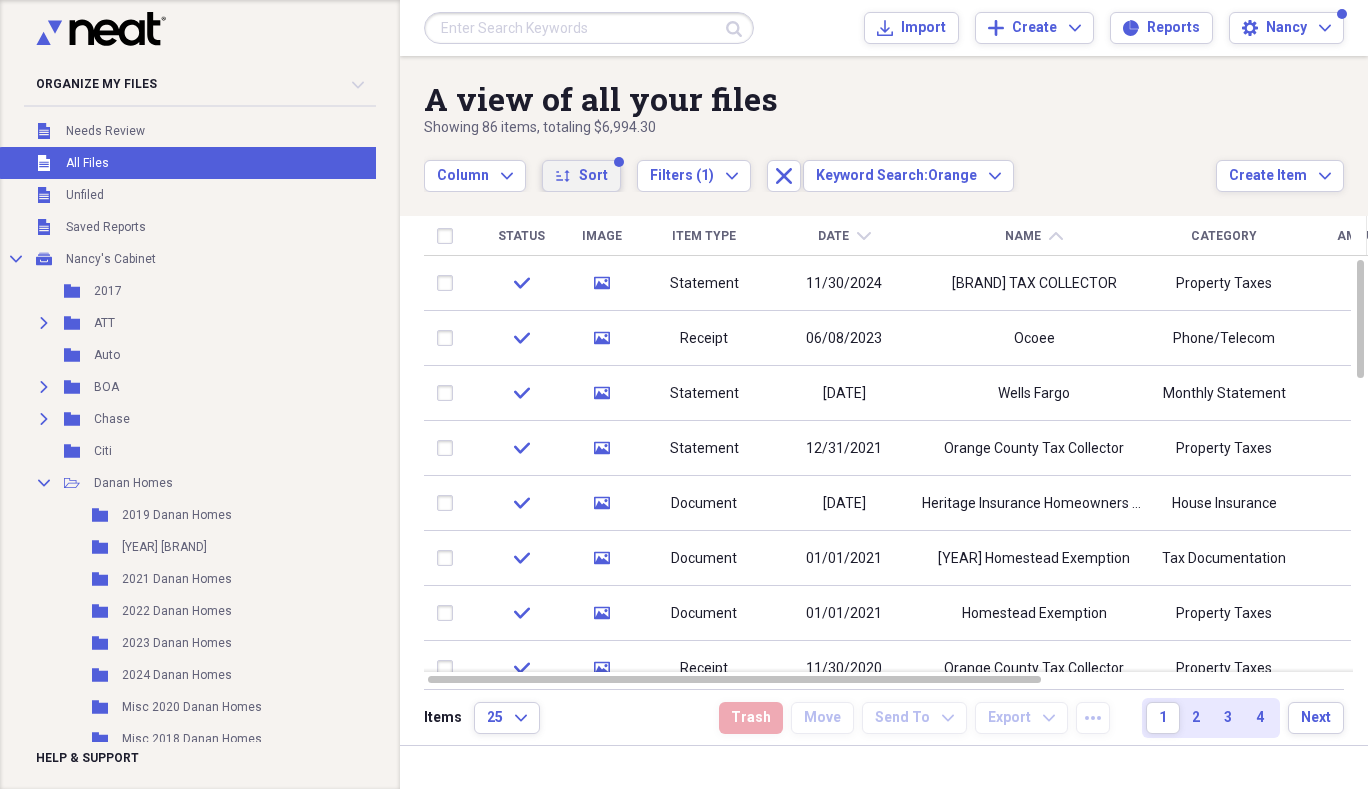 click on "Sort" at bounding box center [593, 176] 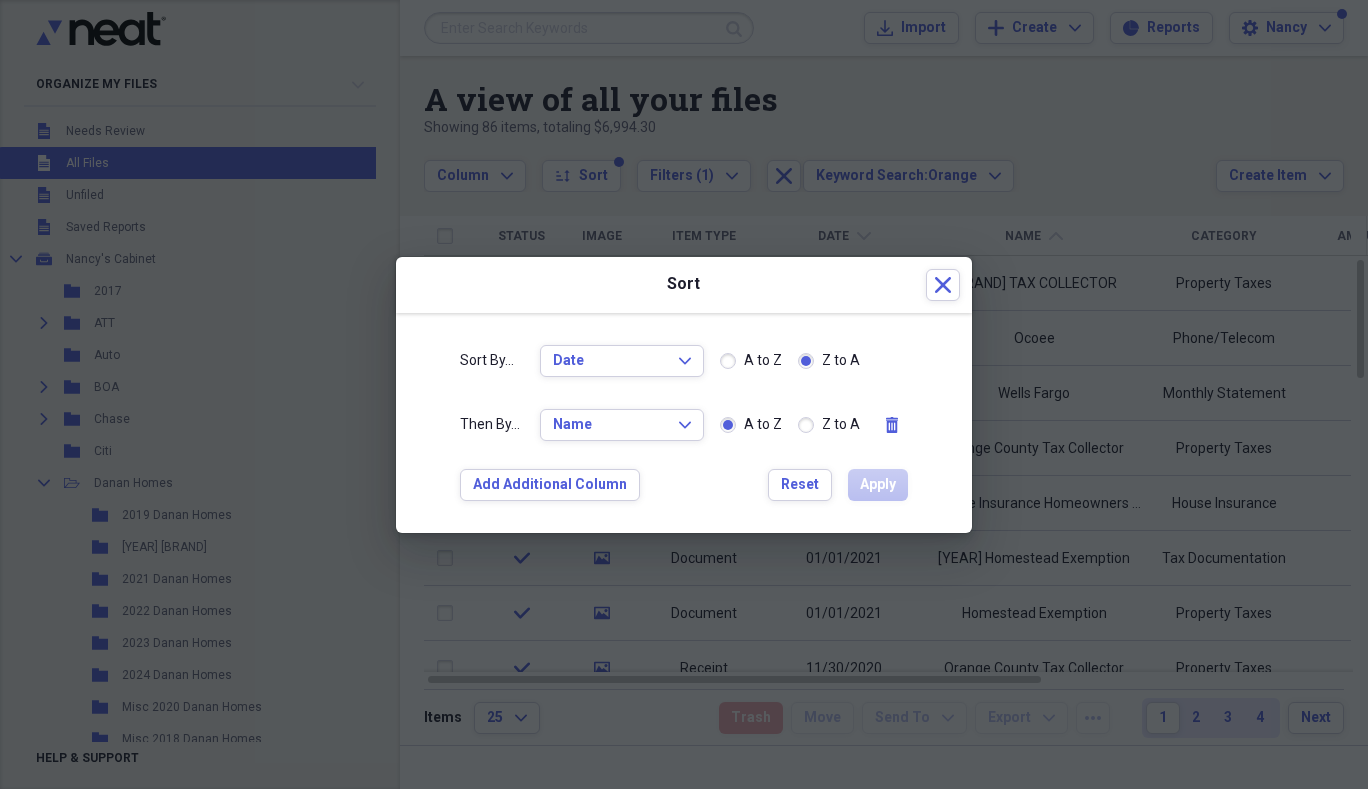 click on "A to Z" at bounding box center [751, 361] 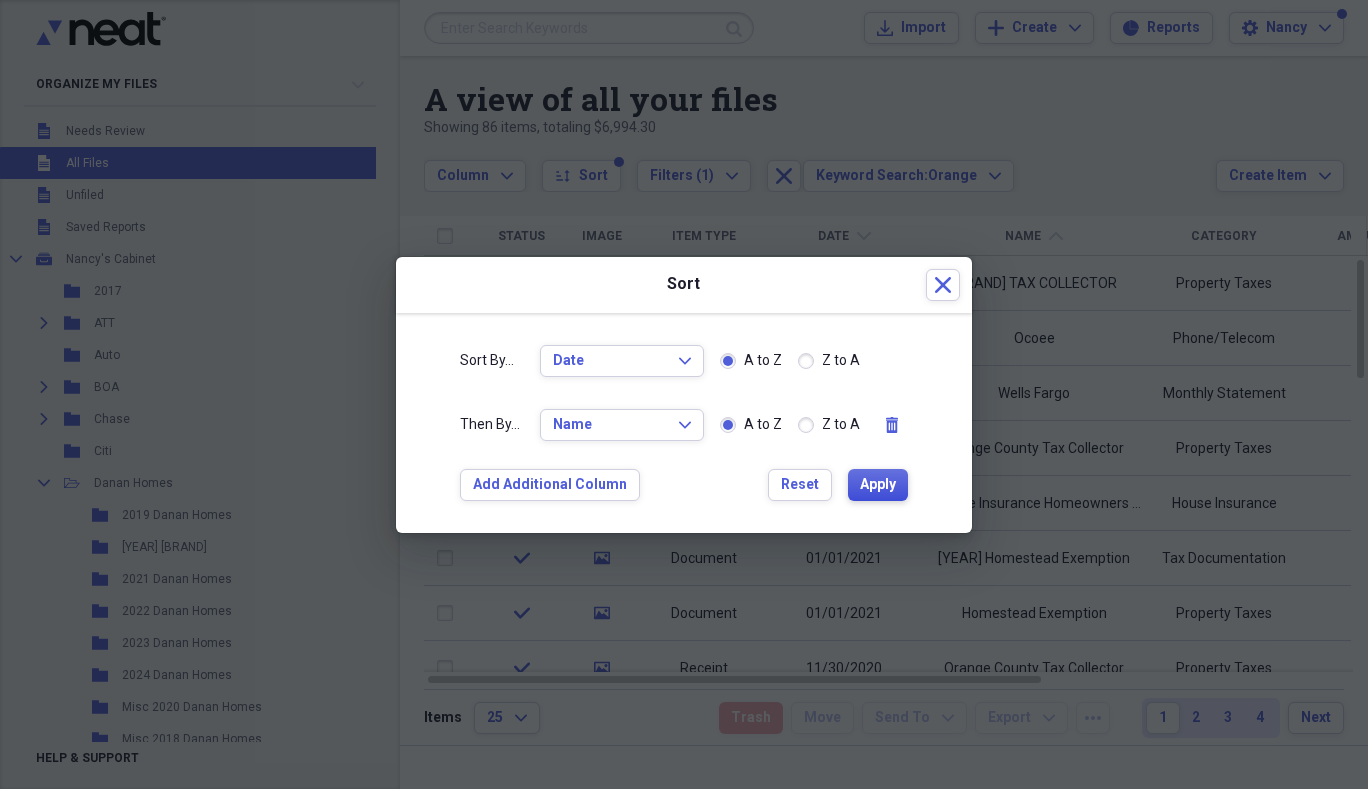 click on "Apply" at bounding box center [878, 485] 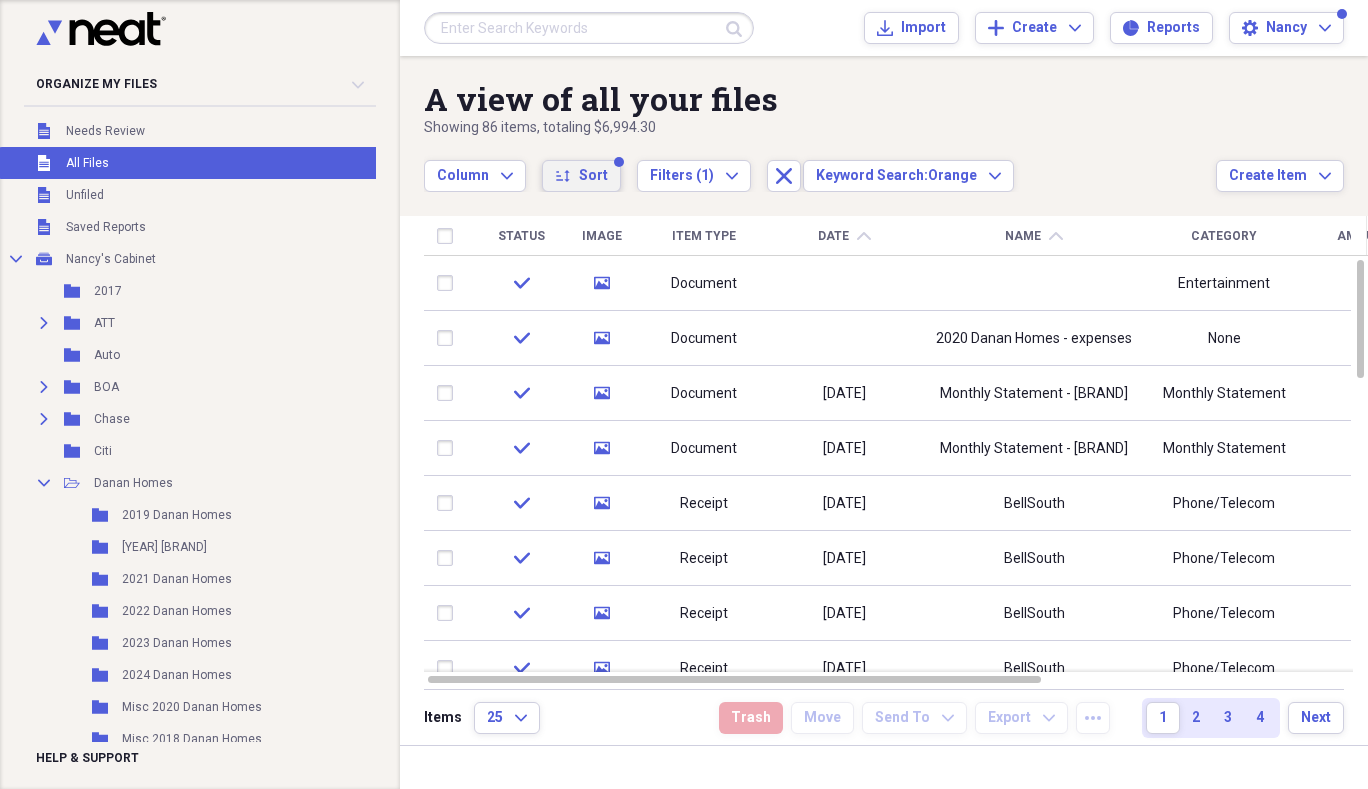 click on "Sort" at bounding box center (593, 176) 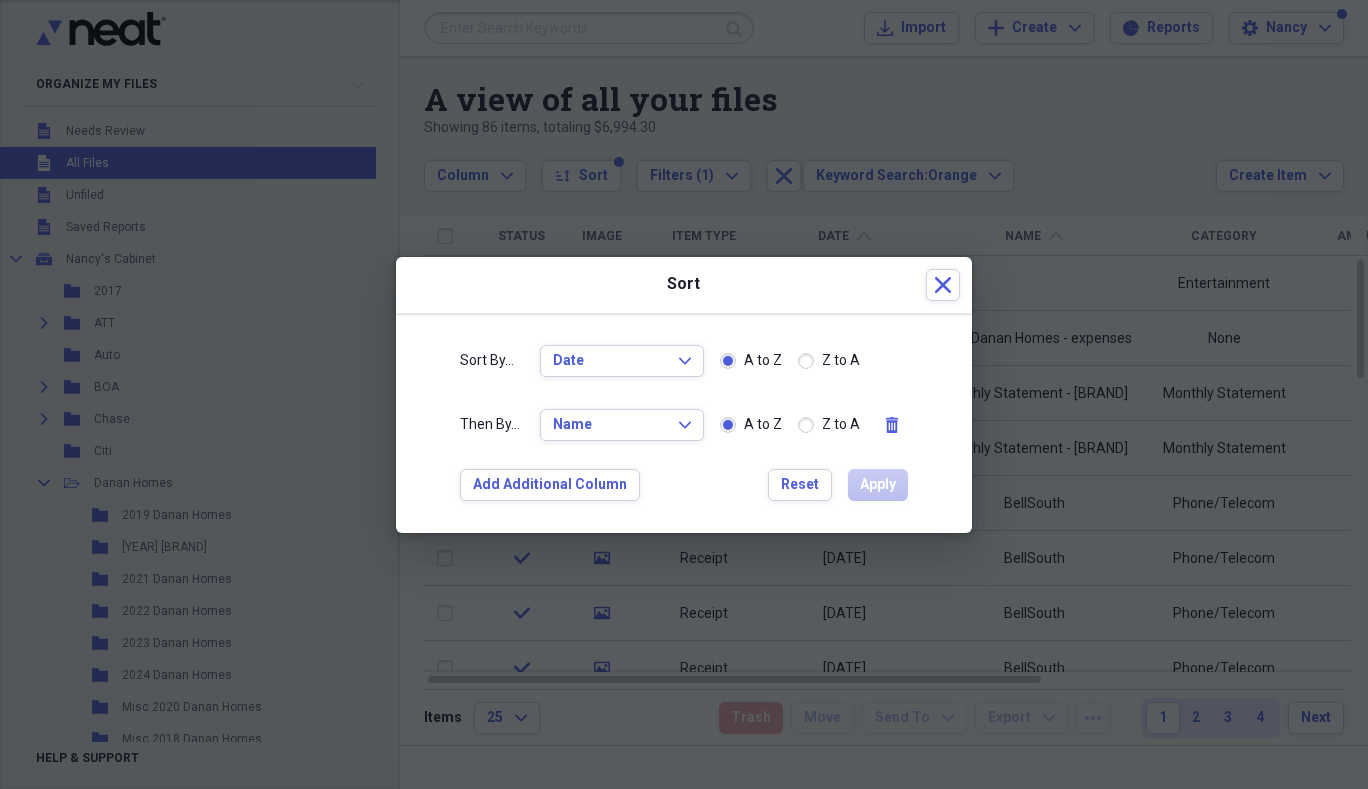 click on "Z to A" at bounding box center (829, 361) 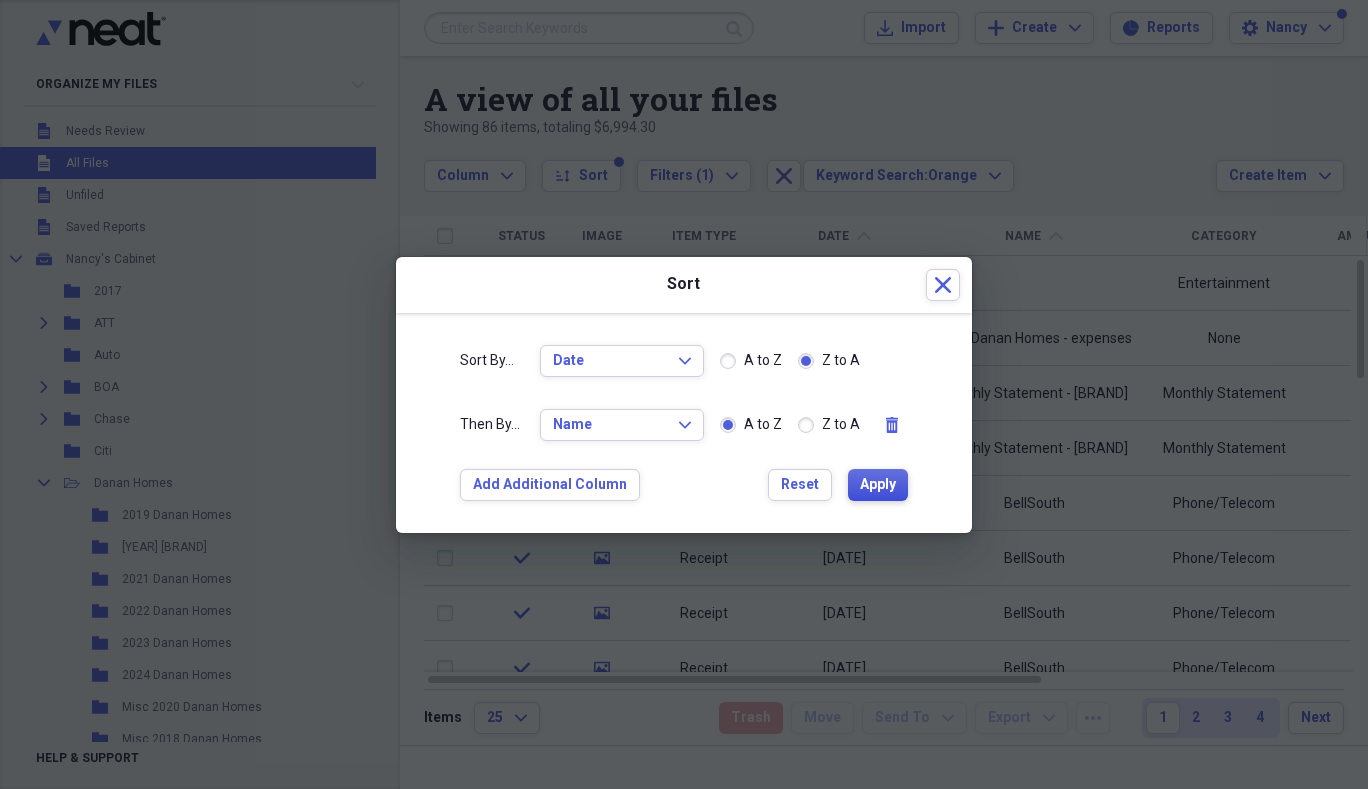 click on "Apply" at bounding box center (878, 485) 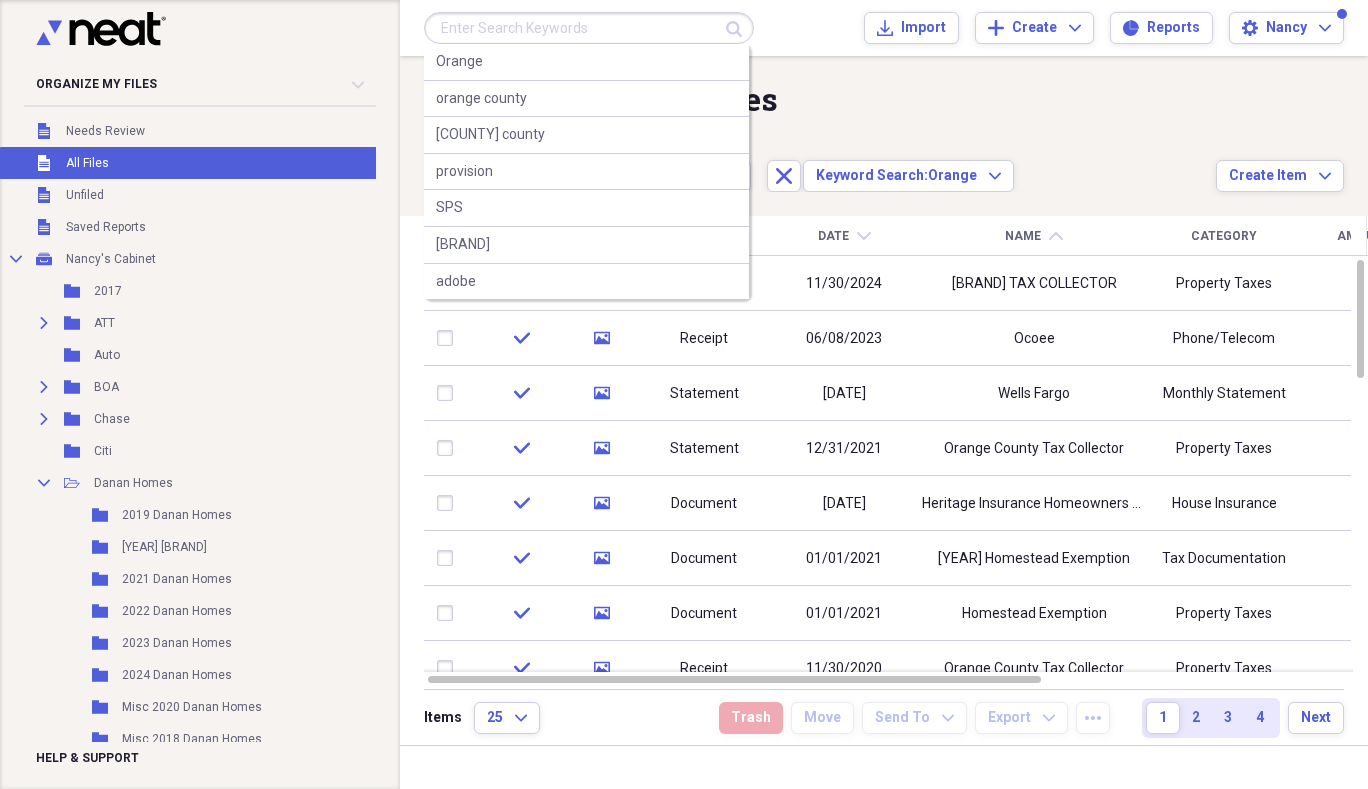click at bounding box center (589, 28) 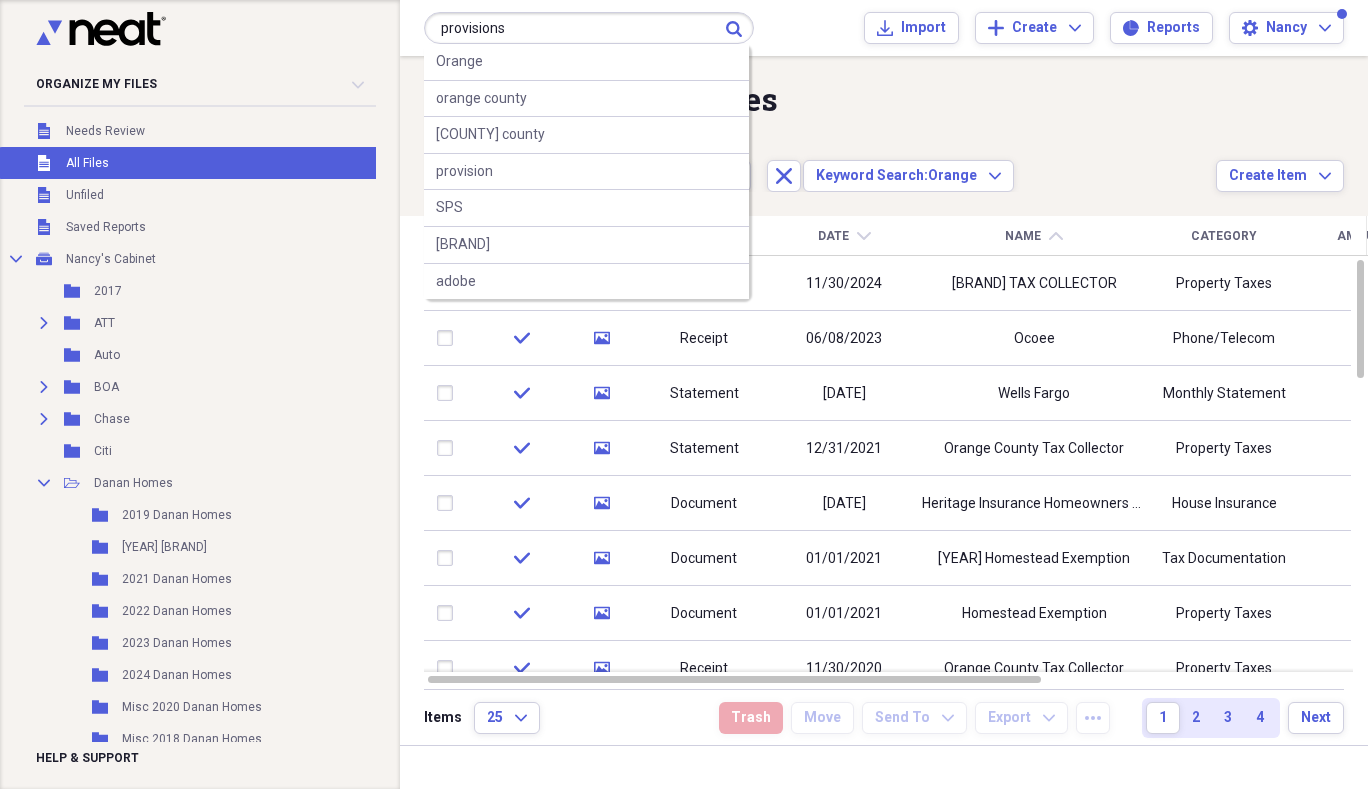 type on "provisions" 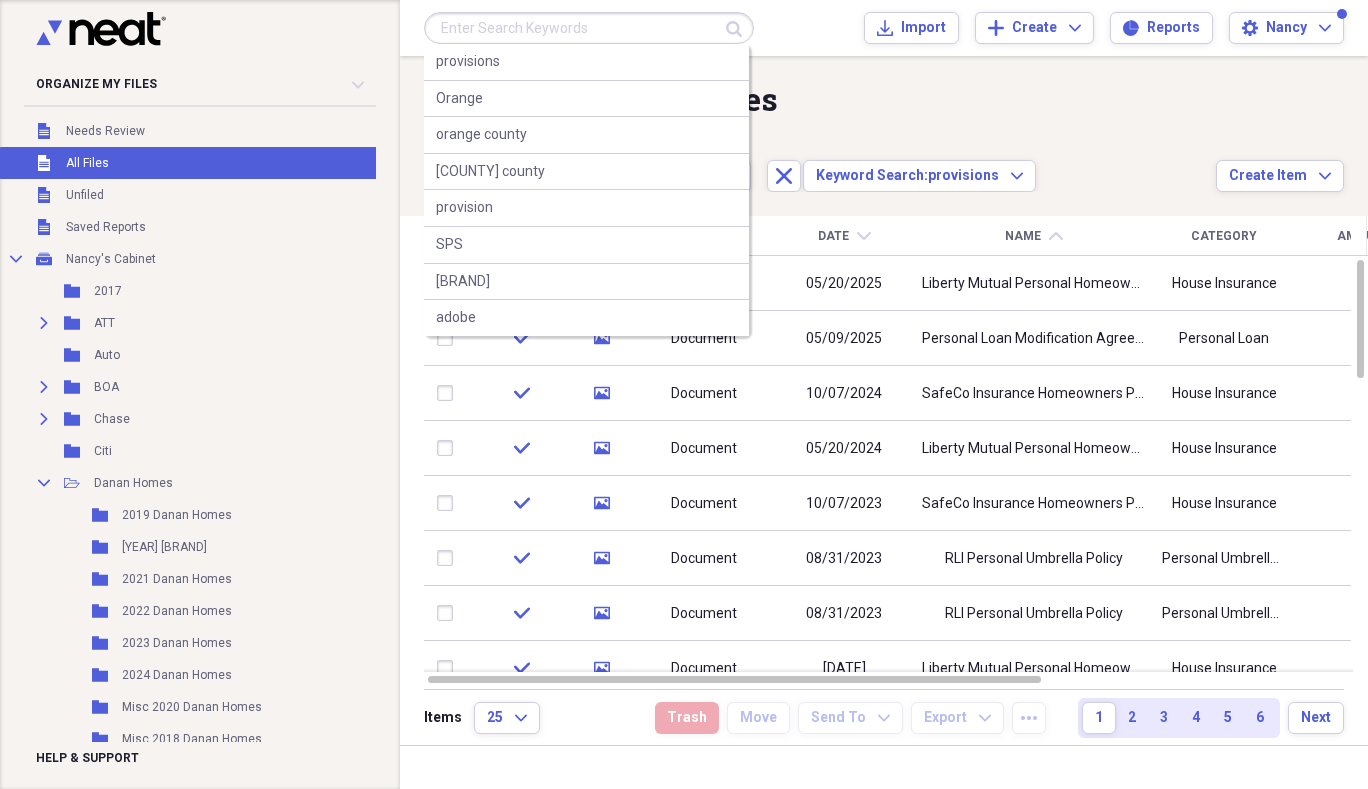 click at bounding box center [589, 28] 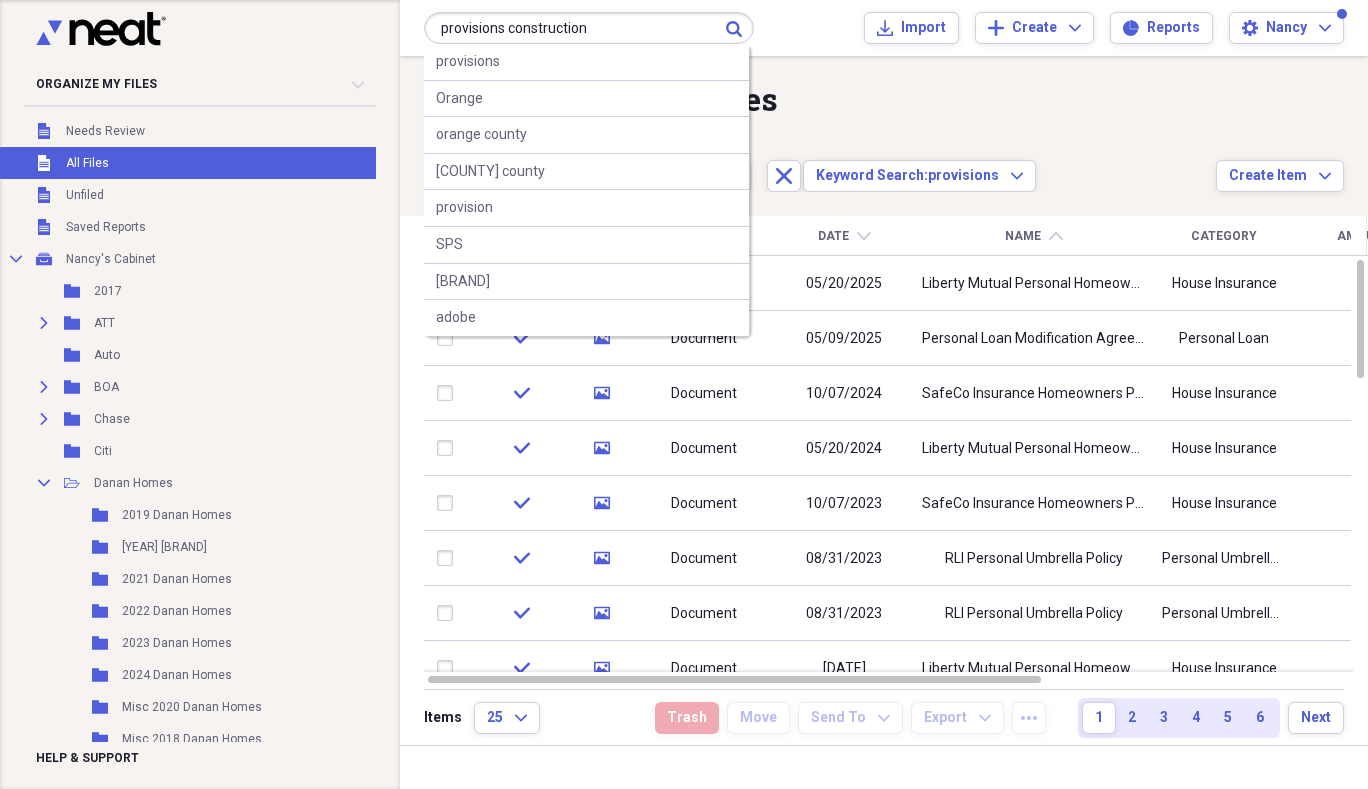type on "provisions construction" 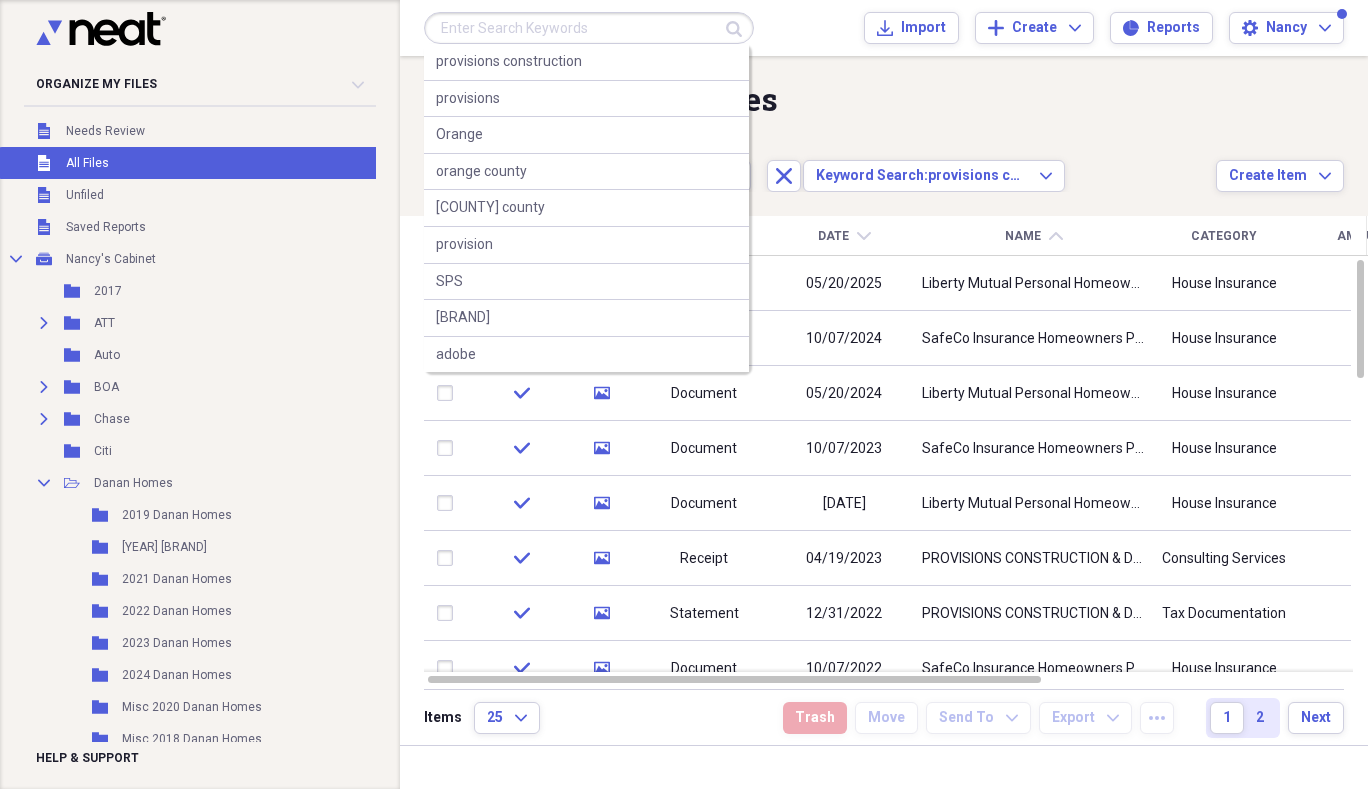 click at bounding box center (589, 28) 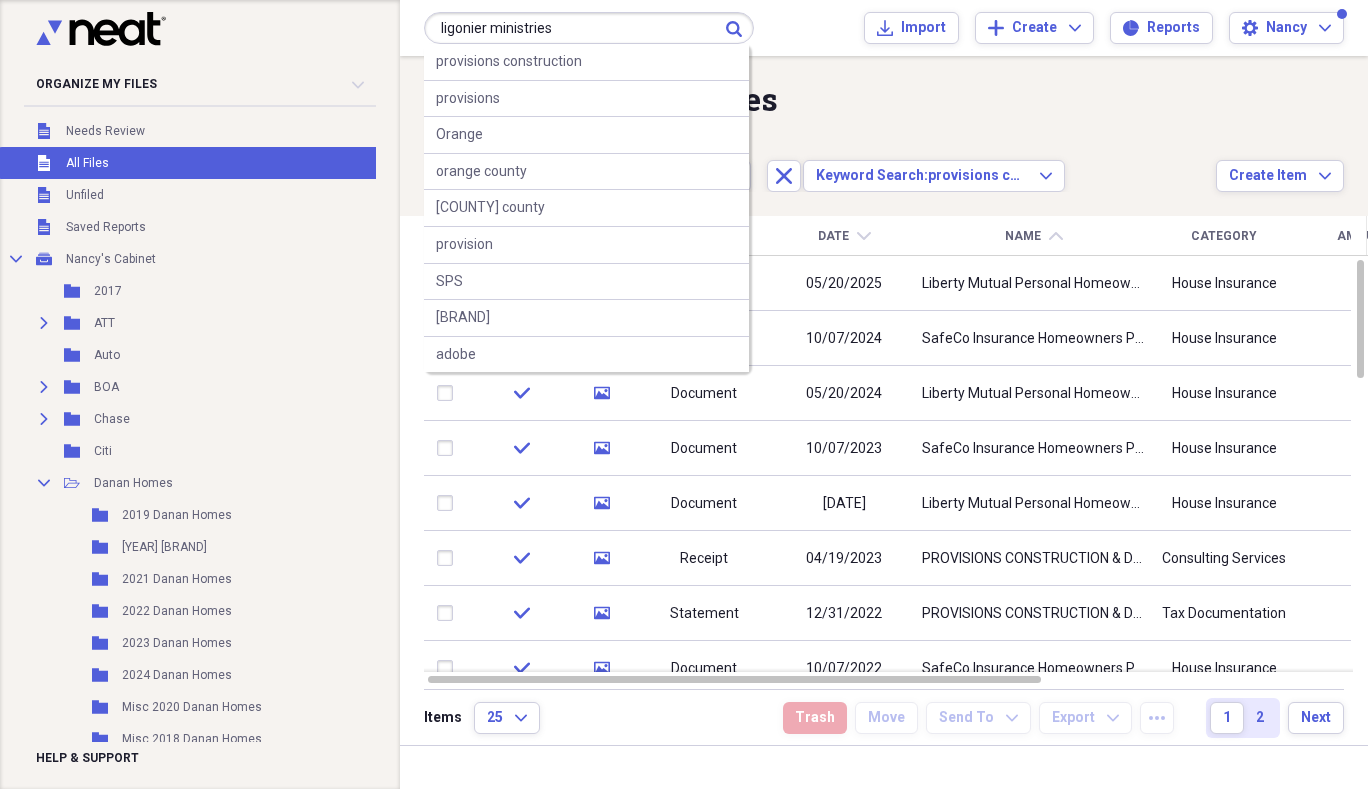 type on "ligonier ministries" 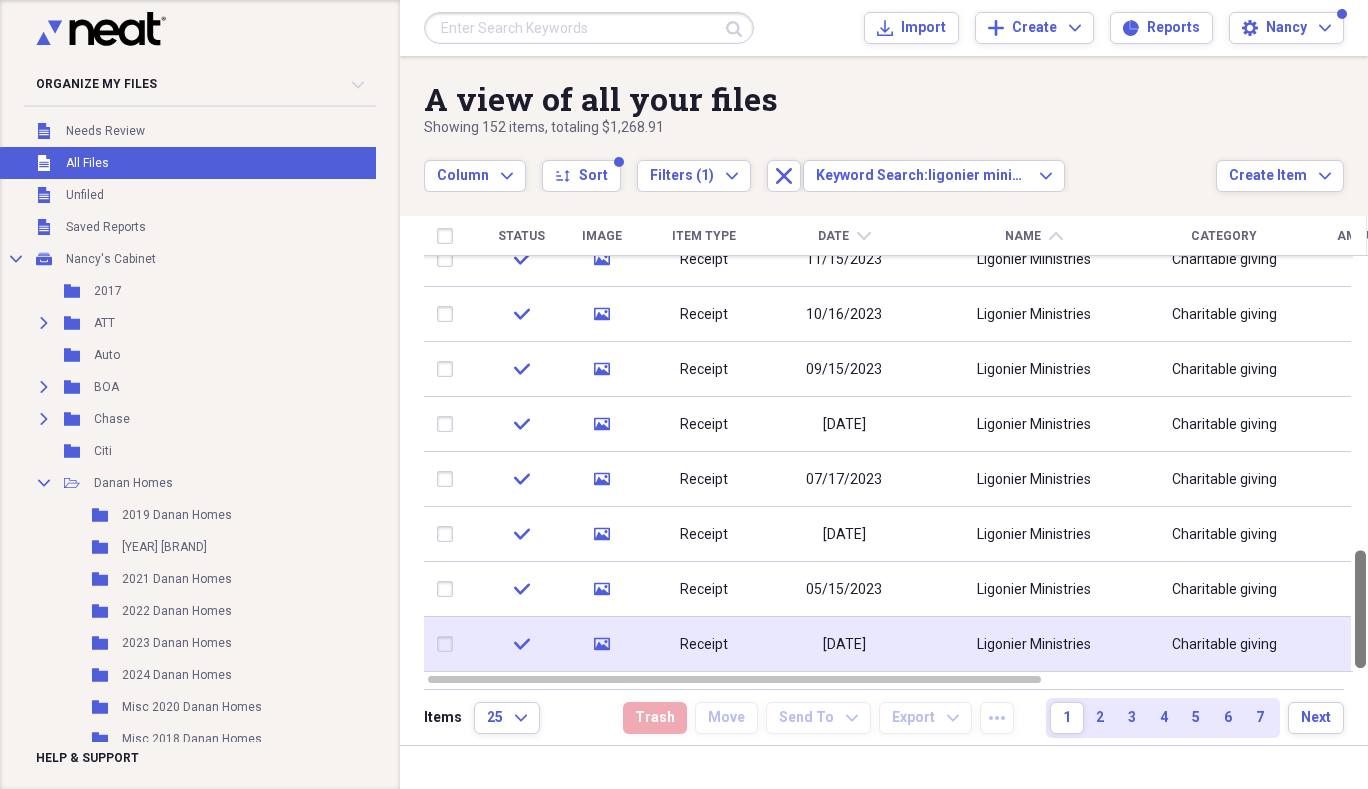 drag, startPoint x: 1360, startPoint y: 286, endPoint x: 1336, endPoint y: 637, distance: 351.81955 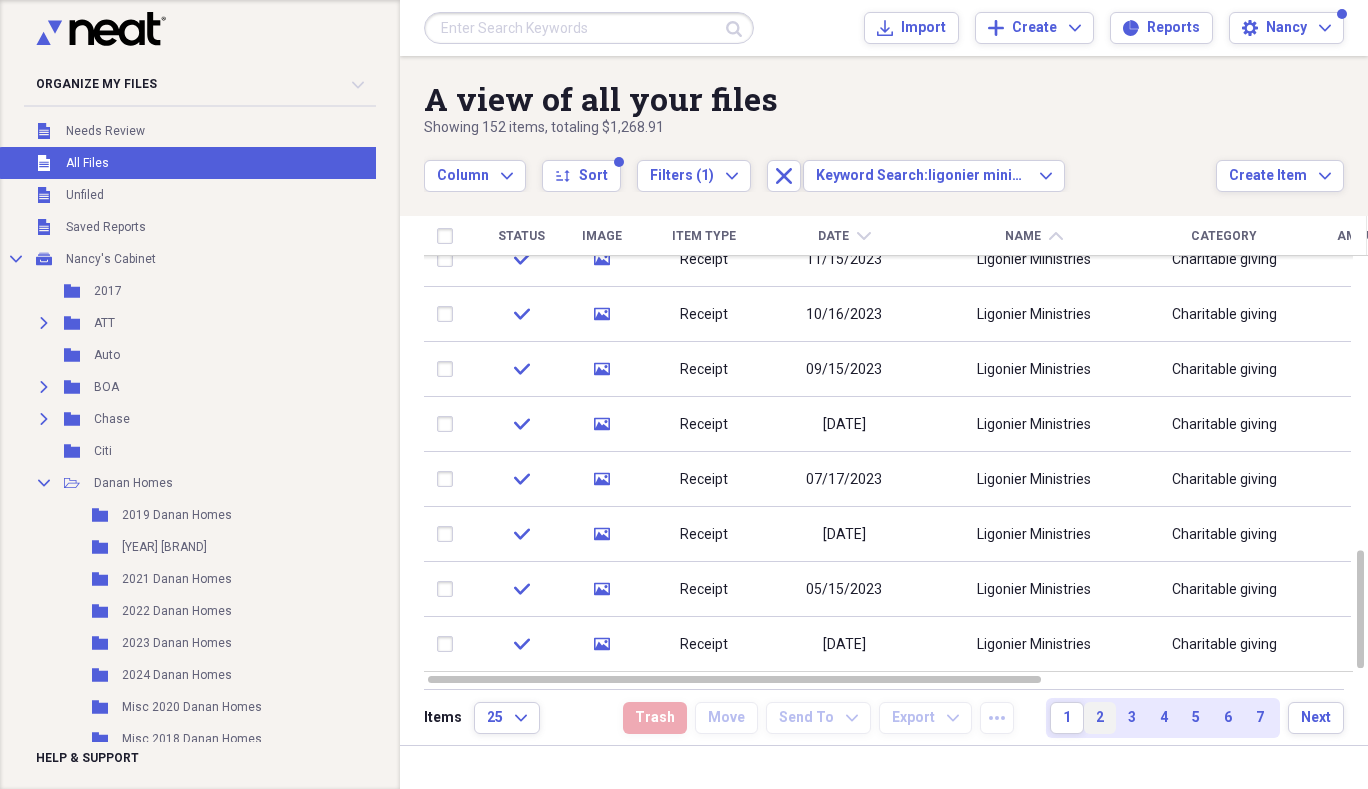 click on "2" at bounding box center (1100, 718) 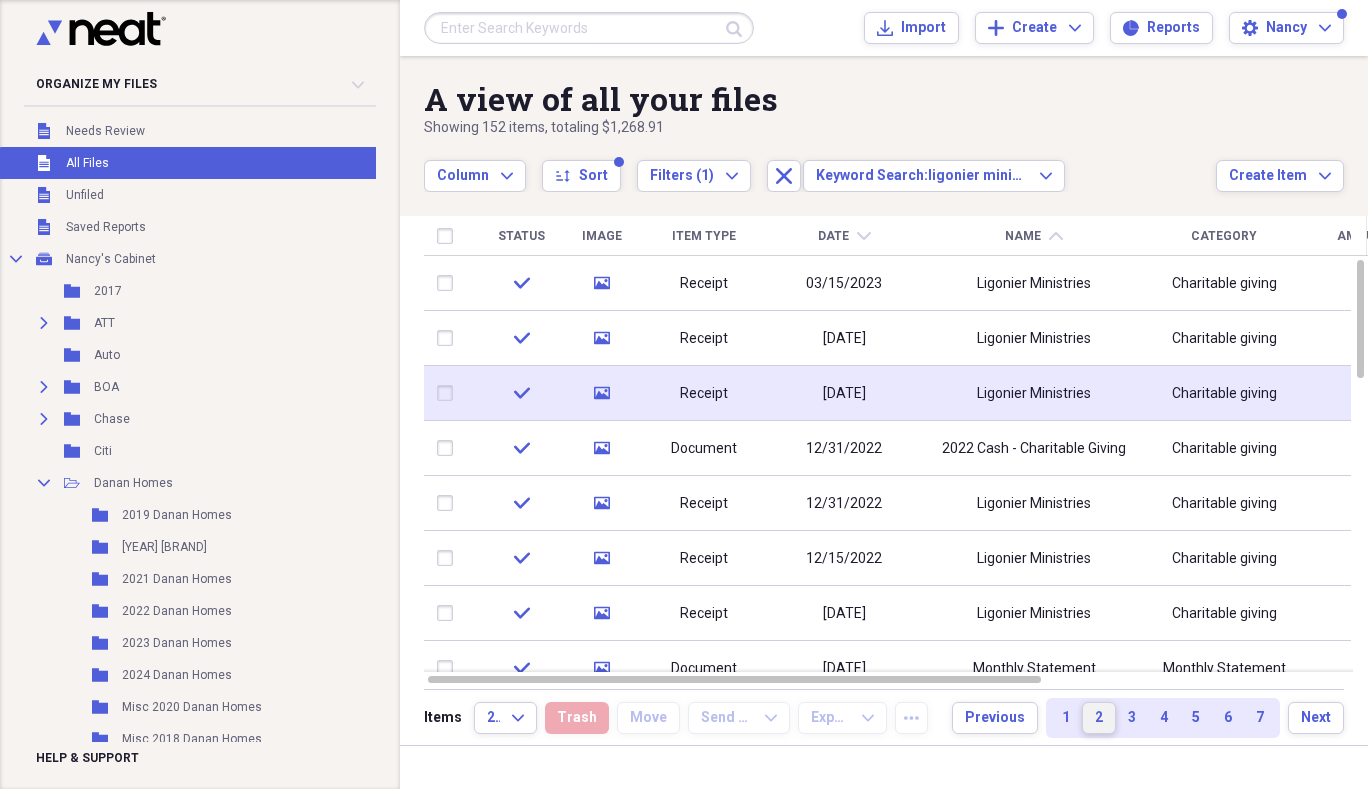 type 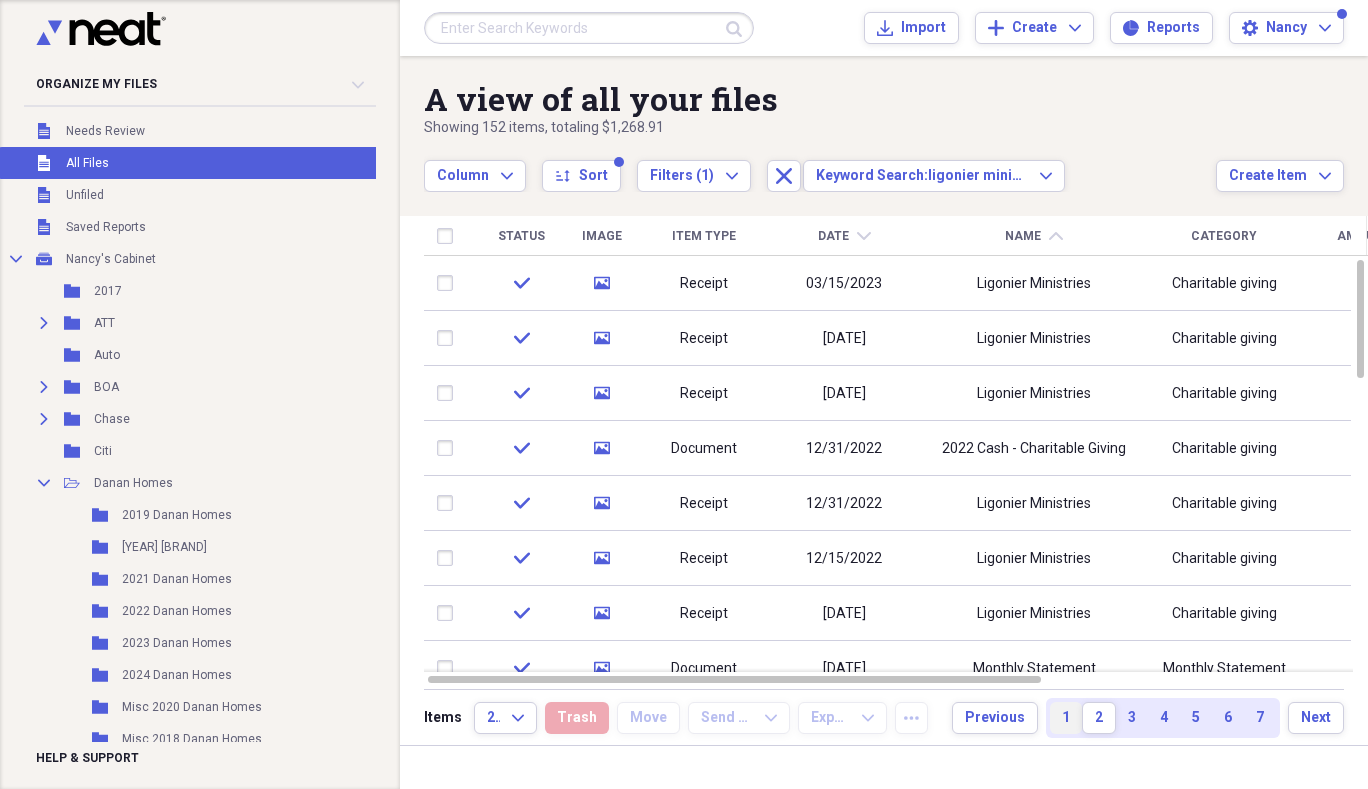 click on "1" at bounding box center (1066, 718) 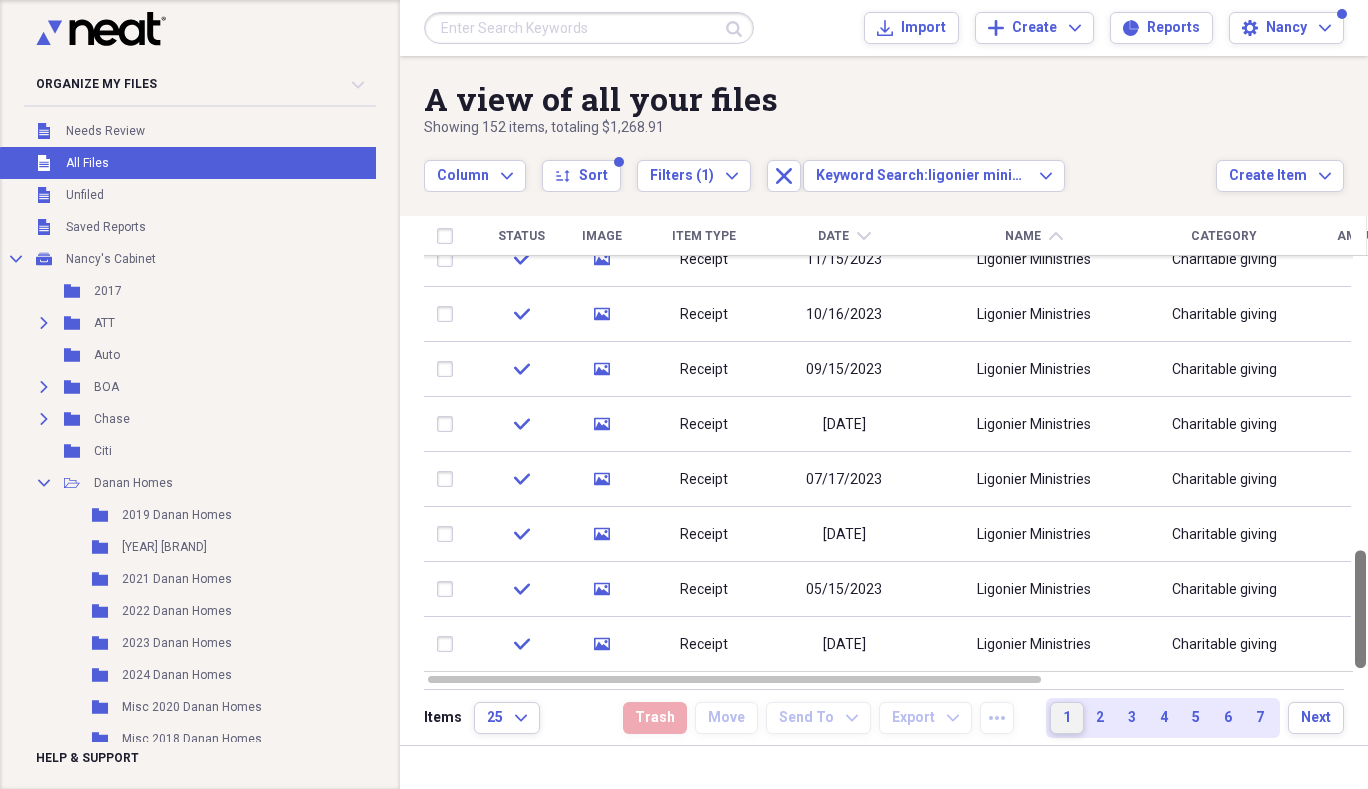 drag, startPoint x: 1357, startPoint y: 332, endPoint x: 1333, endPoint y: 688, distance: 356.80807 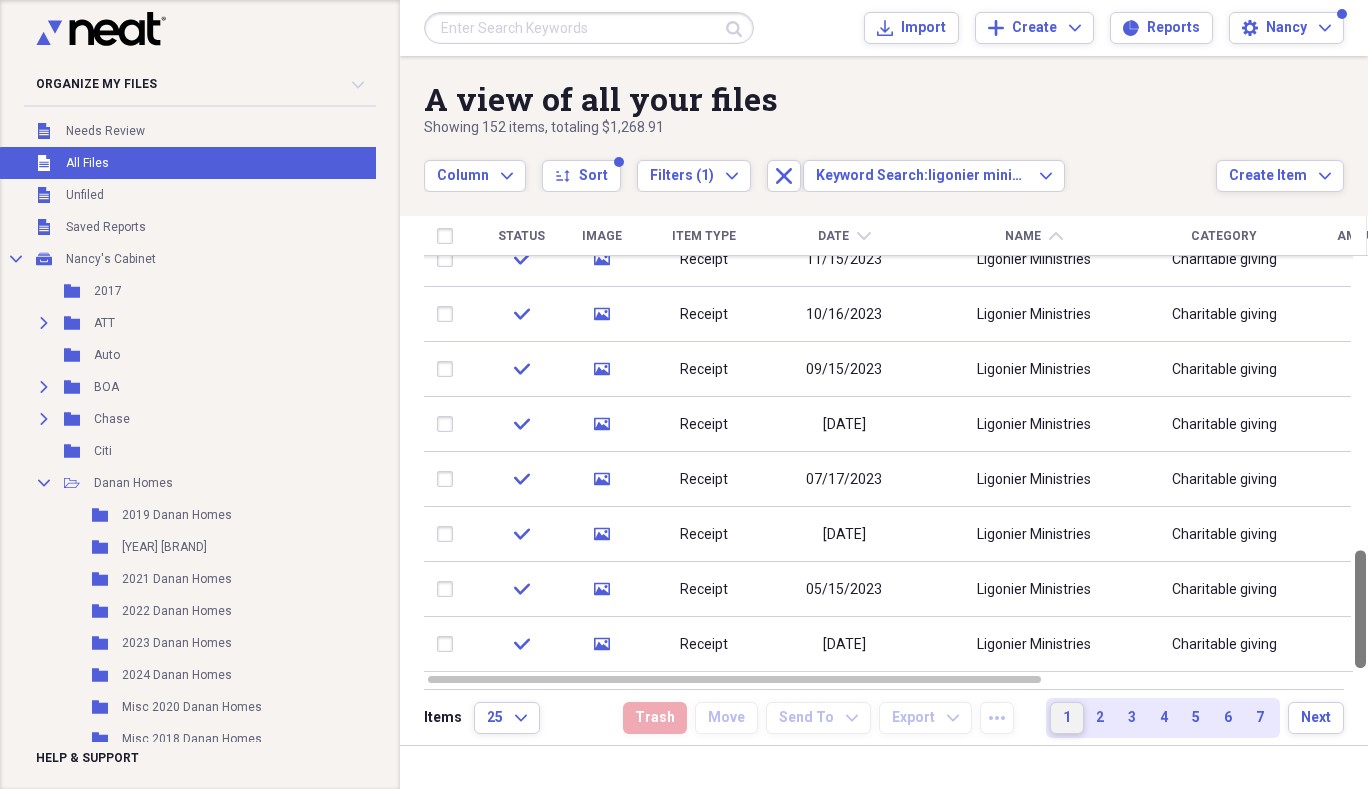 click at bounding box center [1360, 609] 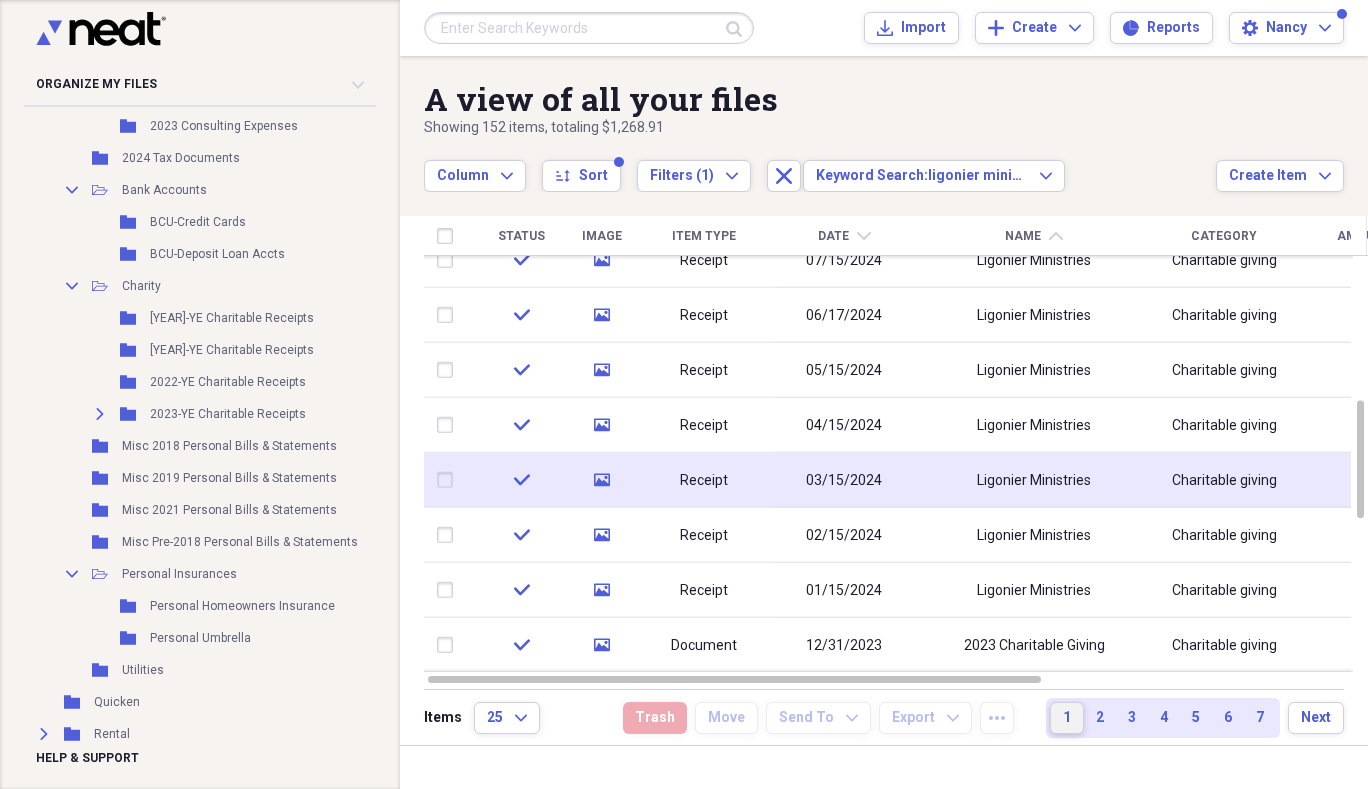 scroll, scrollTop: 1693, scrollLeft: 0, axis: vertical 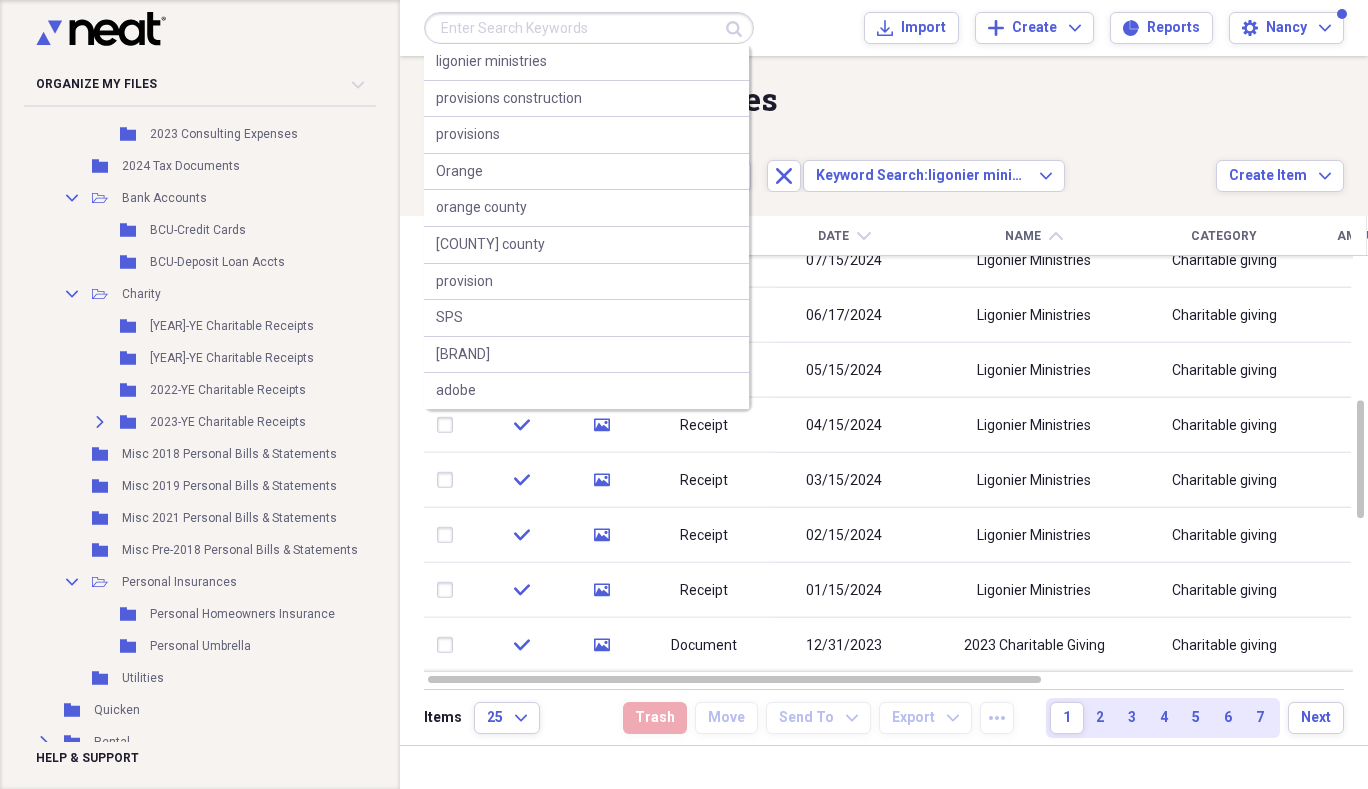 click at bounding box center (589, 28) 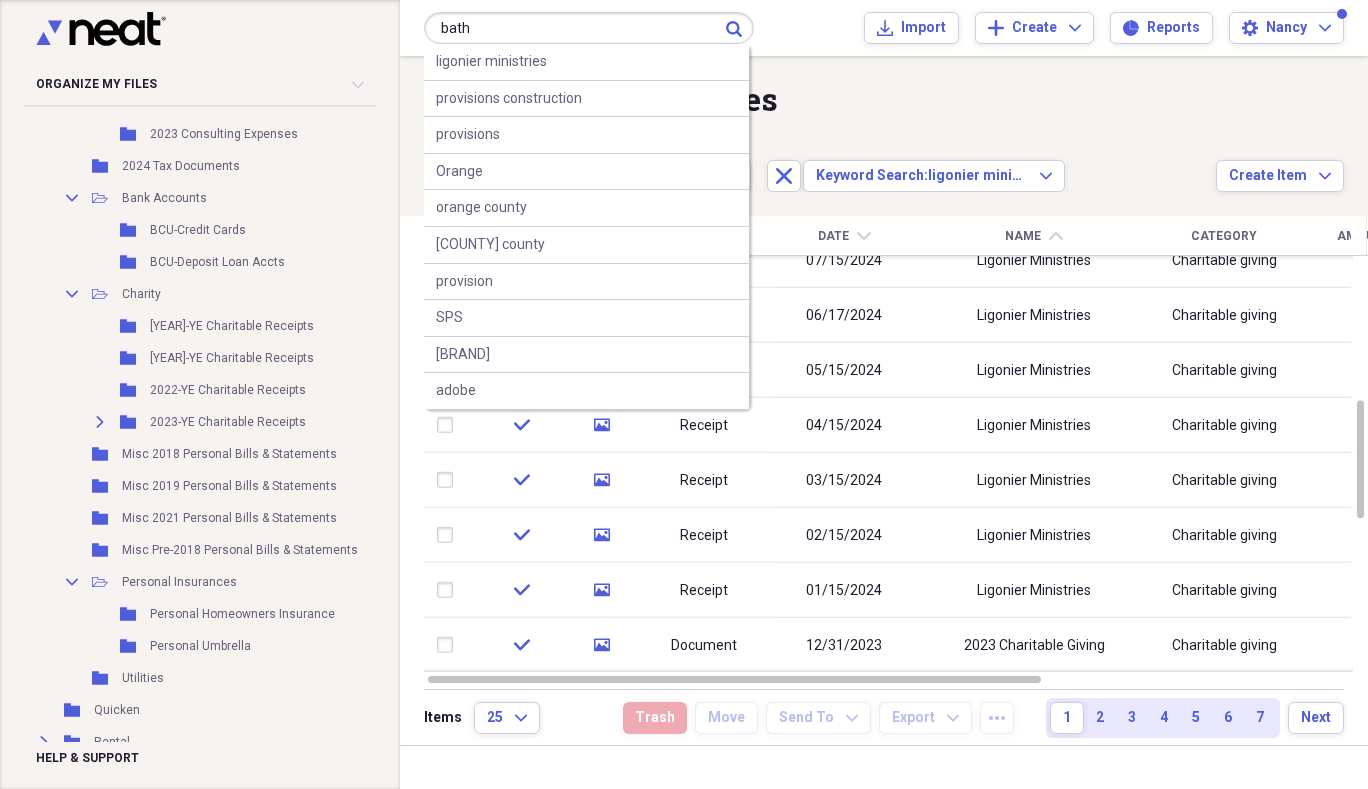 type on "bath" 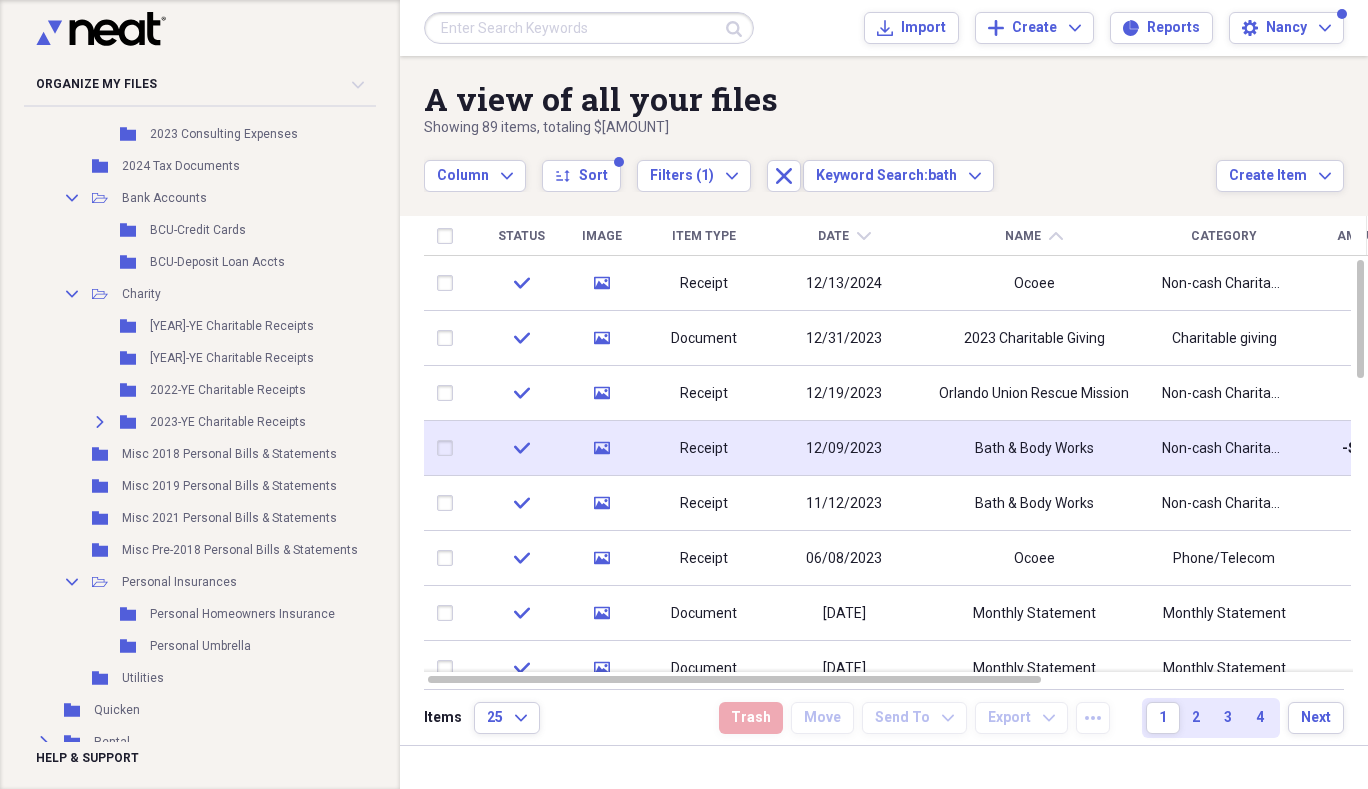 click on "media" 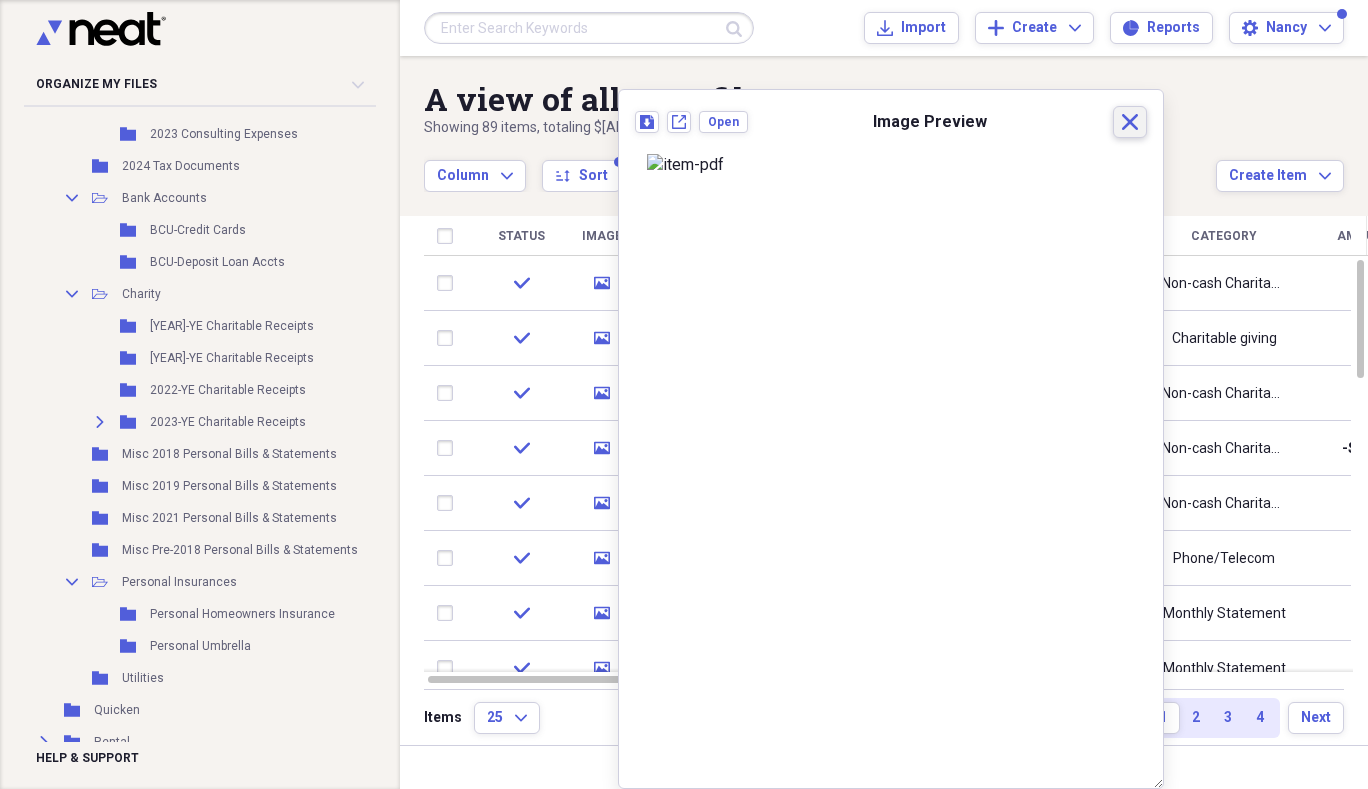 click 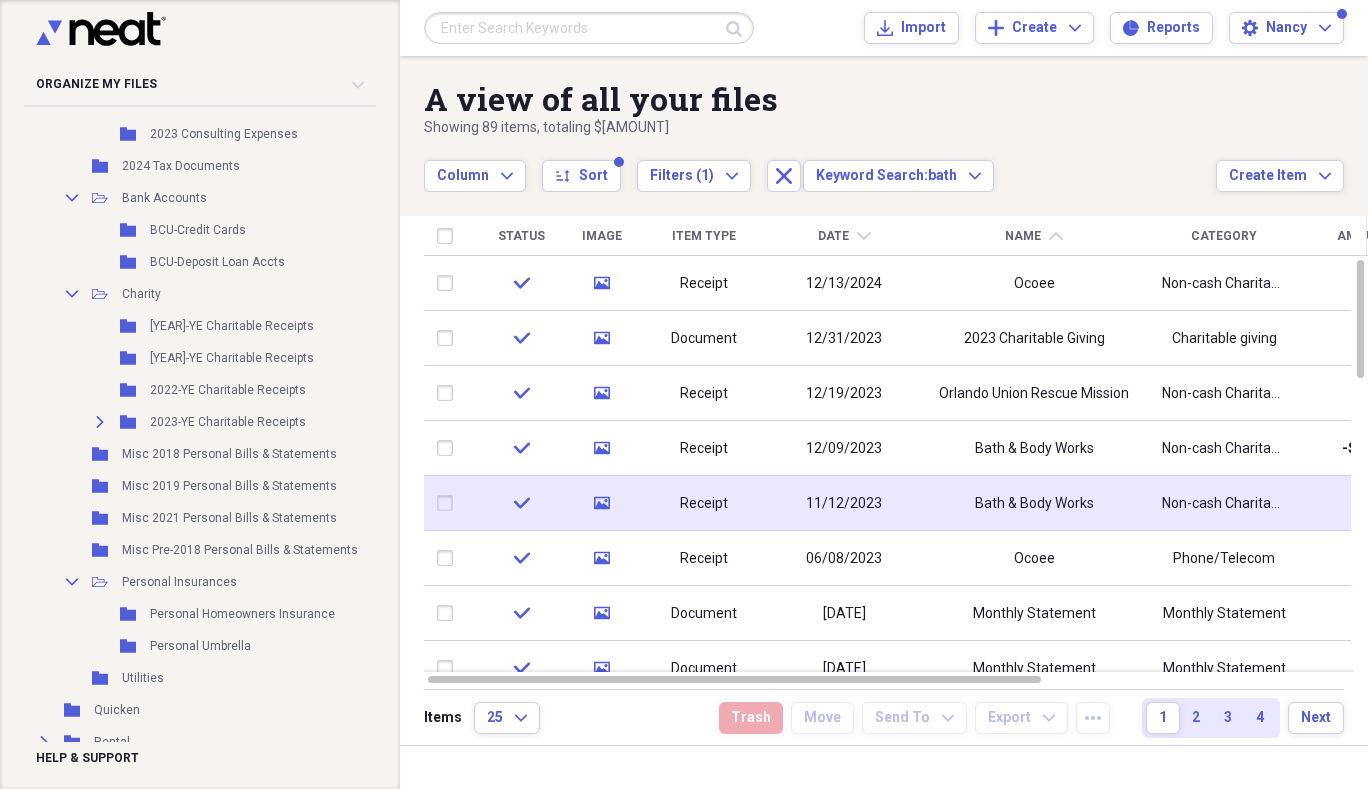 click on "media" 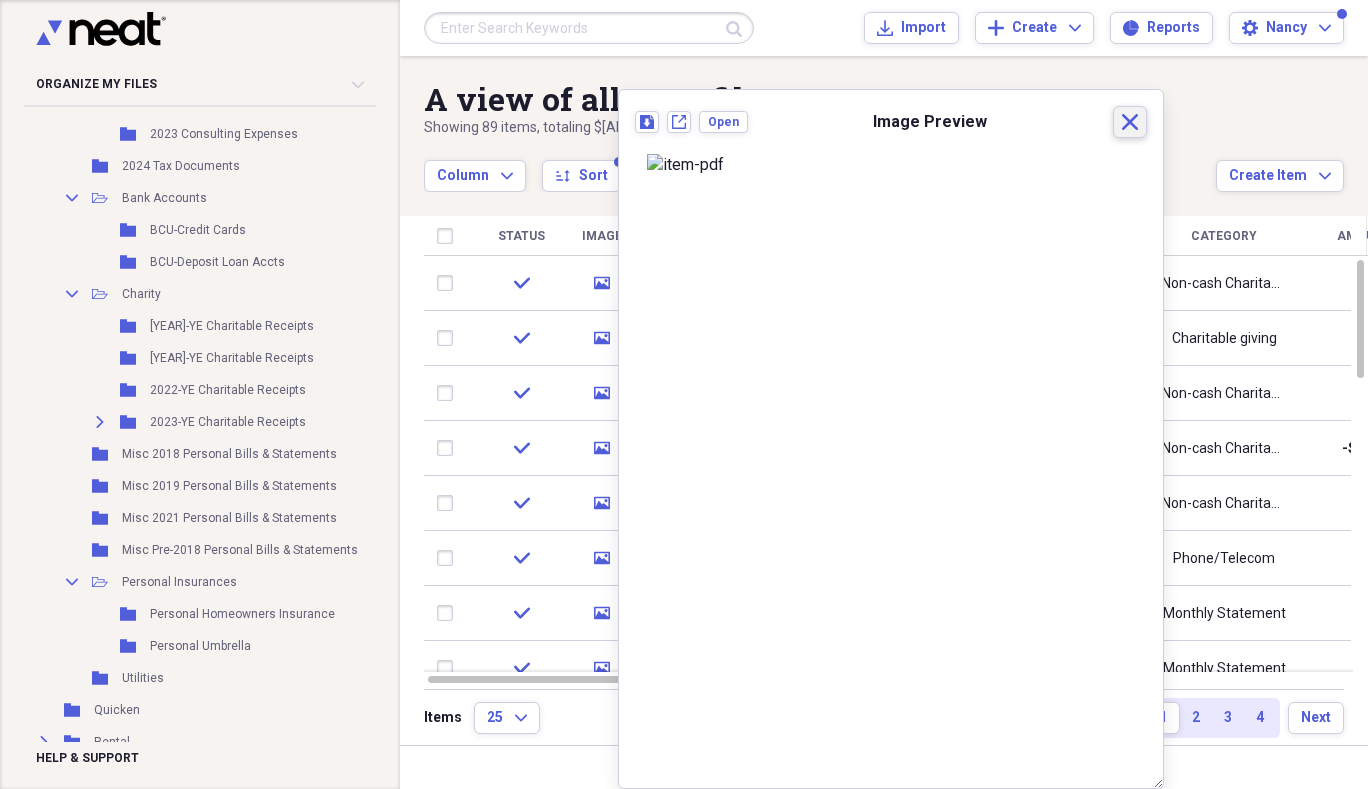 click on "Close" 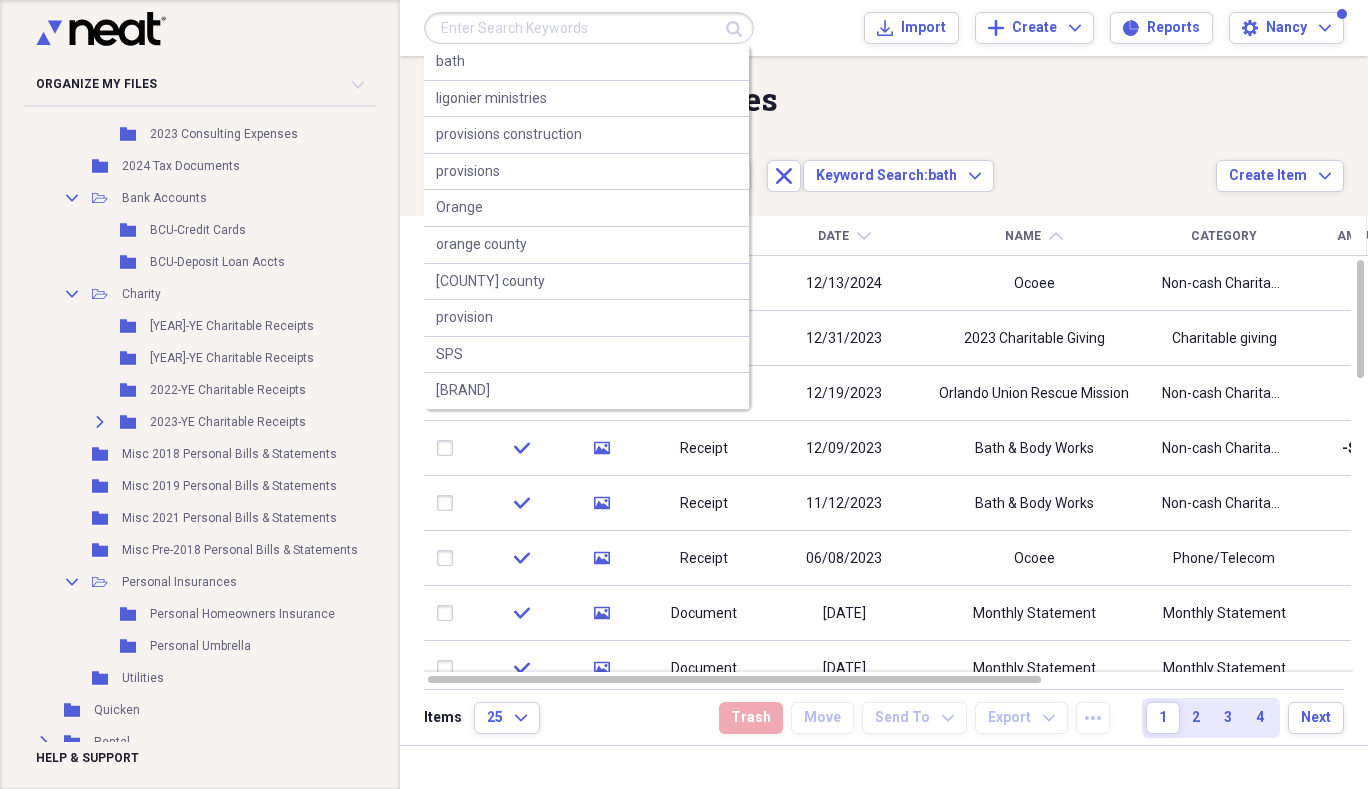 click at bounding box center (589, 28) 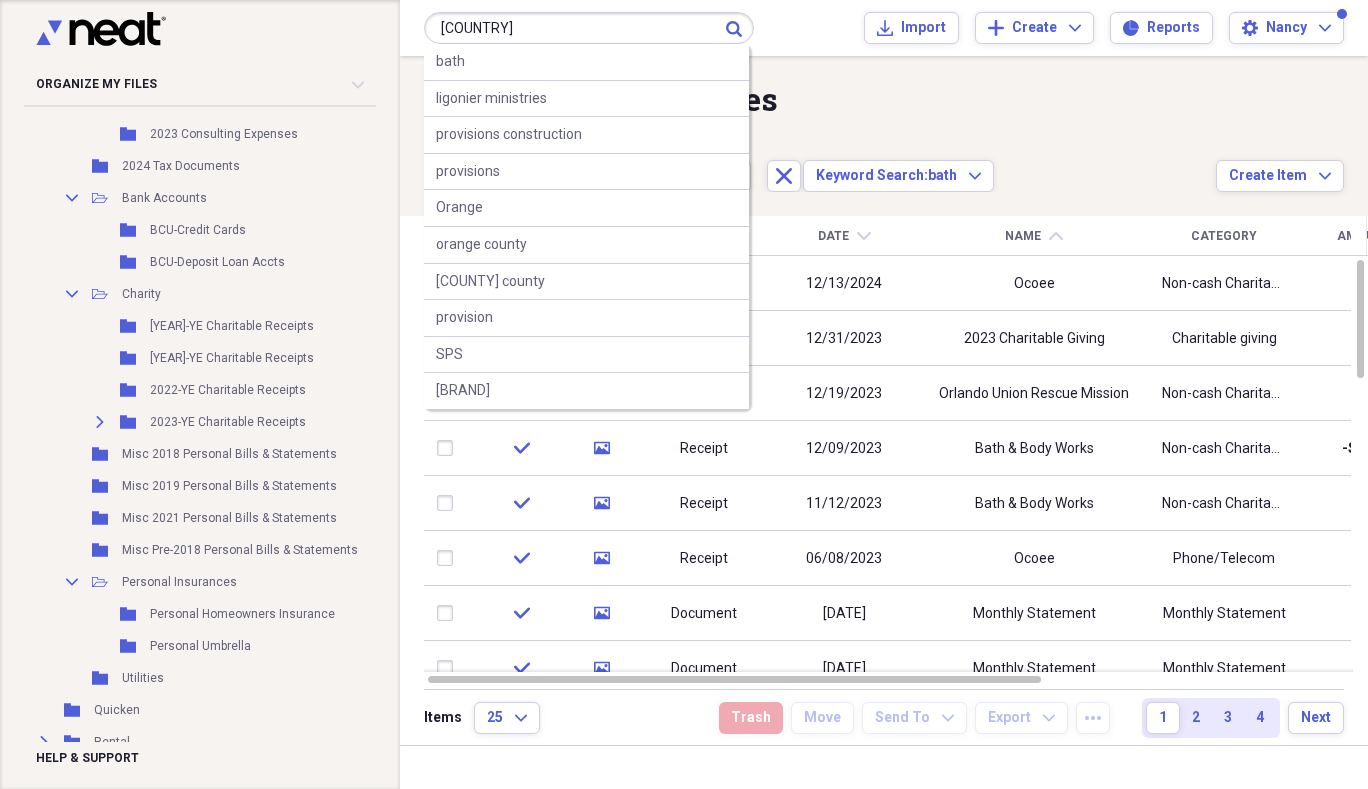 type on "[COUNTRY]" 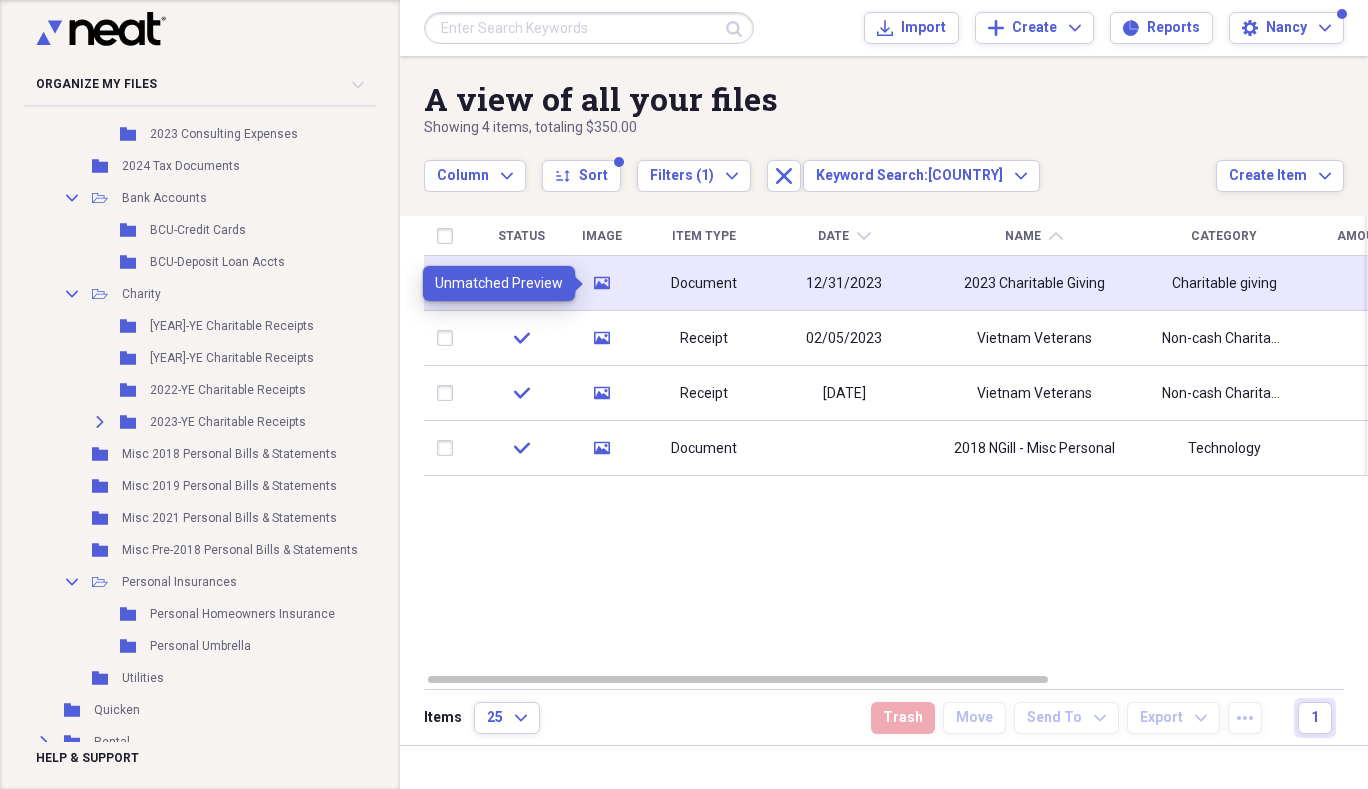 click 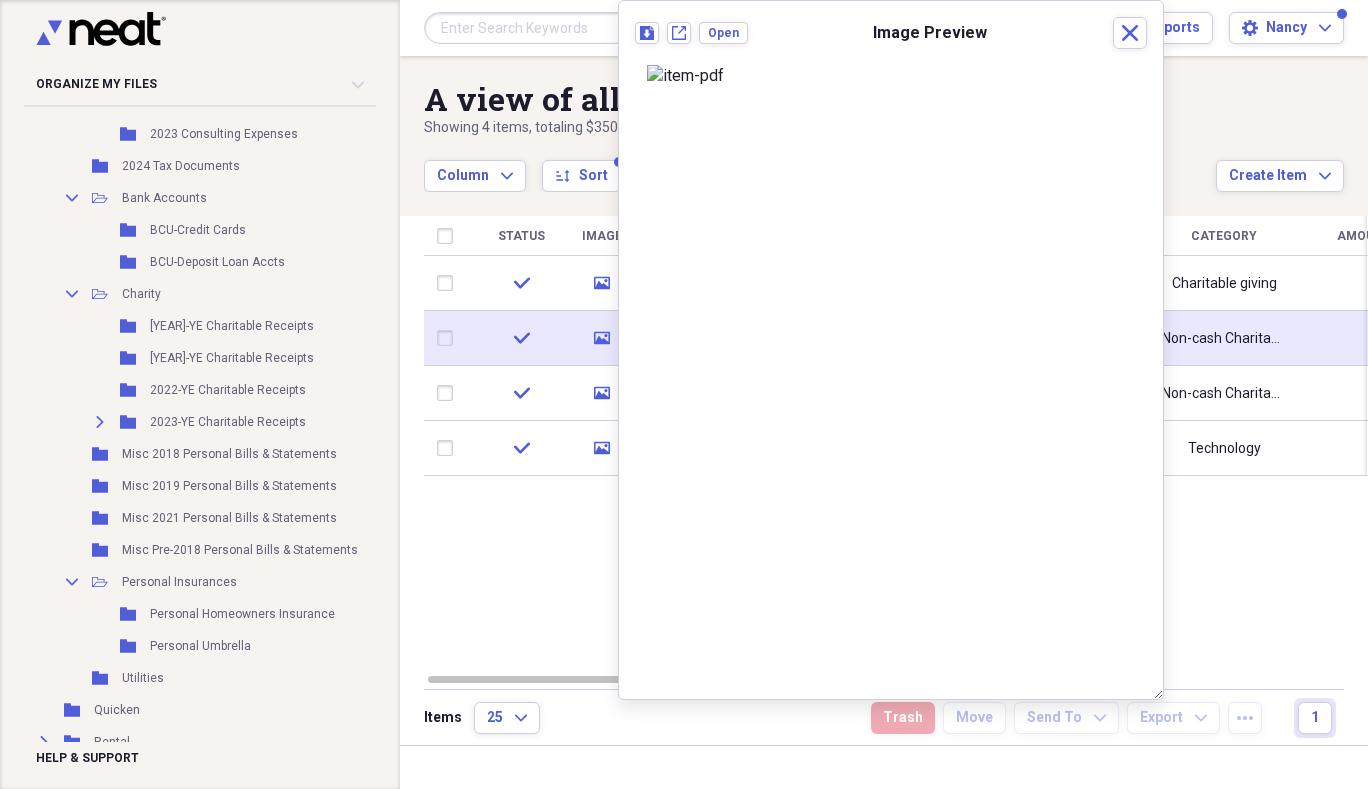 click on "media" 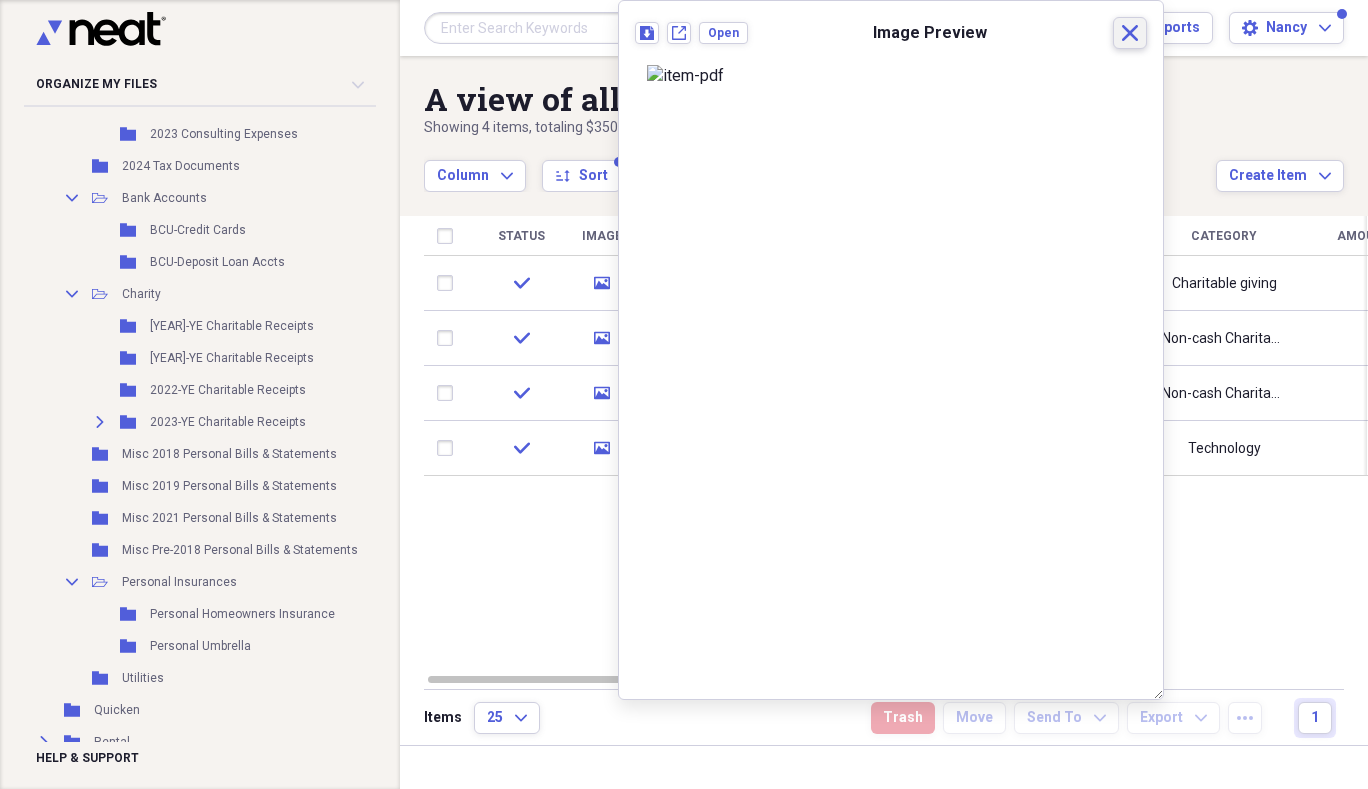 click 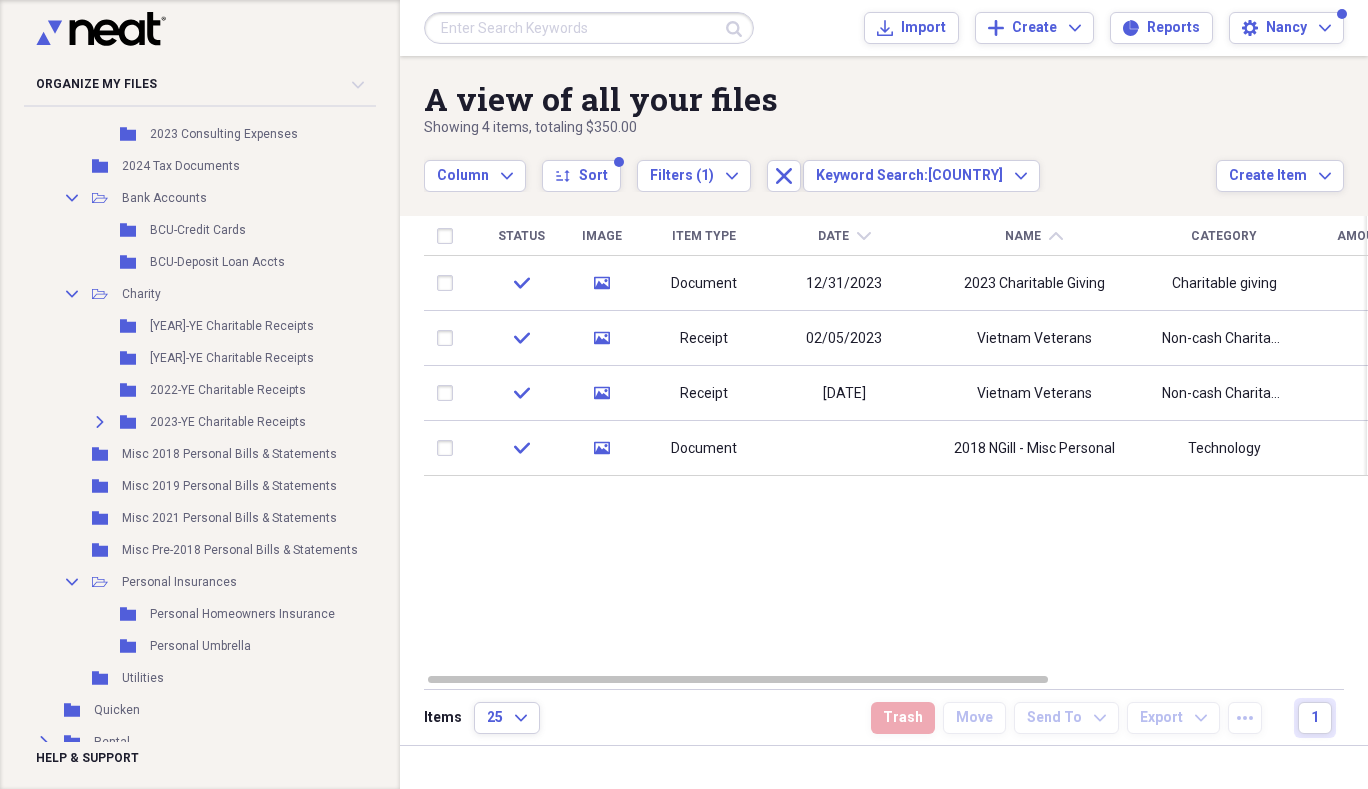 click at bounding box center (589, 28) 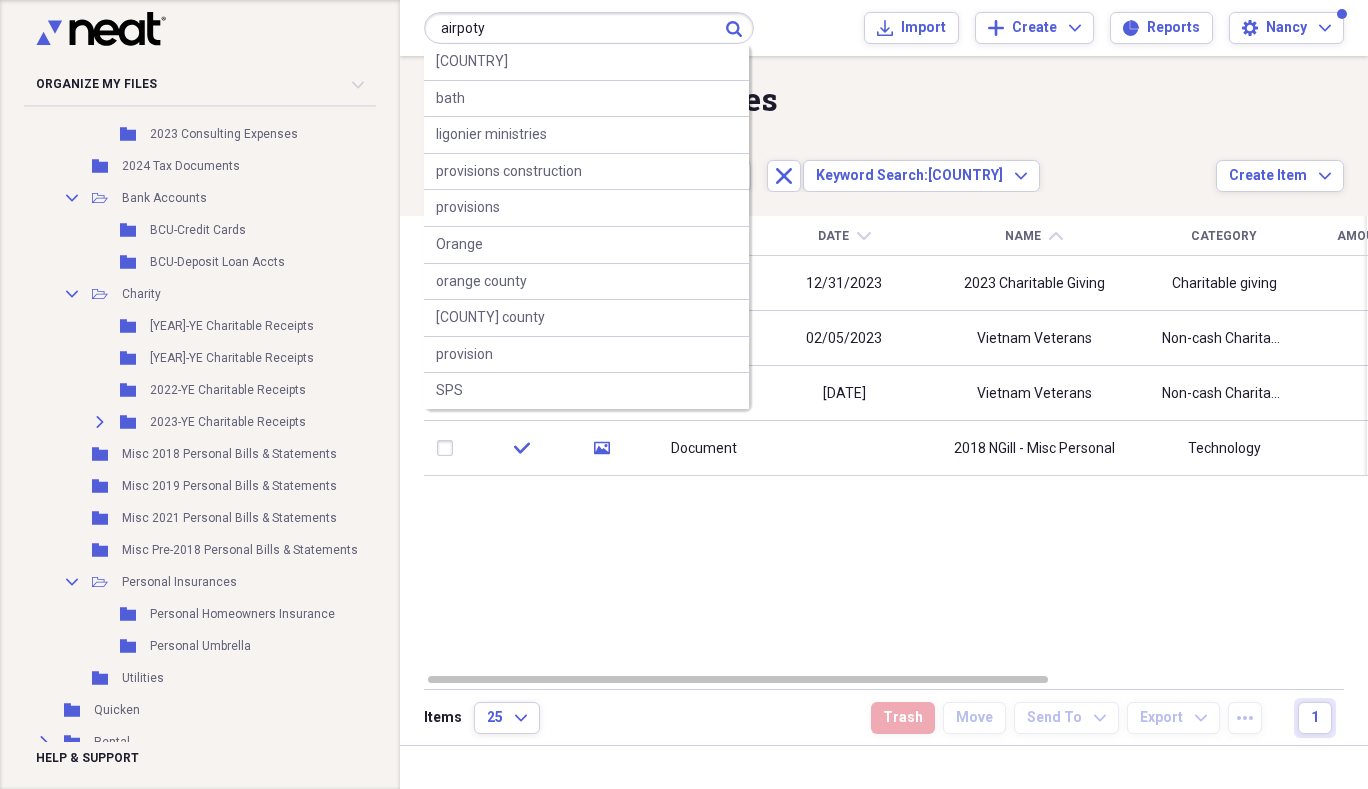 type on "airpoty" 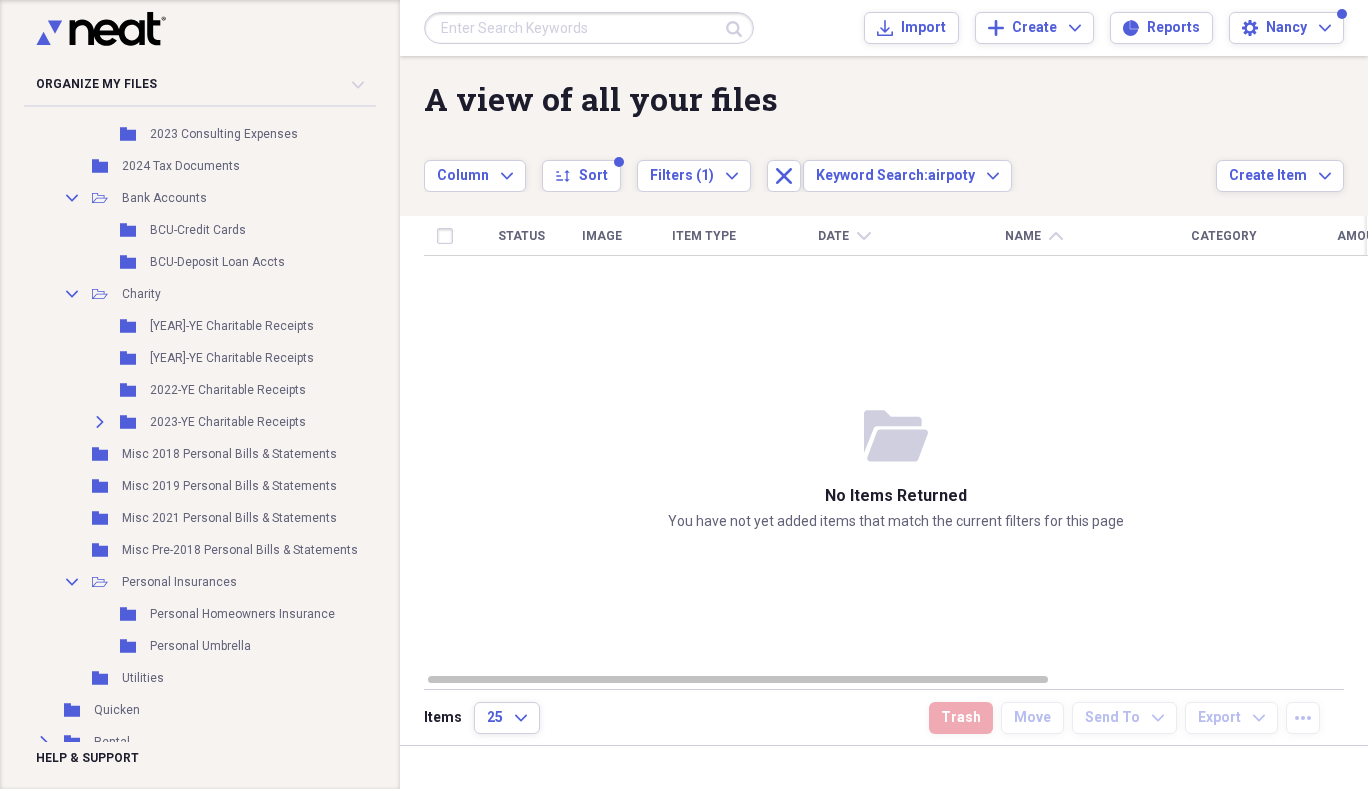 click at bounding box center (589, 28) 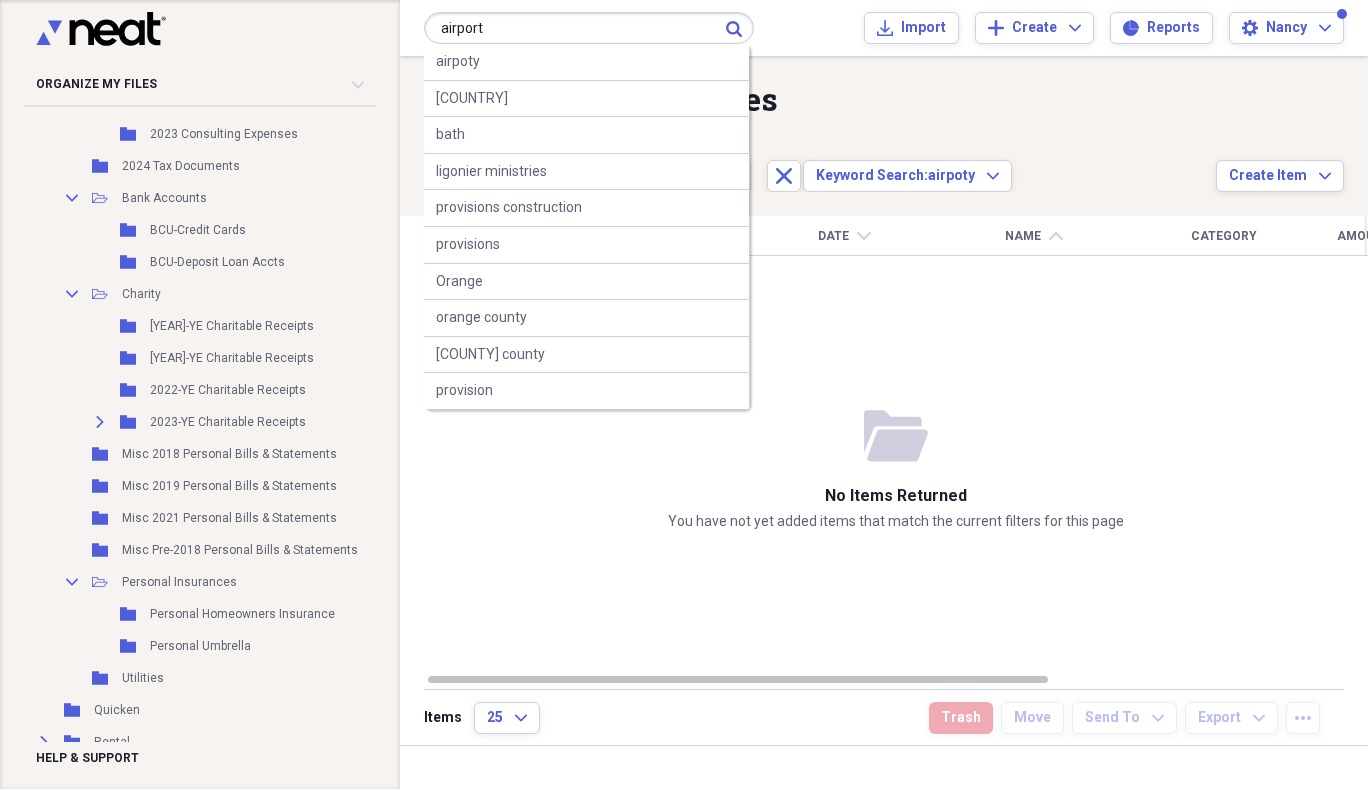type on "airport" 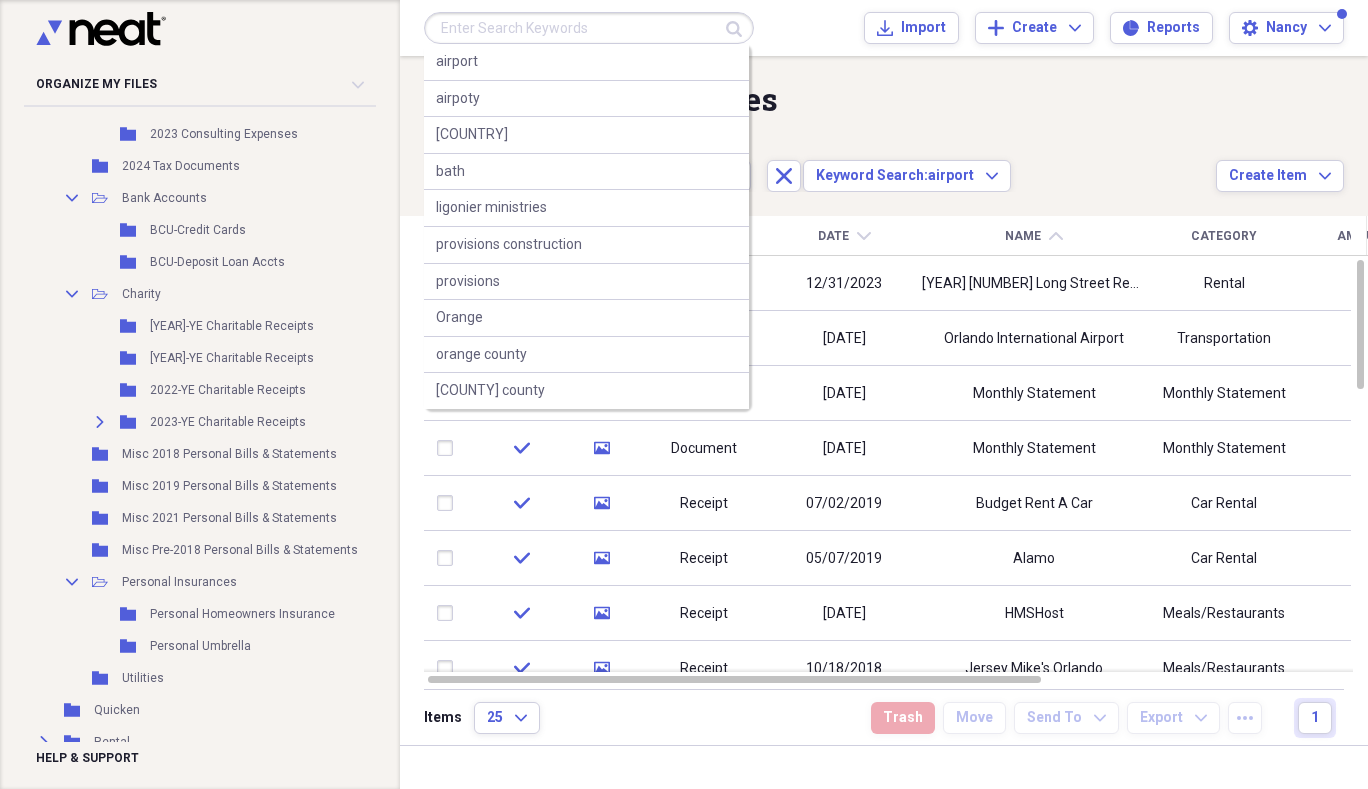 click at bounding box center [589, 28] 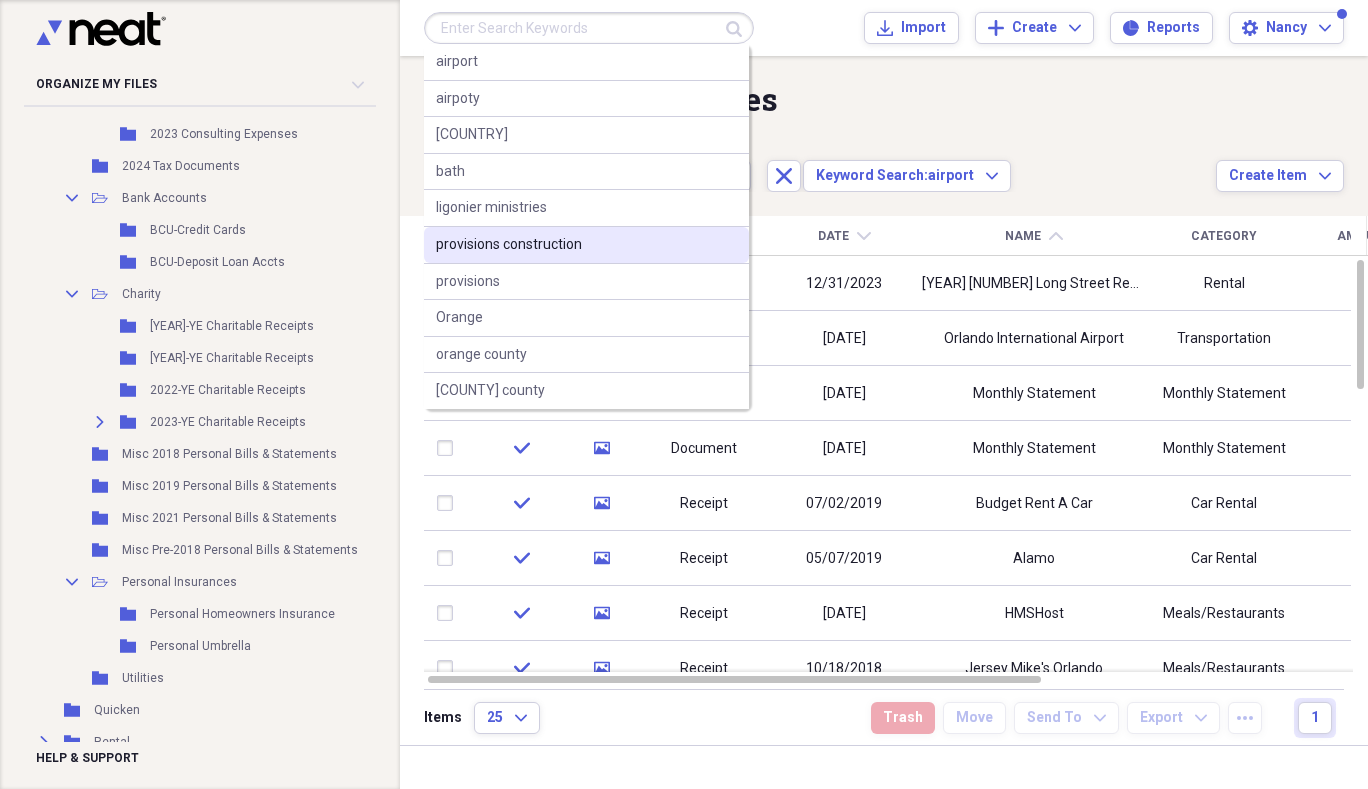 click on "provisions construction" at bounding box center [509, 245] 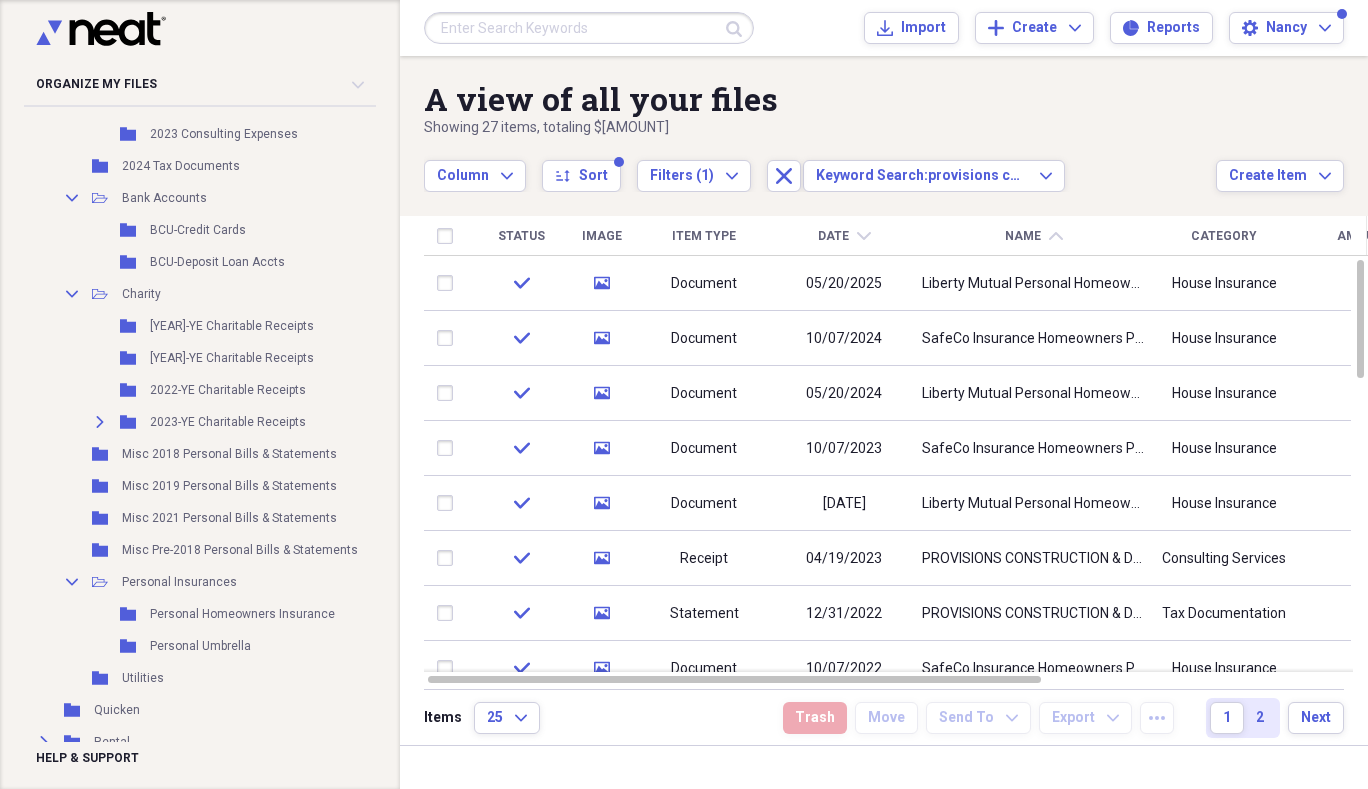 click at bounding box center [589, 28] 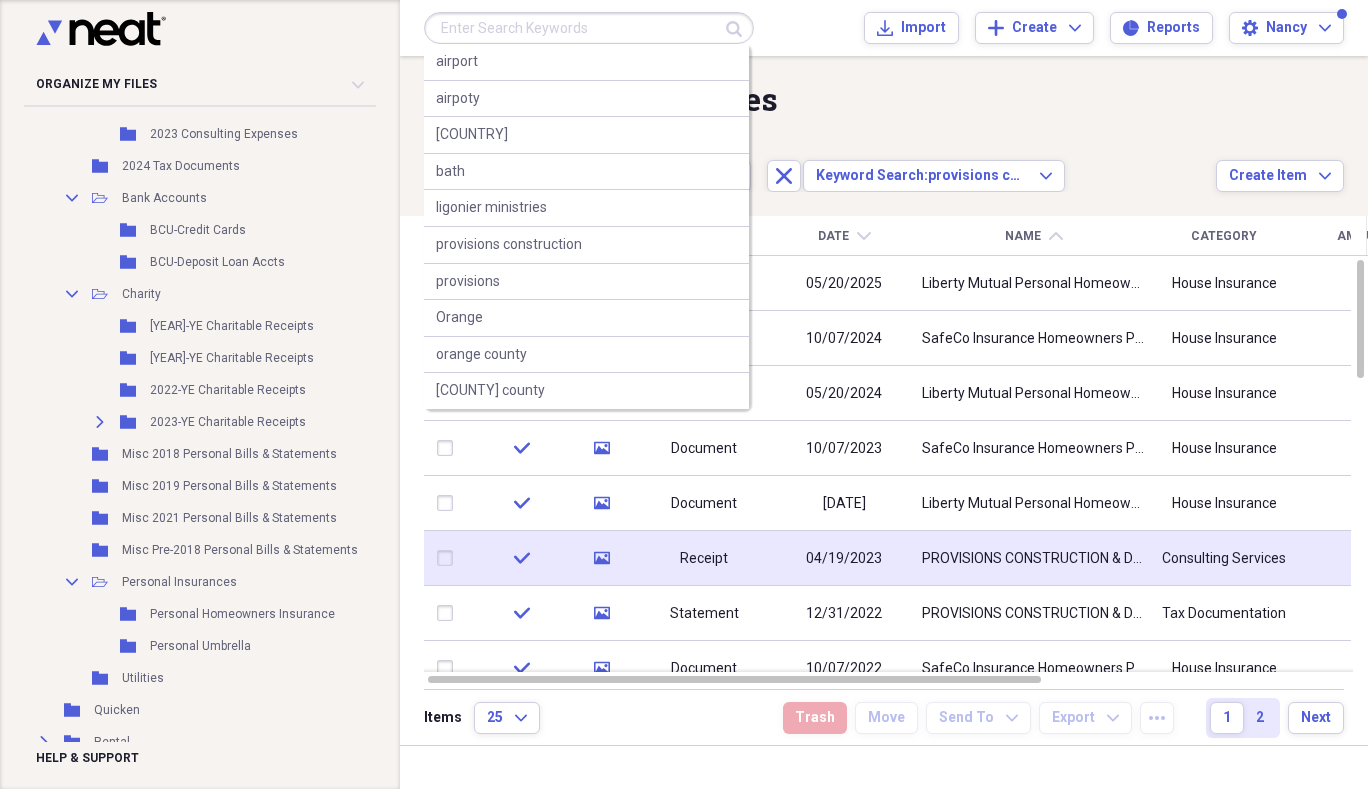 click on "media" 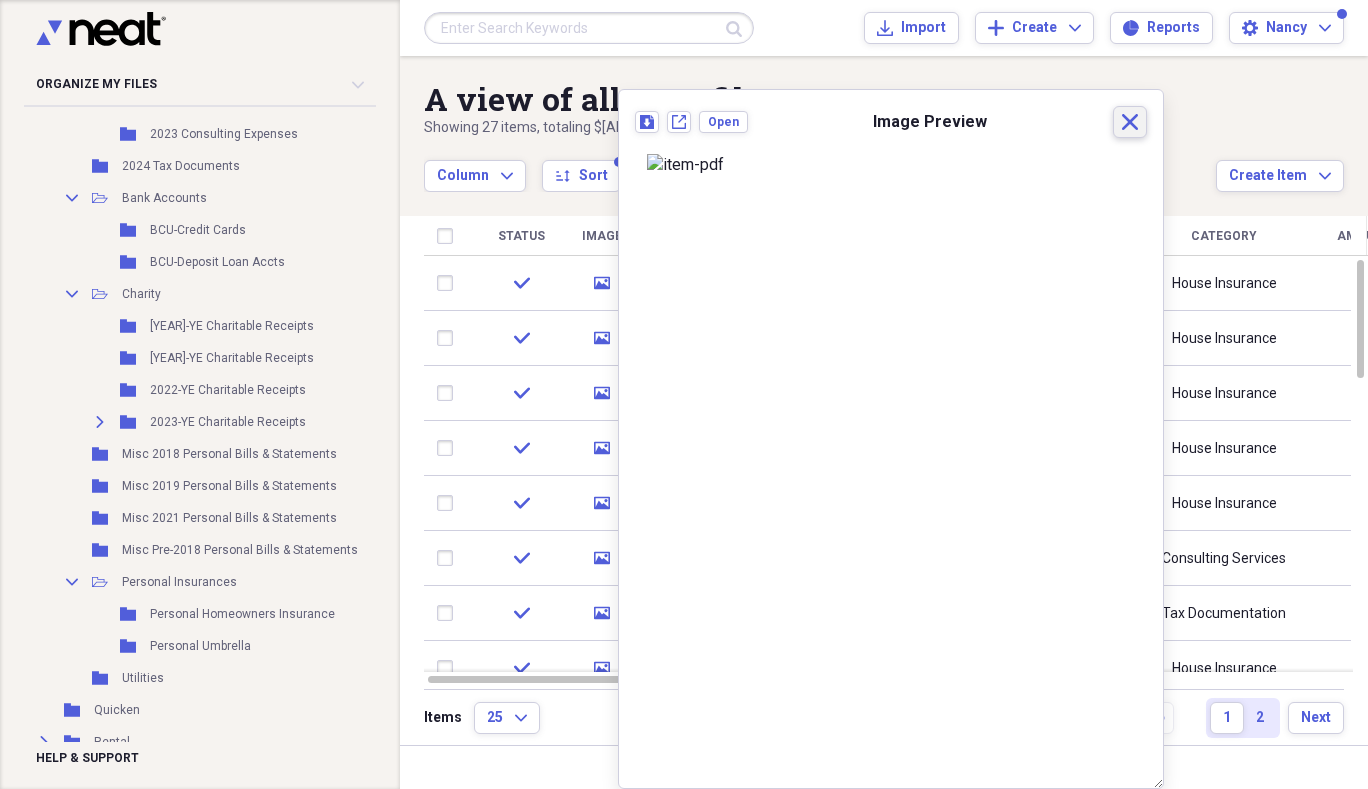 click on "Close" 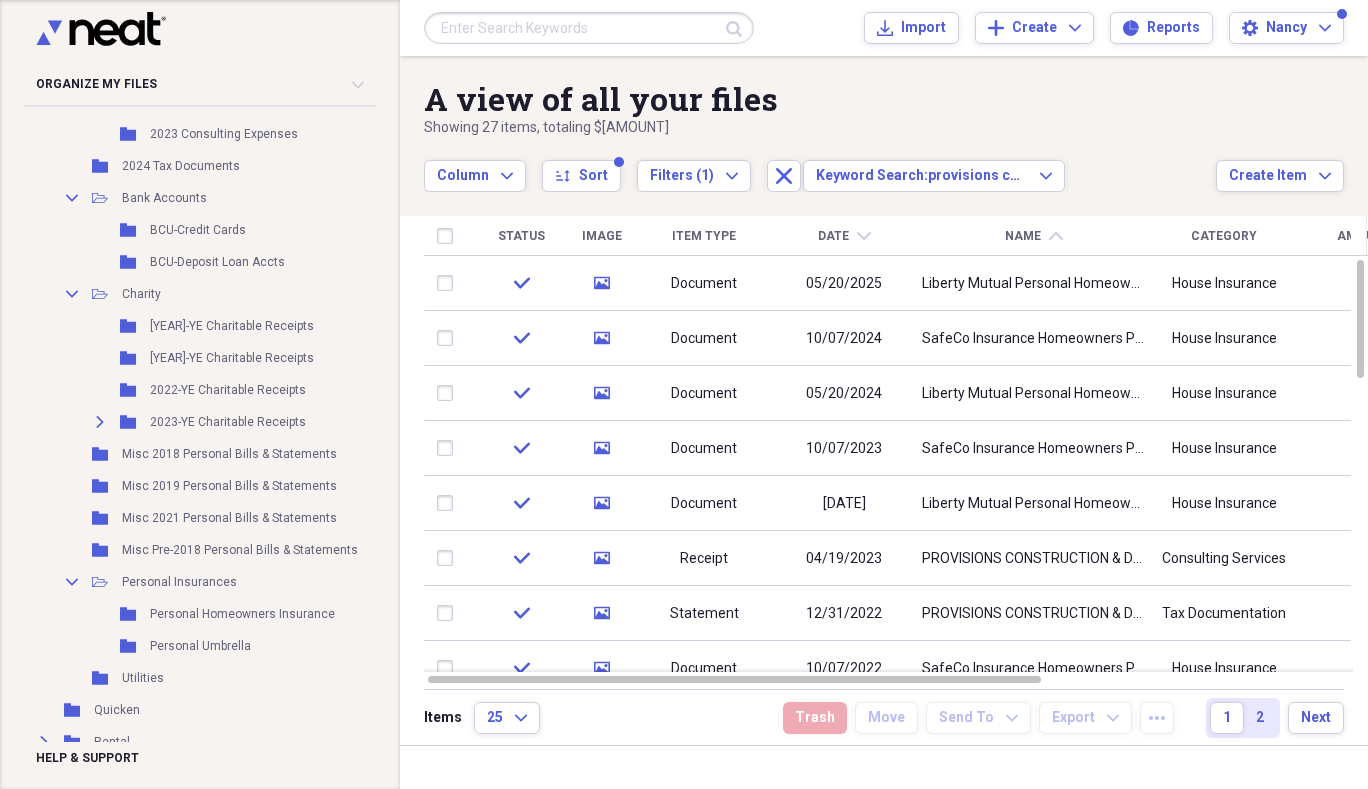 click at bounding box center [589, 28] 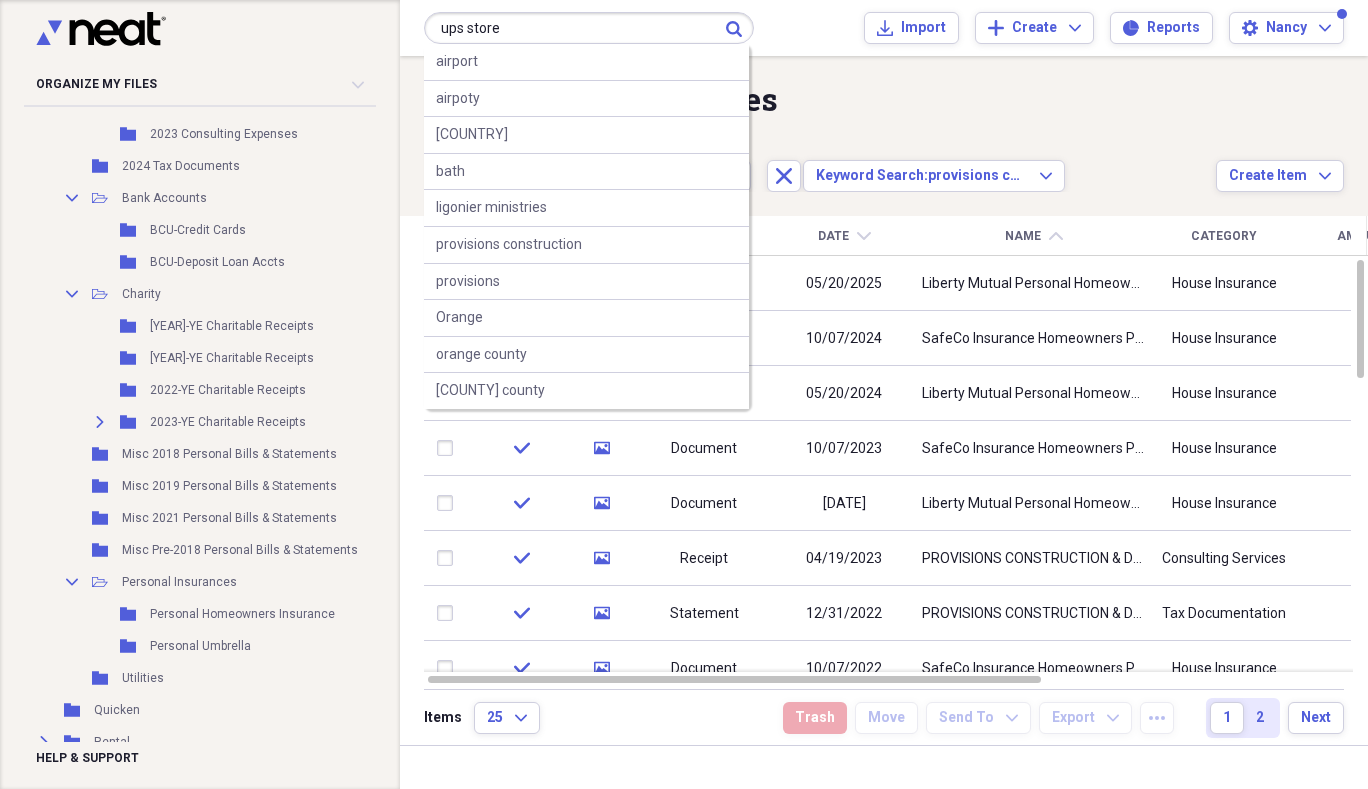 type on "ups store" 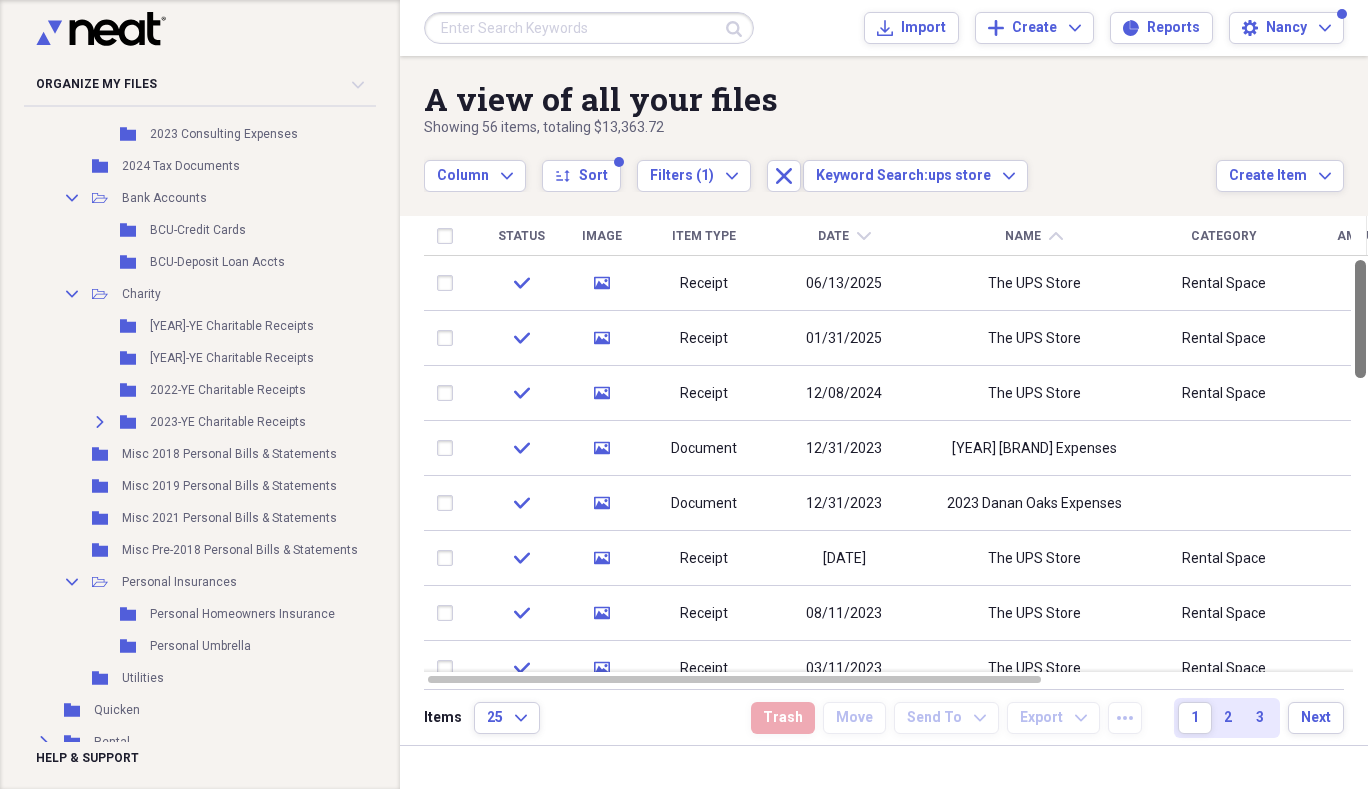 click at bounding box center [1360, 319] 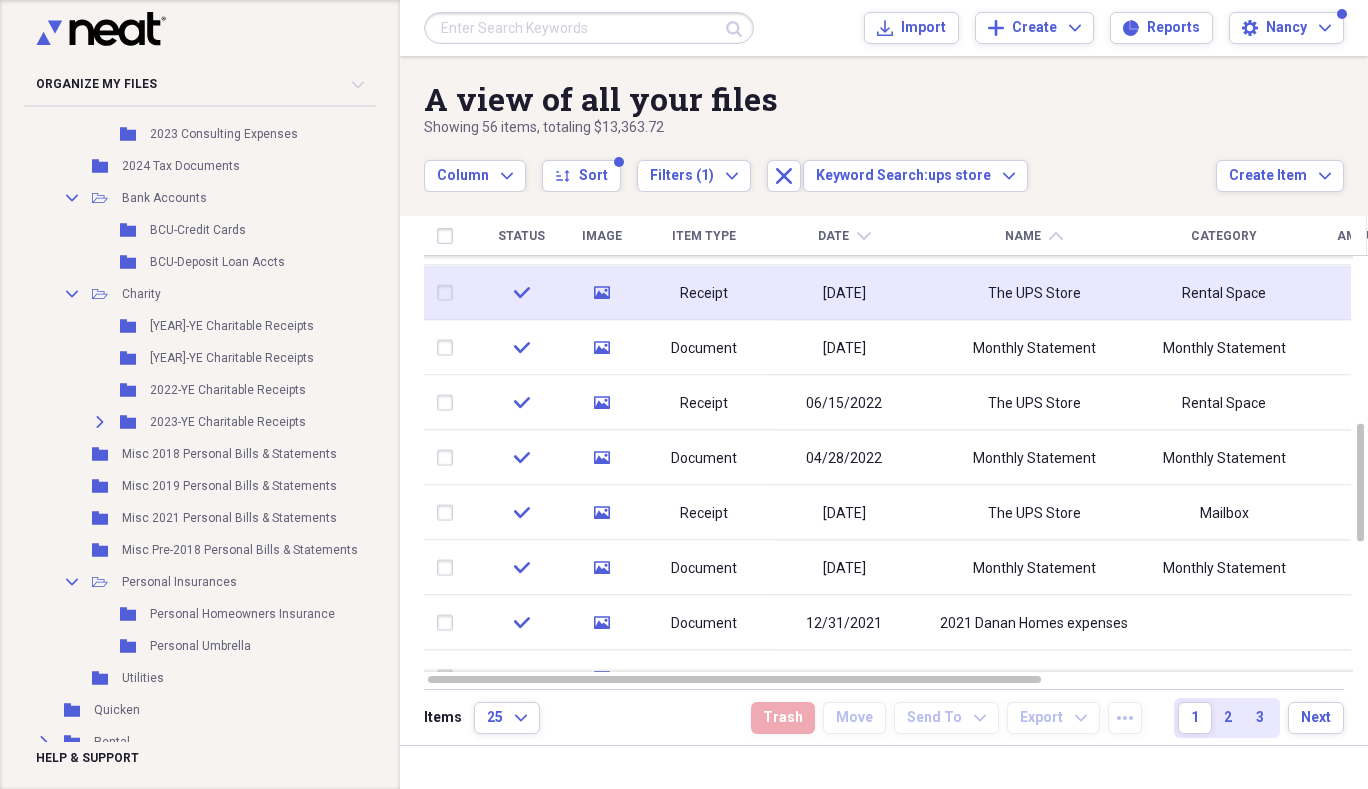 click 